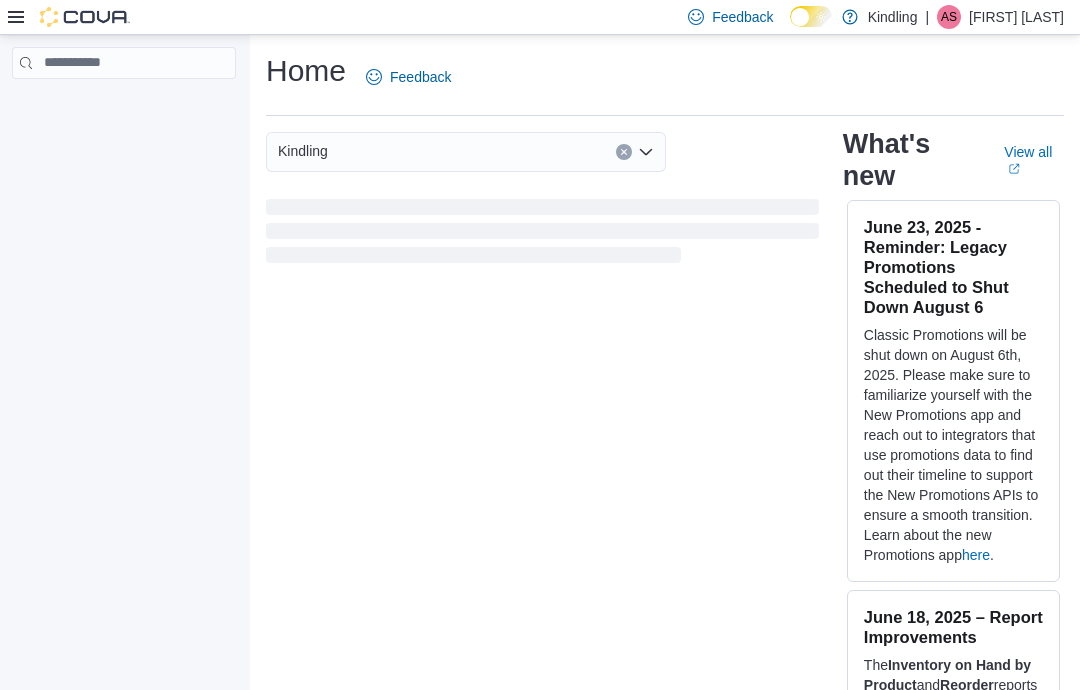 scroll, scrollTop: 0, scrollLeft: 0, axis: both 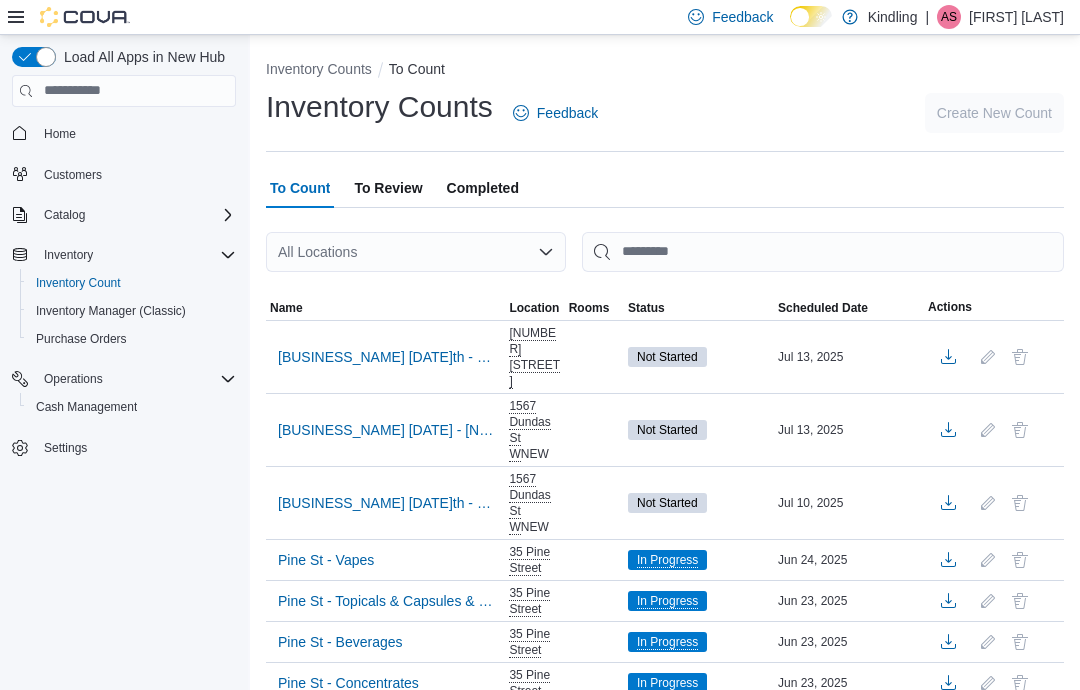click on "[BUSINESS_NAME] [DATE] - [NUMBER] [STREET] [CITY], [STATE]" at bounding box center (385, 430) 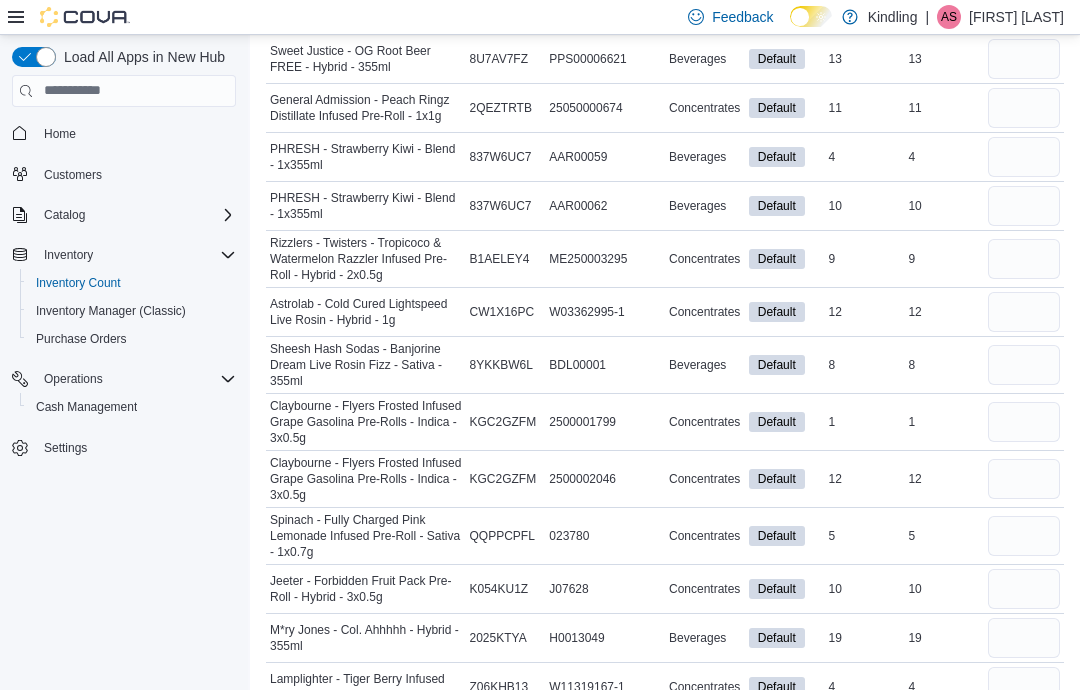 scroll, scrollTop: 0, scrollLeft: 0, axis: both 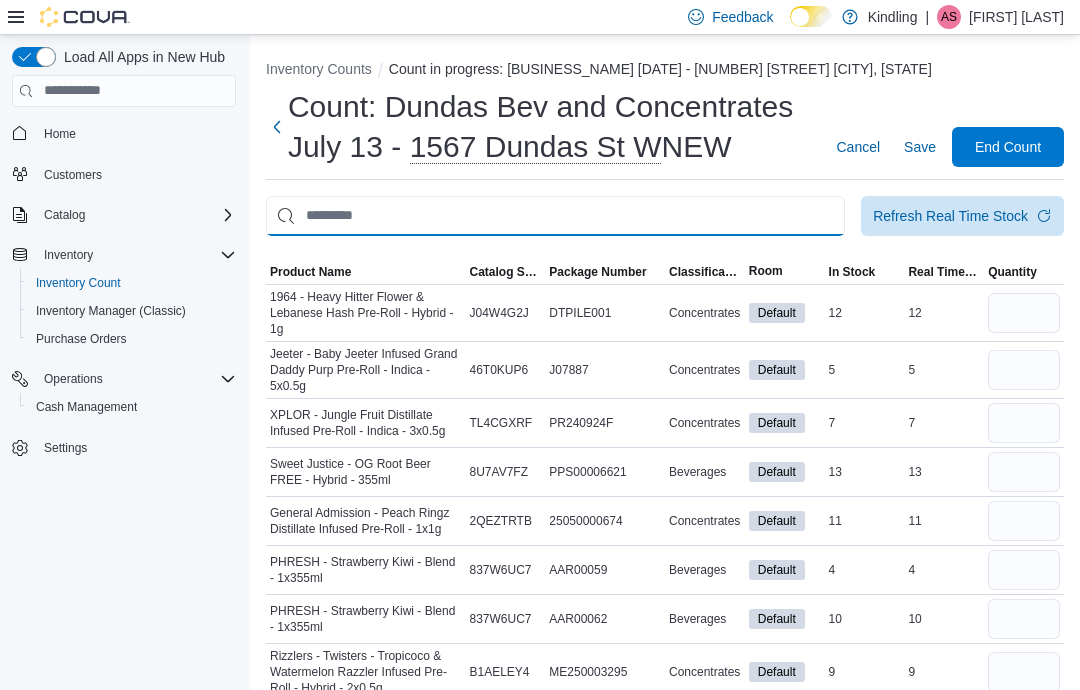click at bounding box center (555, 216) 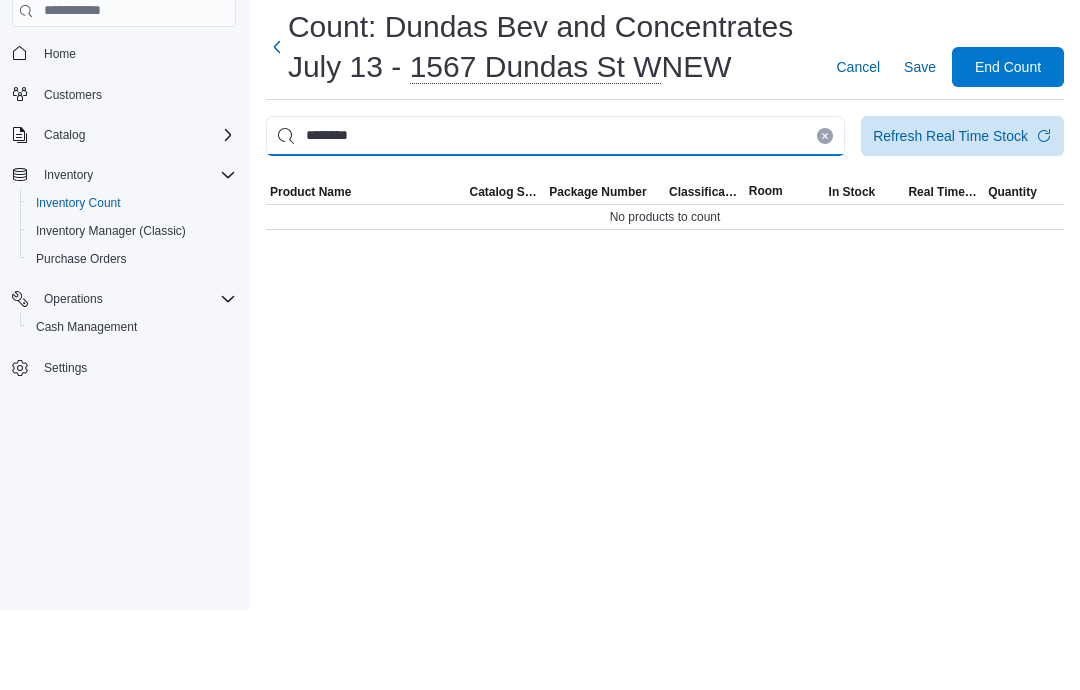 type on "********" 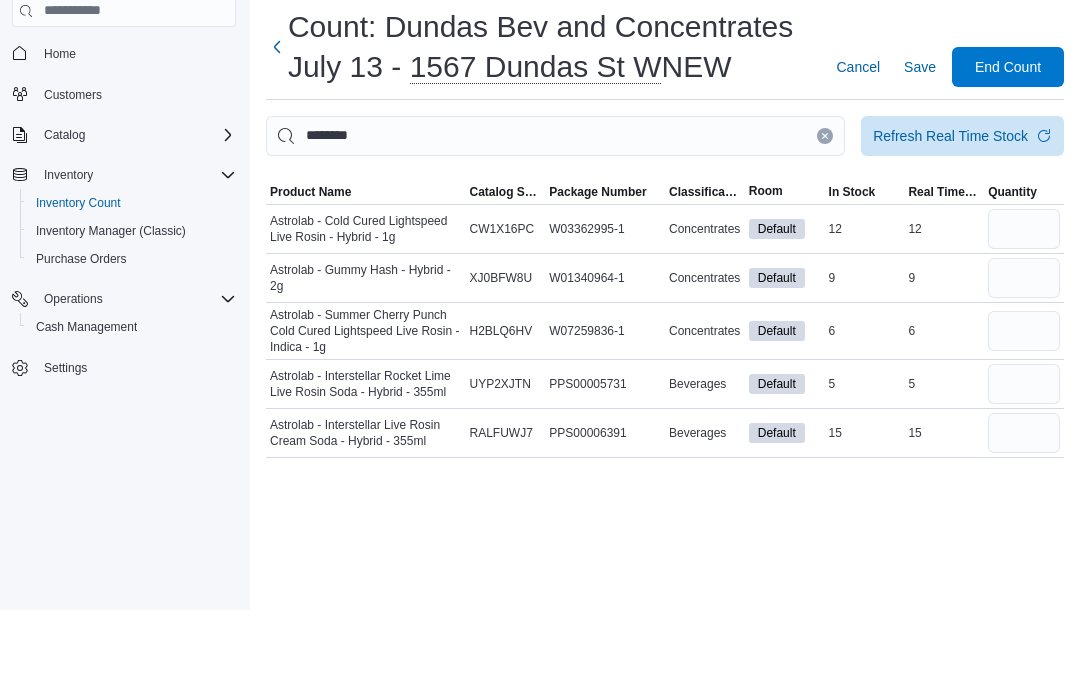 scroll, scrollTop: 80, scrollLeft: 0, axis: vertical 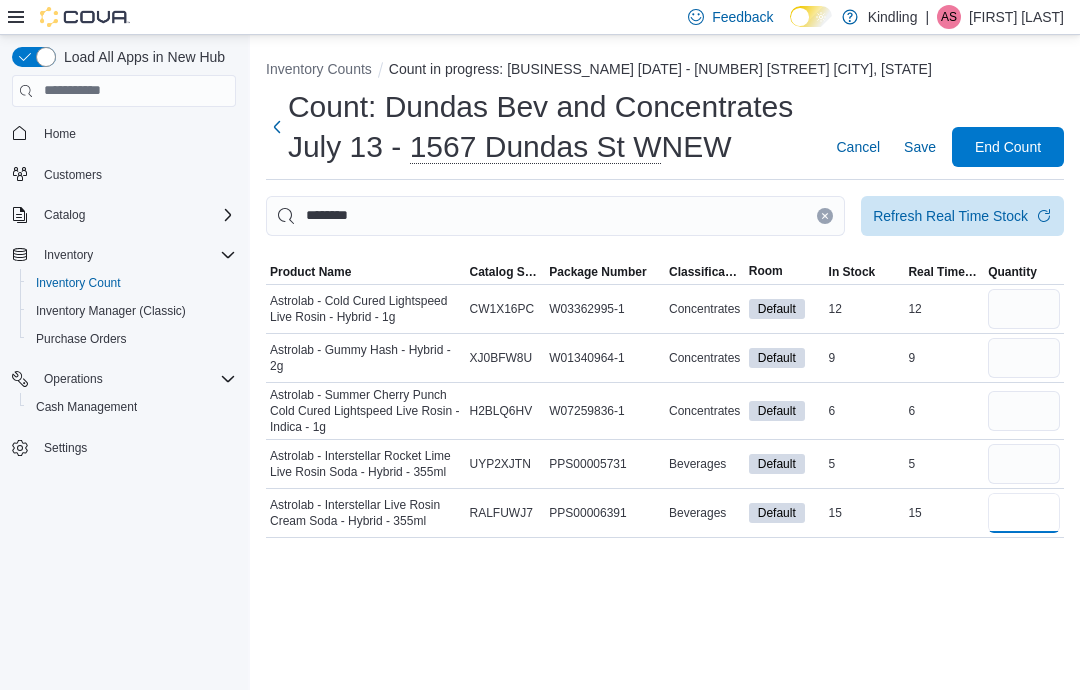 click at bounding box center [1024, 513] 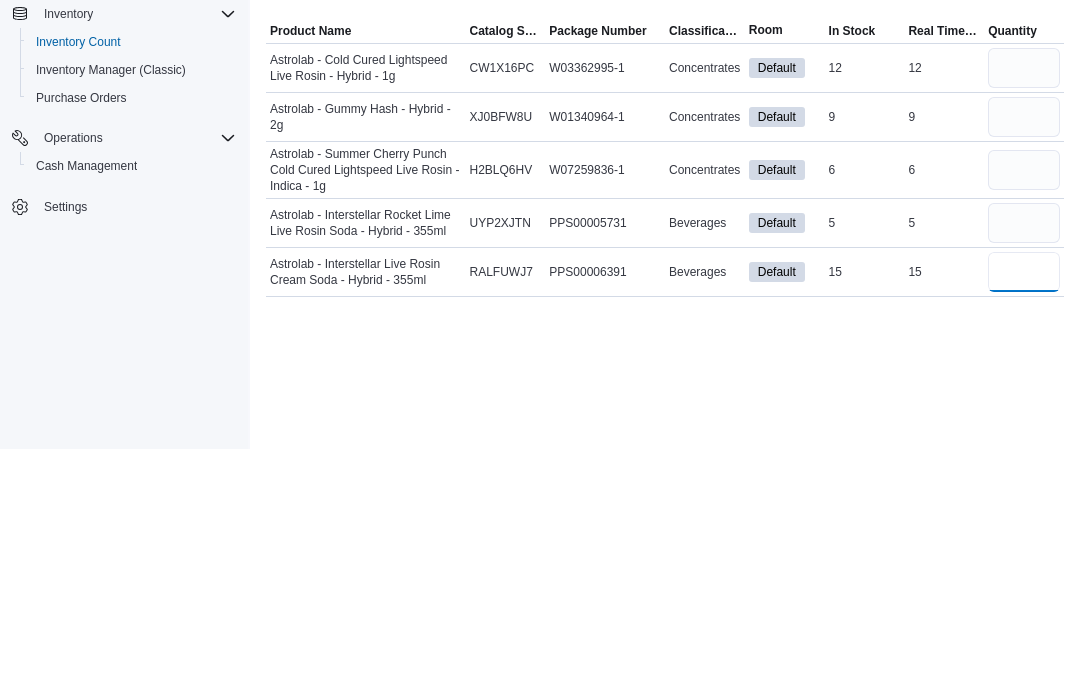 type on "**" 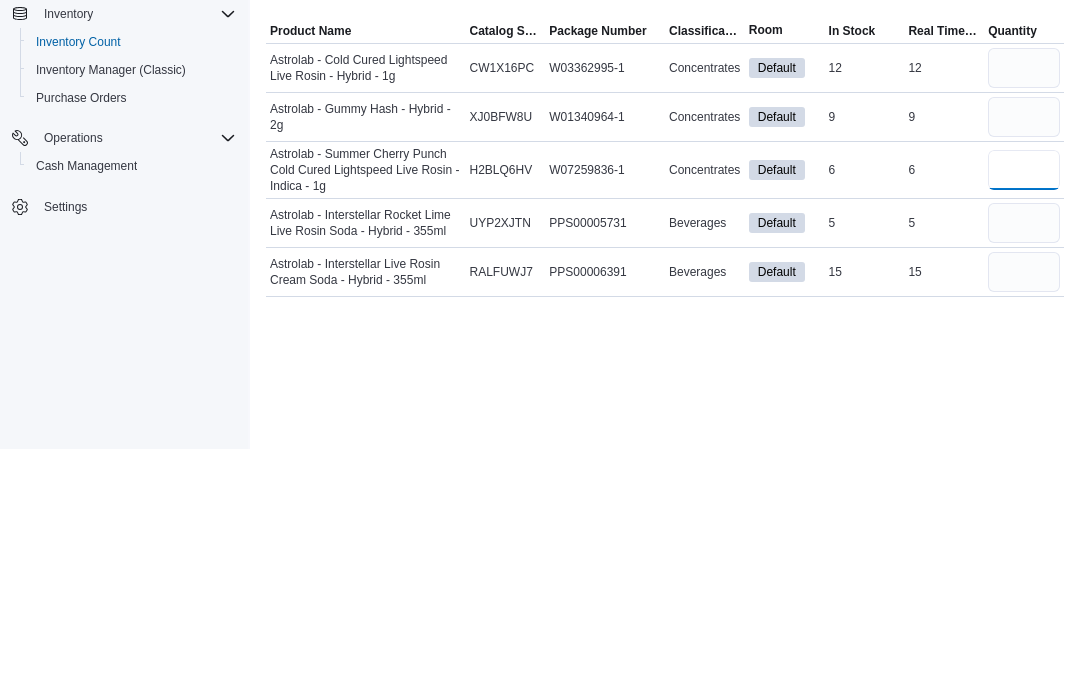 click at bounding box center [1024, 411] 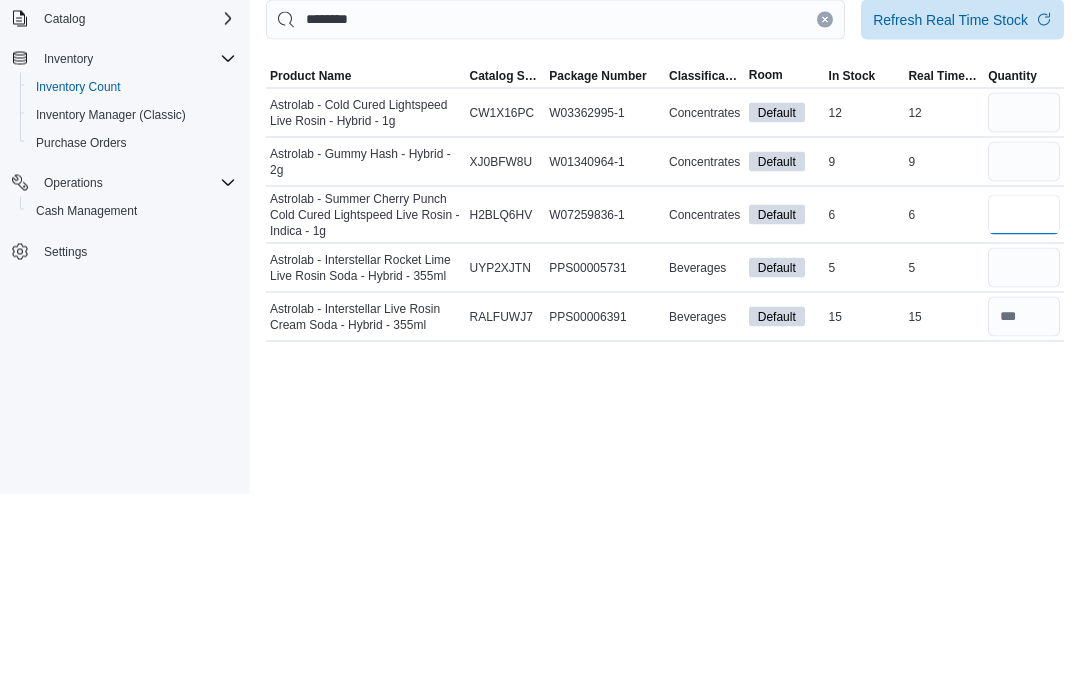 type on "*" 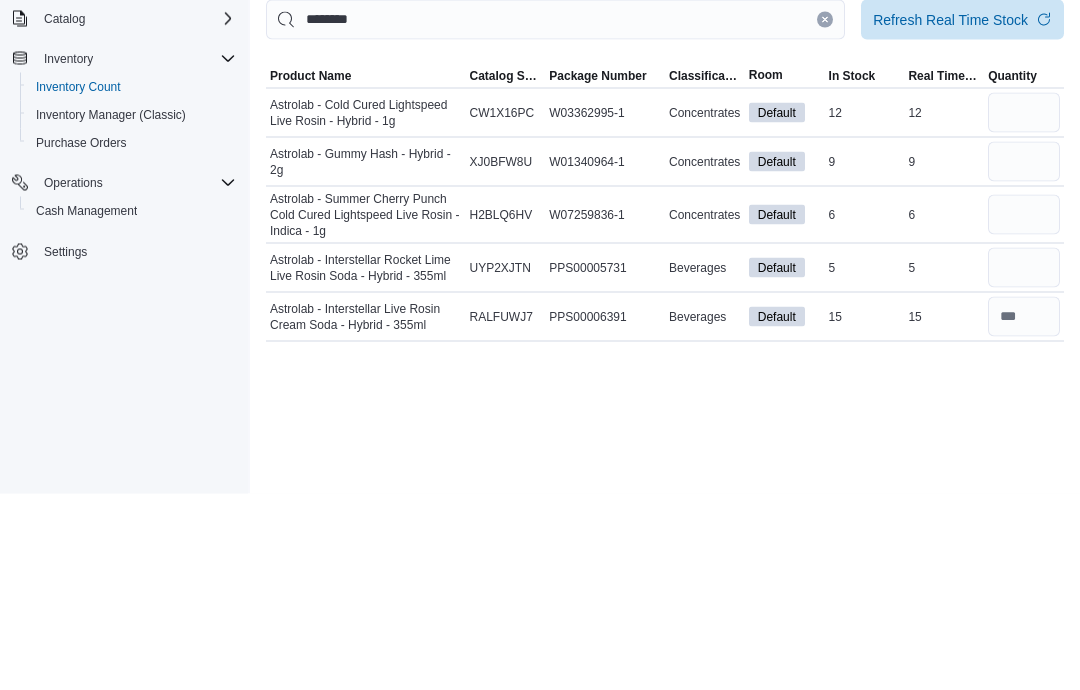 click at bounding box center (1024, 358) 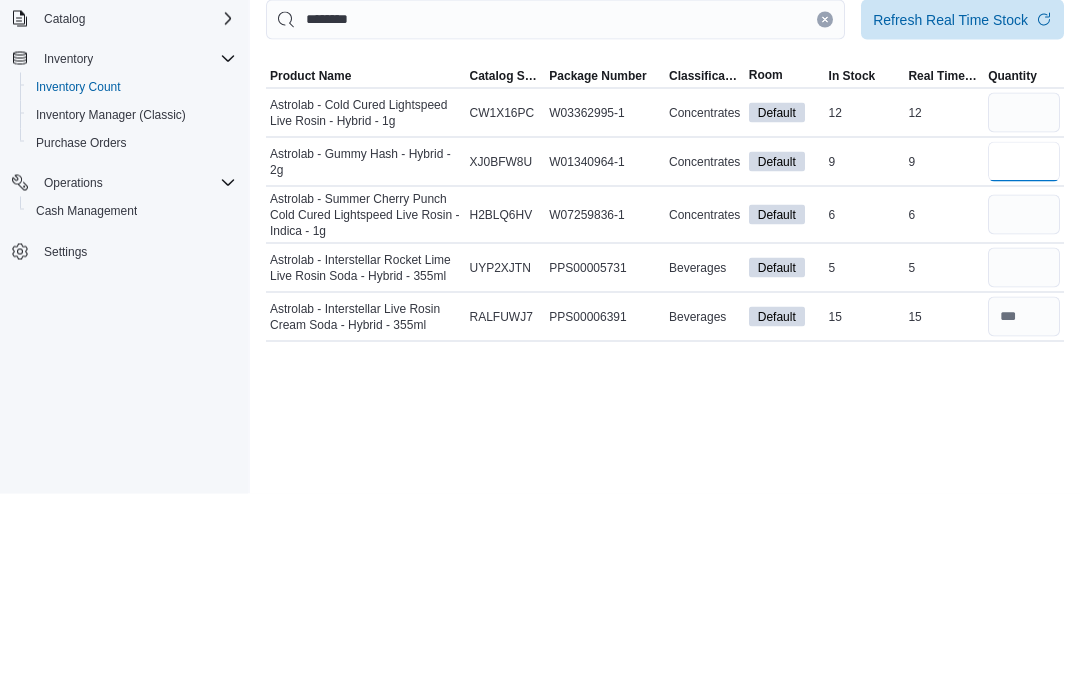 type 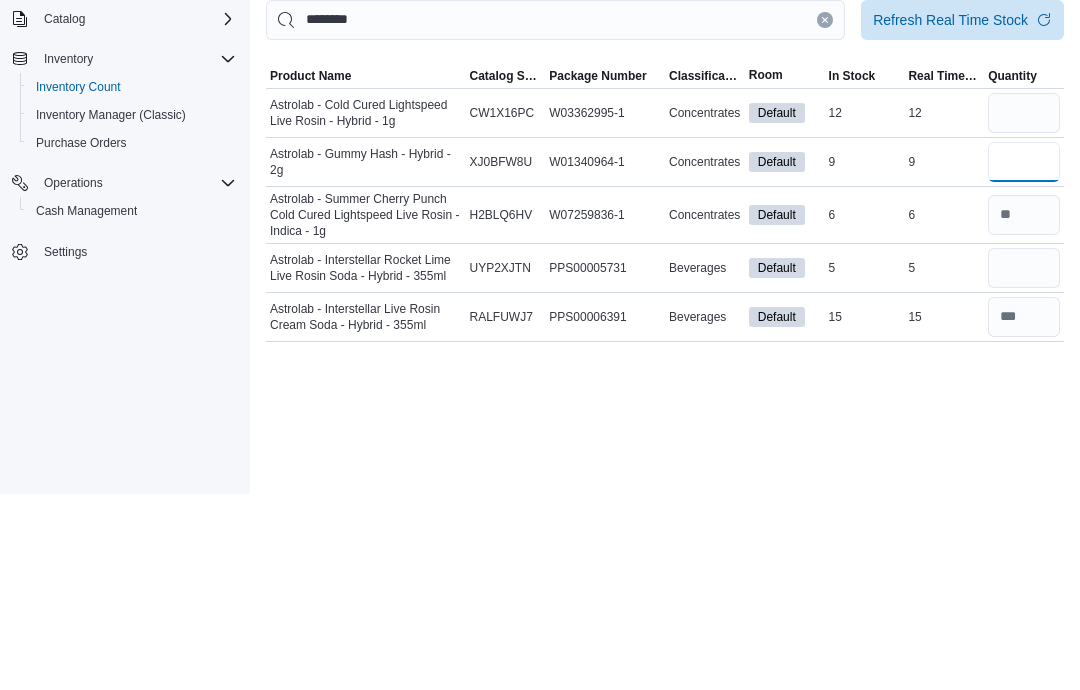 type on "*" 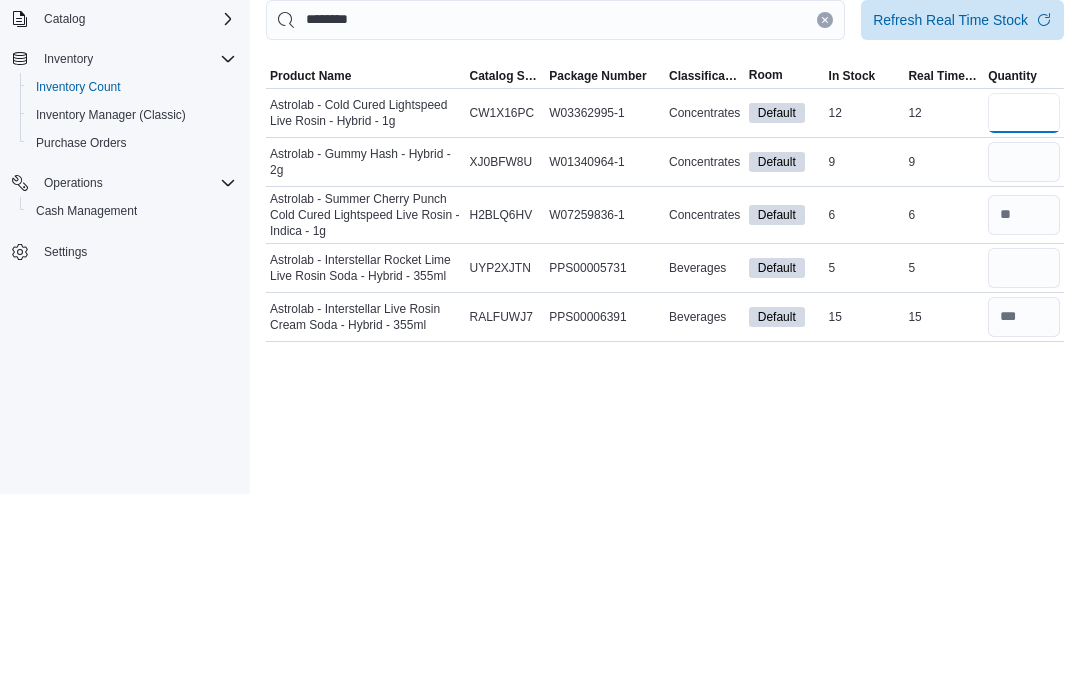 click at bounding box center [1024, 309] 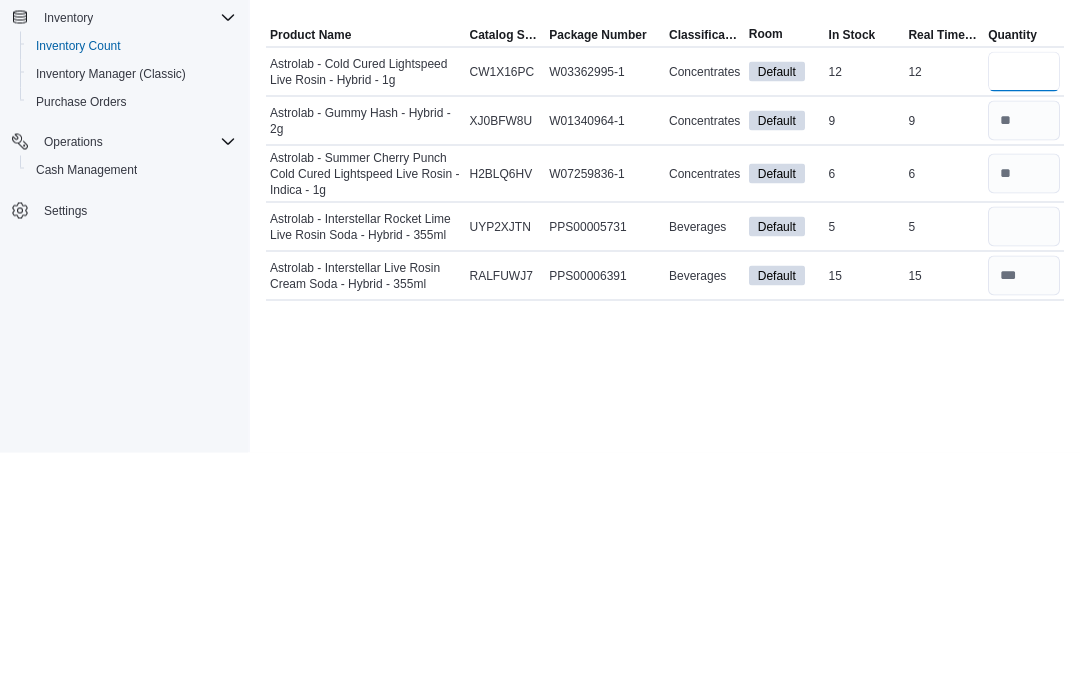 type on "**" 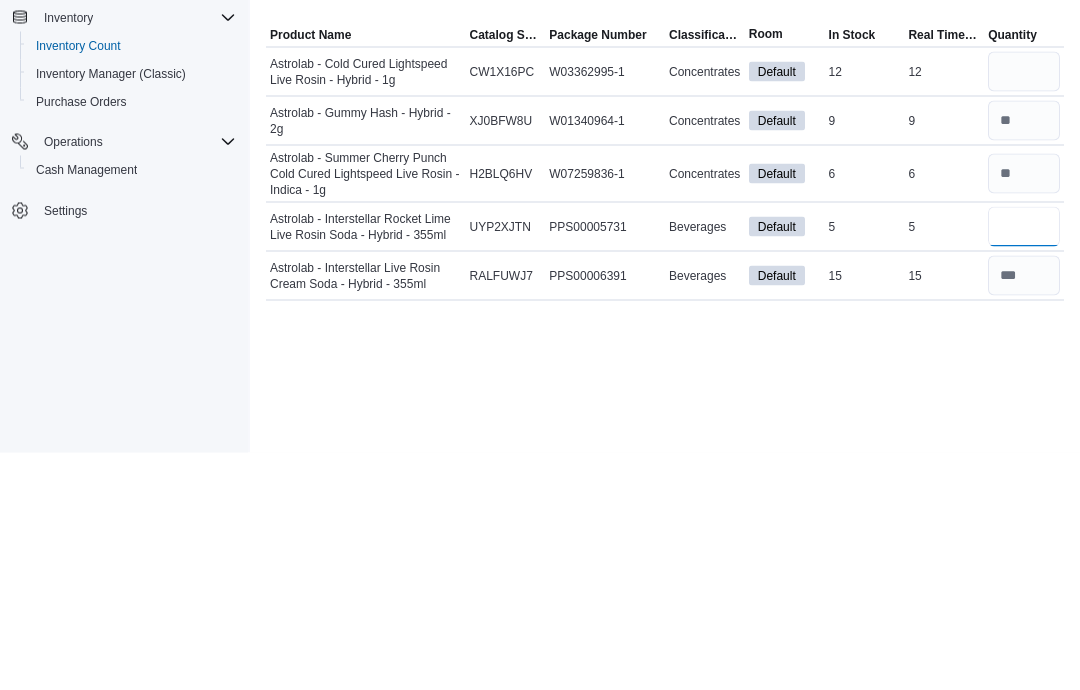 click at bounding box center [1024, 464] 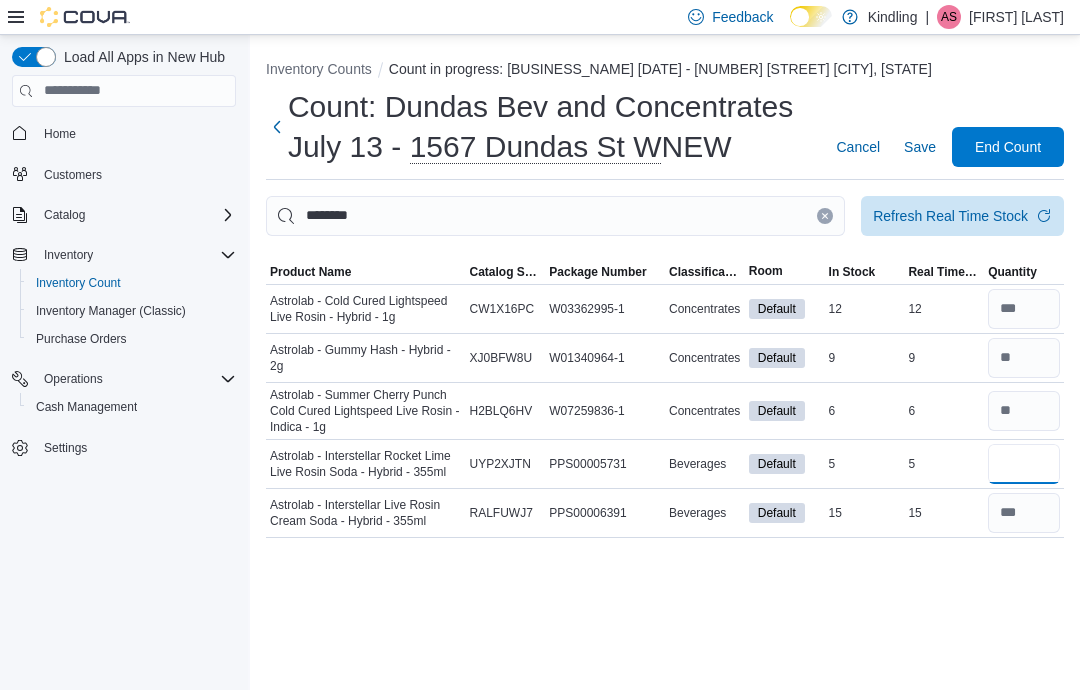 type on "*" 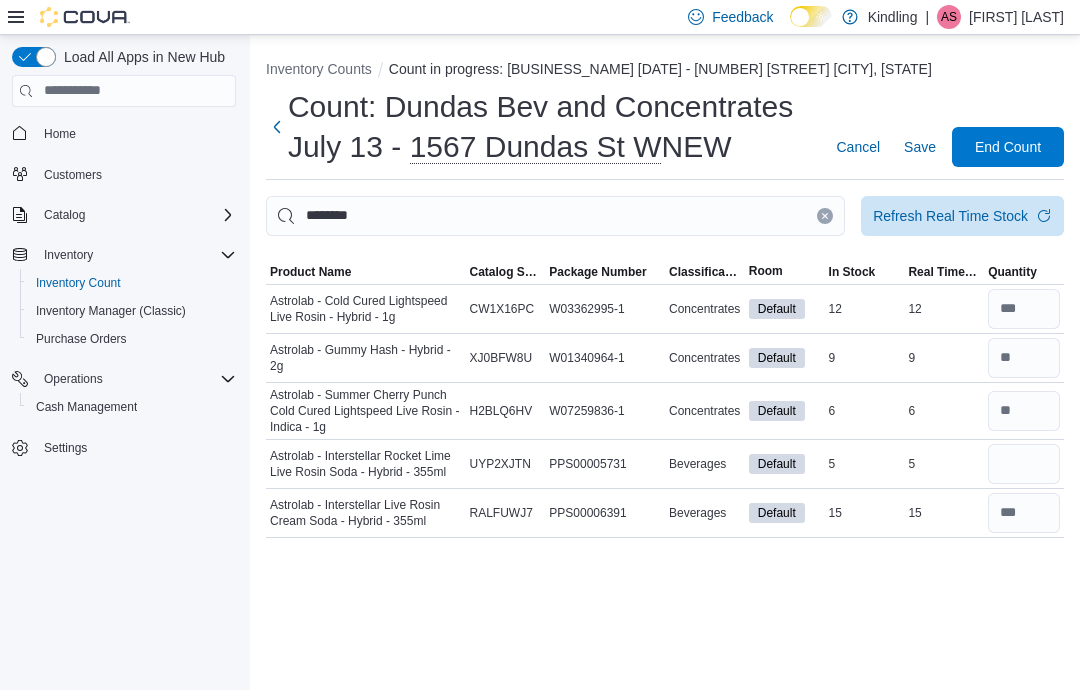 click on "Save" at bounding box center (920, 147) 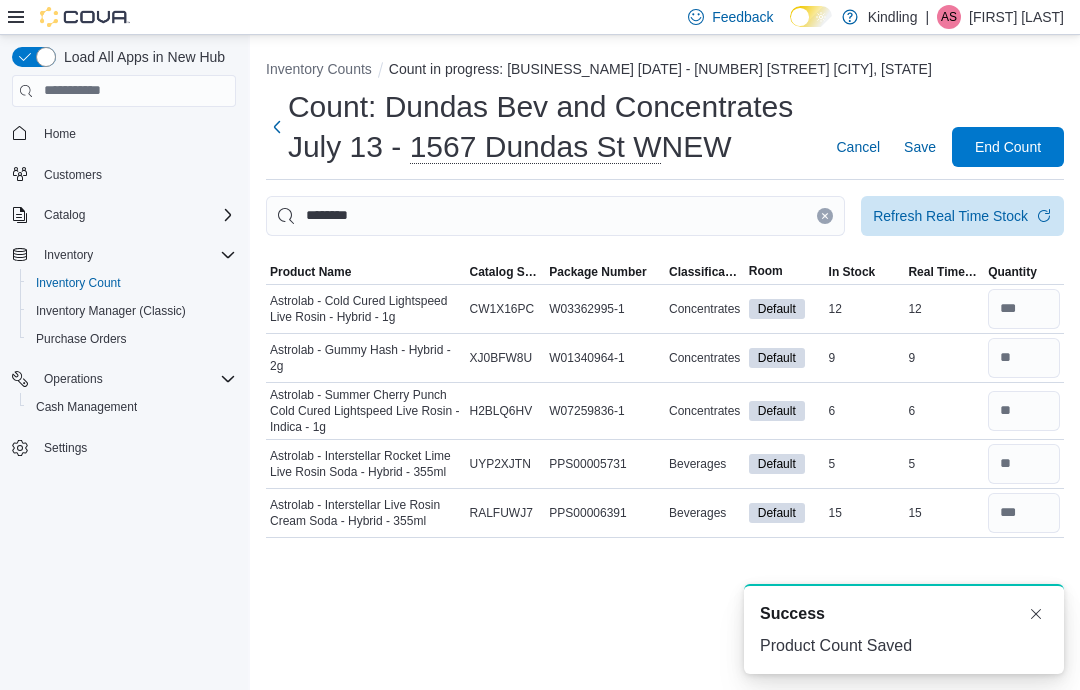 scroll, scrollTop: 0, scrollLeft: 0, axis: both 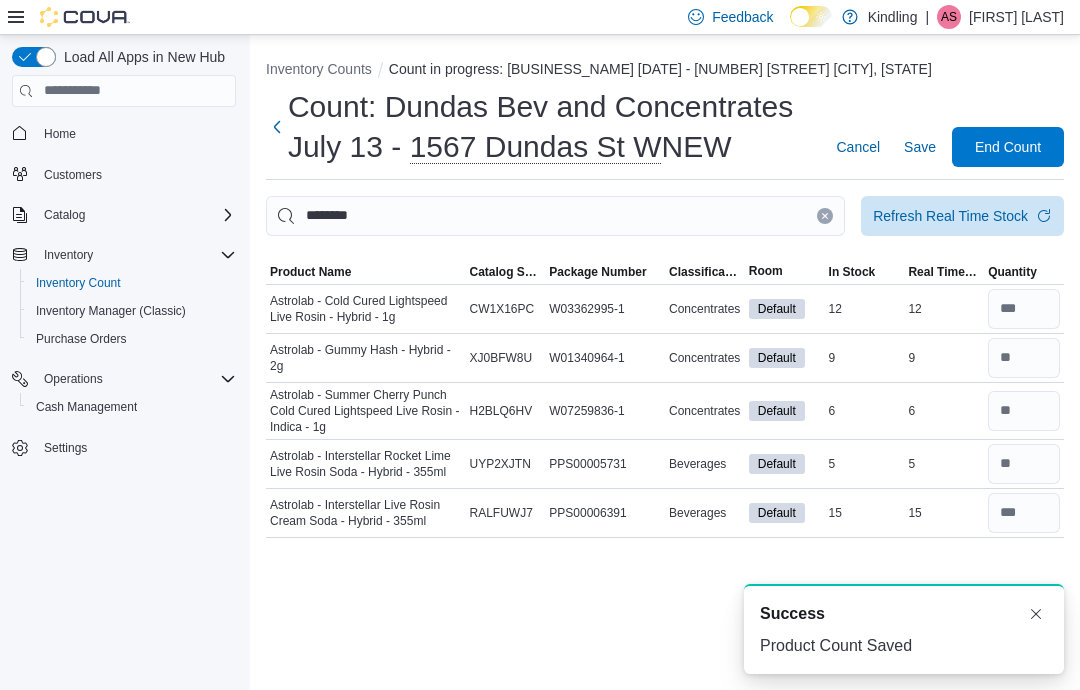 click 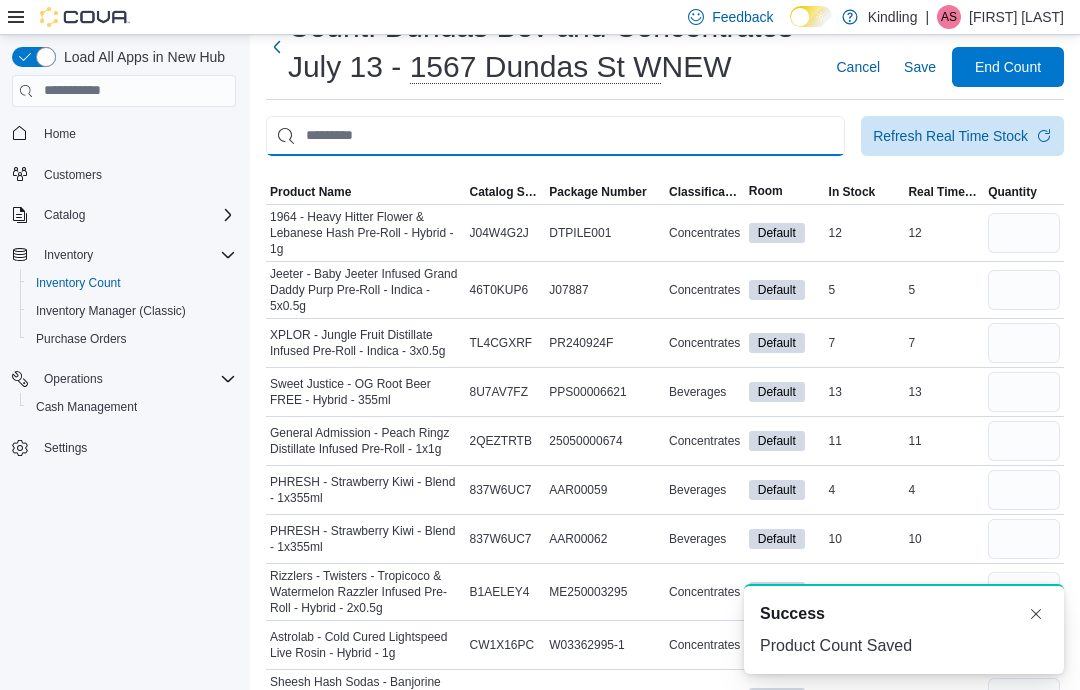 click at bounding box center [1036, 614] 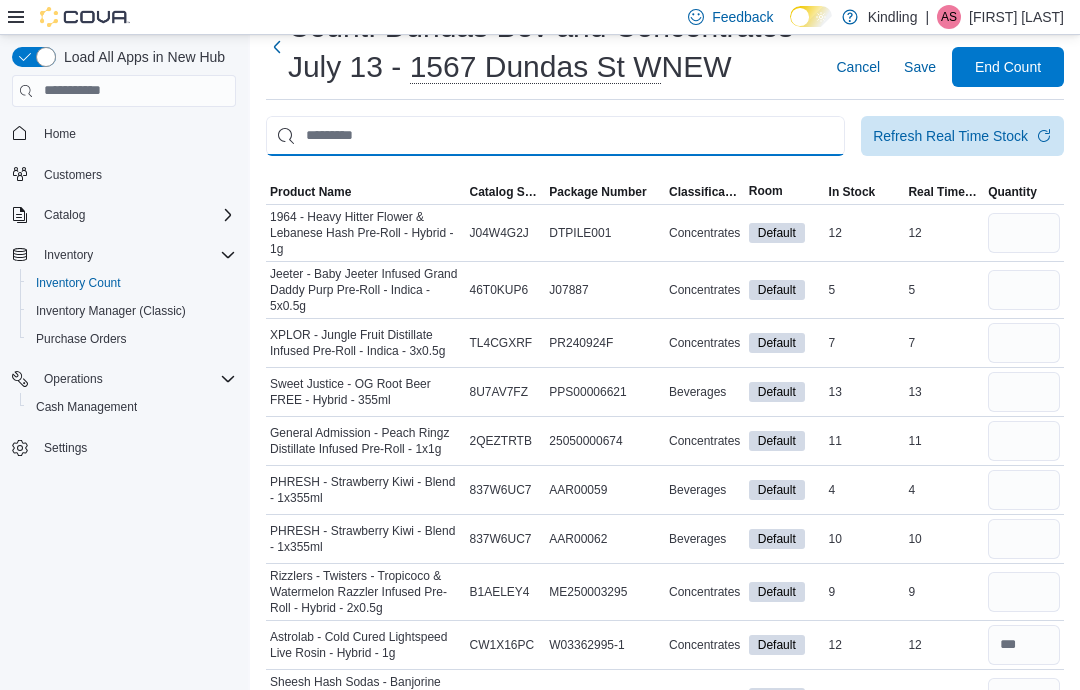 click at bounding box center [555, 136] 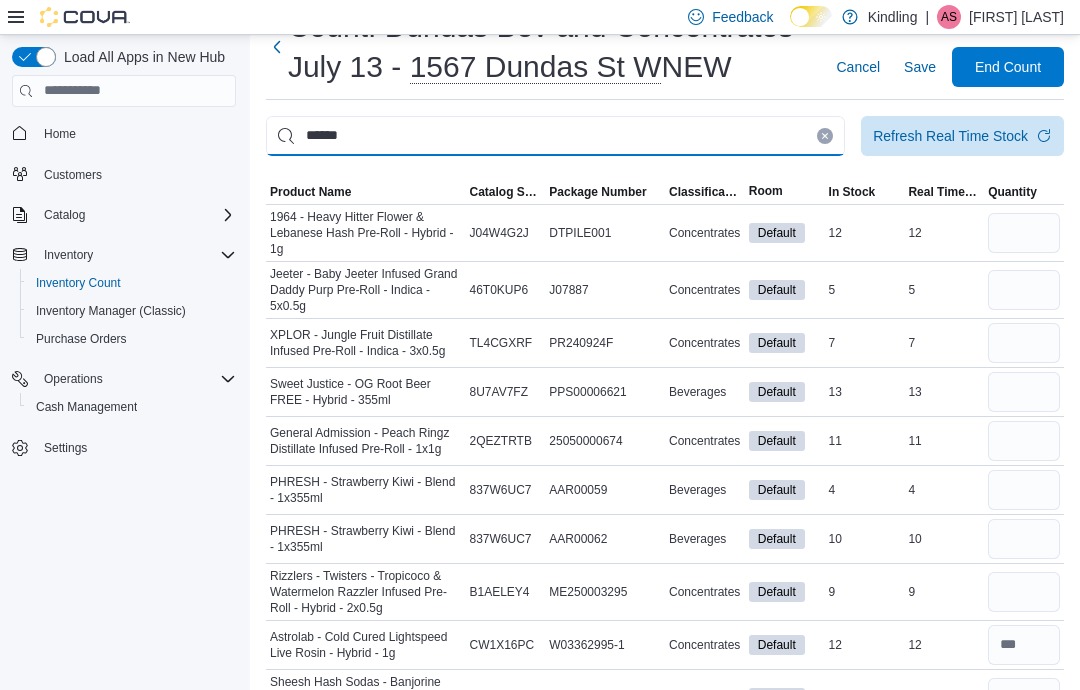 type on "******" 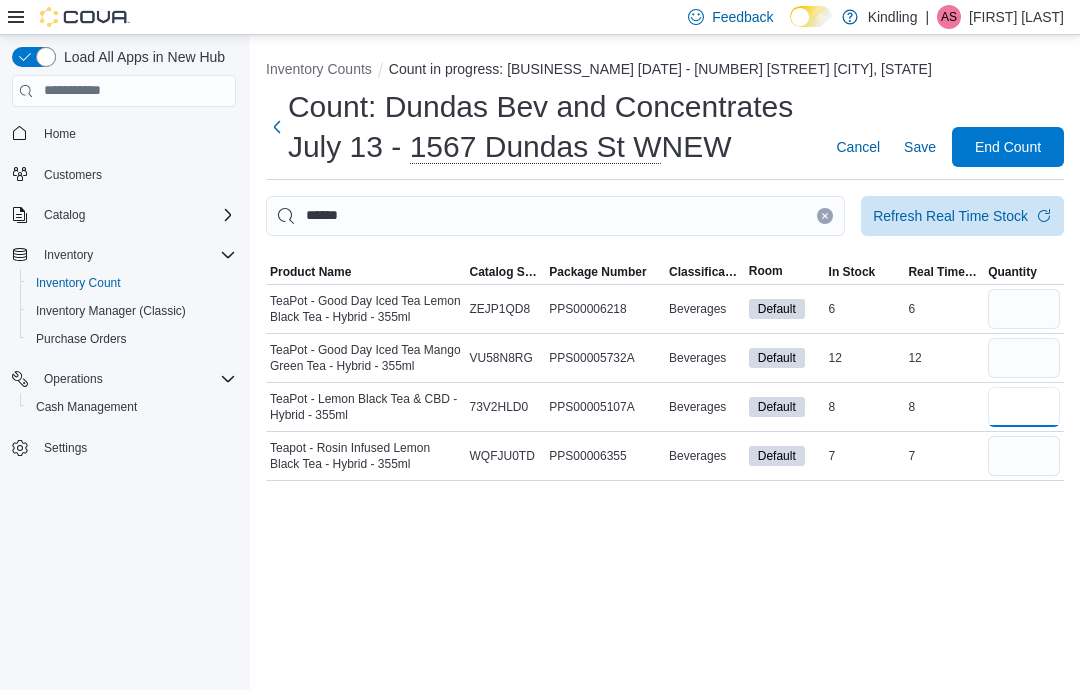 click at bounding box center [1024, 407] 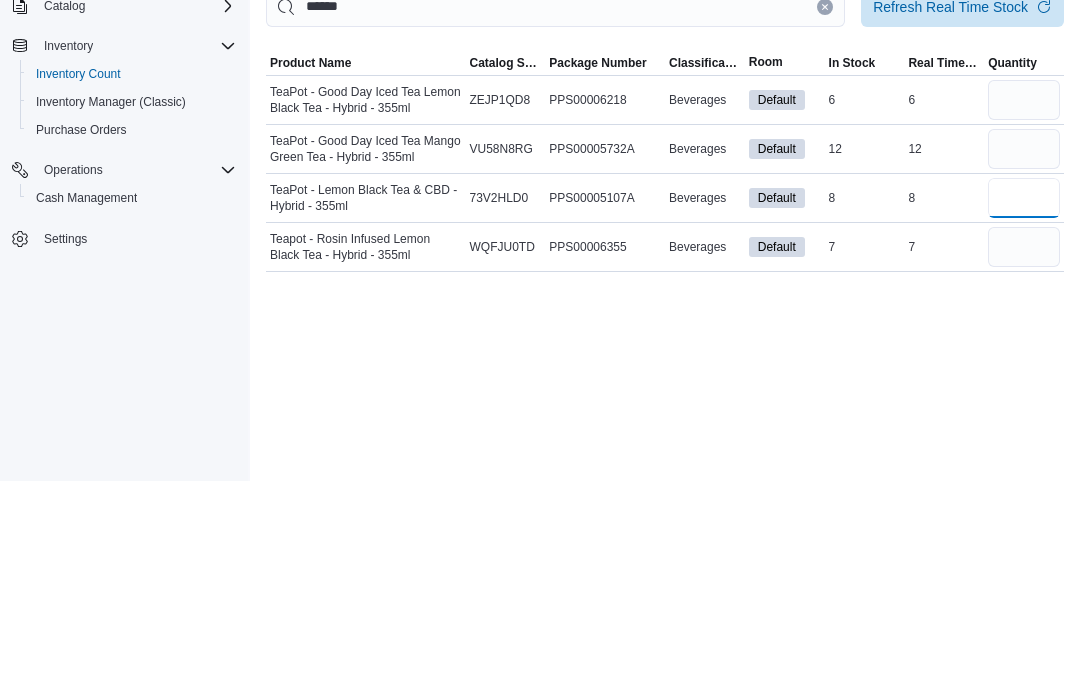 type on "**" 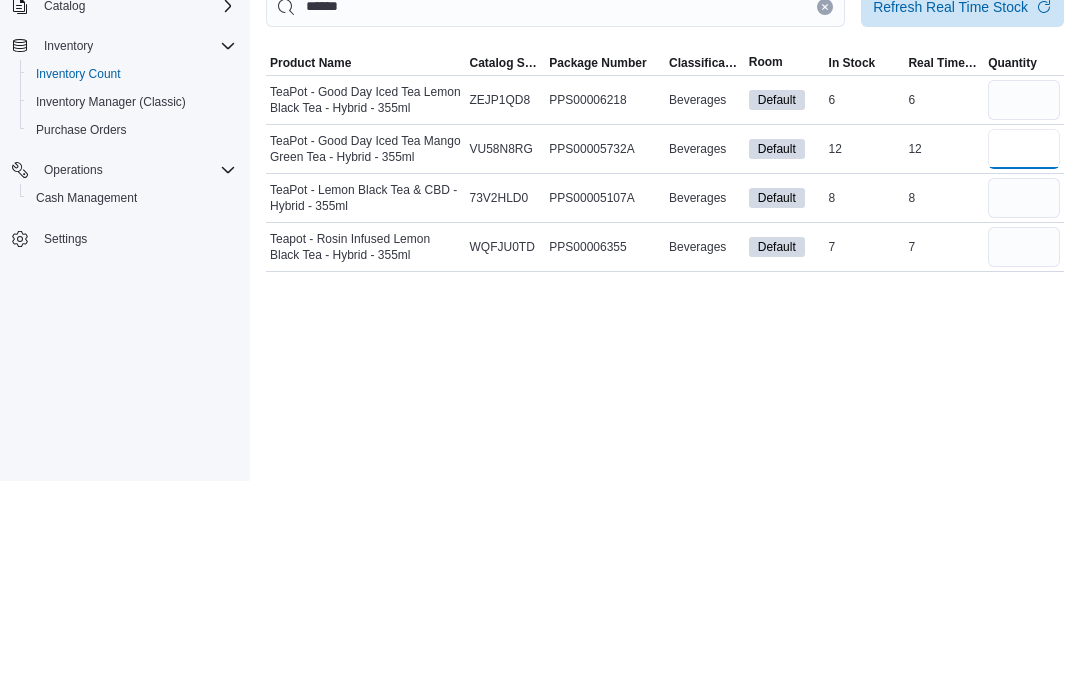 click at bounding box center [1024, 358] 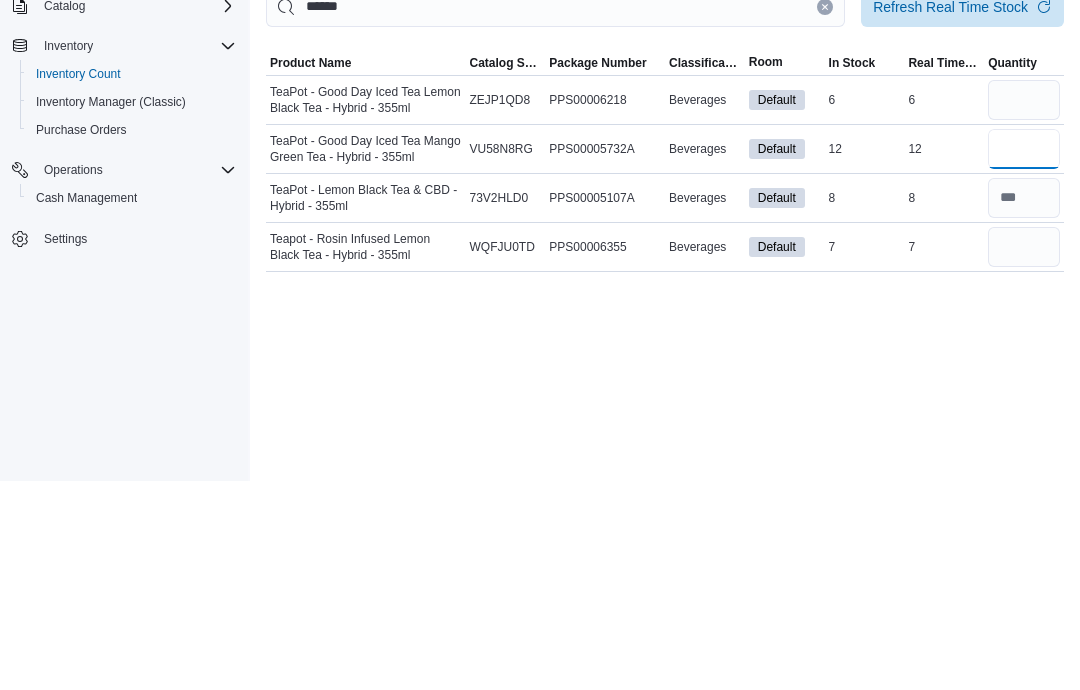 type on "**" 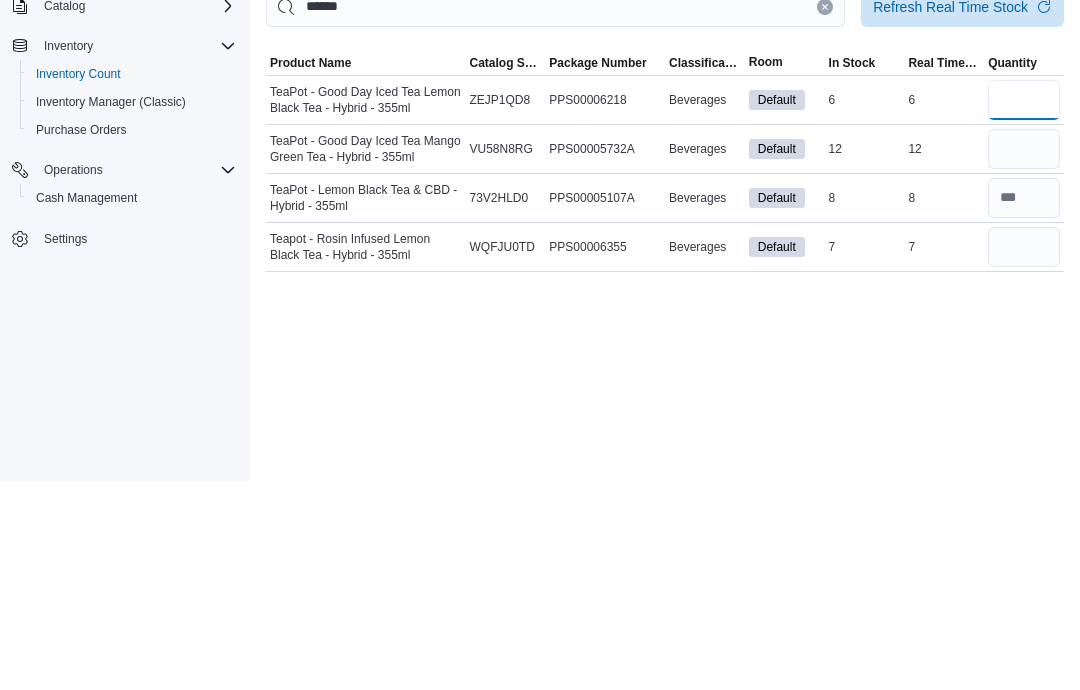 click at bounding box center [1024, 309] 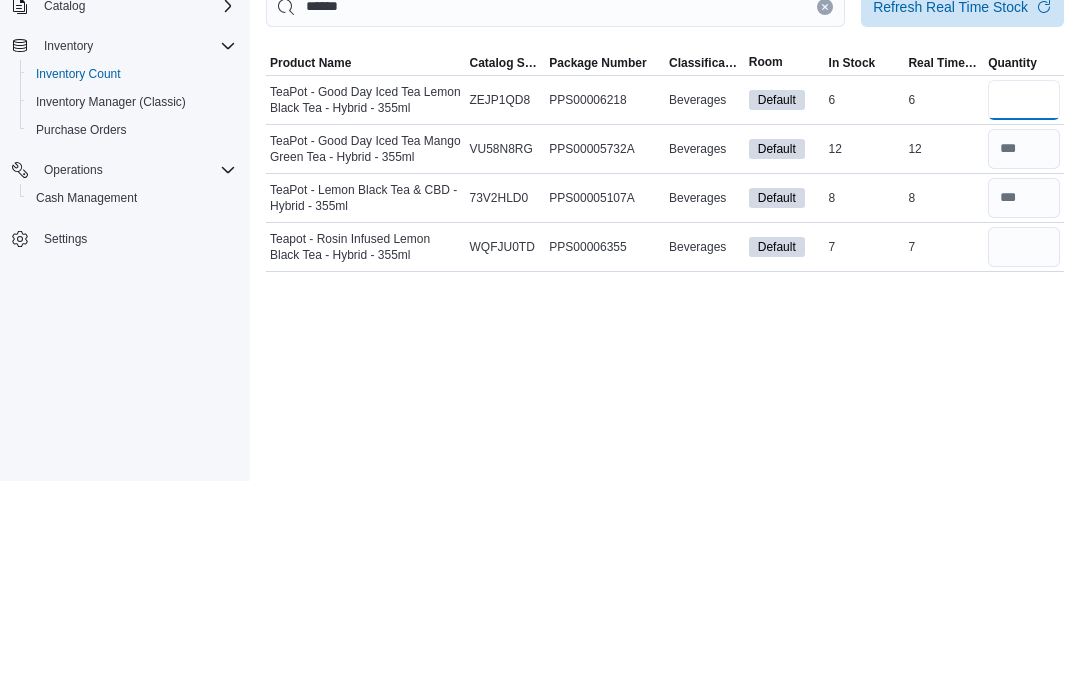 type on "*" 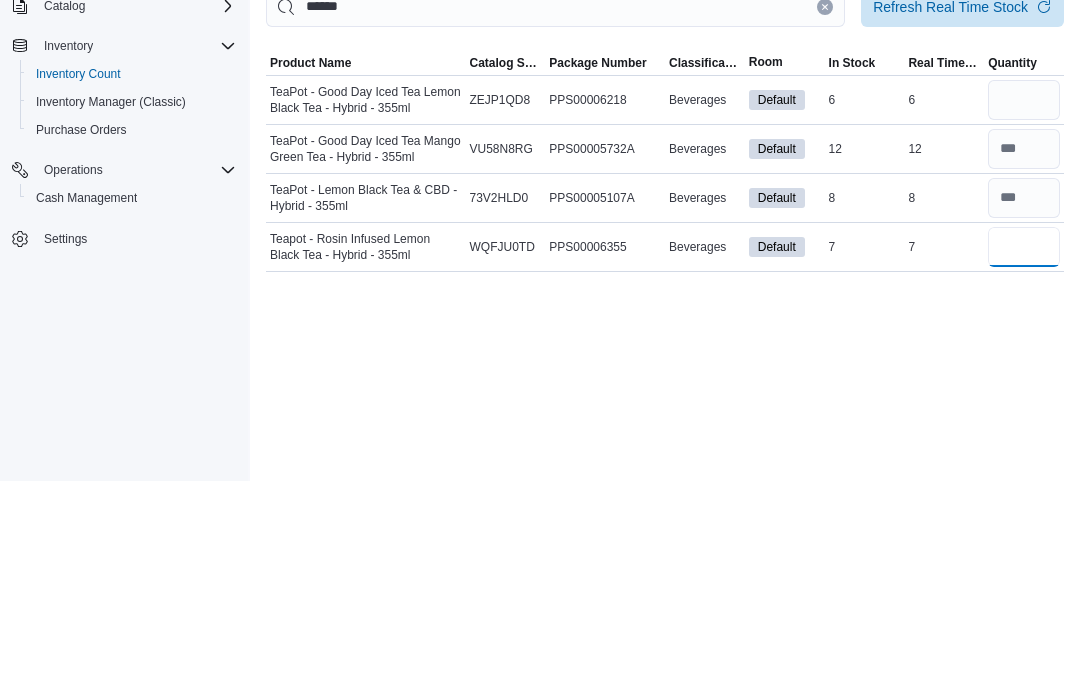 click at bounding box center [1024, 456] 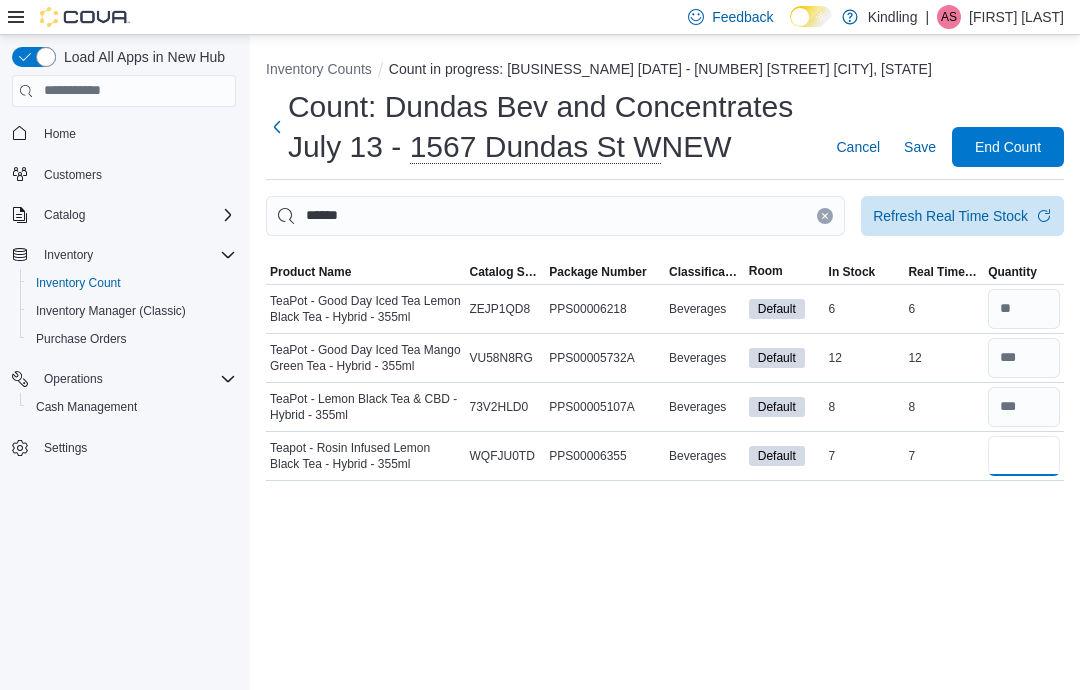type on "*" 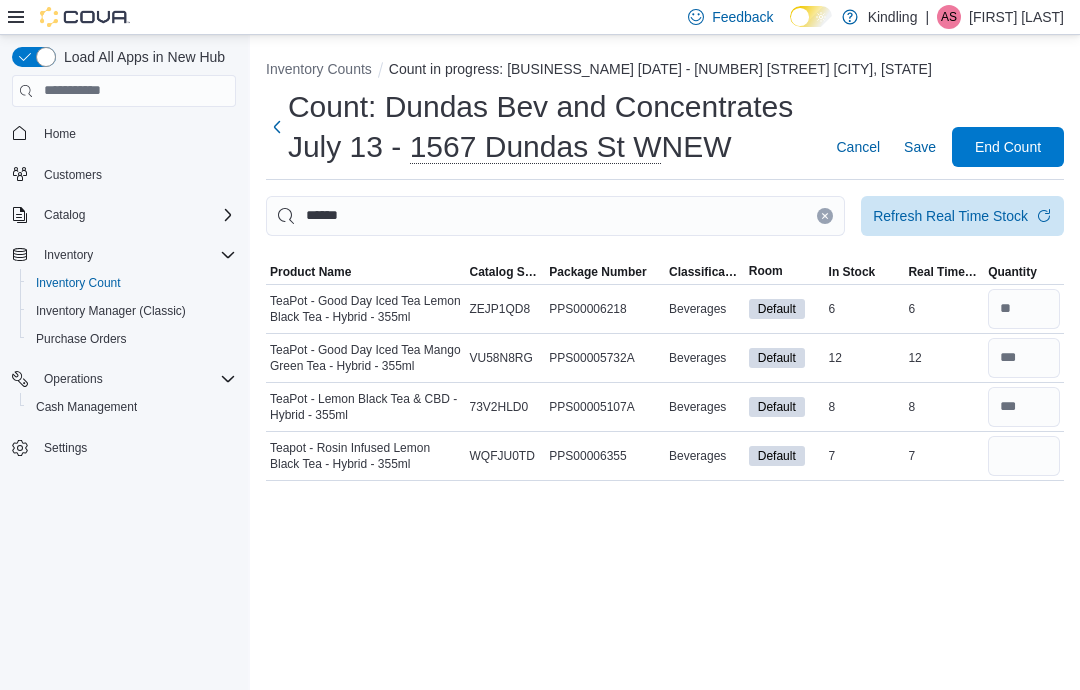 click on "Save" at bounding box center (920, 147) 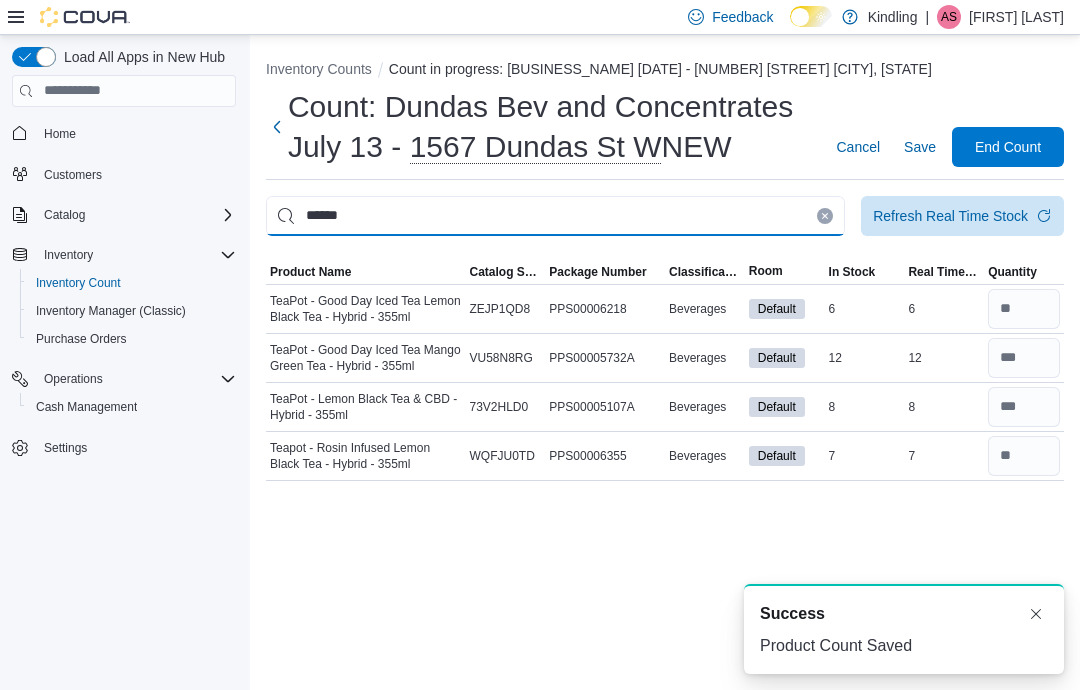 click on "******" at bounding box center [555, 216] 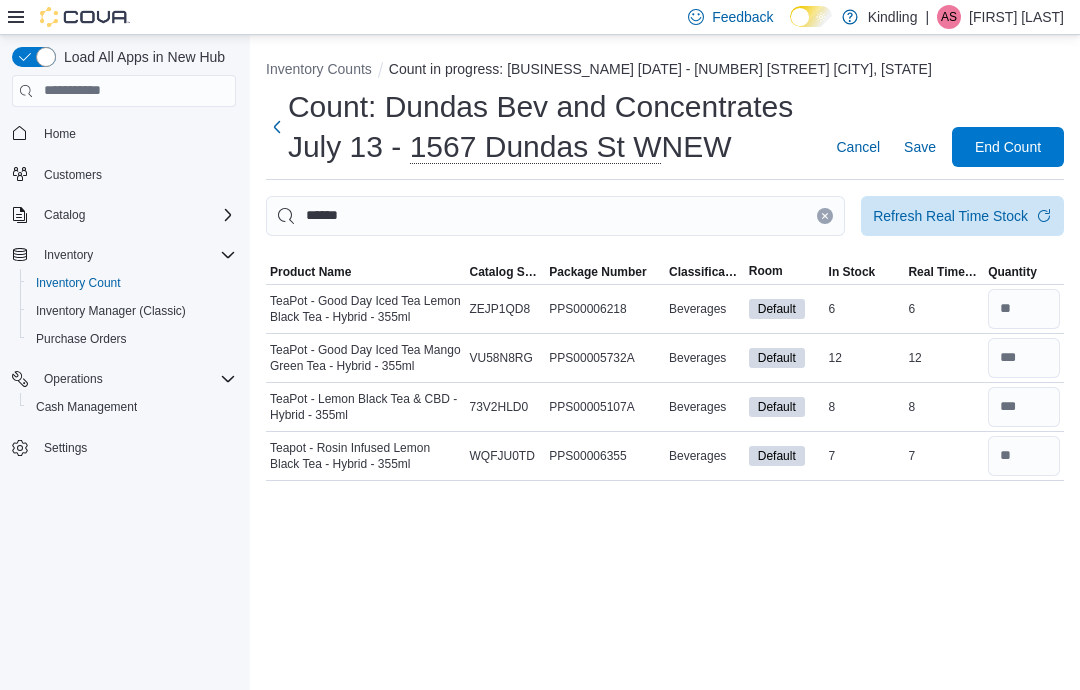 click at bounding box center [825, 216] 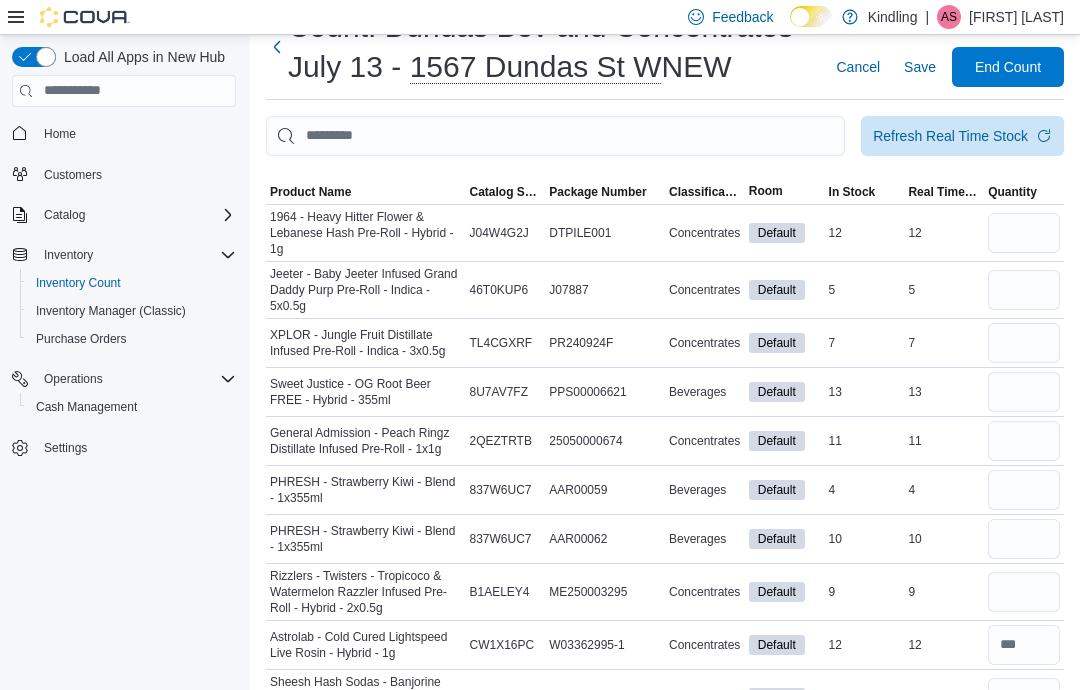 click on "Save" at bounding box center [920, 67] 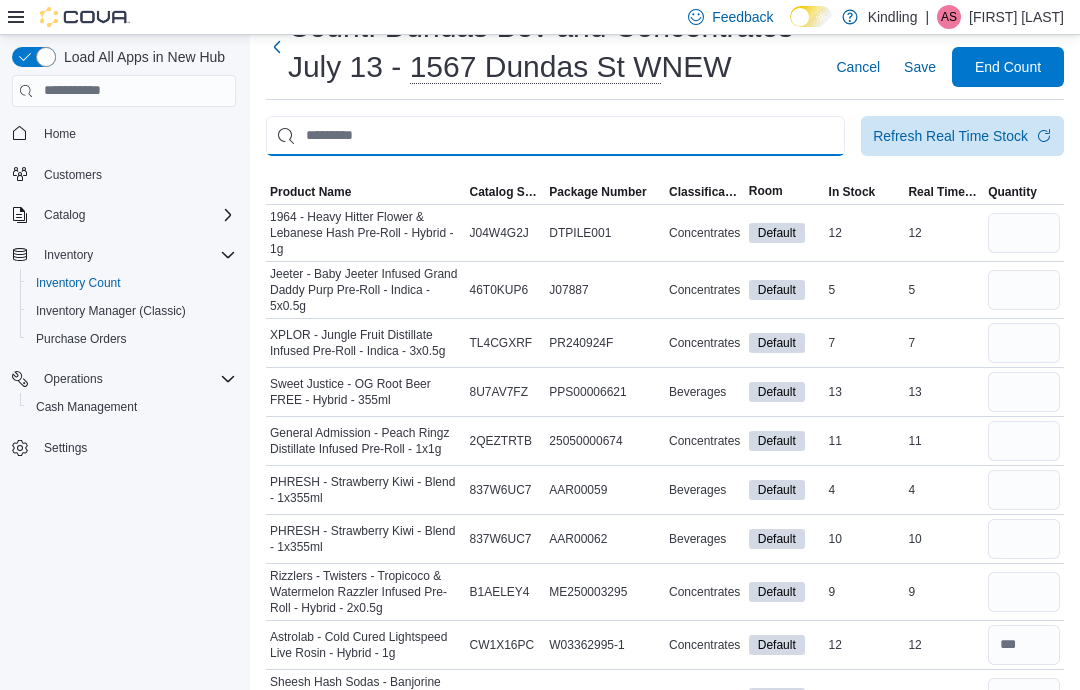 click at bounding box center (555, 136) 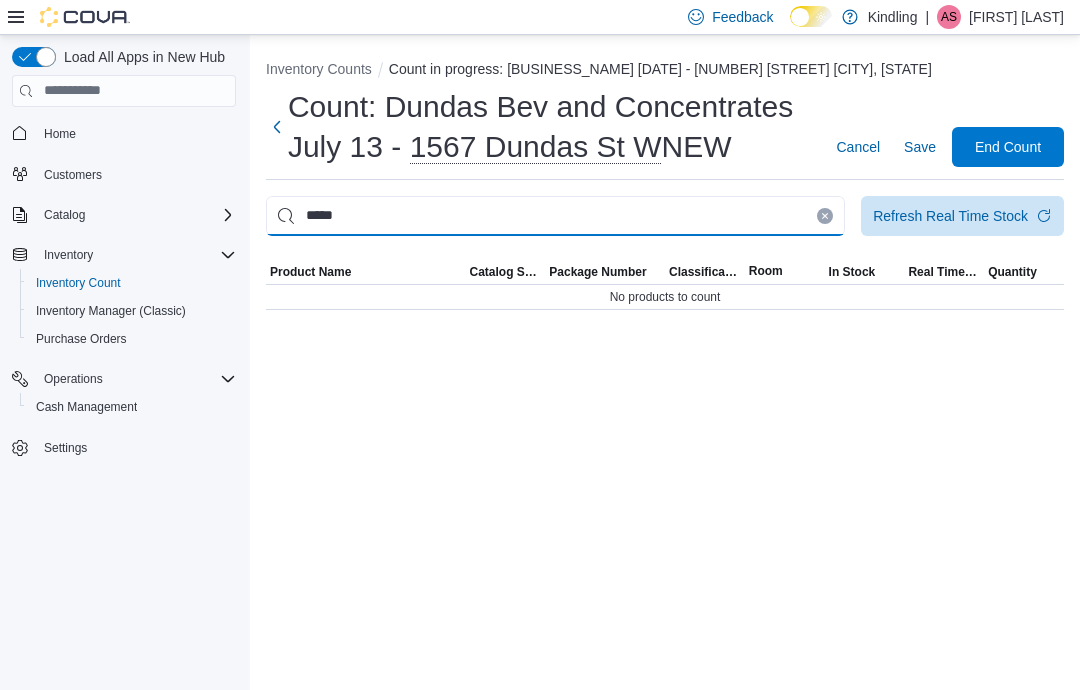click on "*****" at bounding box center (555, 216) 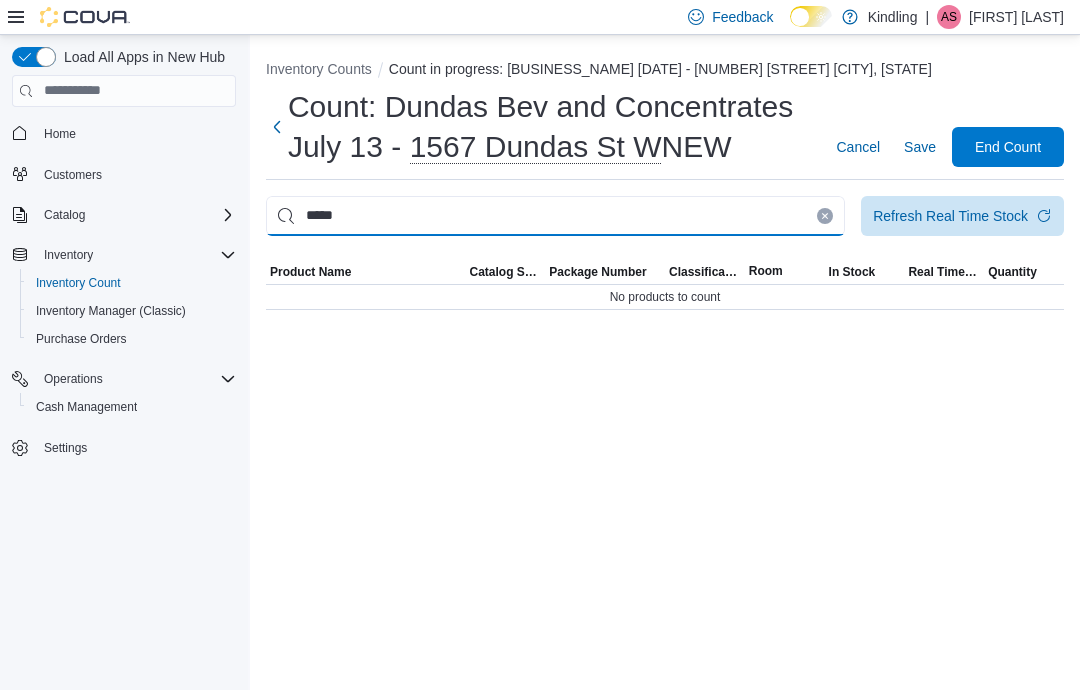 click on "*****" at bounding box center (555, 216) 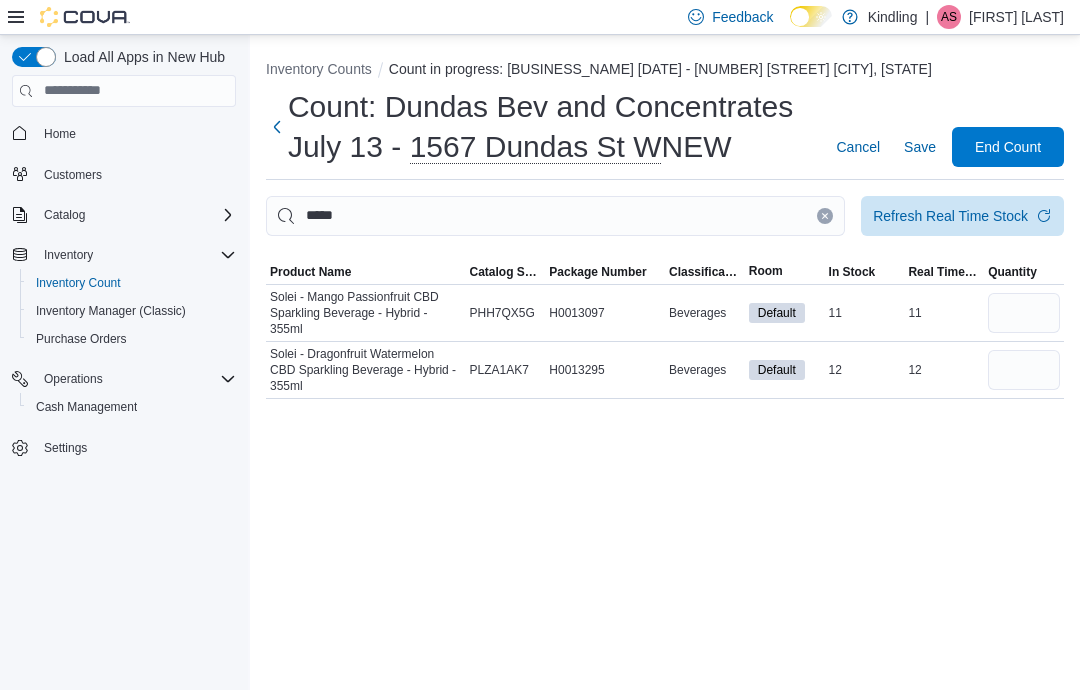 click at bounding box center [1024, 313] 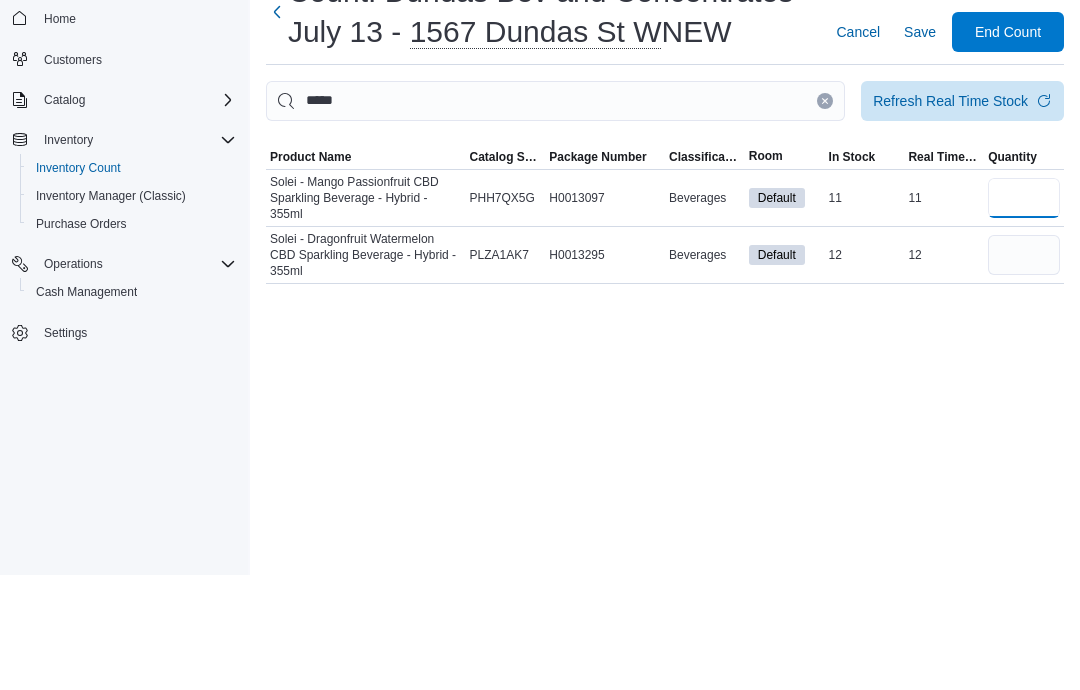 type on "**" 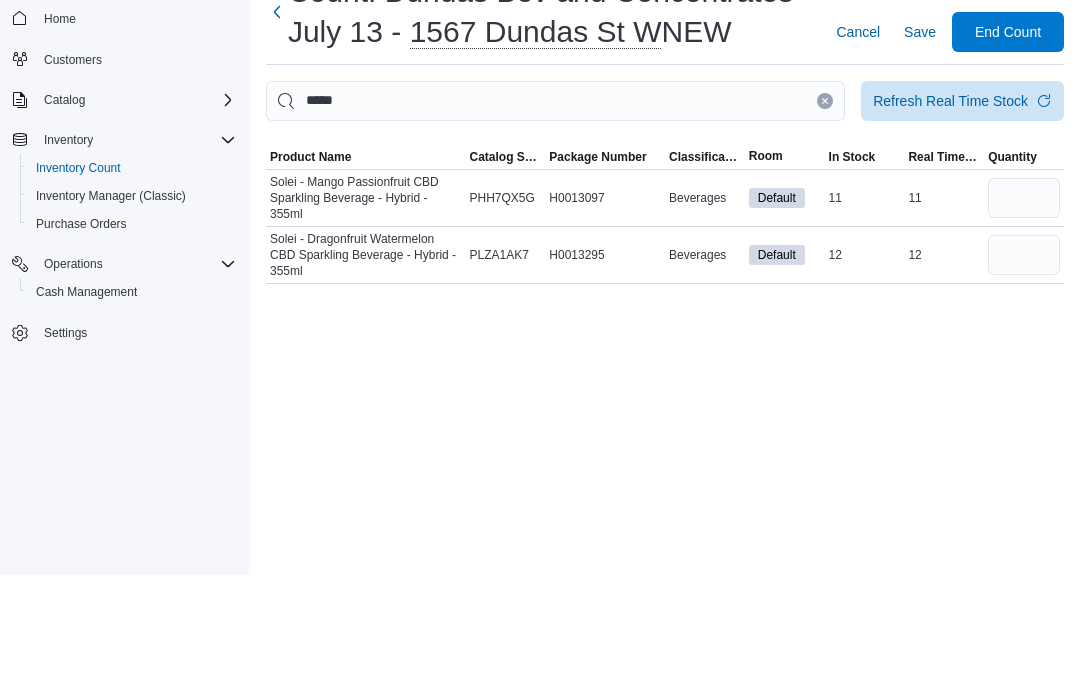 click at bounding box center [1024, 370] 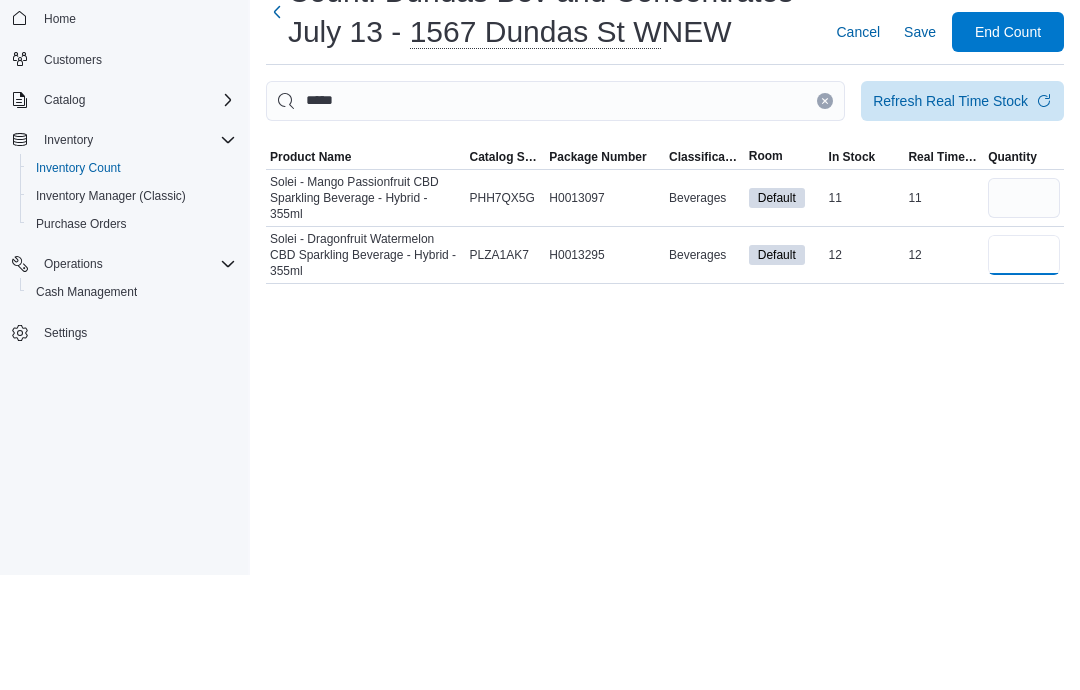 type 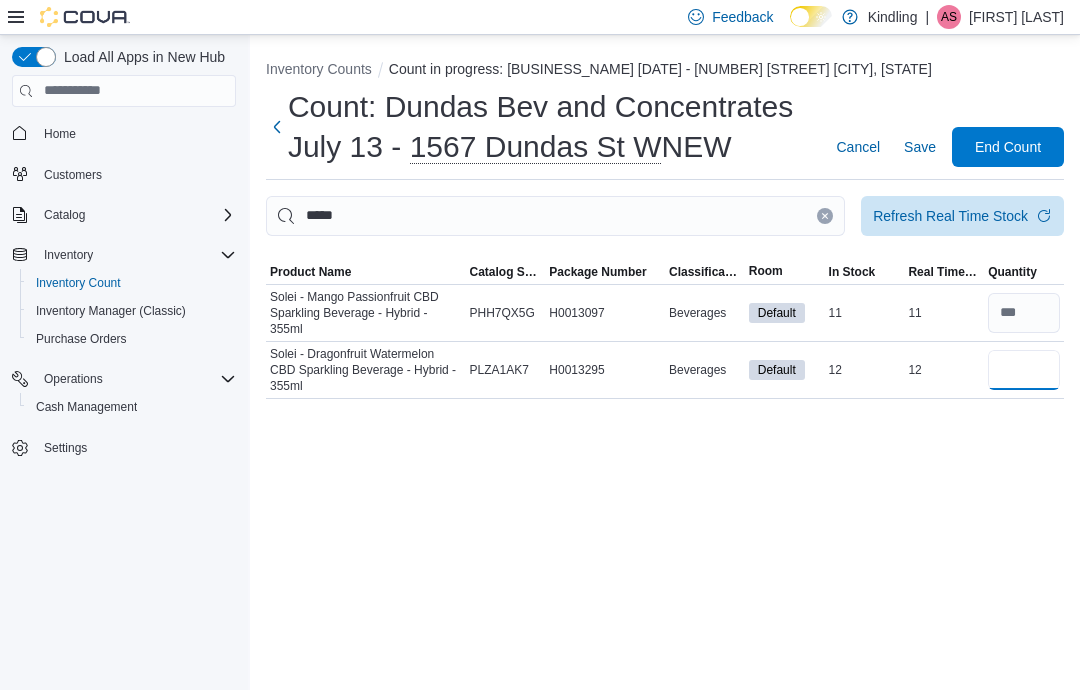 type on "**" 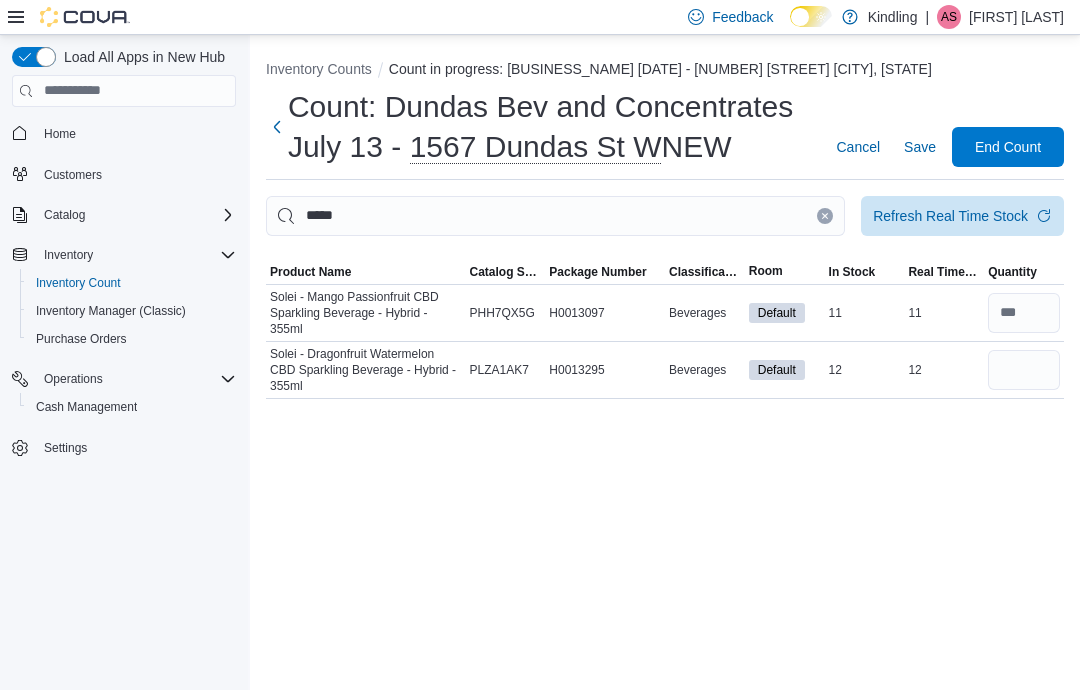 click on "Save" at bounding box center [920, 147] 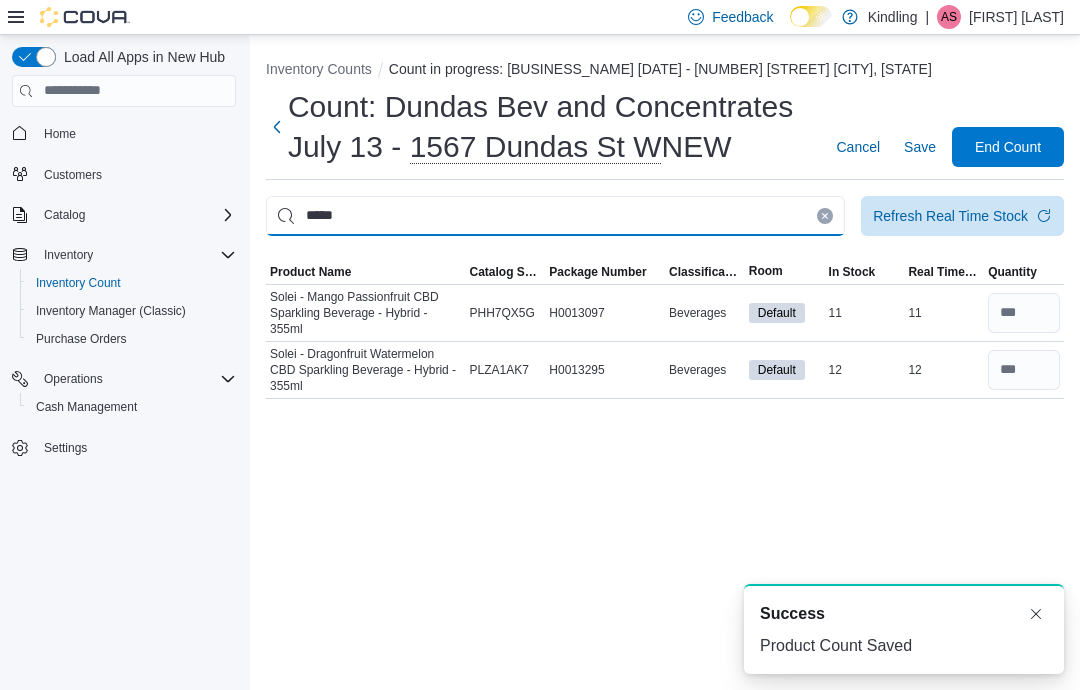 click on "*****" at bounding box center [555, 216] 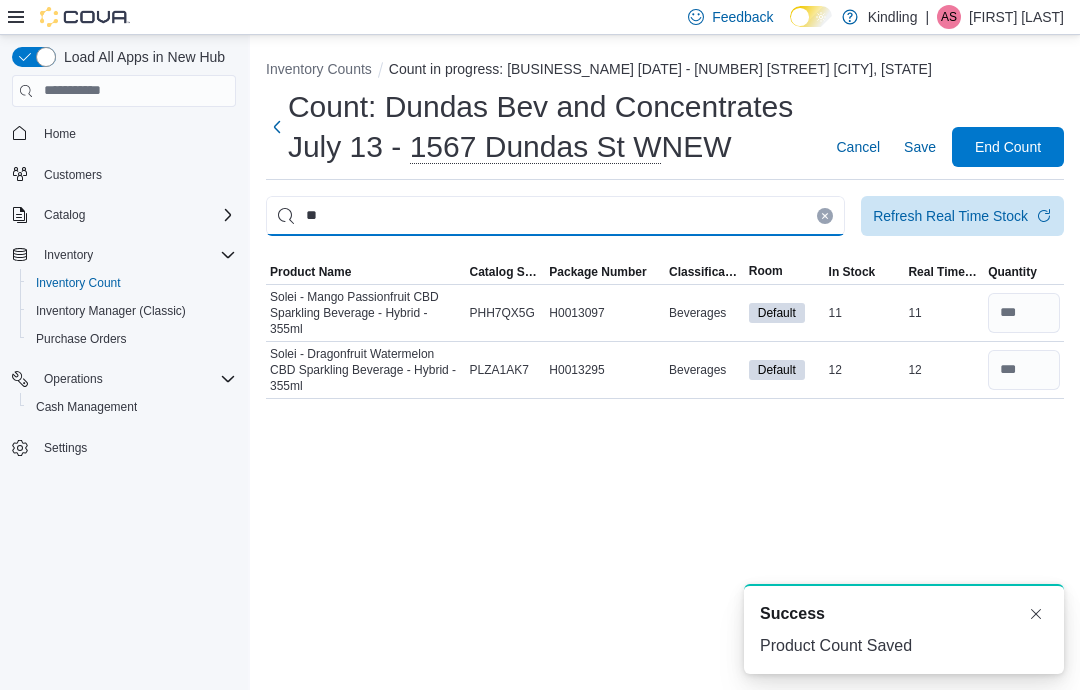 type on "*" 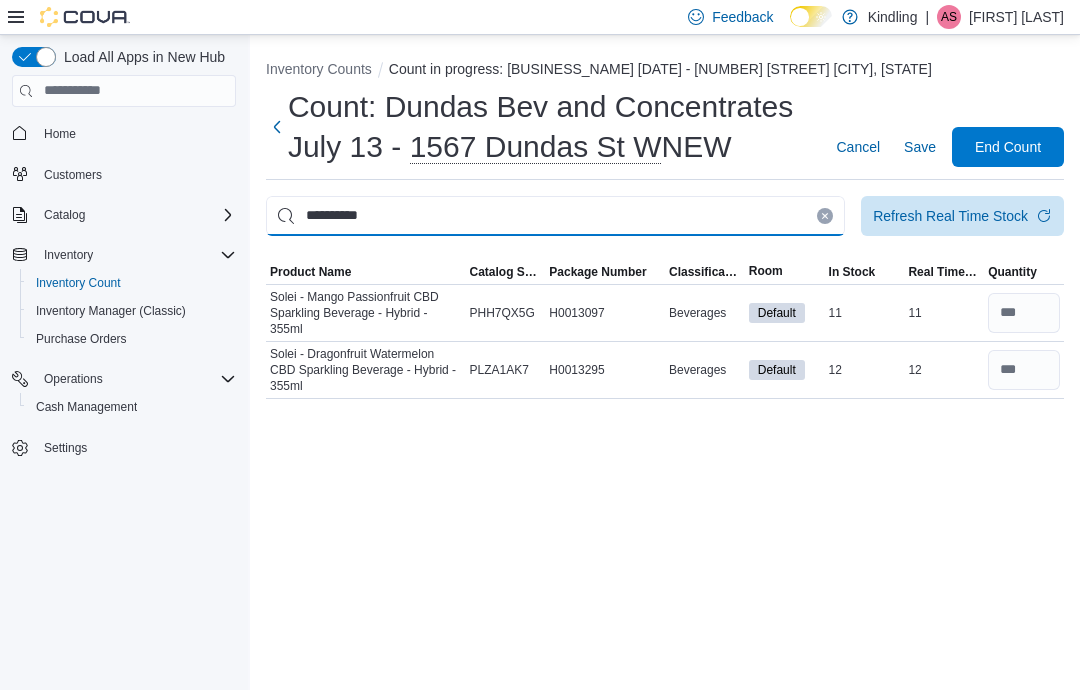 type on "**********" 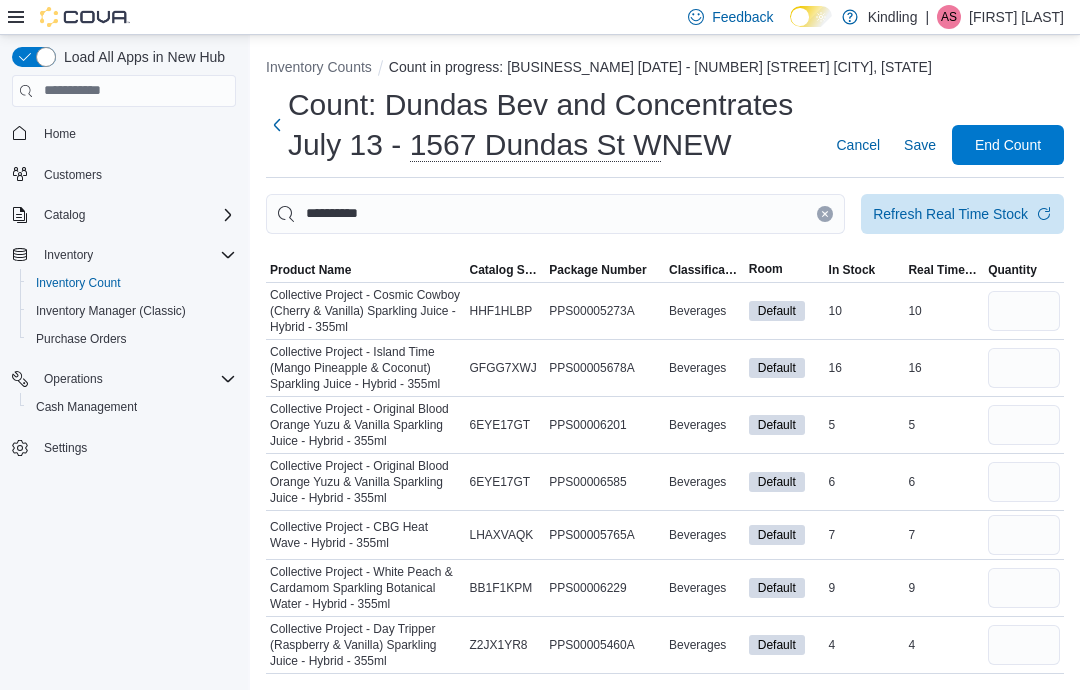 click at bounding box center (1024, 368) 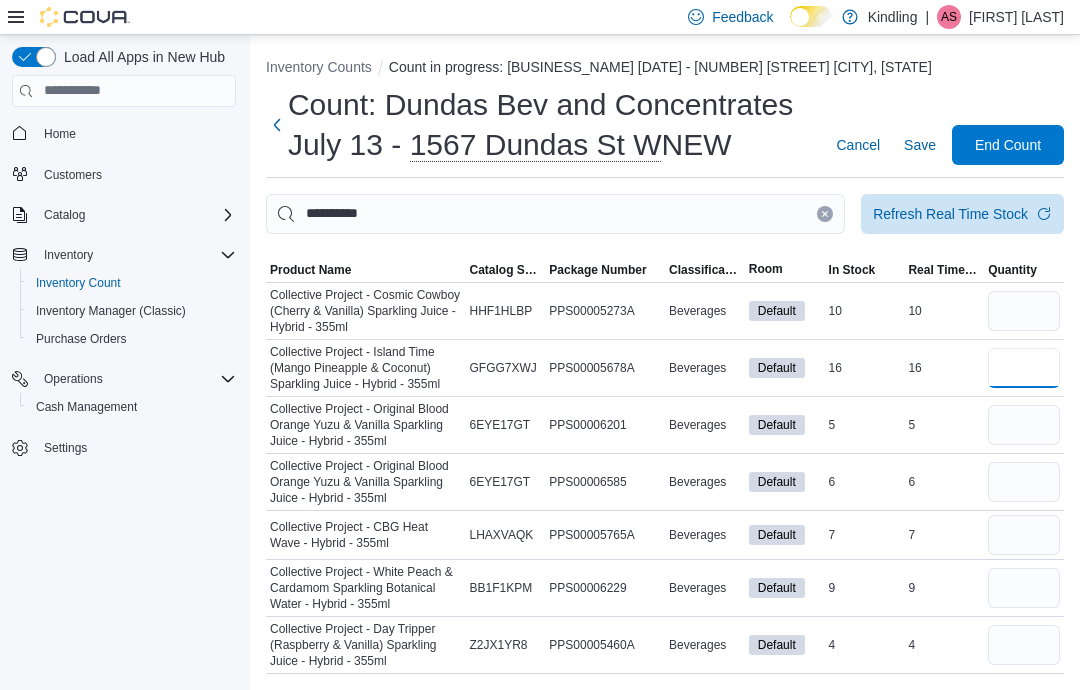 type on "**" 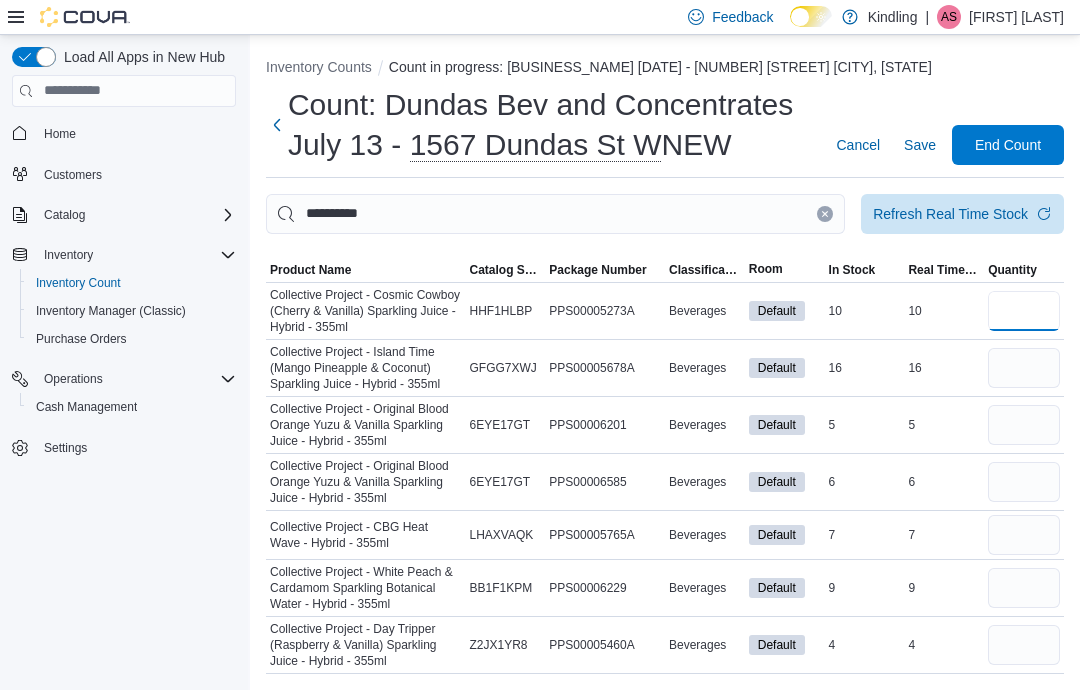 click at bounding box center [1024, 311] 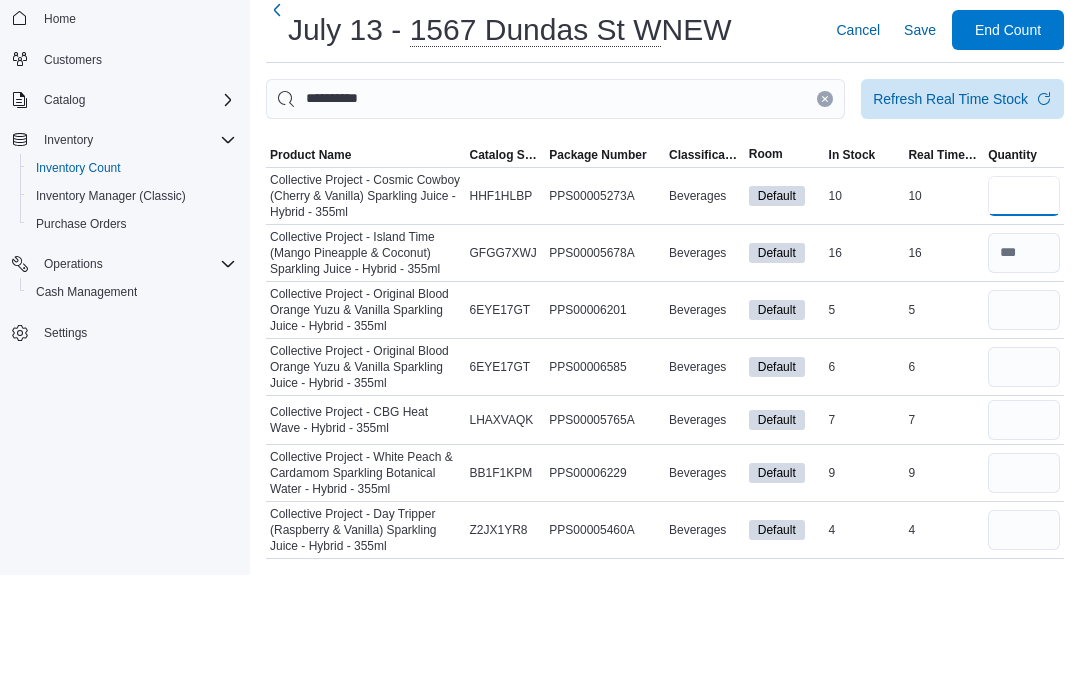 type on "**" 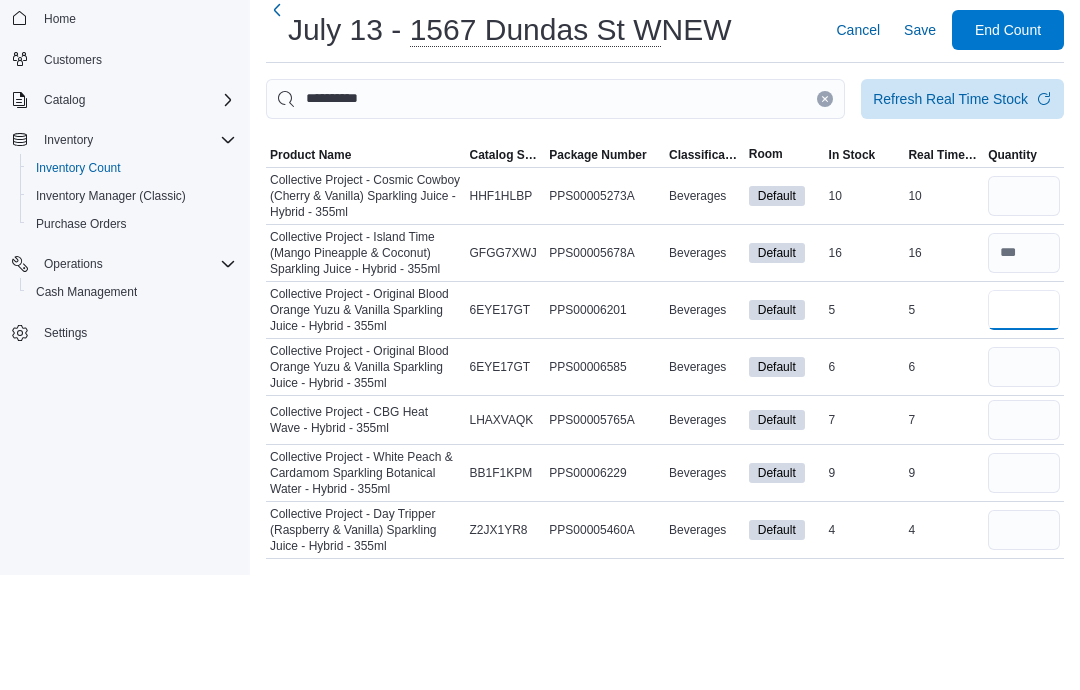 click at bounding box center [1024, 425] 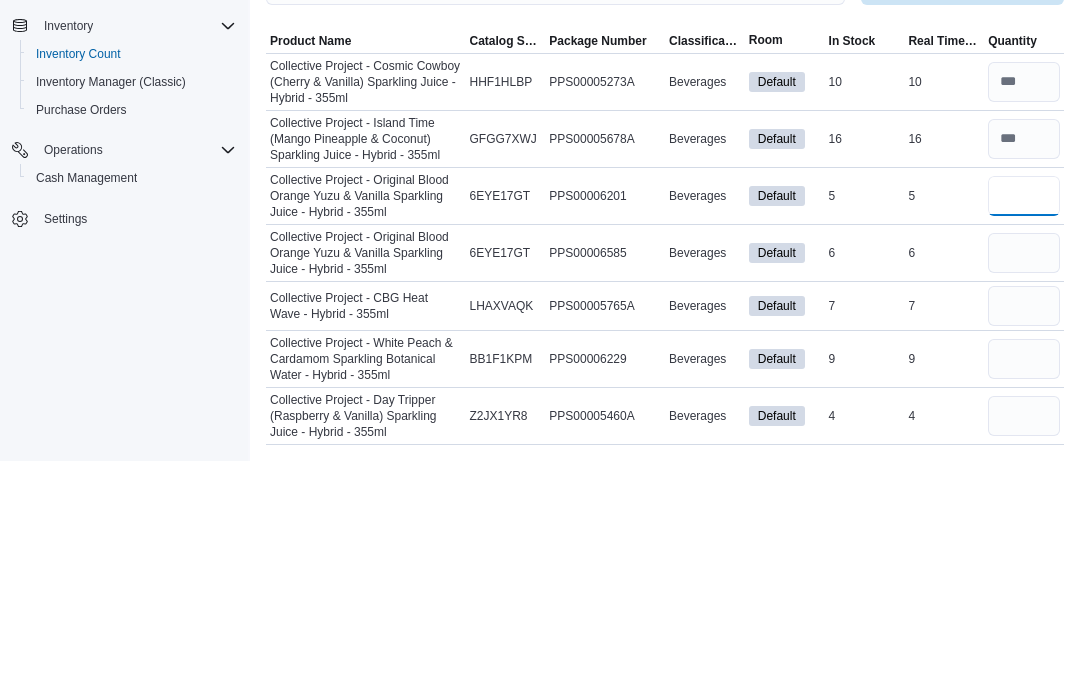 type on "*" 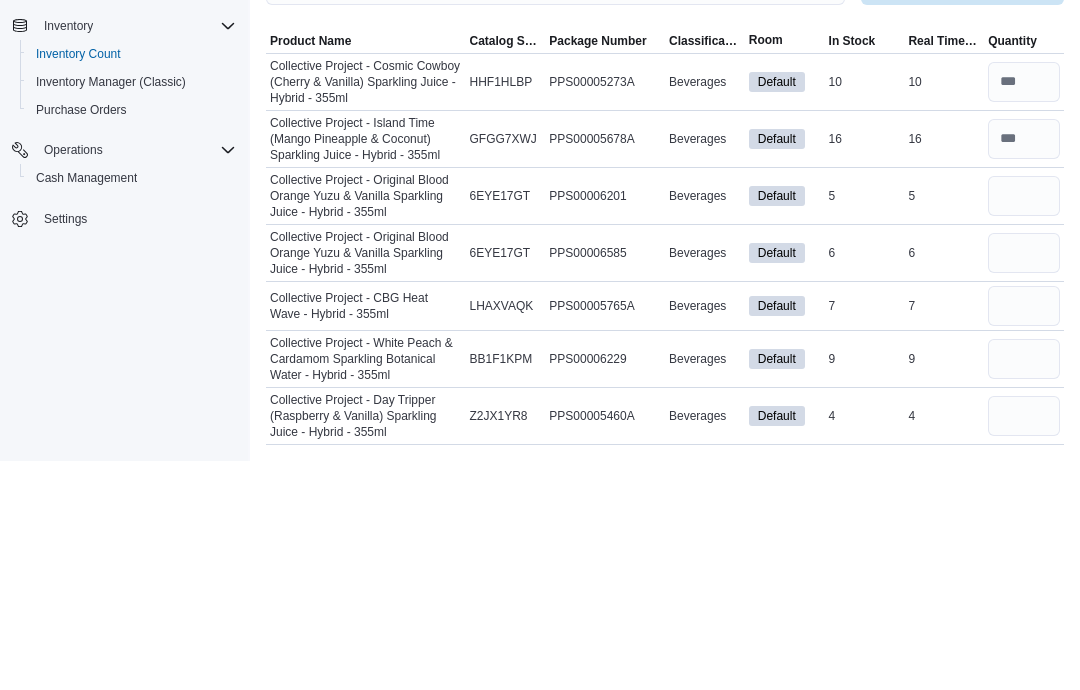 click at bounding box center (1024, 481) 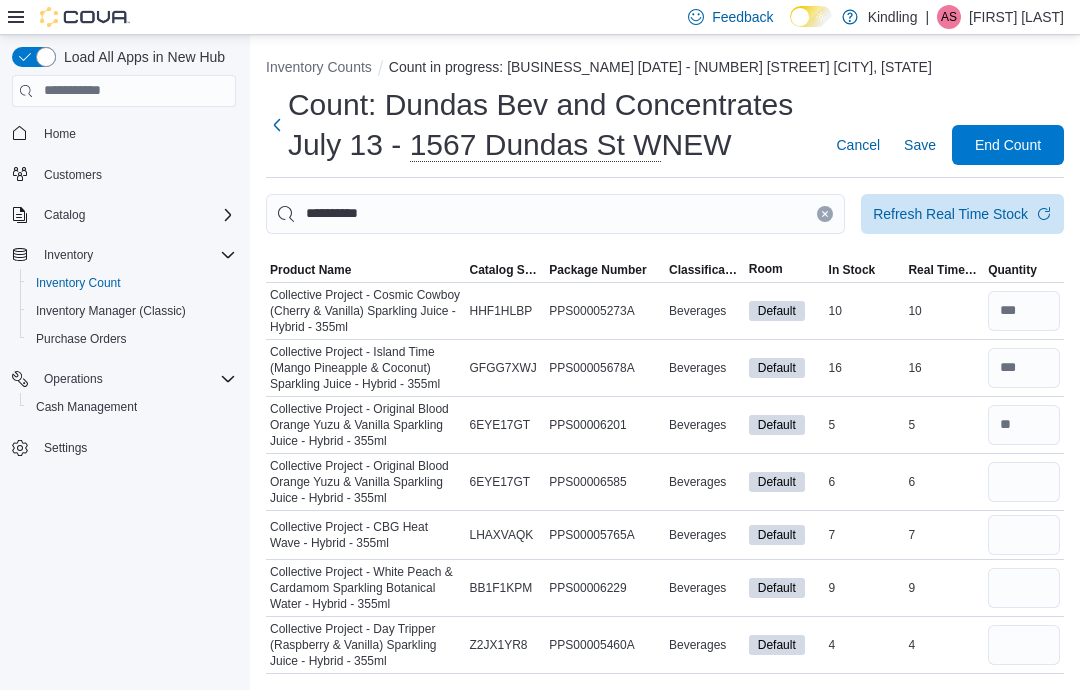 click at bounding box center [1024, 482] 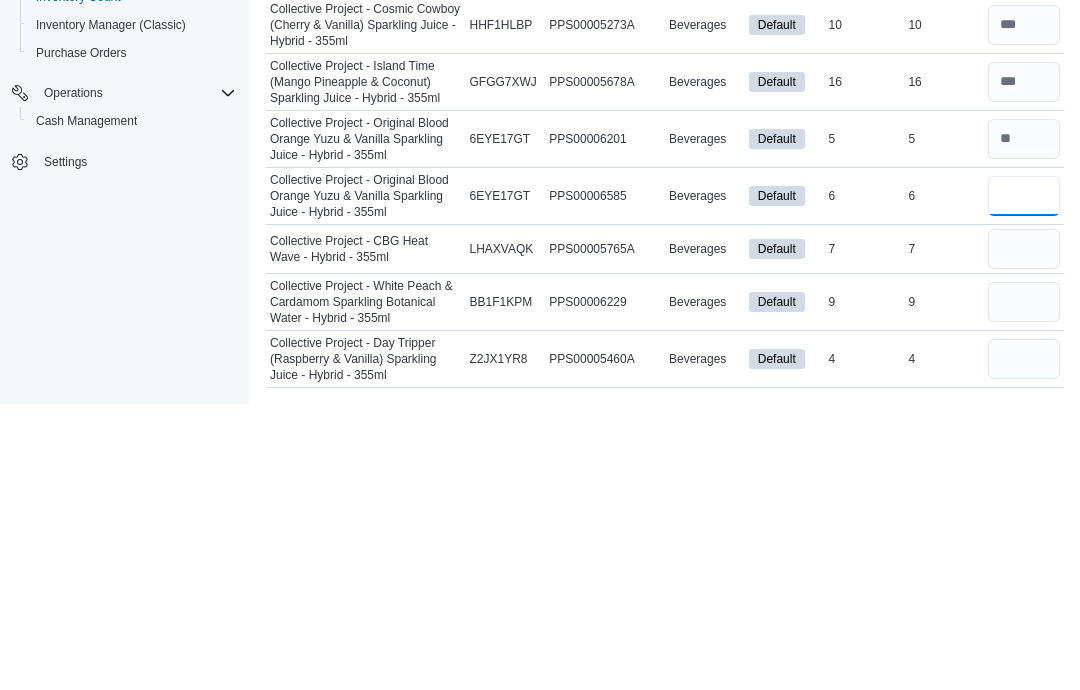 type on "*" 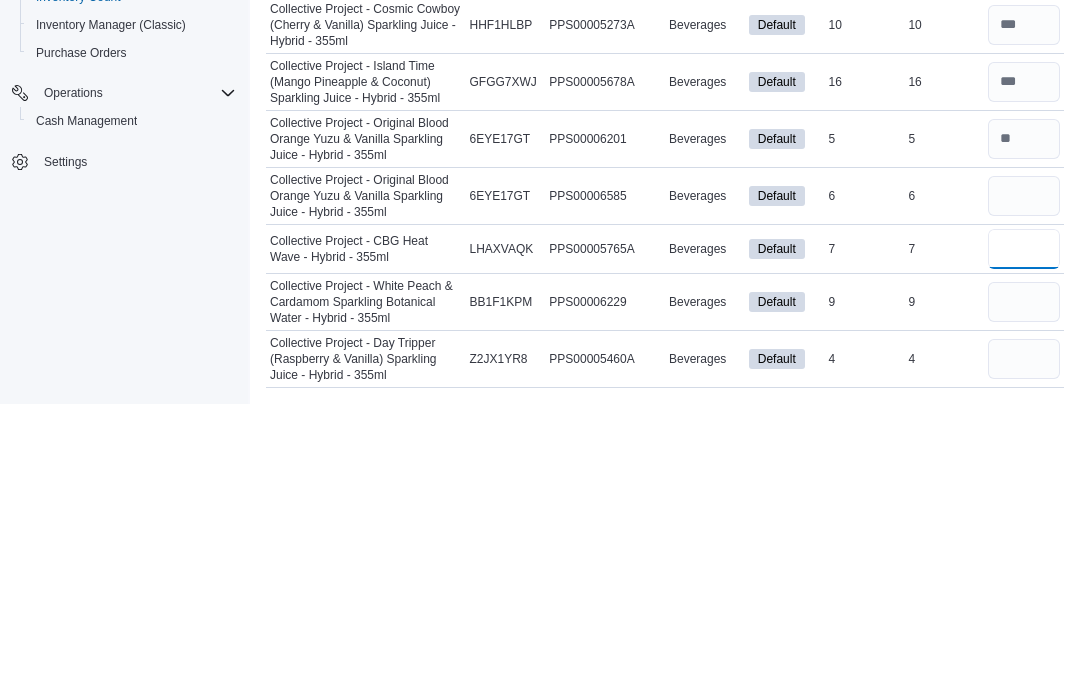 click at bounding box center [1024, 535] 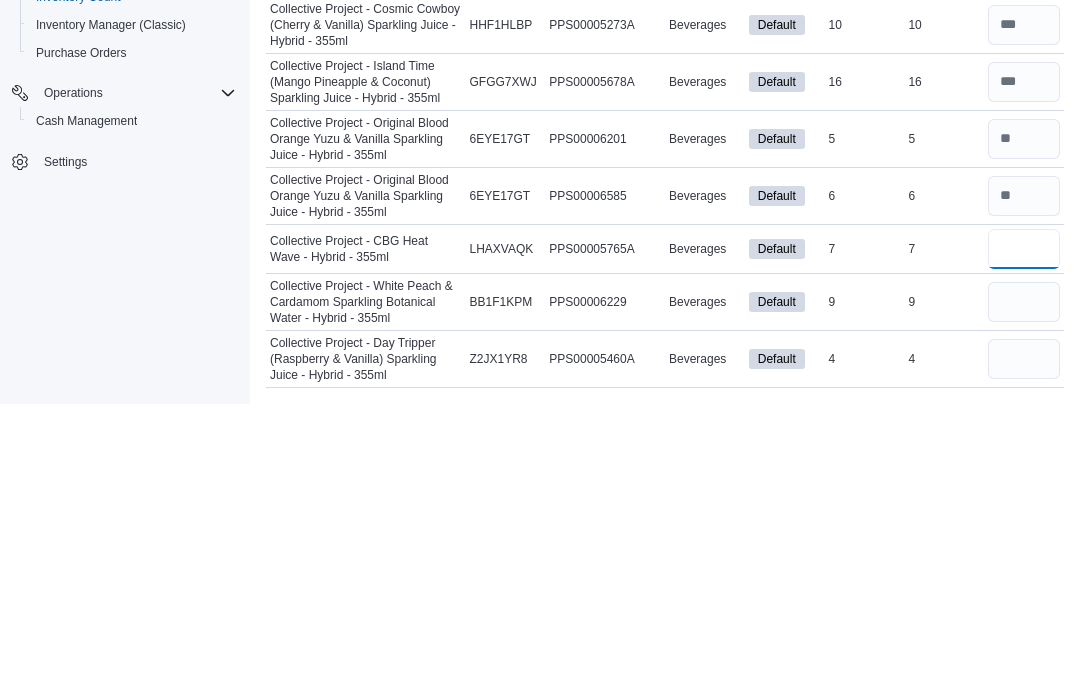 type on "*" 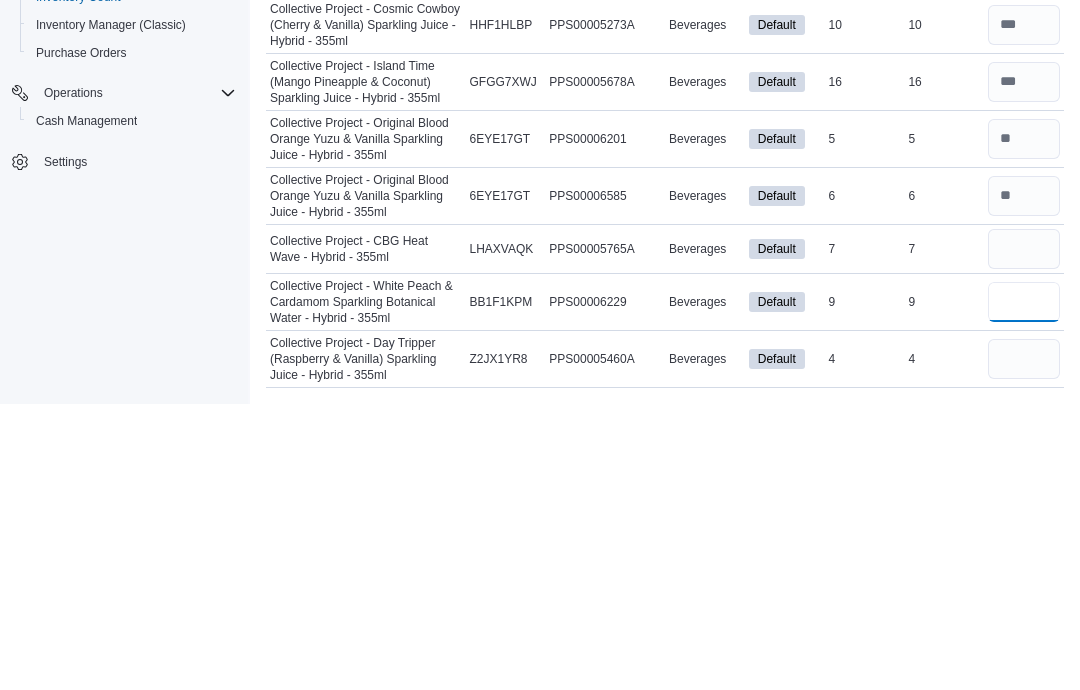 click at bounding box center [1024, 588] 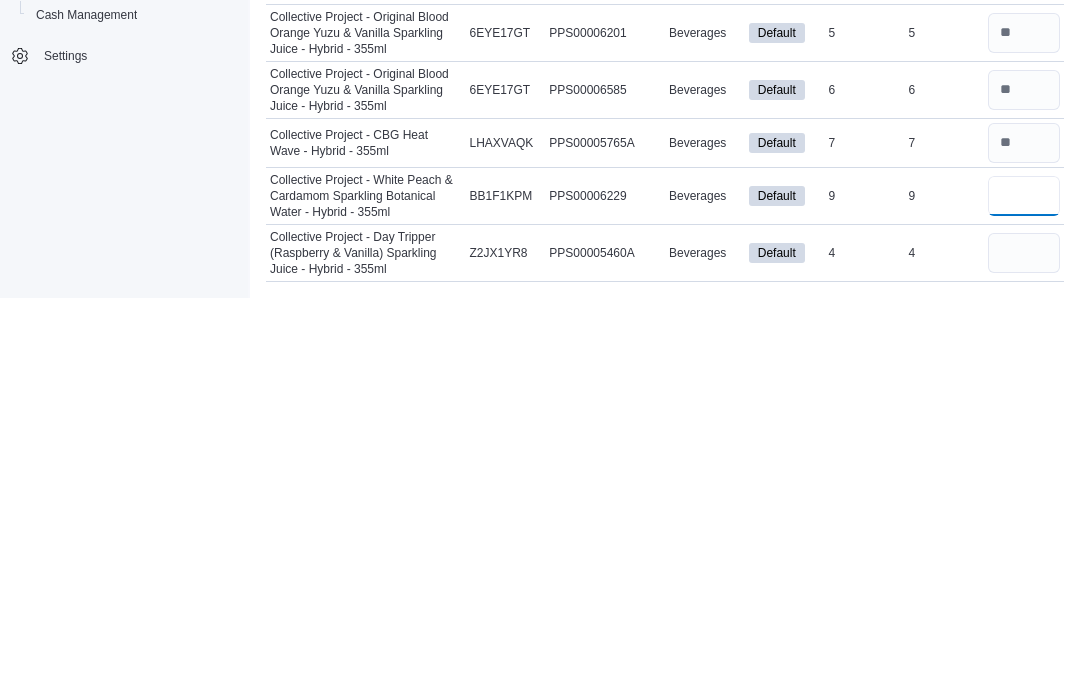 type on "*" 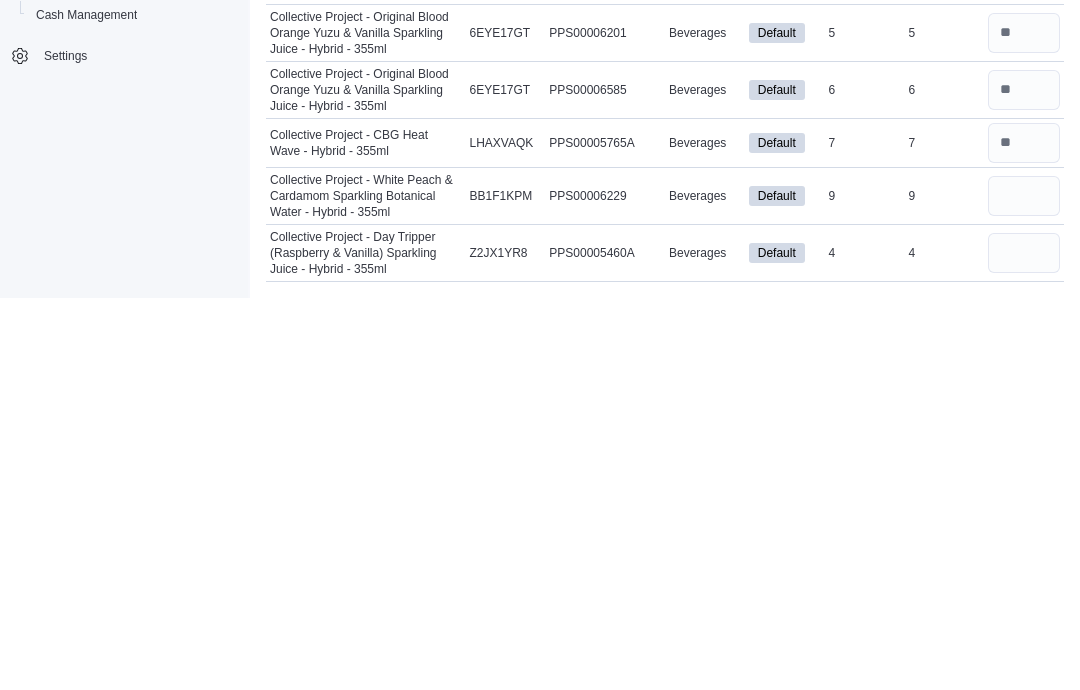 click at bounding box center (1024, 645) 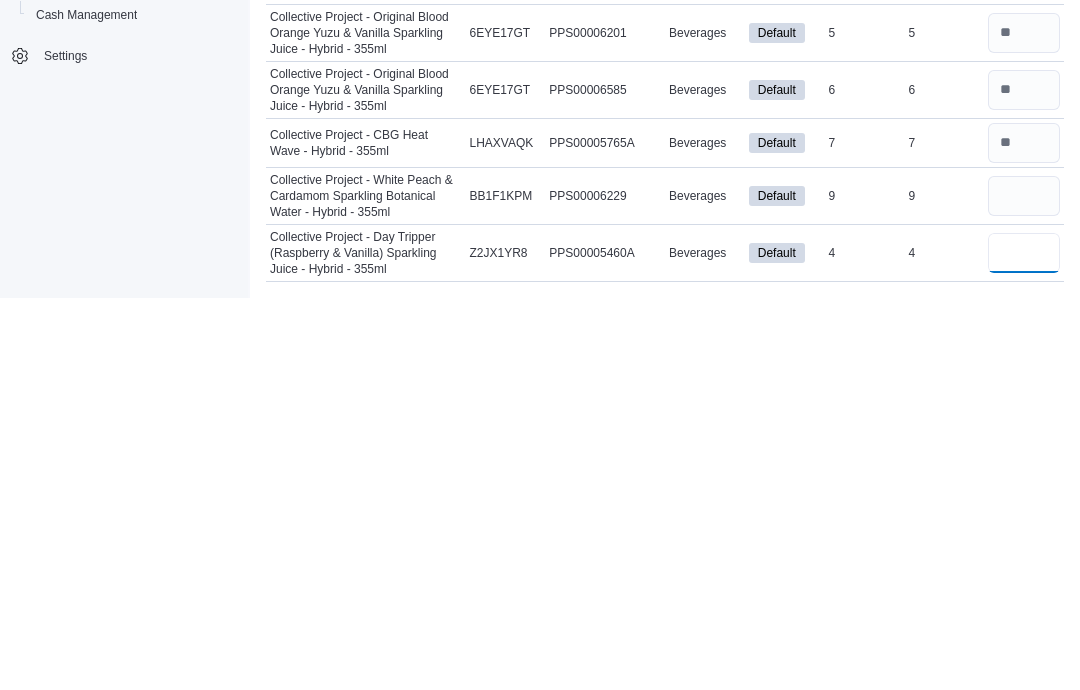 type 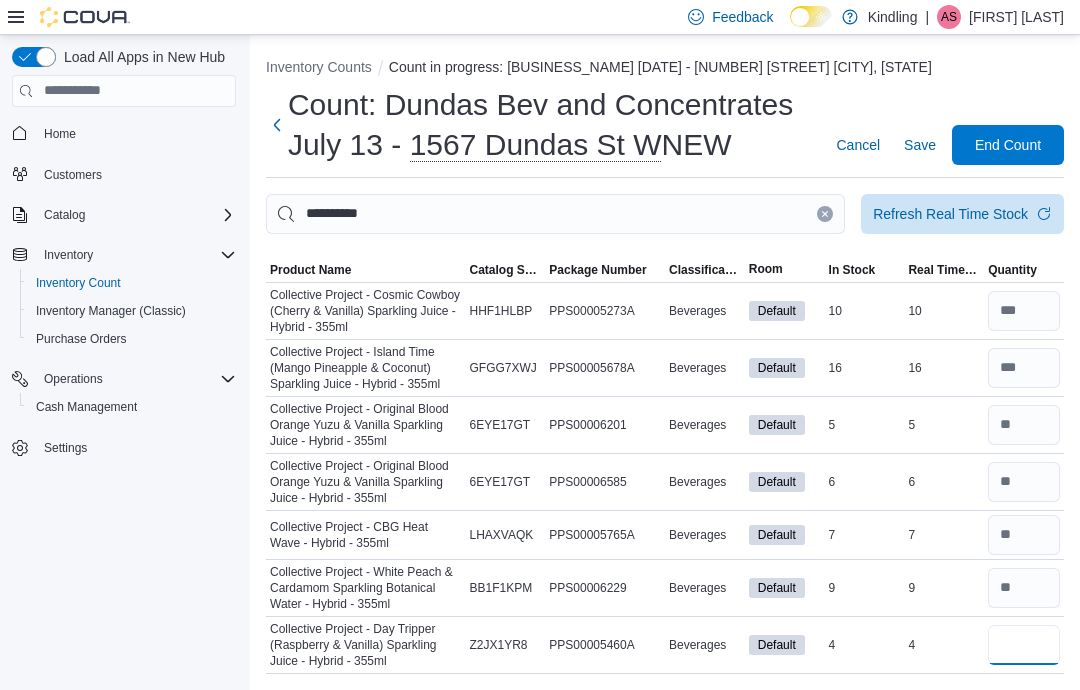type on "*" 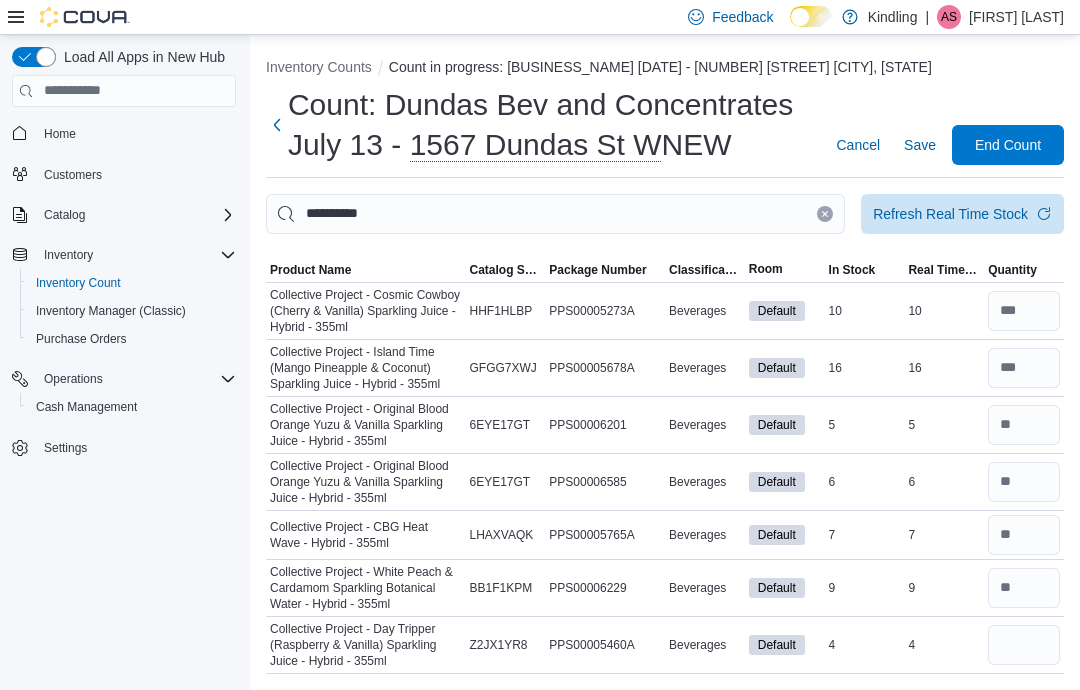 click on "Save" at bounding box center (920, 145) 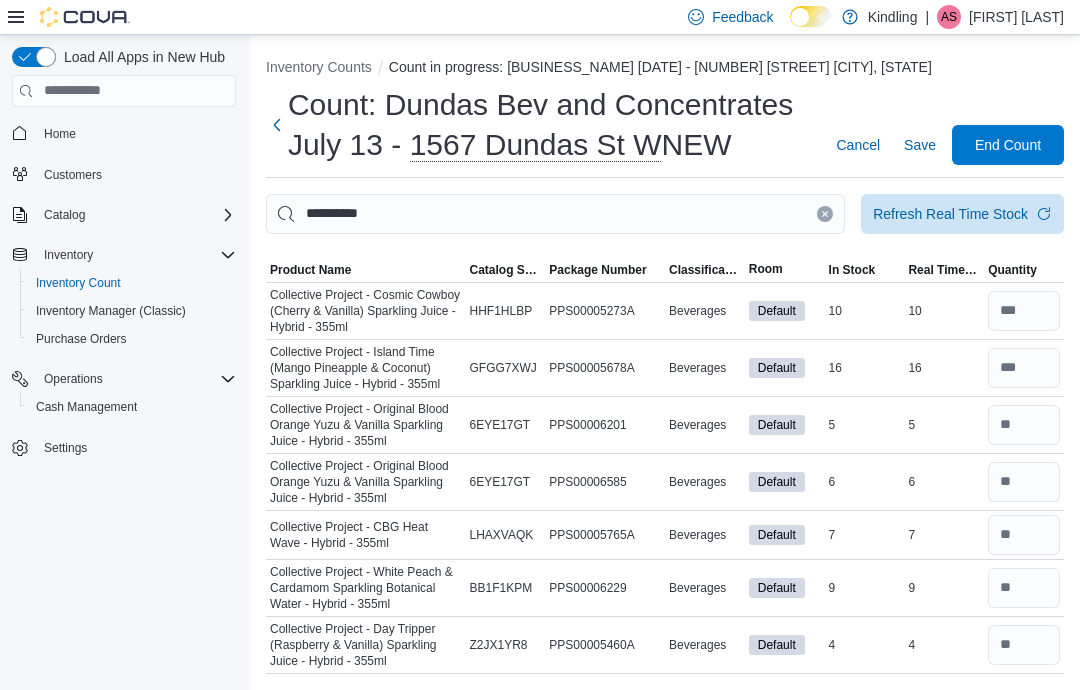 click on "Save" at bounding box center [920, 145] 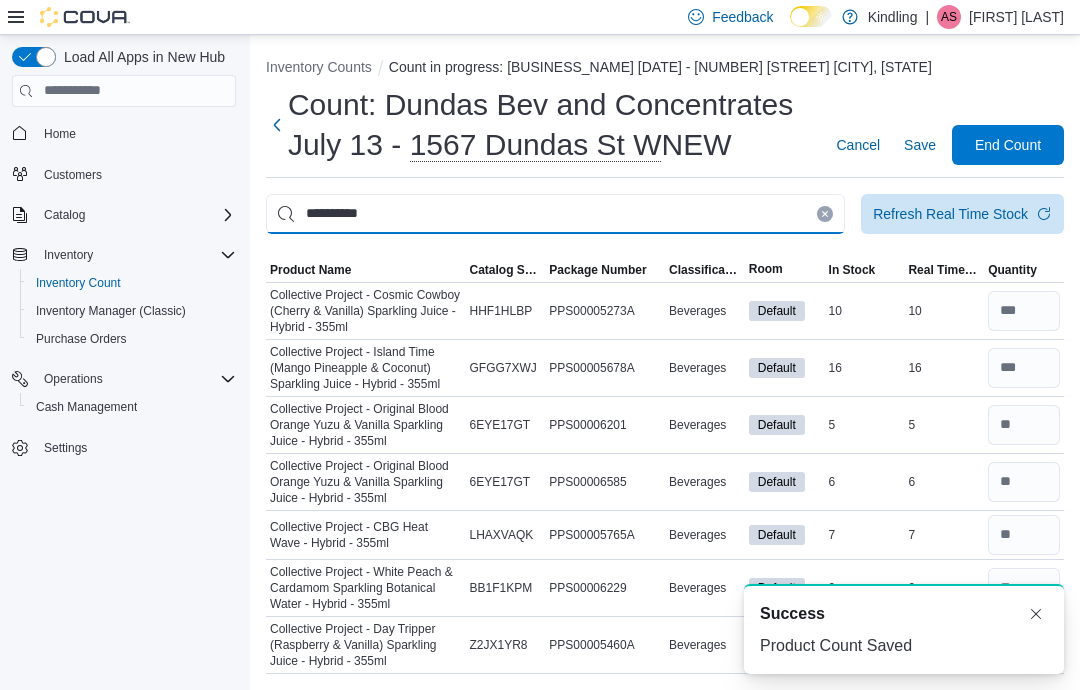 click on "**********" at bounding box center (555, 214) 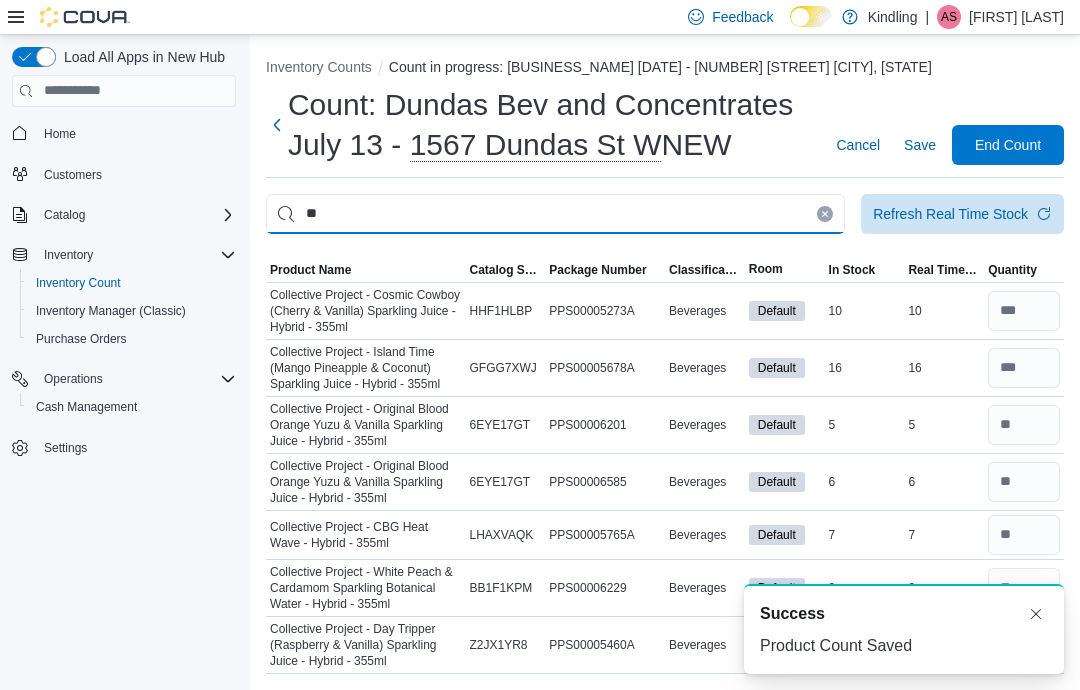 type on "*" 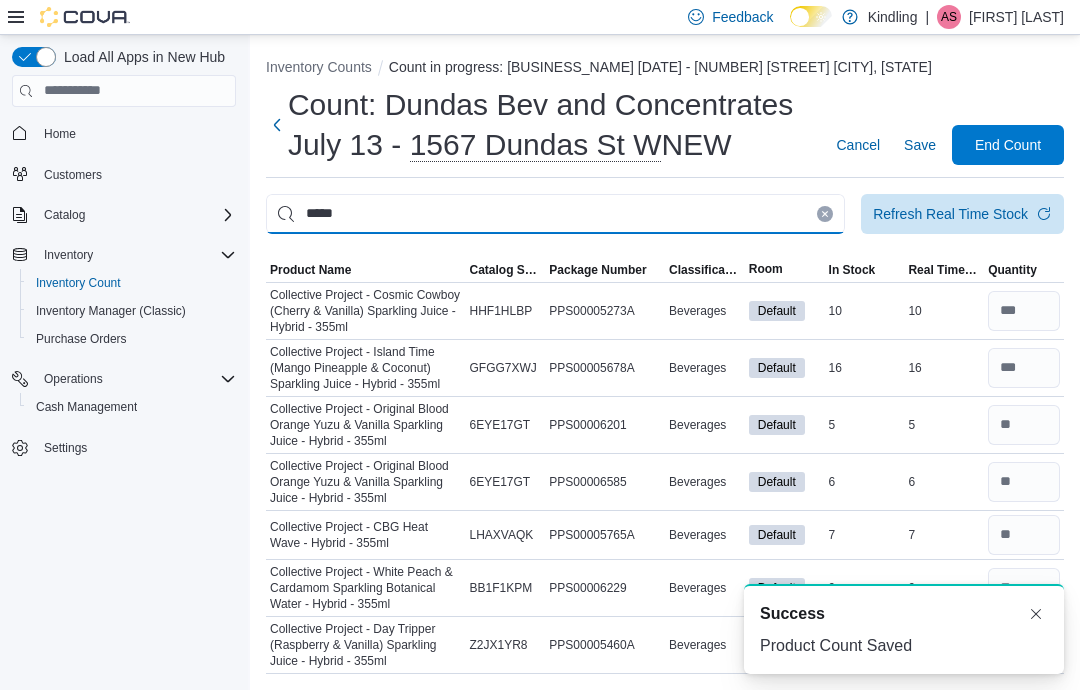 type on "*****" 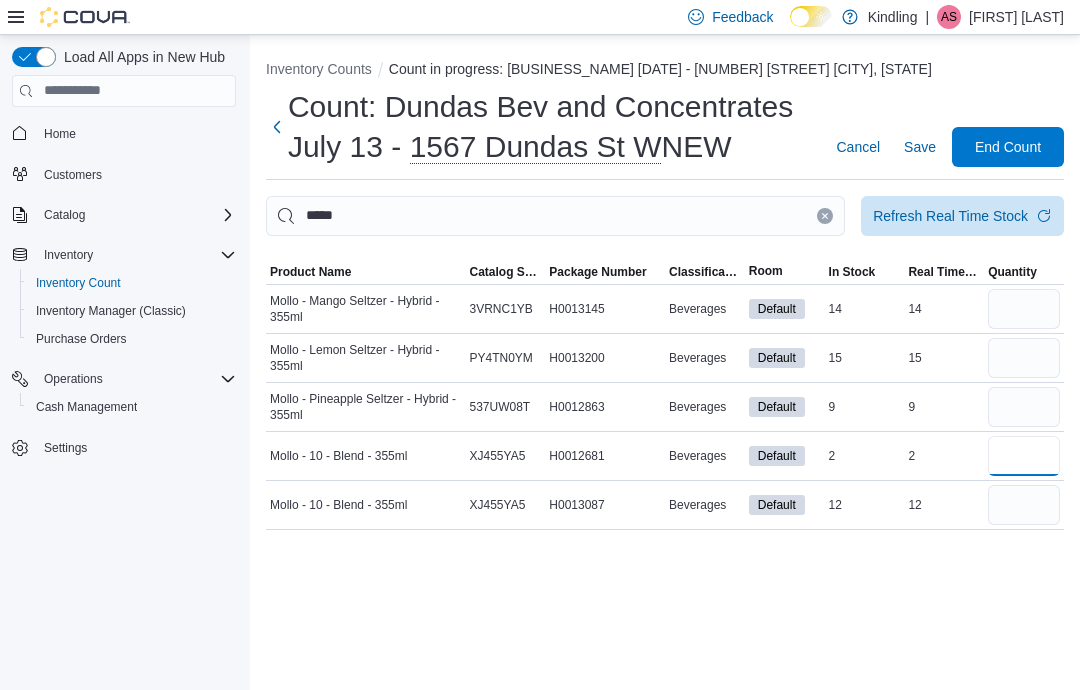 click at bounding box center (1024, 456) 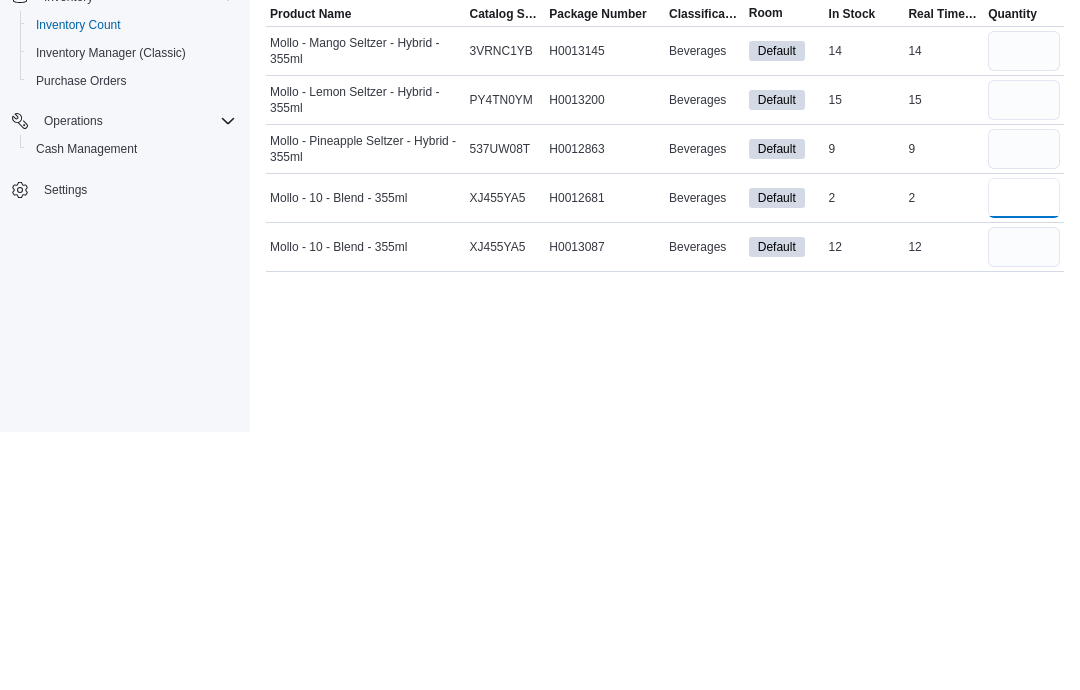 type on "*" 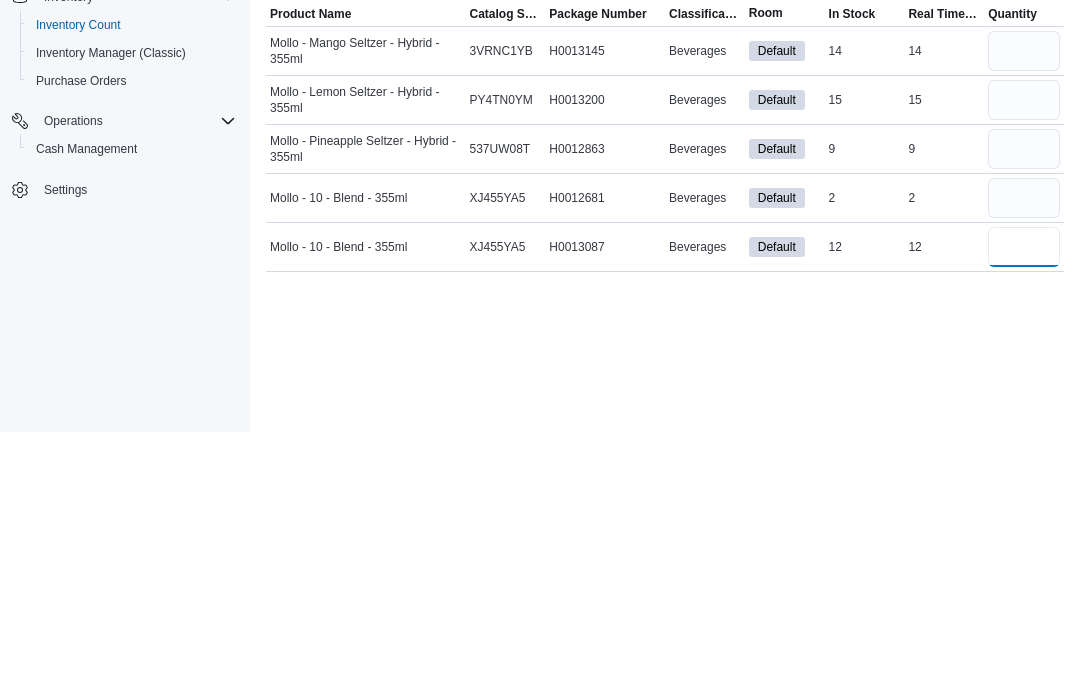click at bounding box center (1024, 505) 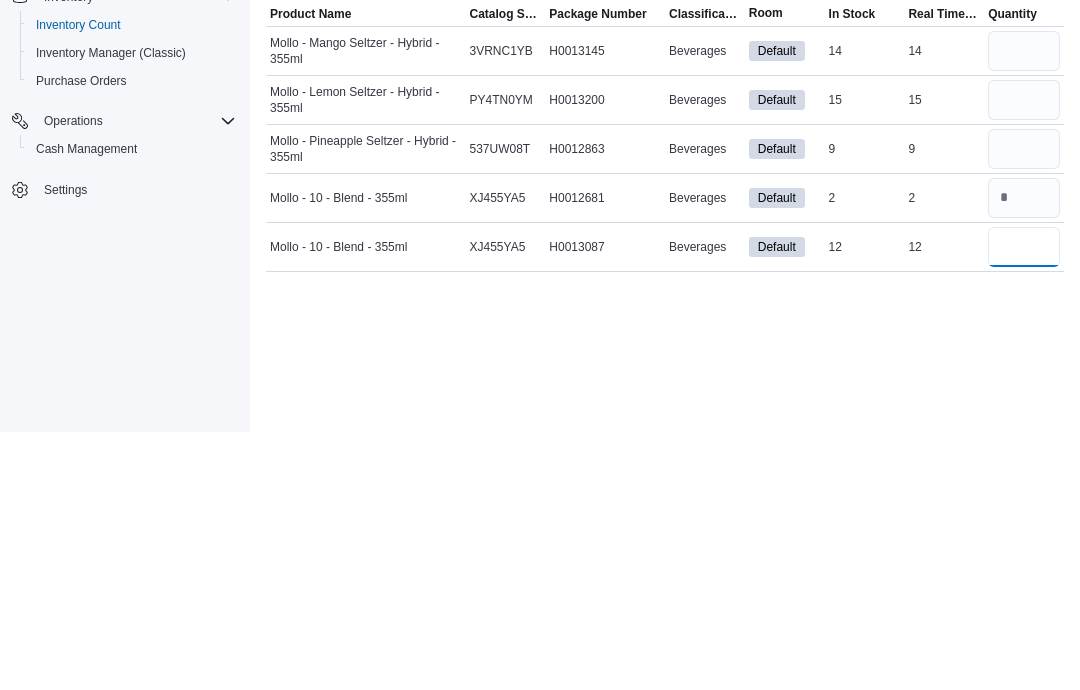 type on "**" 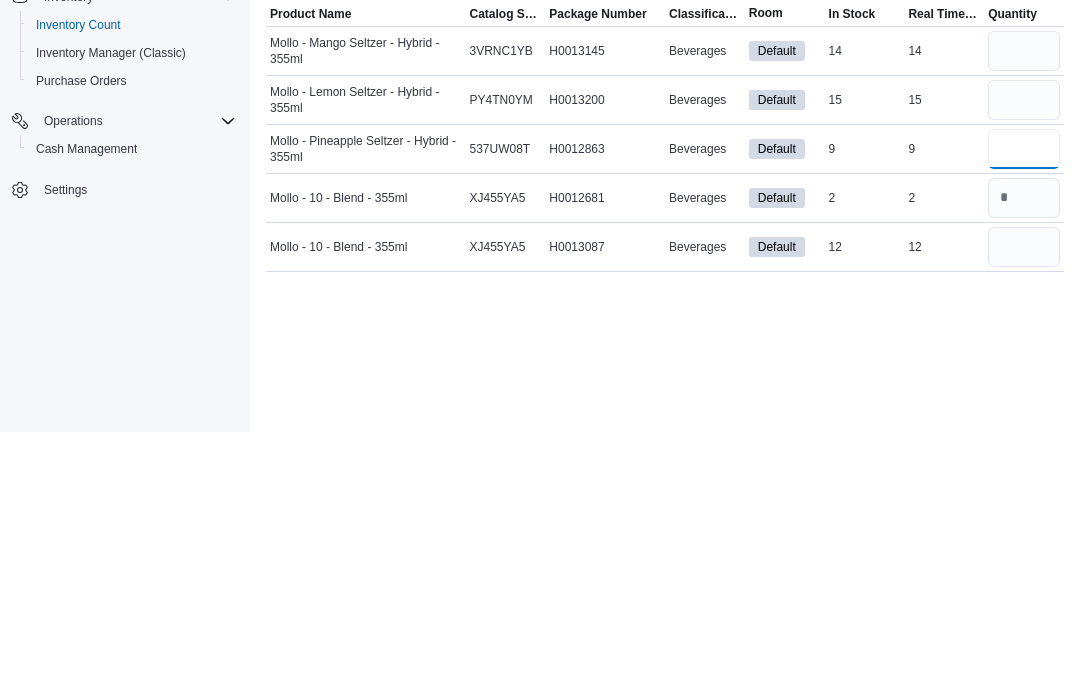 click at bounding box center (1024, 407) 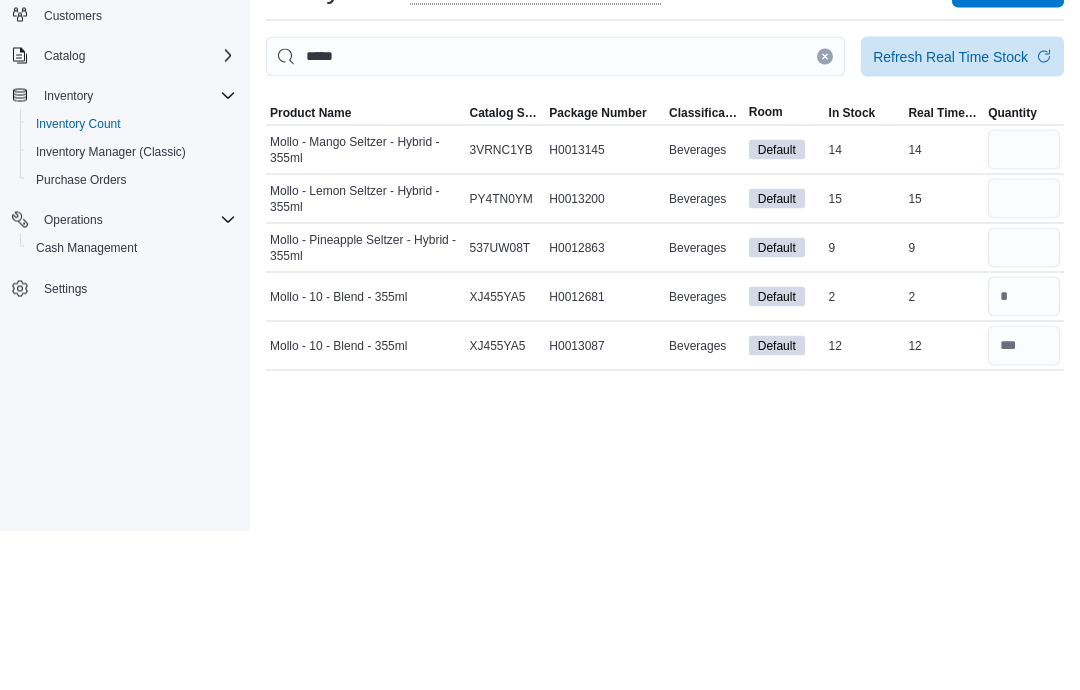 click on "Quantity" at bounding box center (1024, 272) 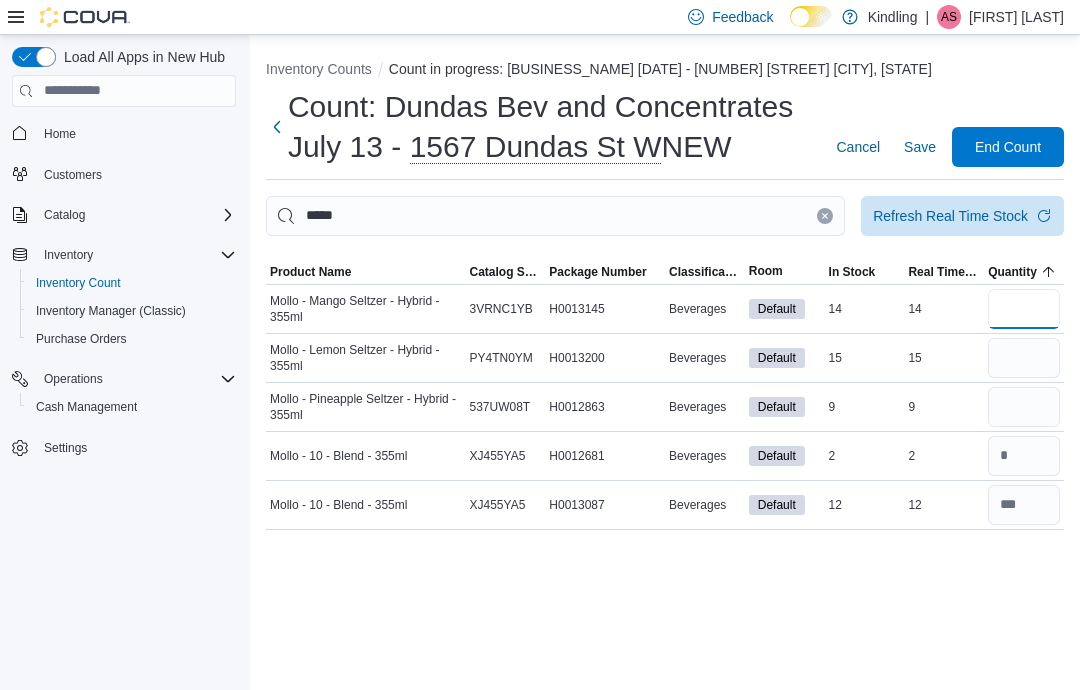 click at bounding box center [1024, 309] 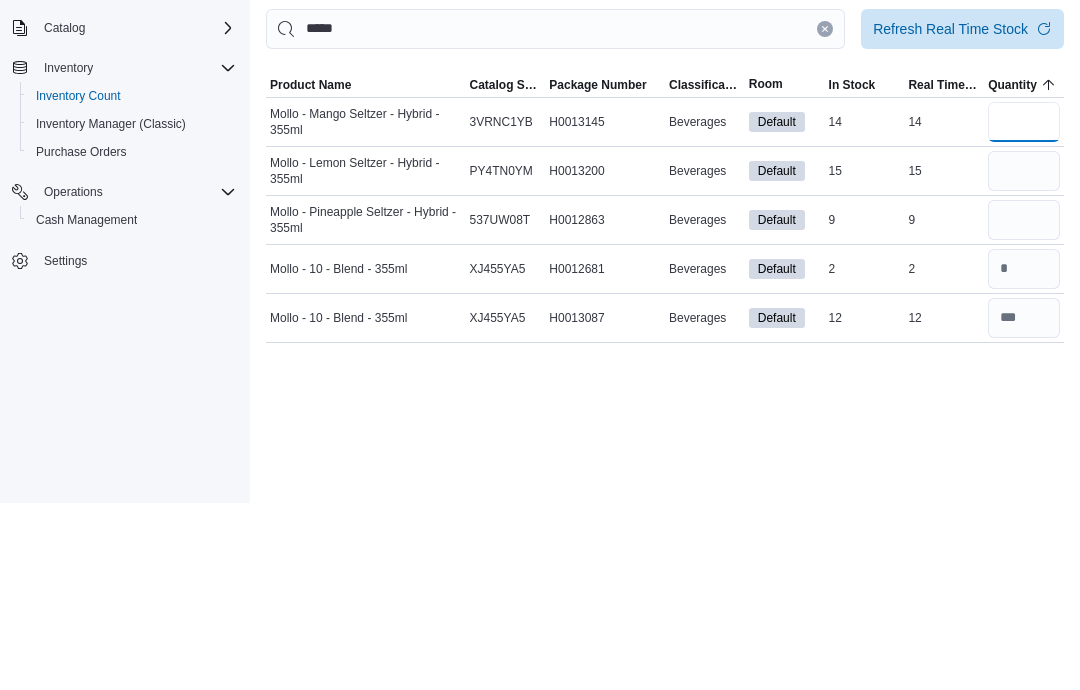 type on "**" 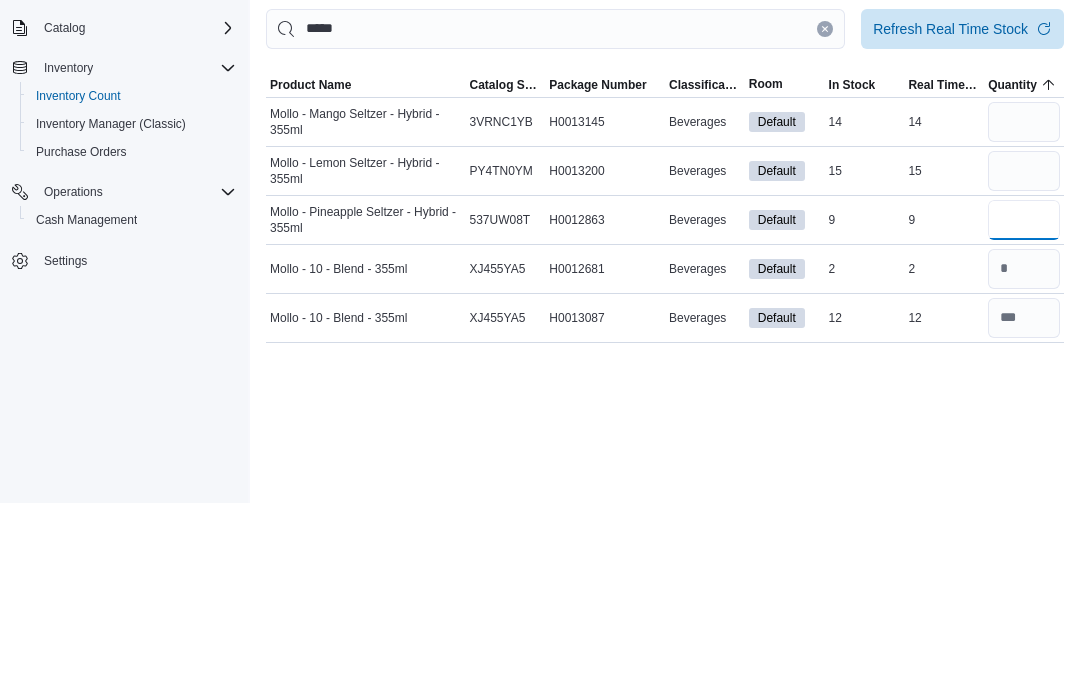 click at bounding box center [1024, 407] 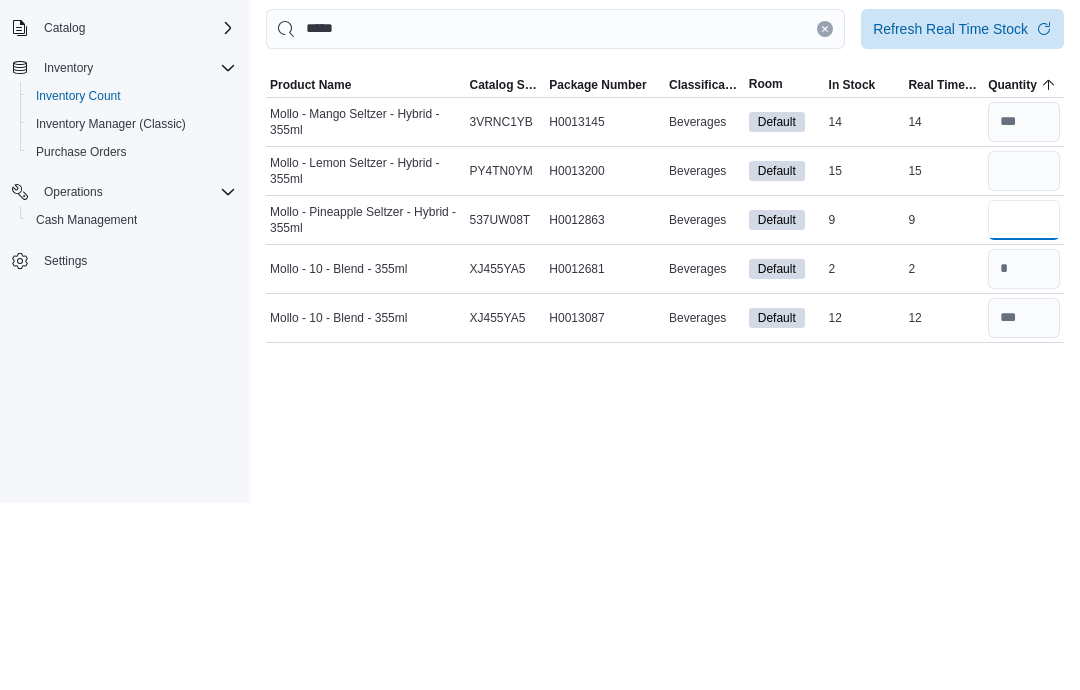 type on "**" 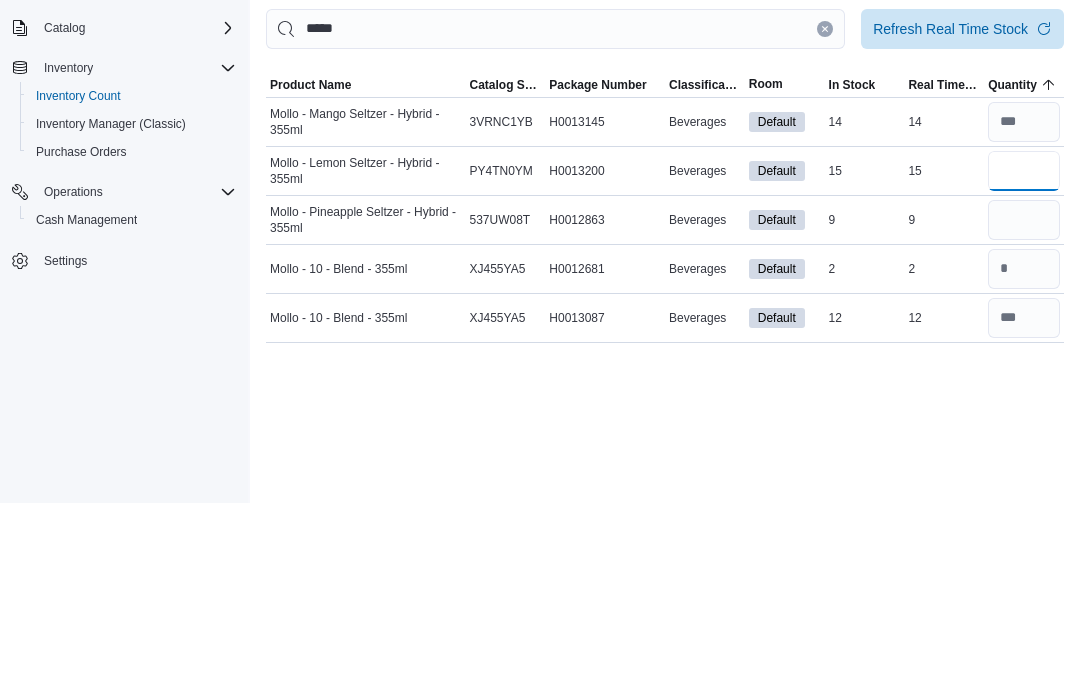click at bounding box center (1024, 358) 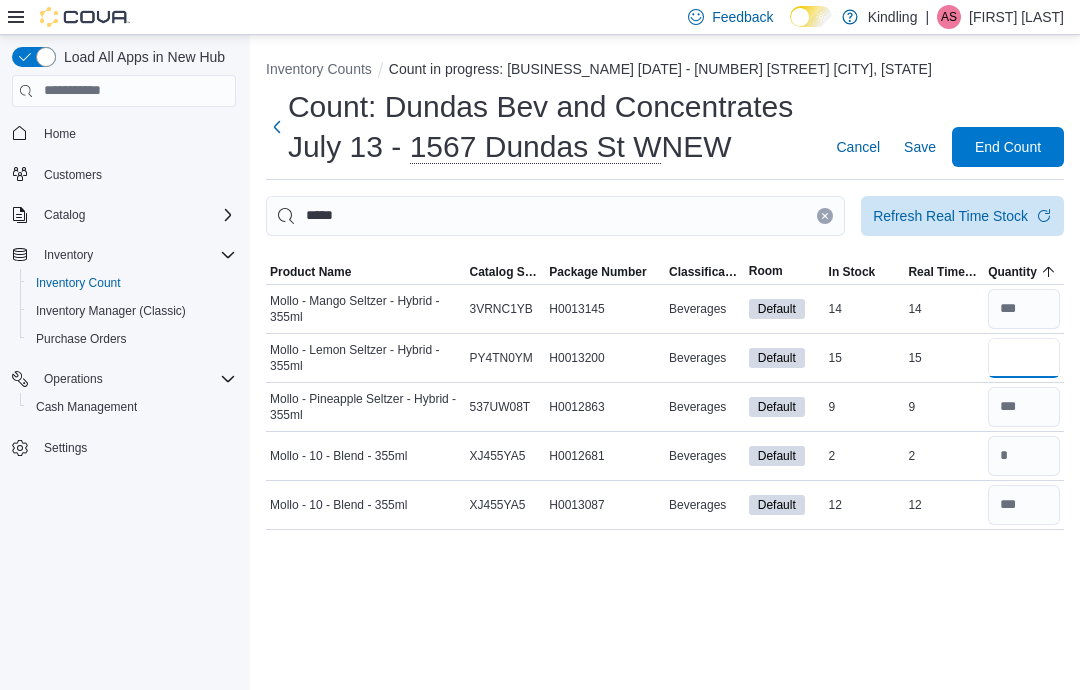type on "**" 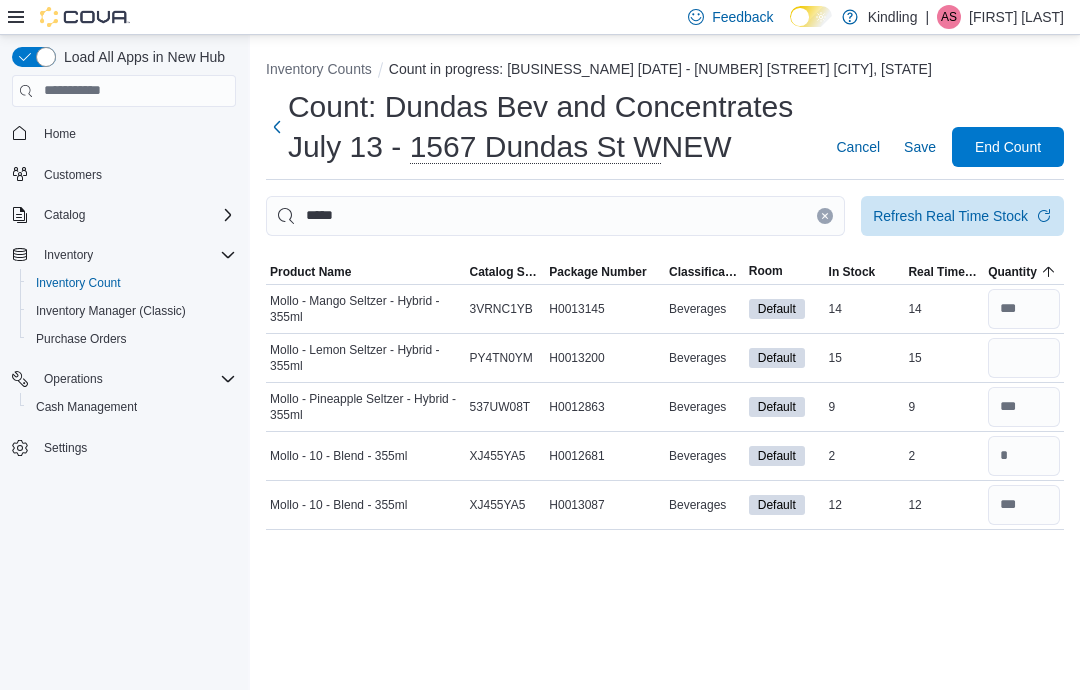 click on "Save" at bounding box center (920, 147) 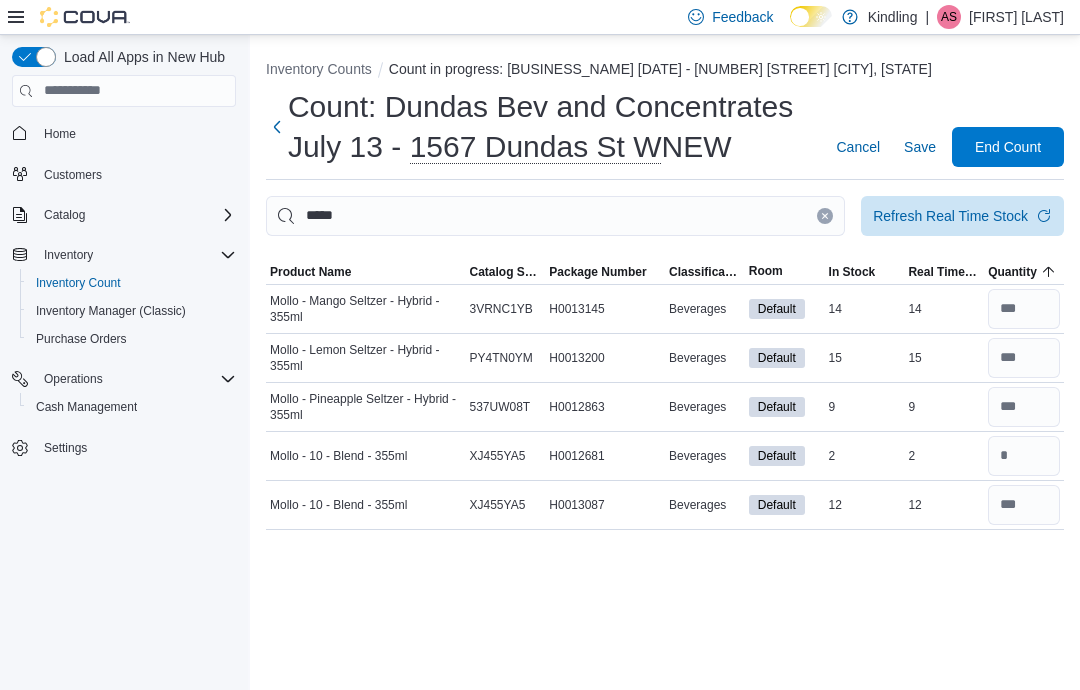 click on "Save" at bounding box center (920, 147) 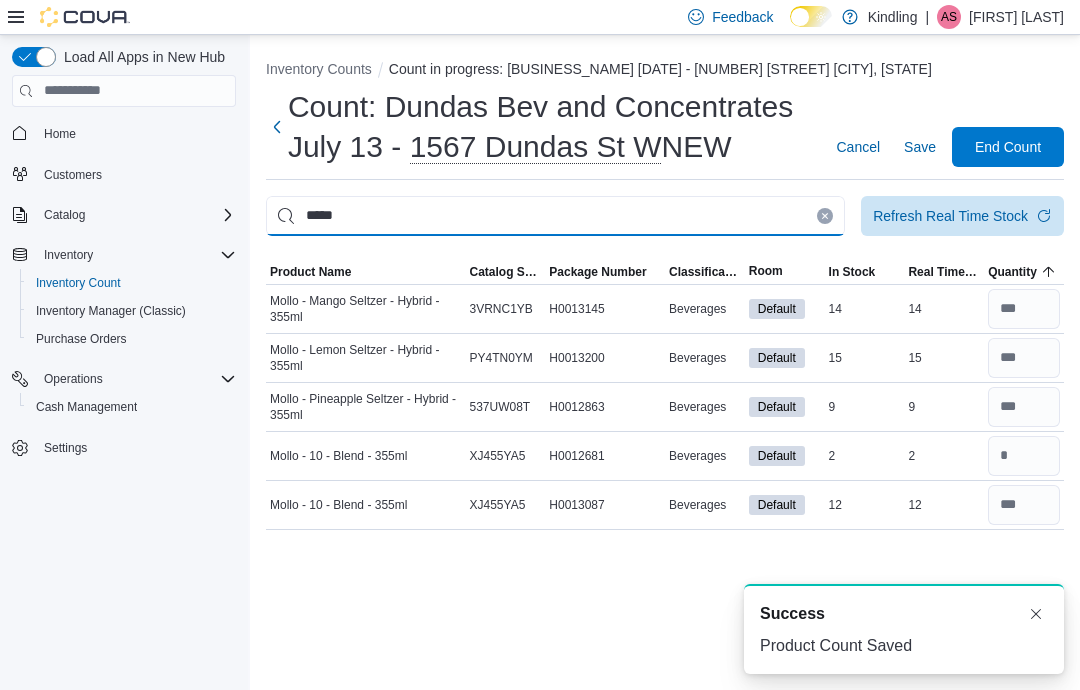 click on "*****" at bounding box center (555, 216) 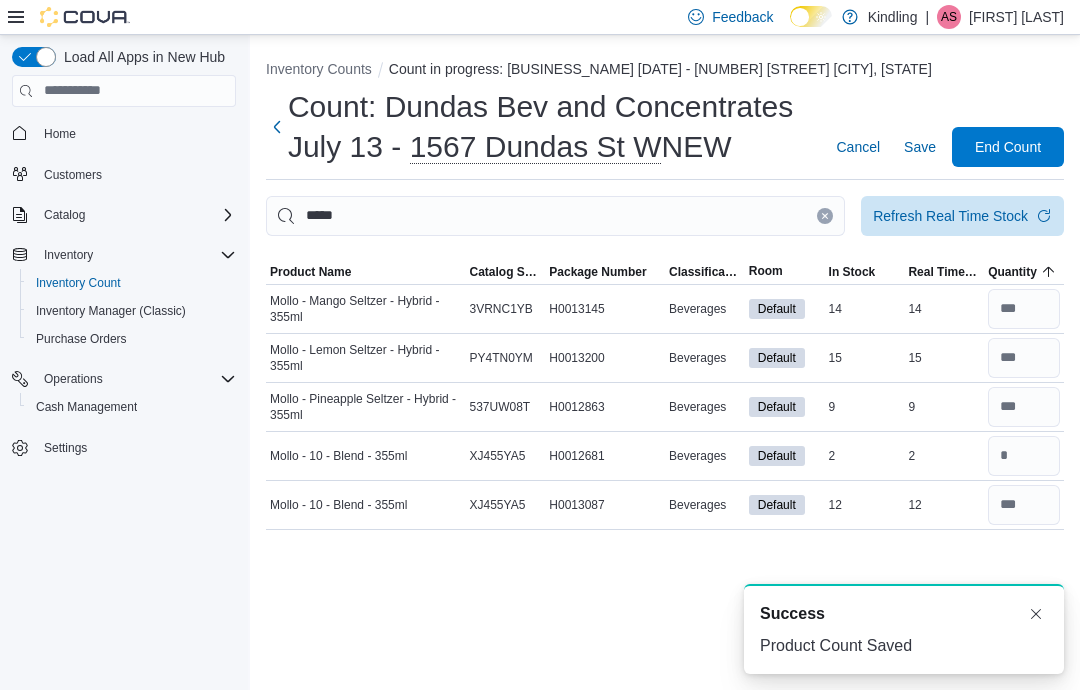 click at bounding box center (825, 216) 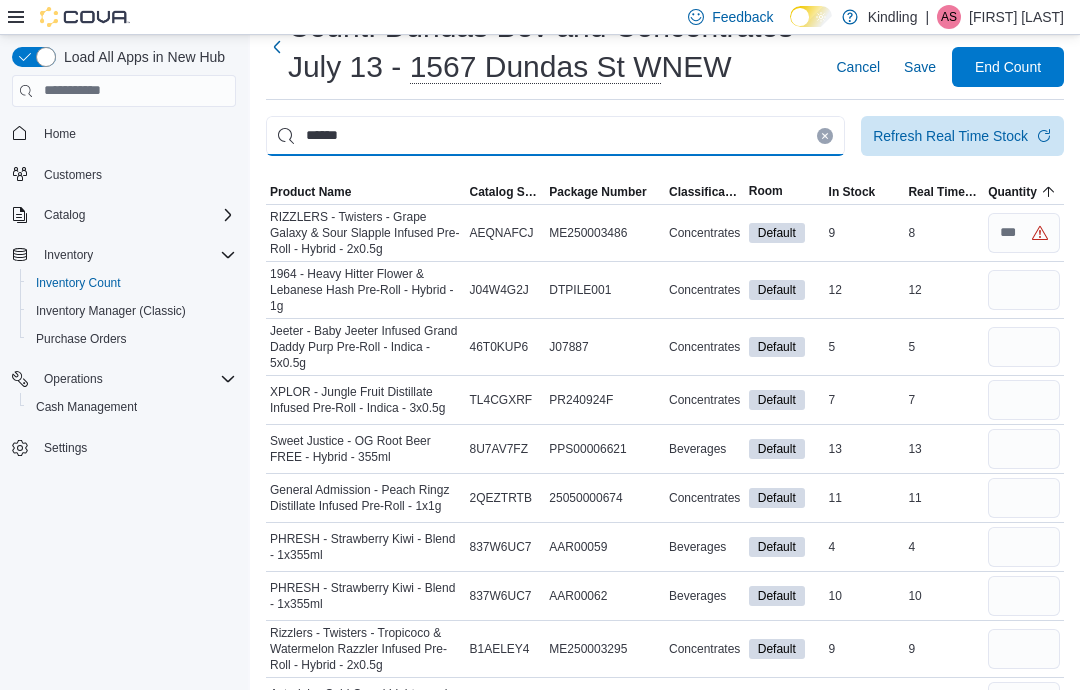 type on "******" 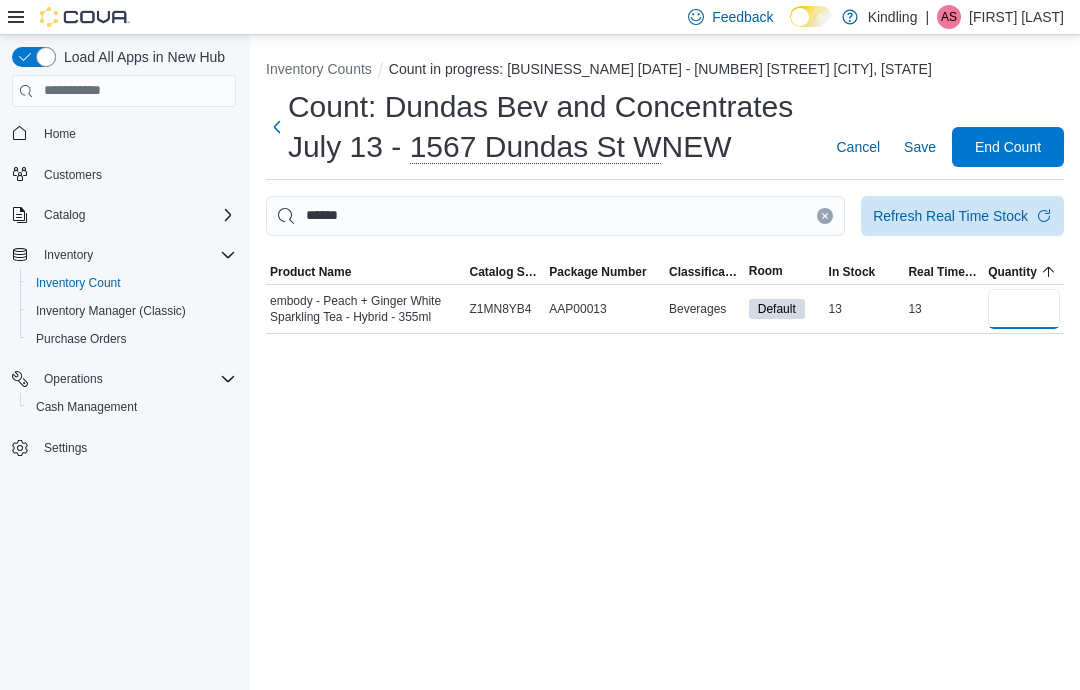 click at bounding box center (1024, 309) 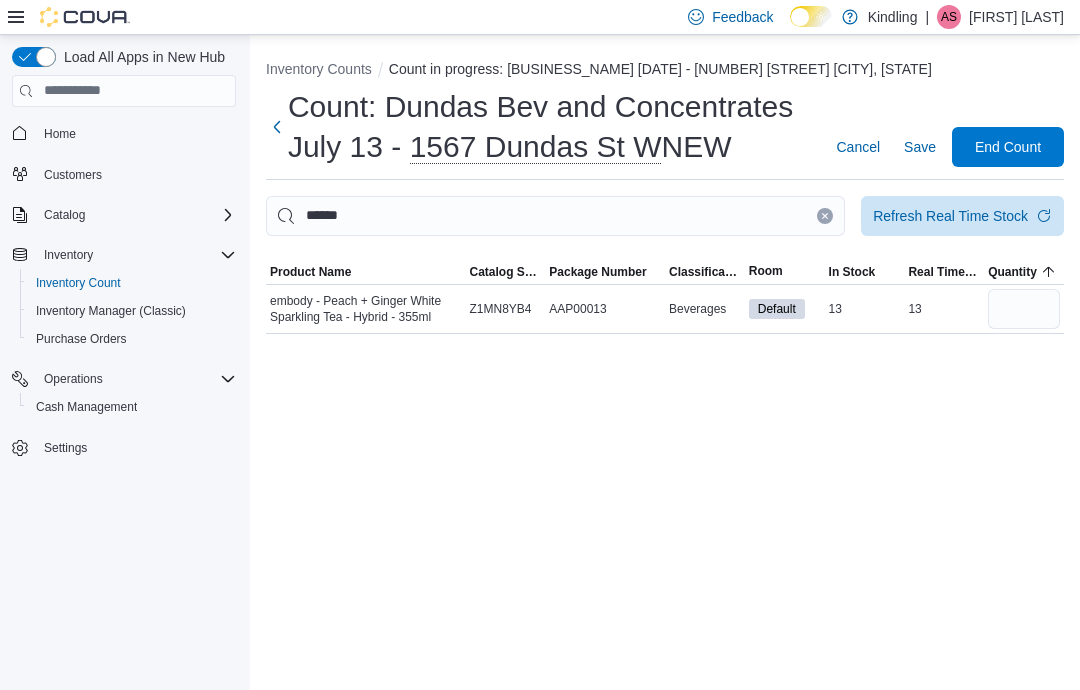 click on "Save" at bounding box center [920, 147] 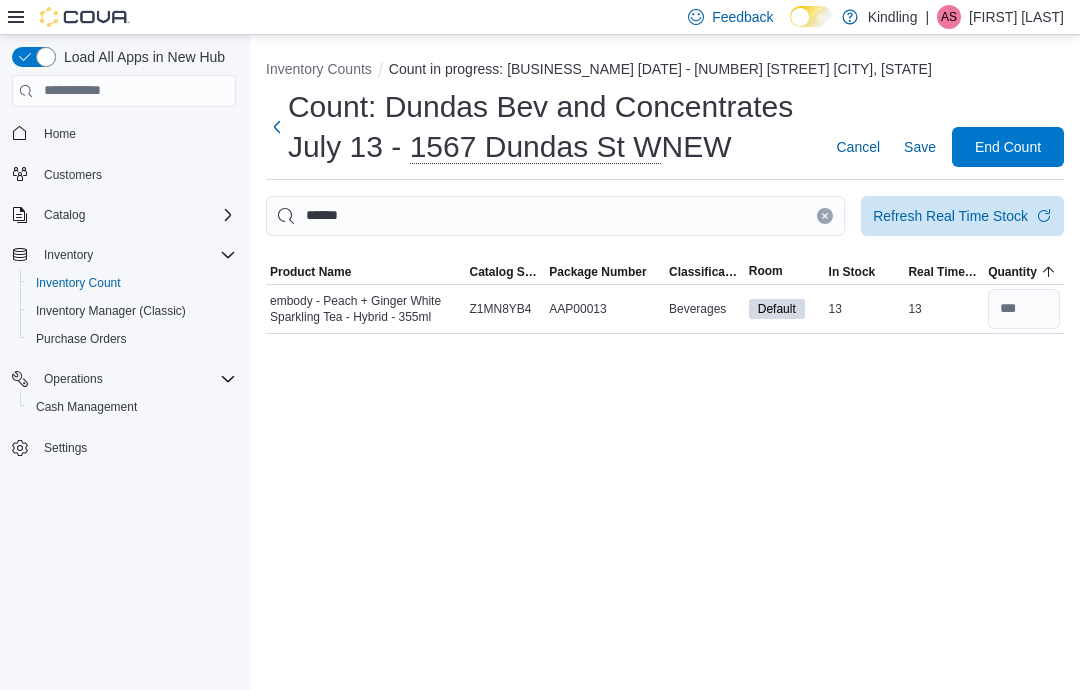 click on "Save" at bounding box center [920, 147] 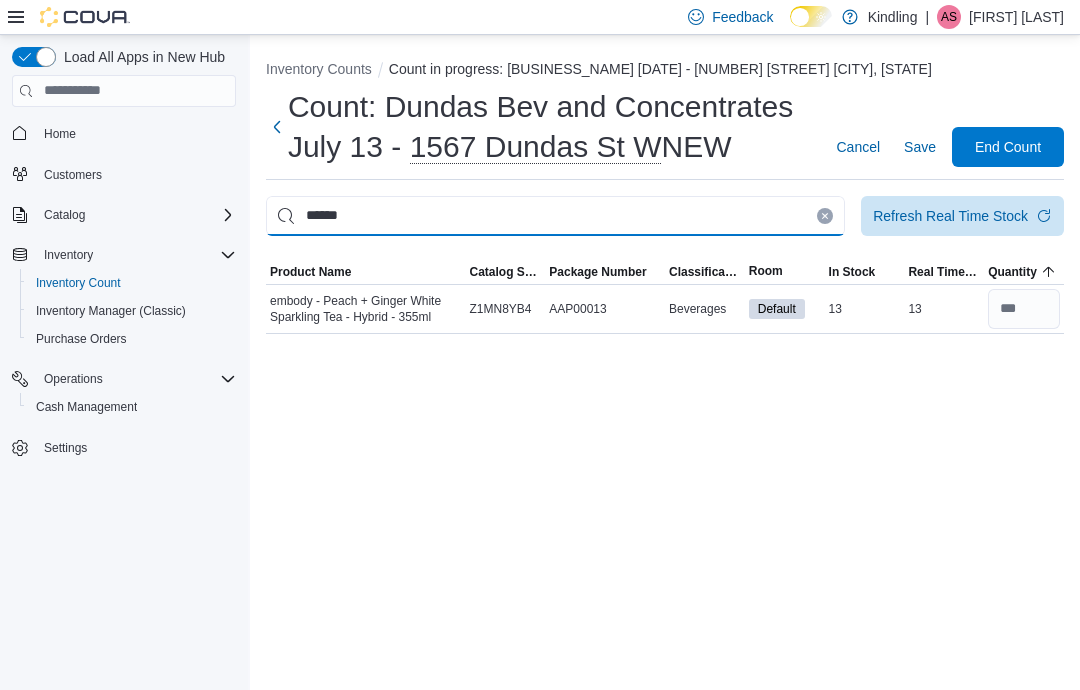 click on "******" at bounding box center (555, 216) 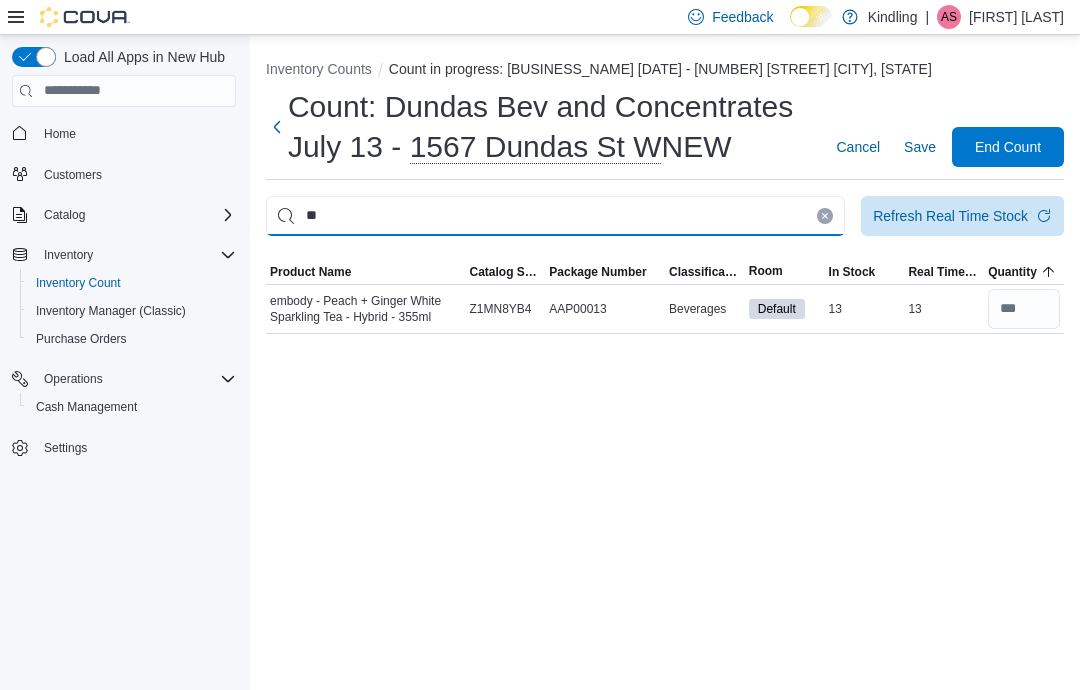 type on "*" 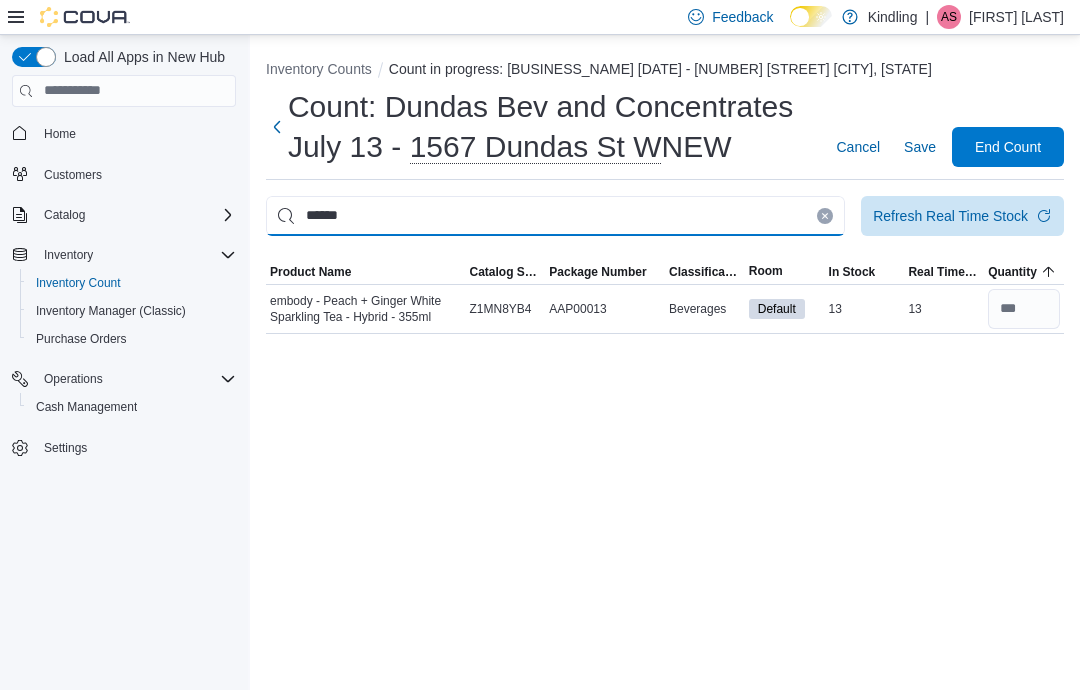 type on "******" 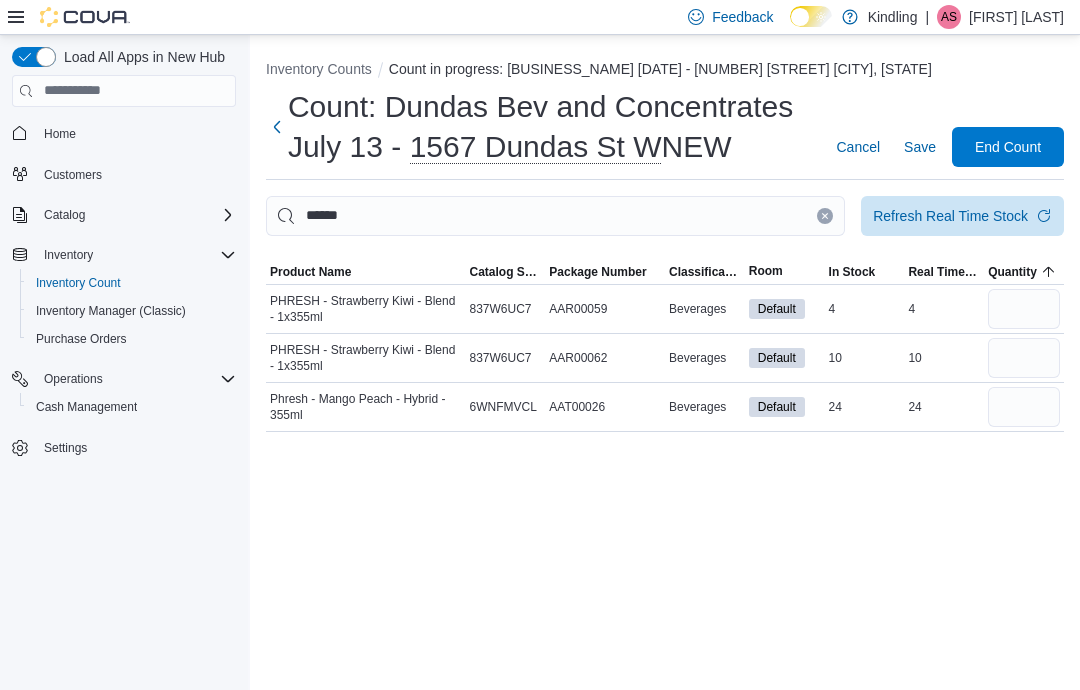 click on "Inventory Counts Count in progress: [BUSINESS_NAME] [DATE] - [NUMBER] [STREET] [CITY], [STATE] Count: [BUSINESS_NAME] [DATE] -   [NUMBER] [STREET] [CITY], [STATE]  Cancel Save End Count ****** Refresh Real Time Stock Sorting This table contains 3 rows. Product Name Catalog SKU Package Number Classification Room In Stock Real Time Stock Quantity PHRESH - Strawberry Kiwi - Blend - 1x355ml Catalog SKU 837W6UC7 Package Number AAR00059 Beverages Default In Stock 4  Real Time Stock 4  PHRESH - Strawberry Kiwi - Blend - 1x355ml Catalog SKU 837W6UC7 Package Number AAR00062 Beverages Default In Stock 10  Real Time Stock 10  Phresh - Mango Peach - Hybrid - 355ml Catalog SKU 6WNFMVCL Package Number AAT00026 Beverages Default In Stock 24  Real Time Stock 24" at bounding box center [665, 241] 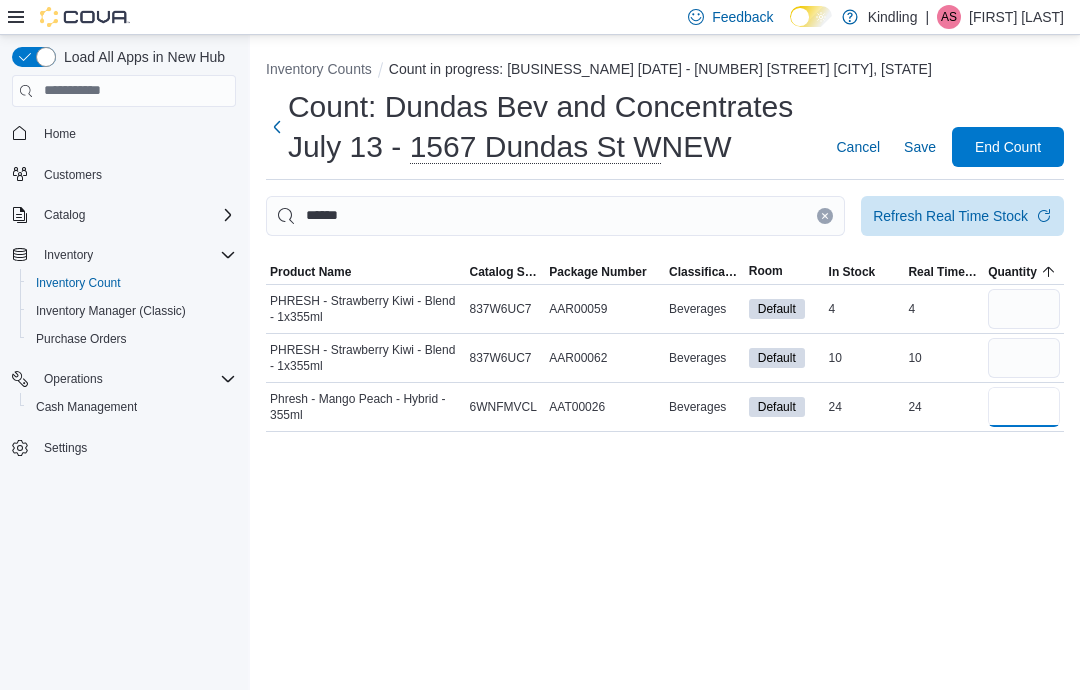 click at bounding box center (1024, 407) 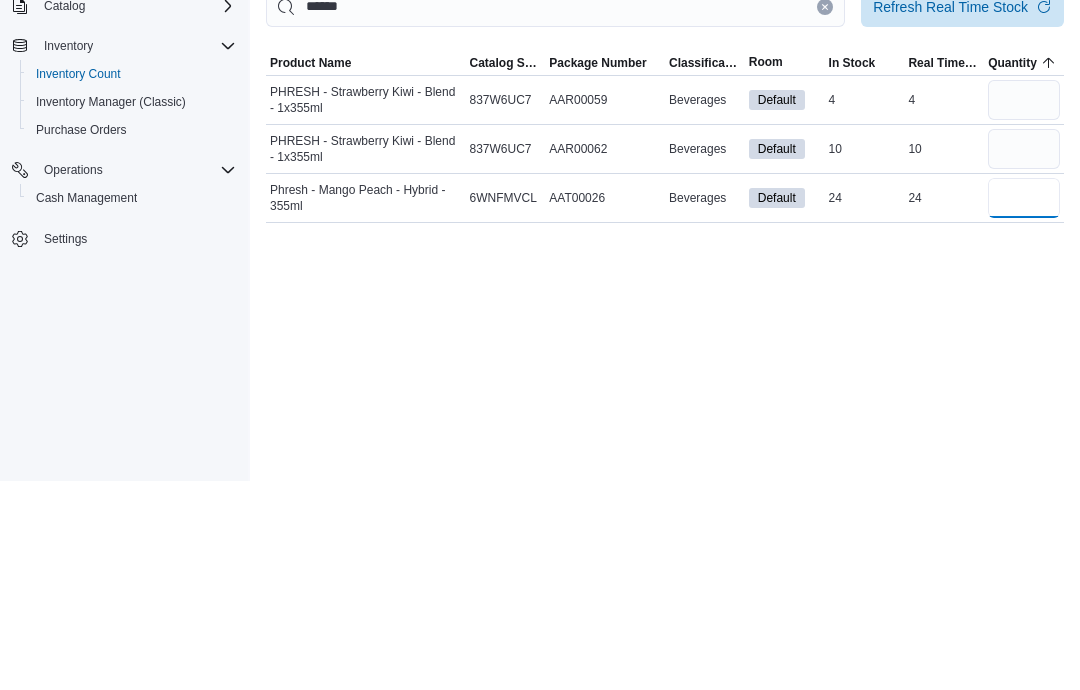 type on "**" 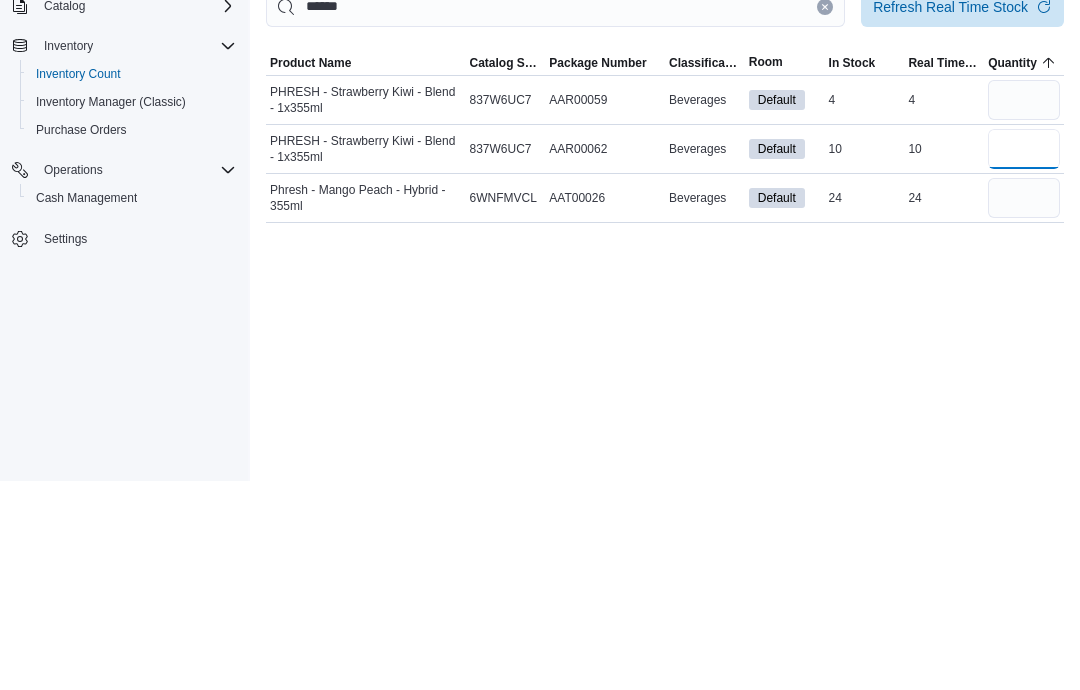 click at bounding box center [1024, 358] 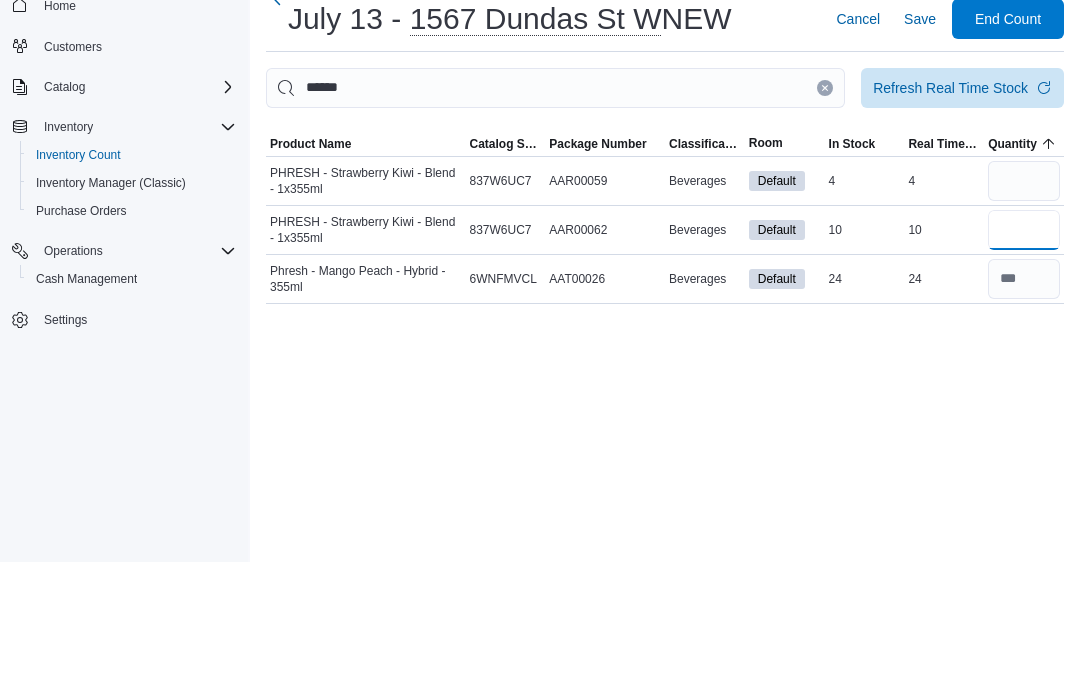 type on "**" 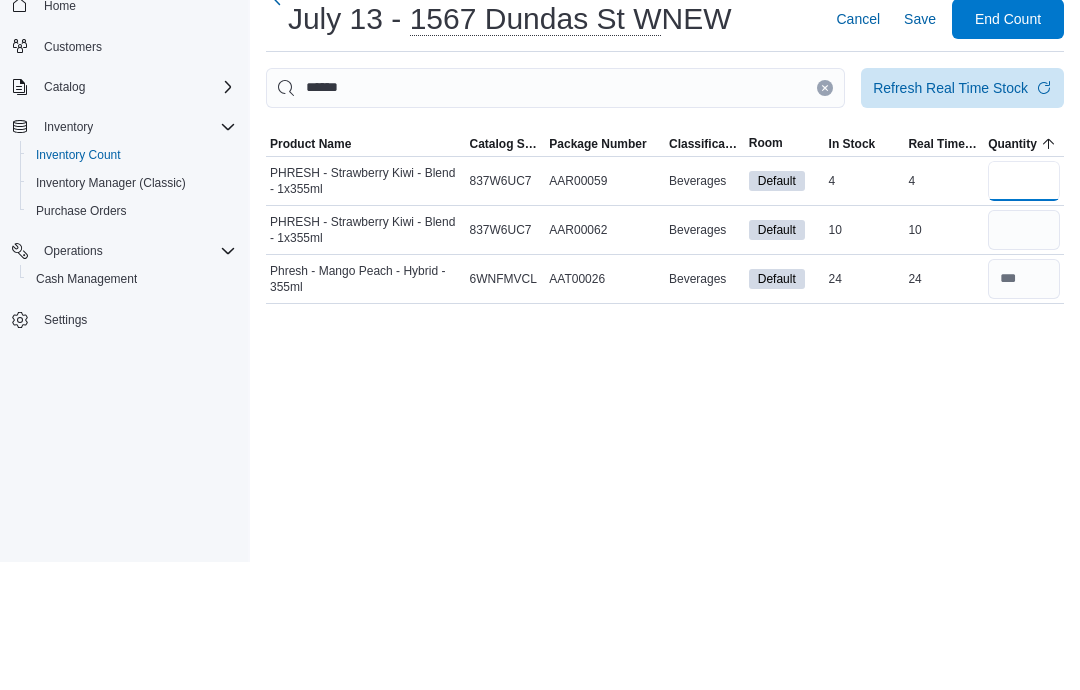 click at bounding box center (1024, 309) 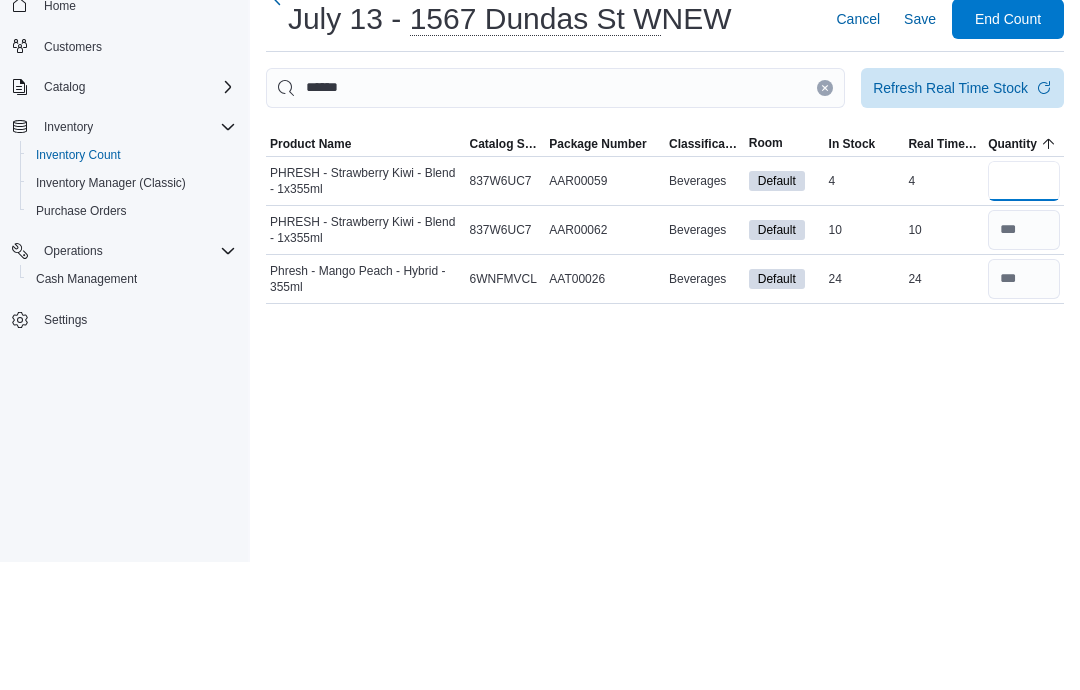 type on "*" 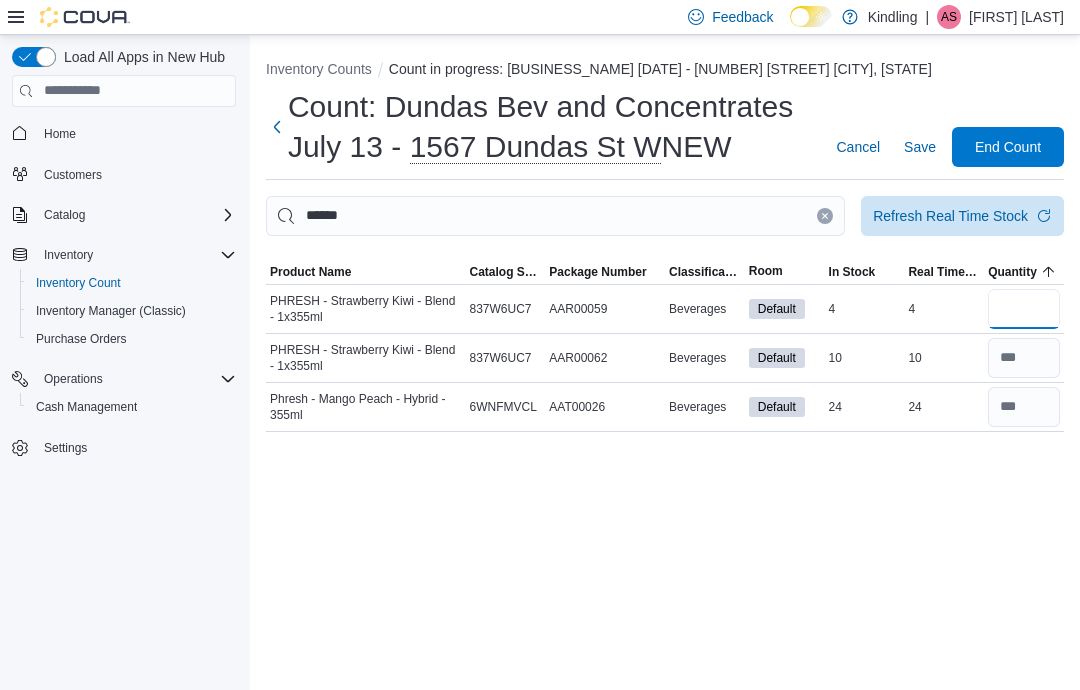 click on "*" at bounding box center [1024, 309] 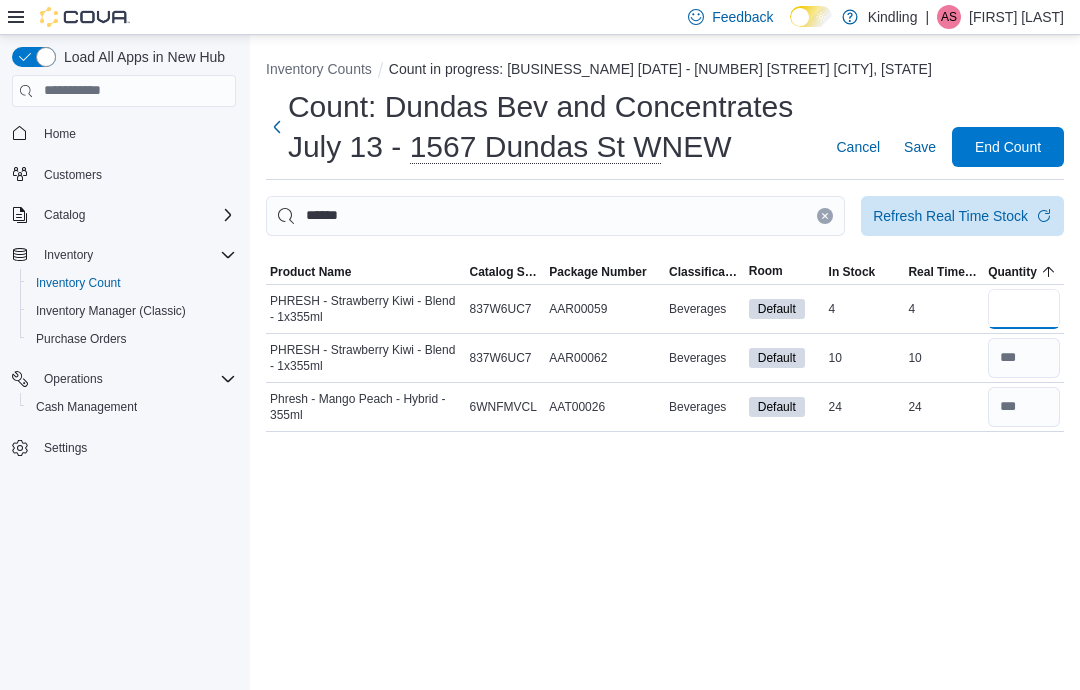 type on "*" 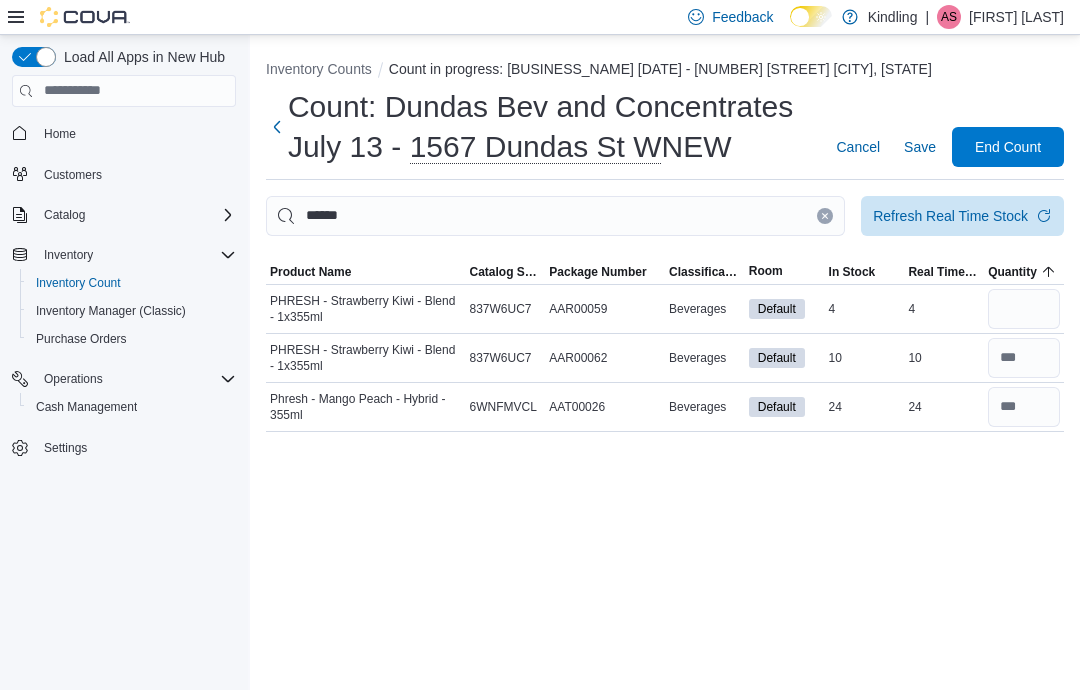 click on "Save" at bounding box center (920, 147) 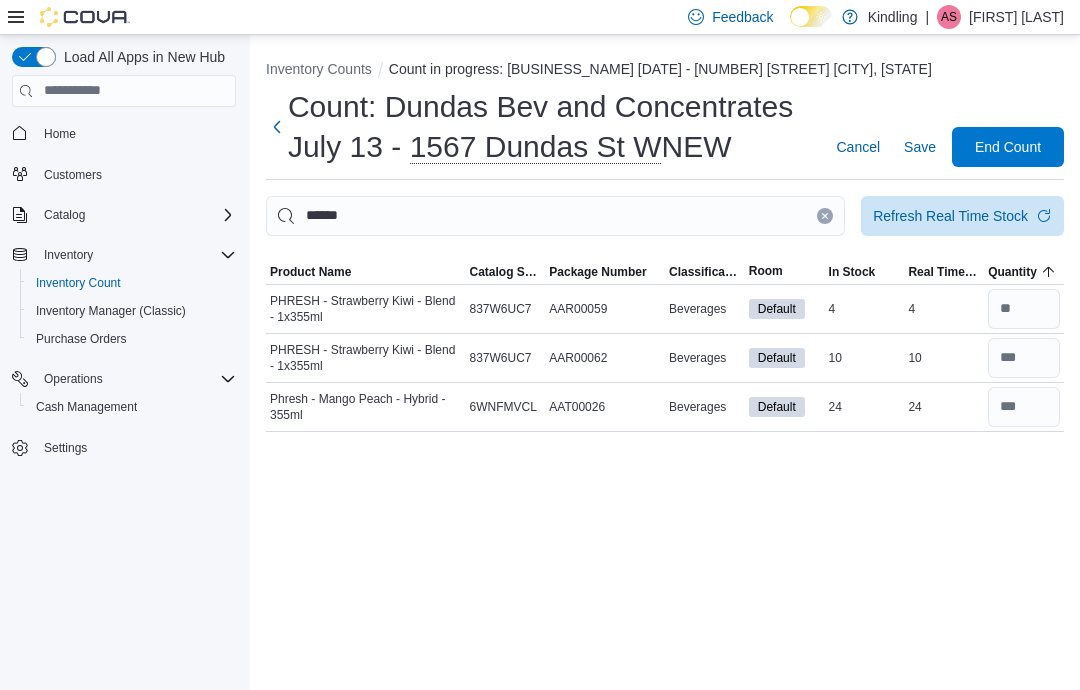 click on "Save" at bounding box center [920, 147] 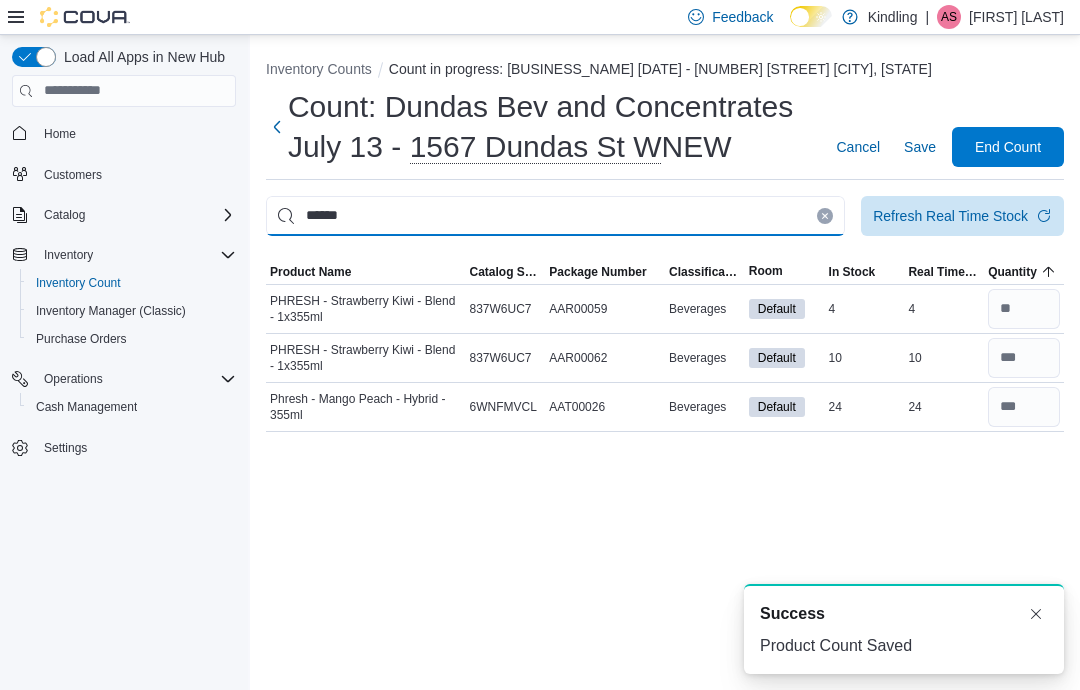 click on "******" at bounding box center (555, 216) 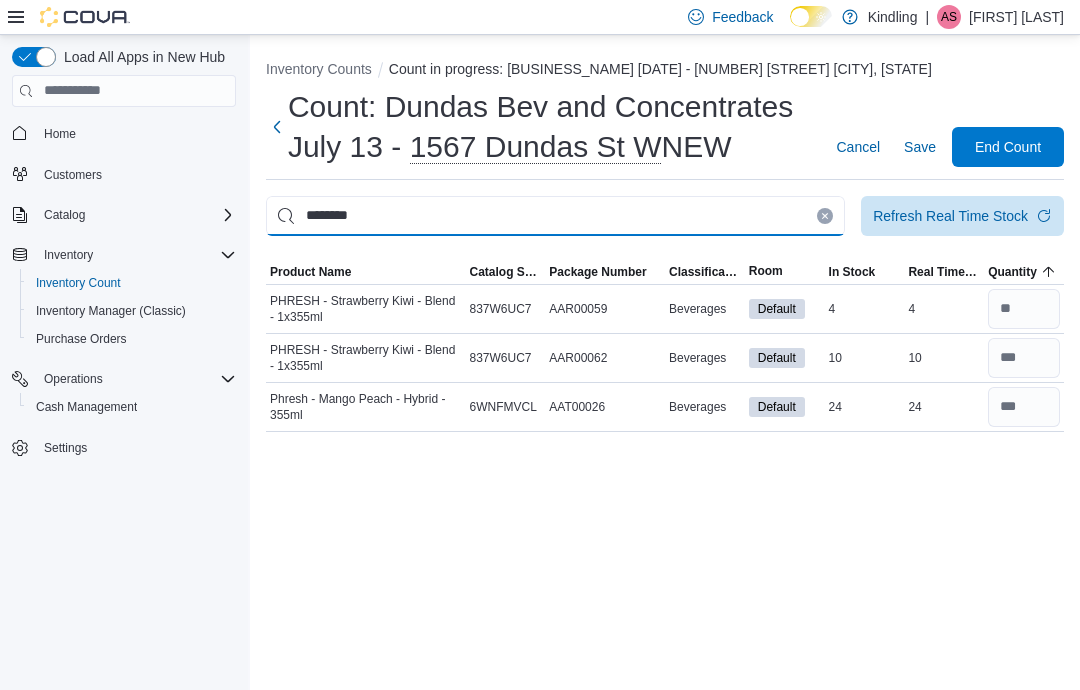 type on "*********" 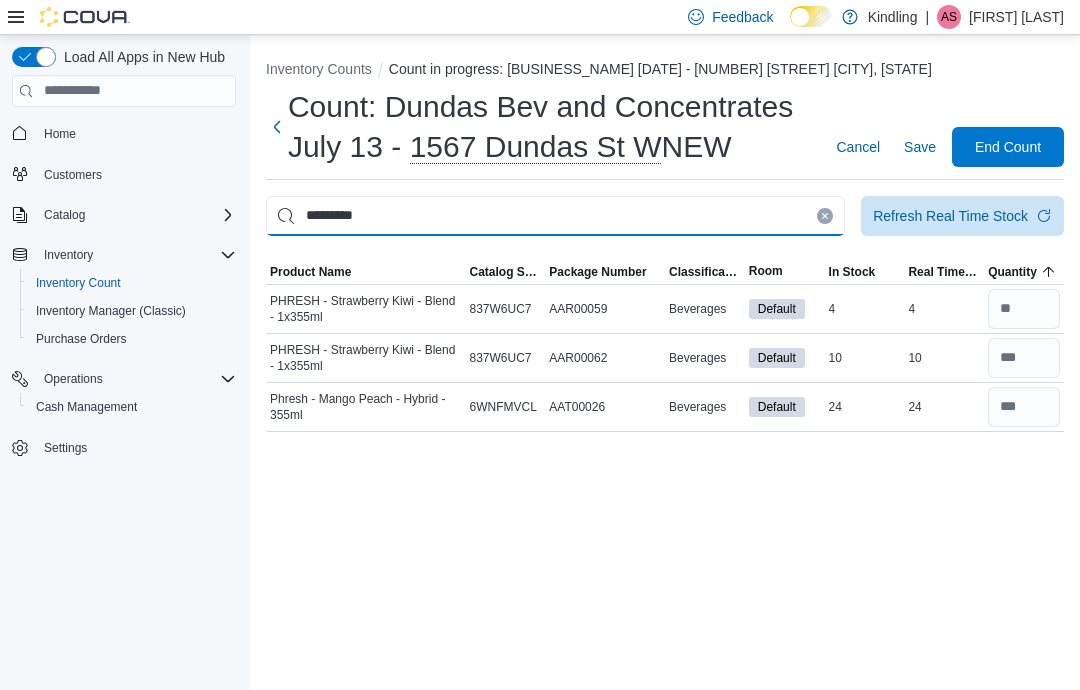 click on "*********" at bounding box center [555, 216] 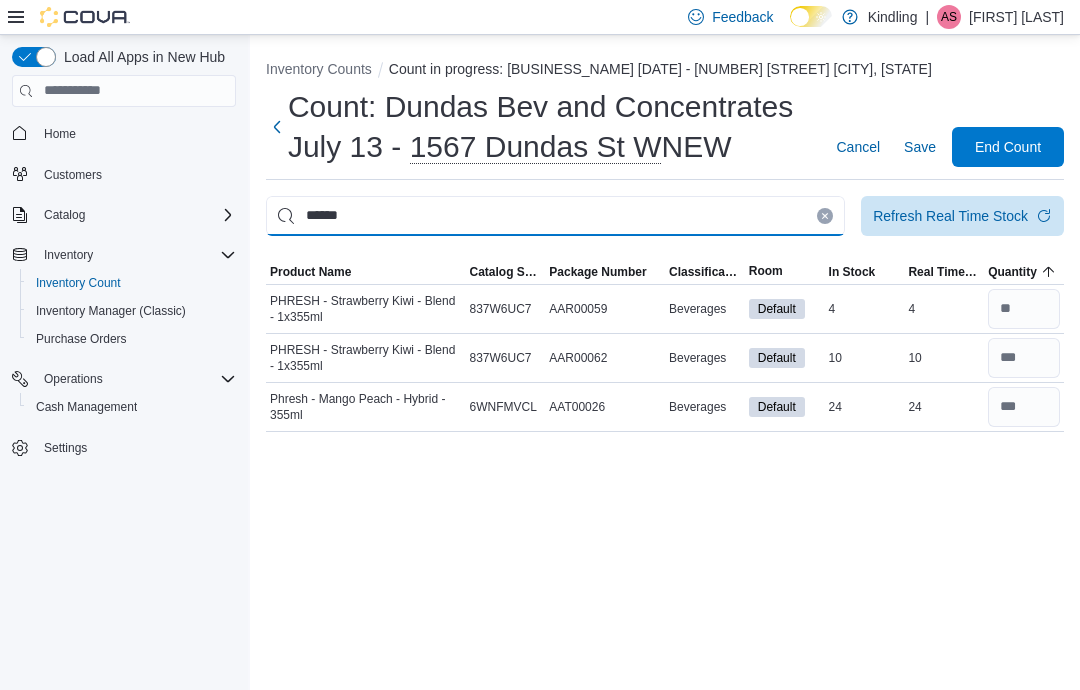 type on "******" 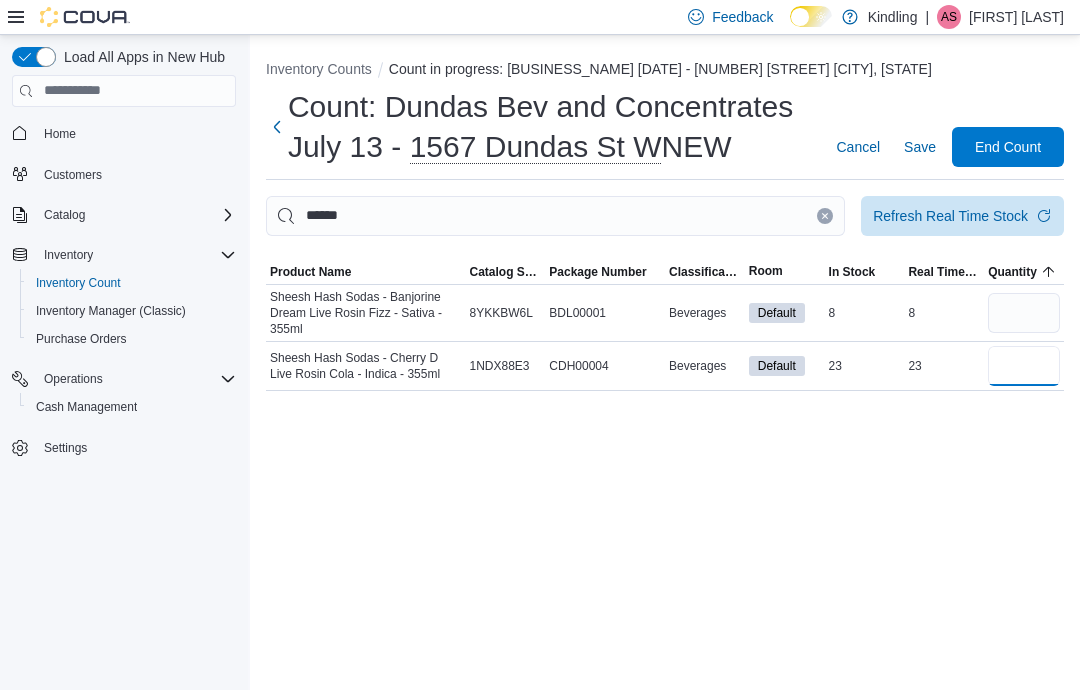 click at bounding box center (1024, 366) 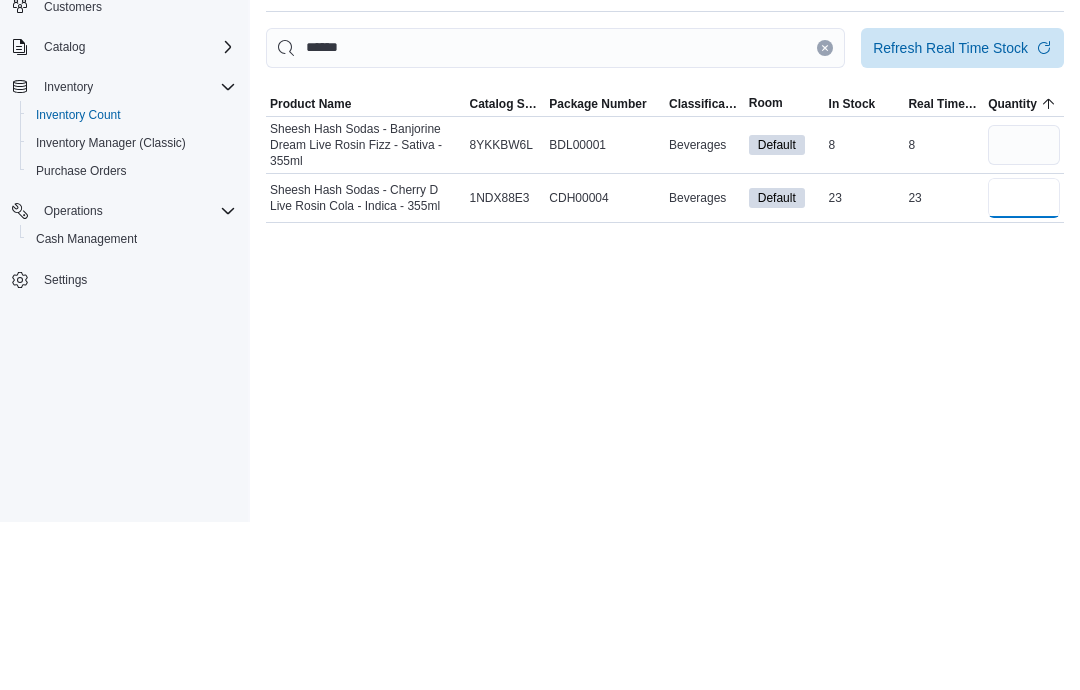 type on "**" 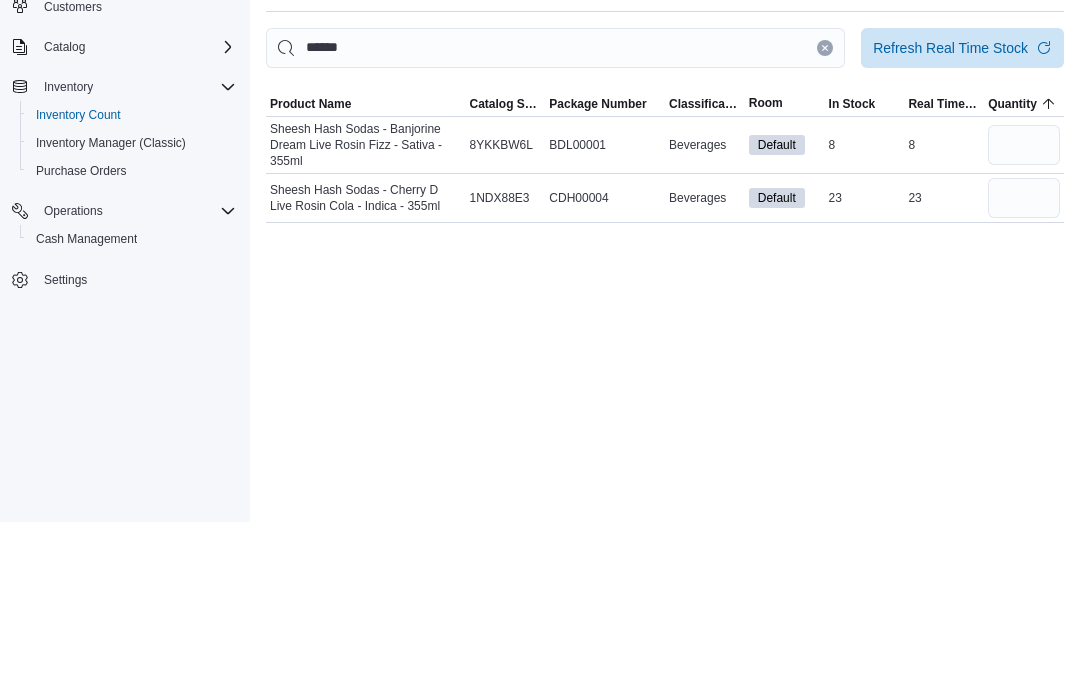 click at bounding box center (1024, 313) 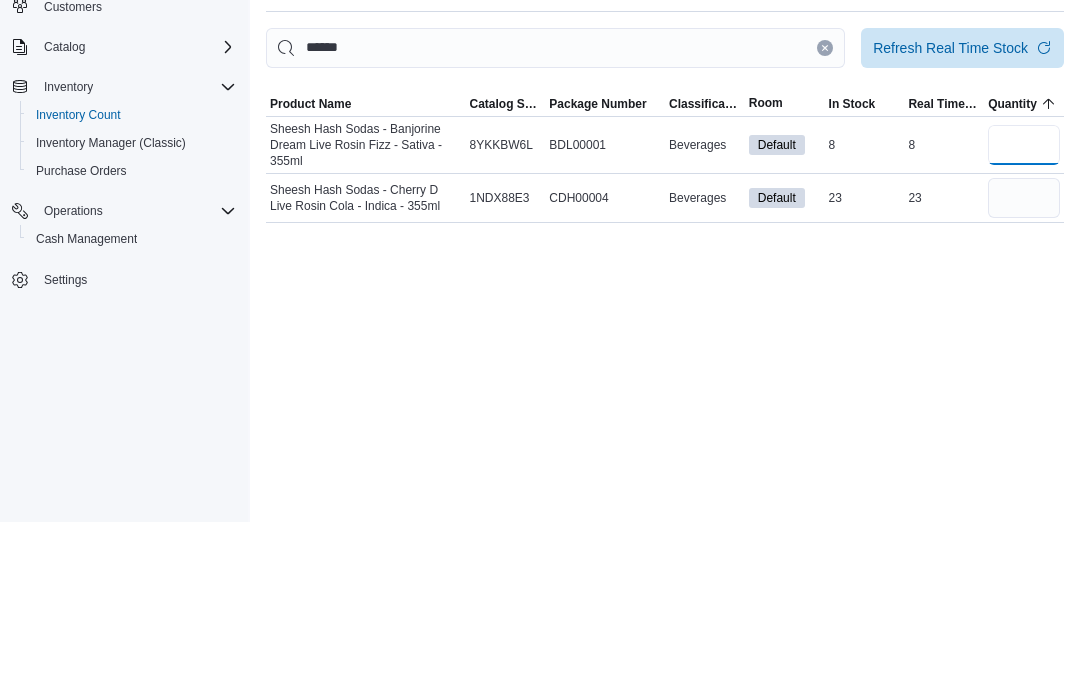 type 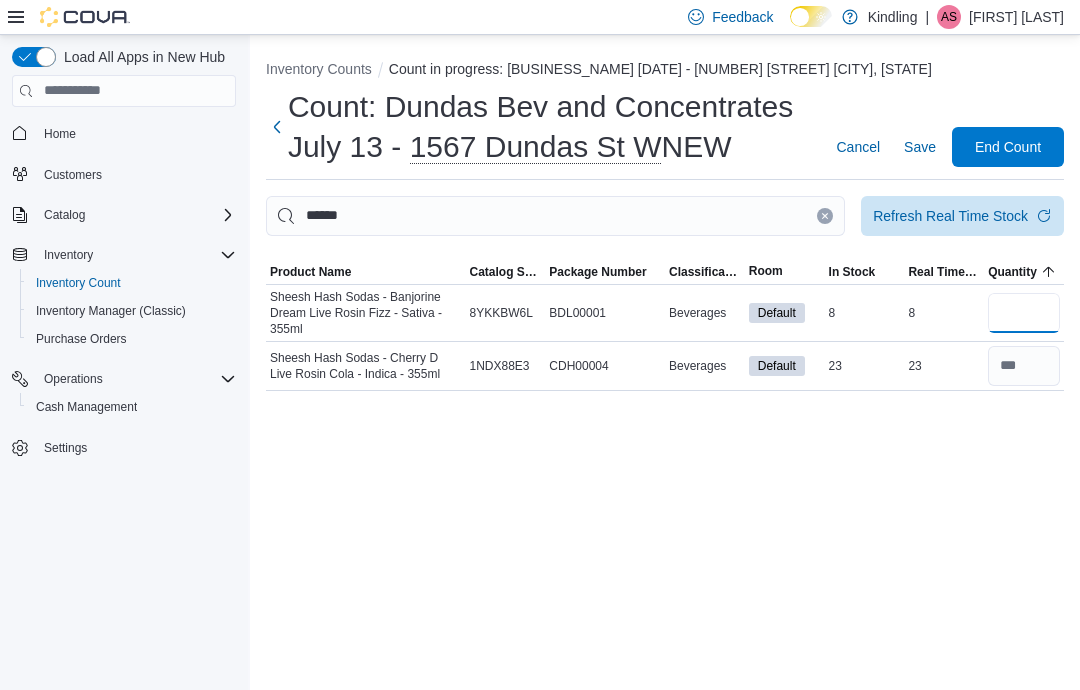 type on "*" 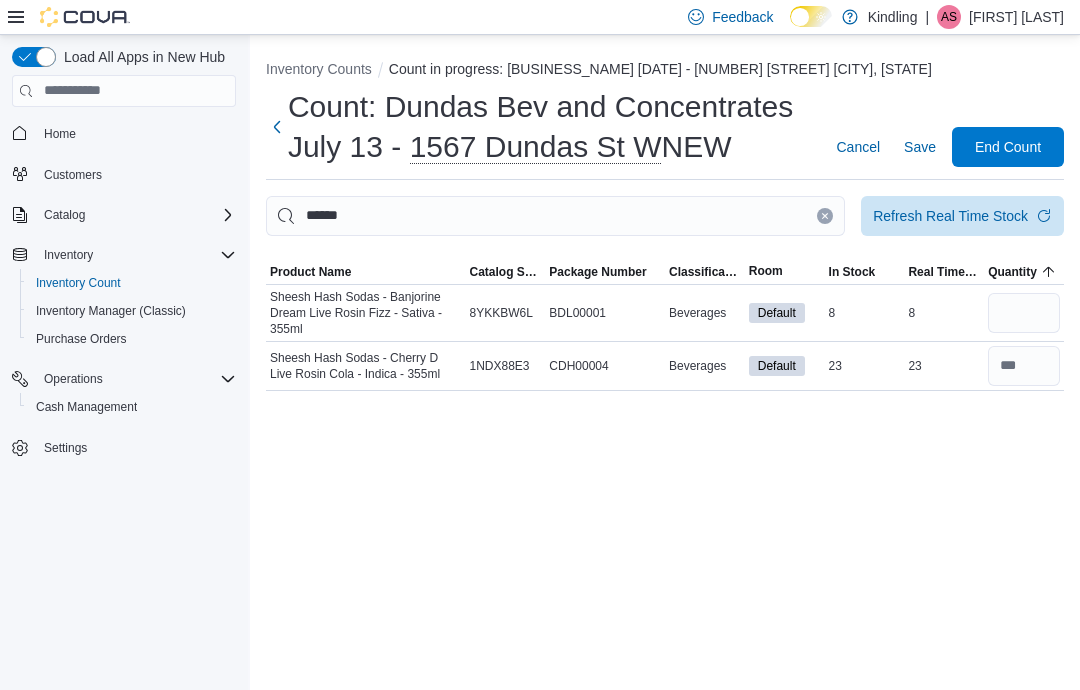 click on "Save" at bounding box center [920, 147] 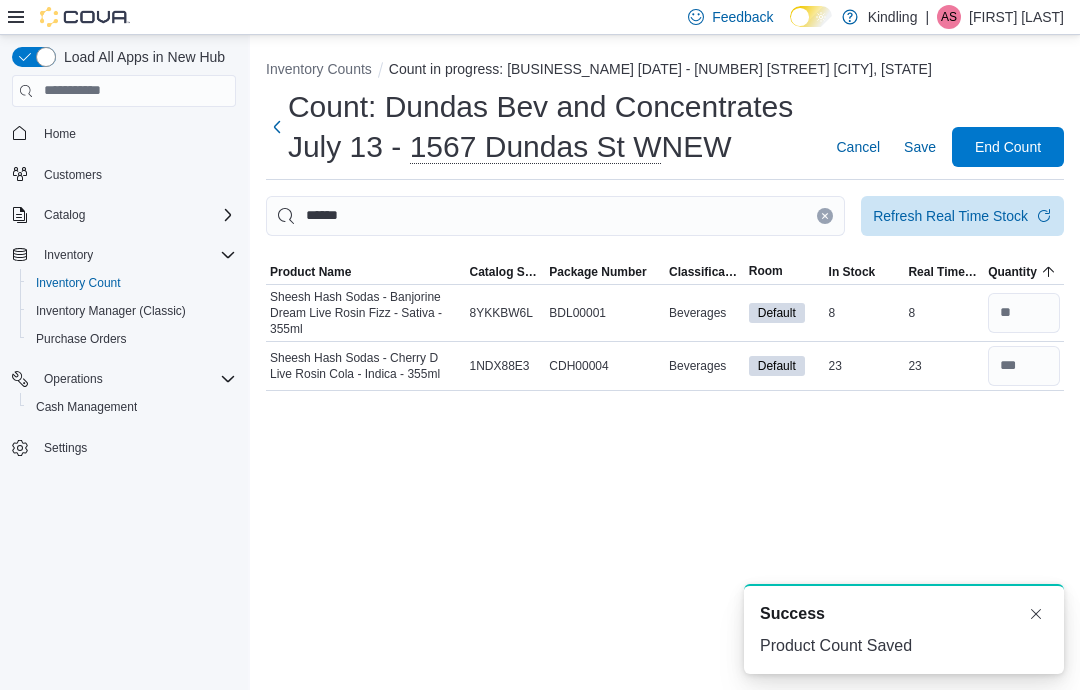click at bounding box center (825, 216) 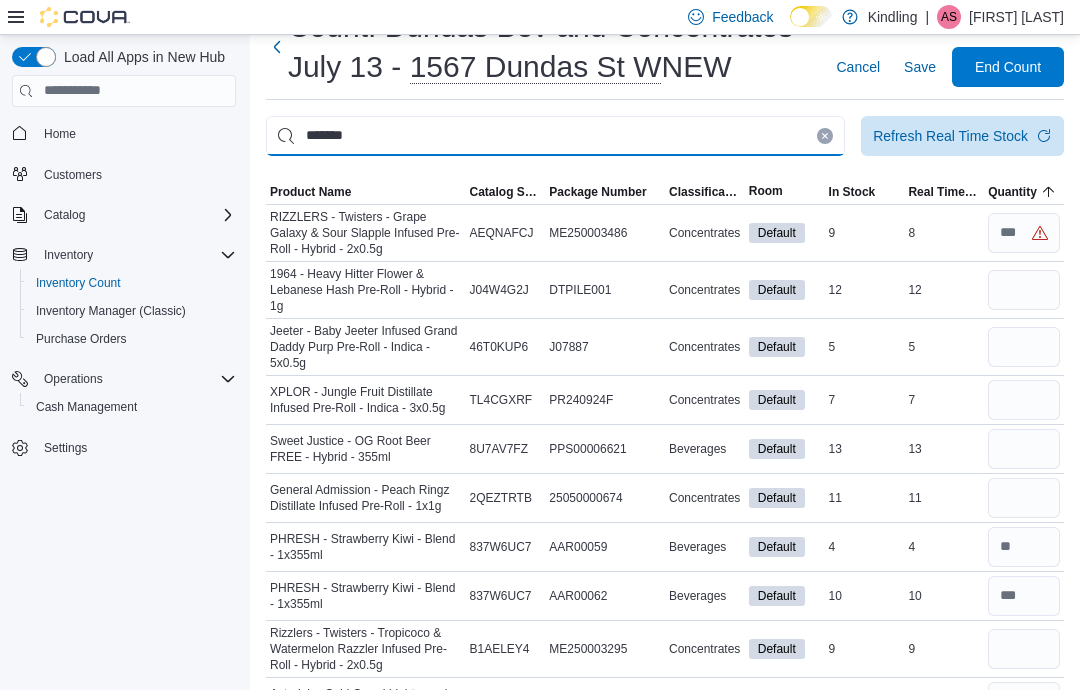 type on "*******" 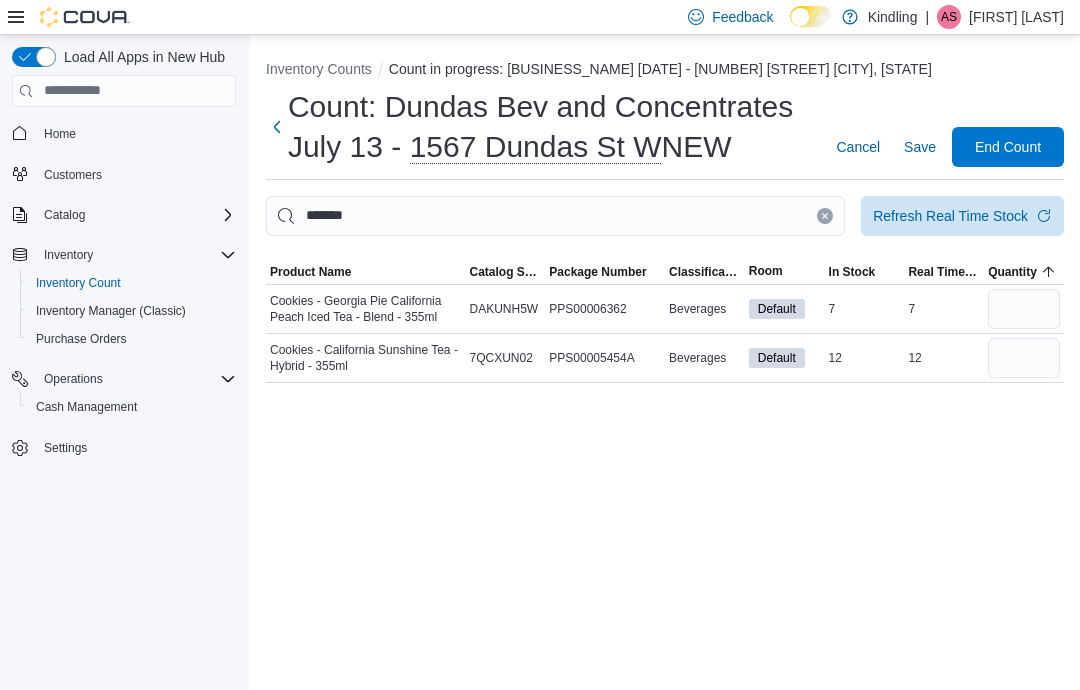 click at bounding box center [1024, 358] 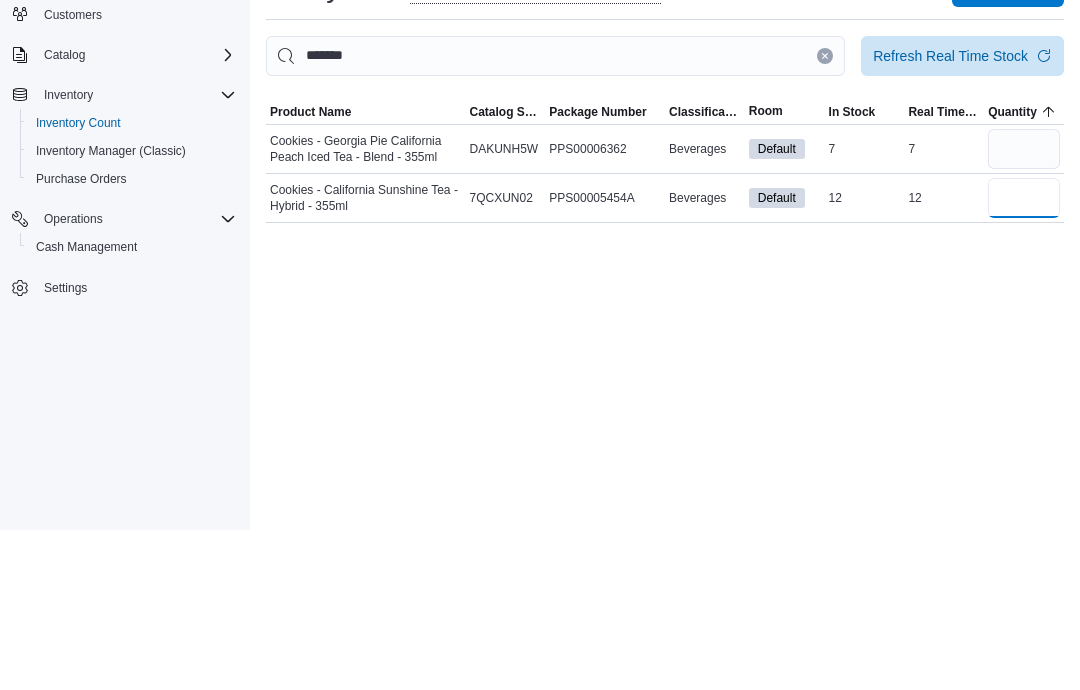 type on "**" 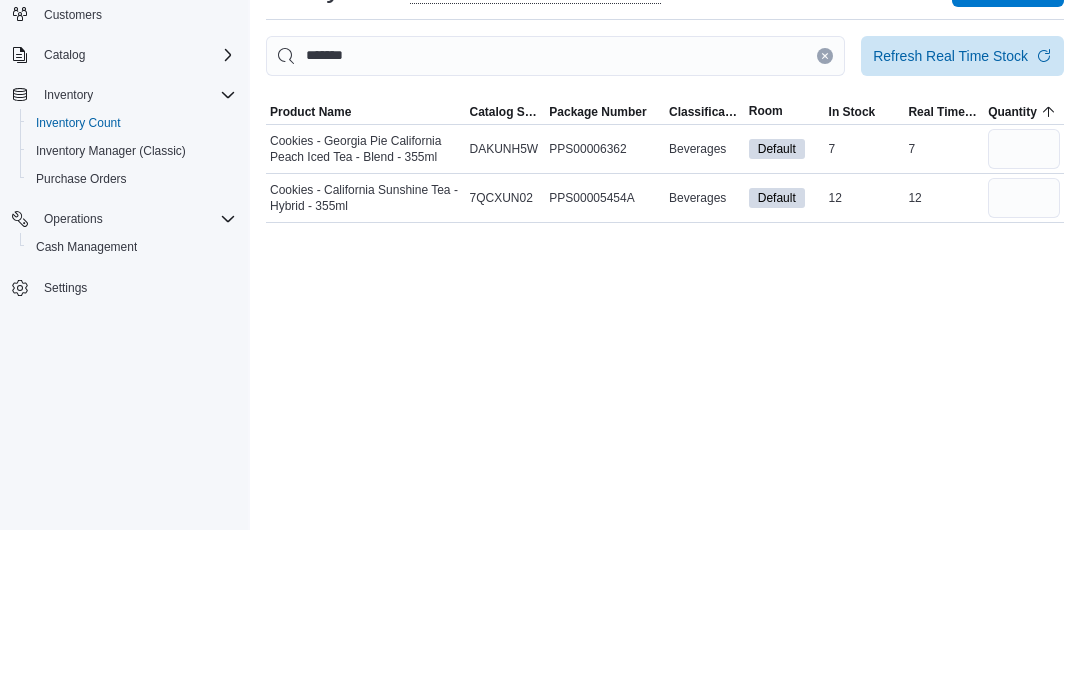 click at bounding box center [1024, 309] 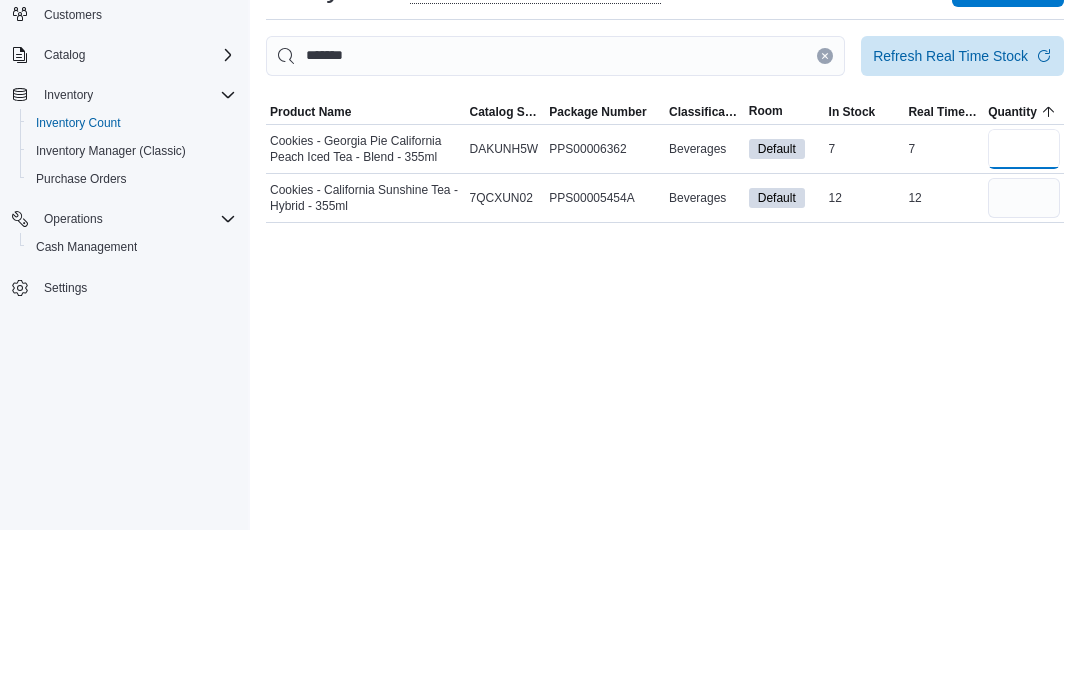 type 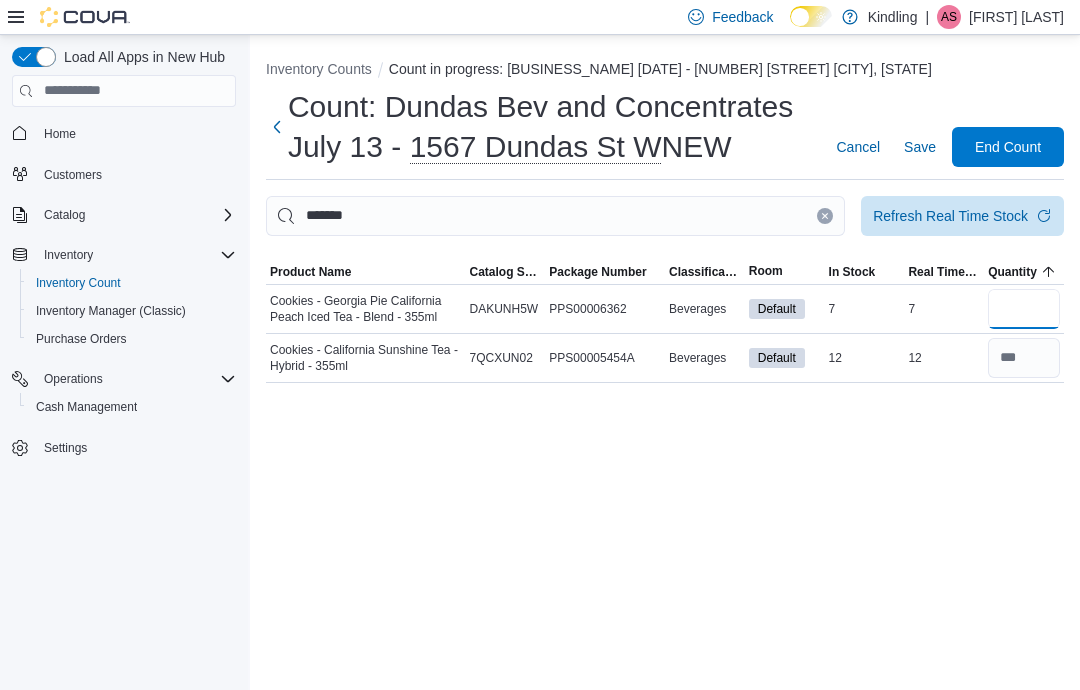 type on "*" 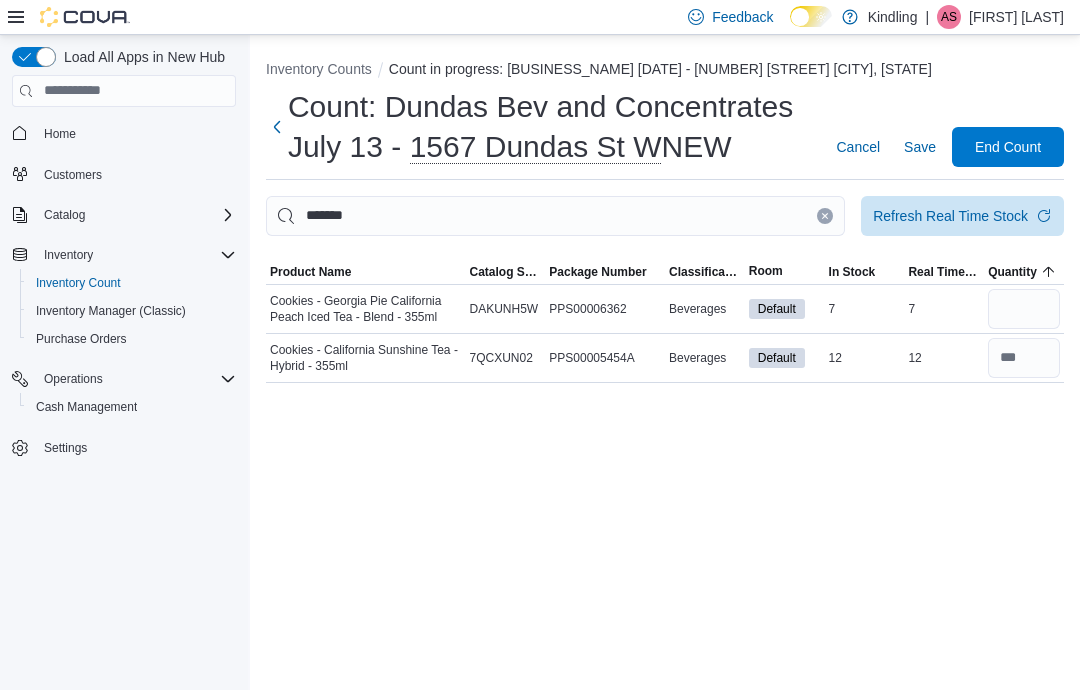 click on "Save" at bounding box center [920, 147] 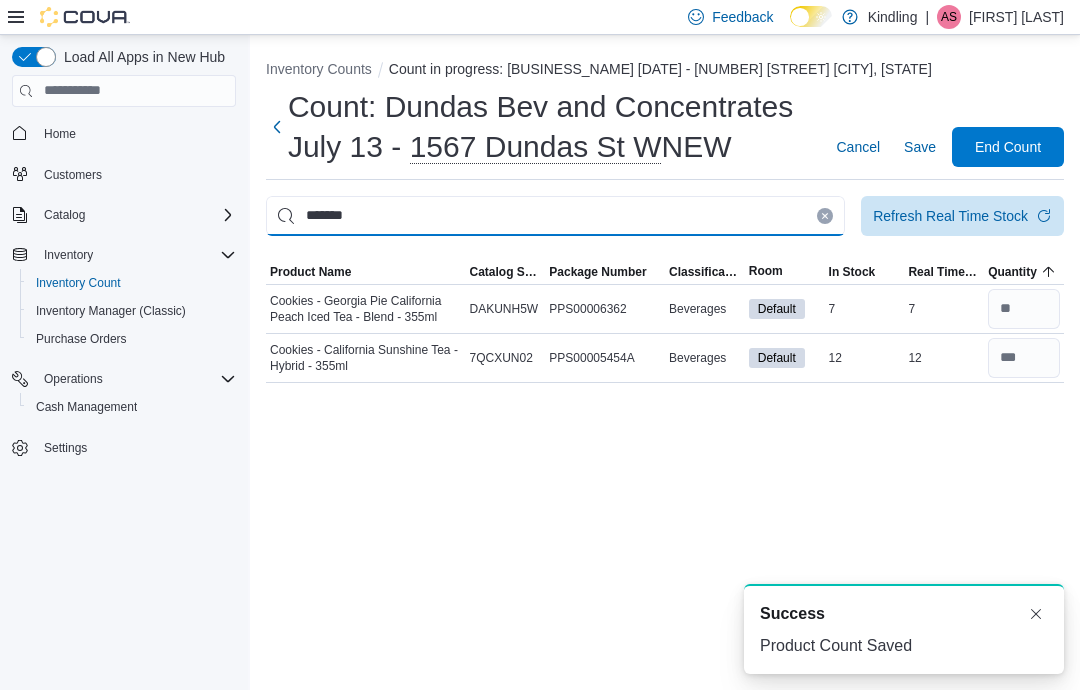 click on "*******" at bounding box center [555, 216] 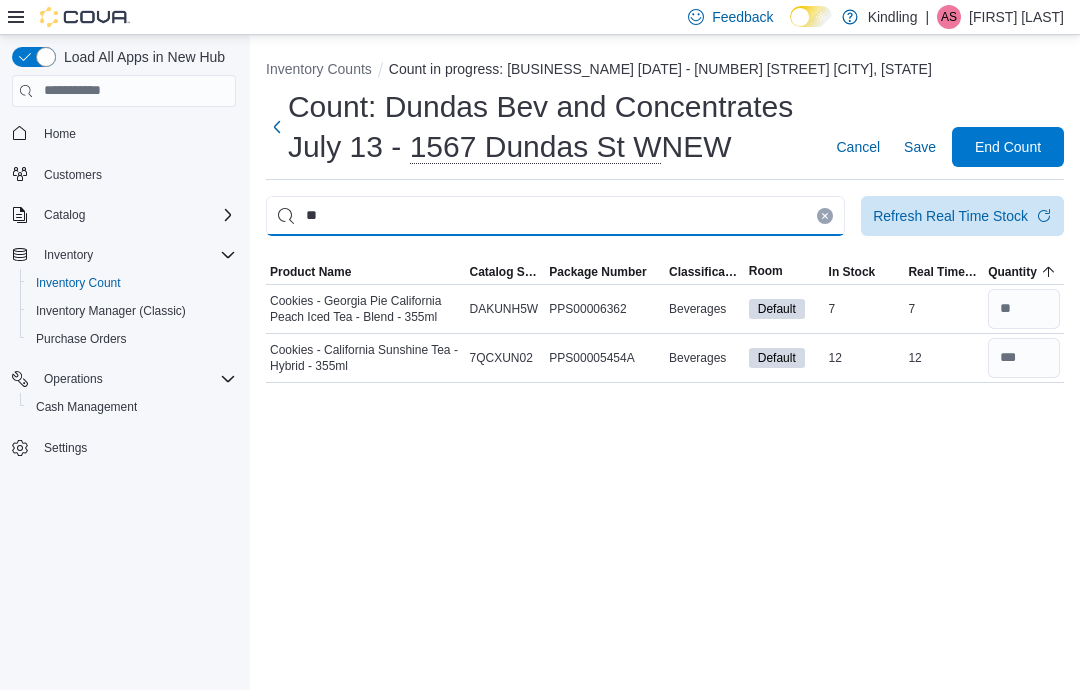 type on "*" 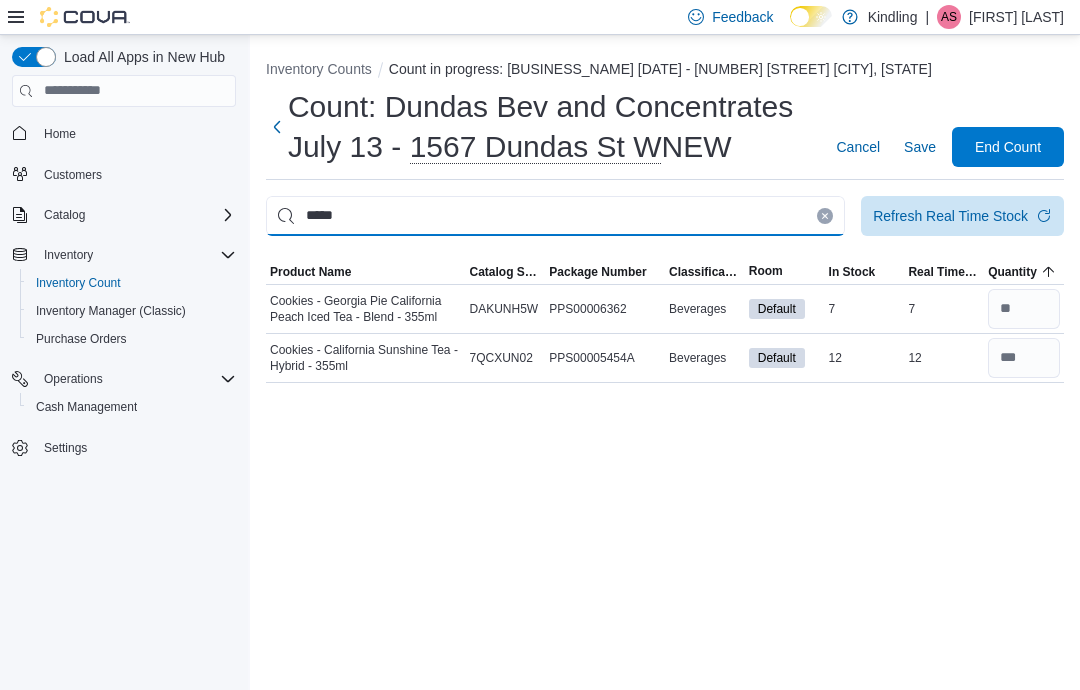 type on "*****" 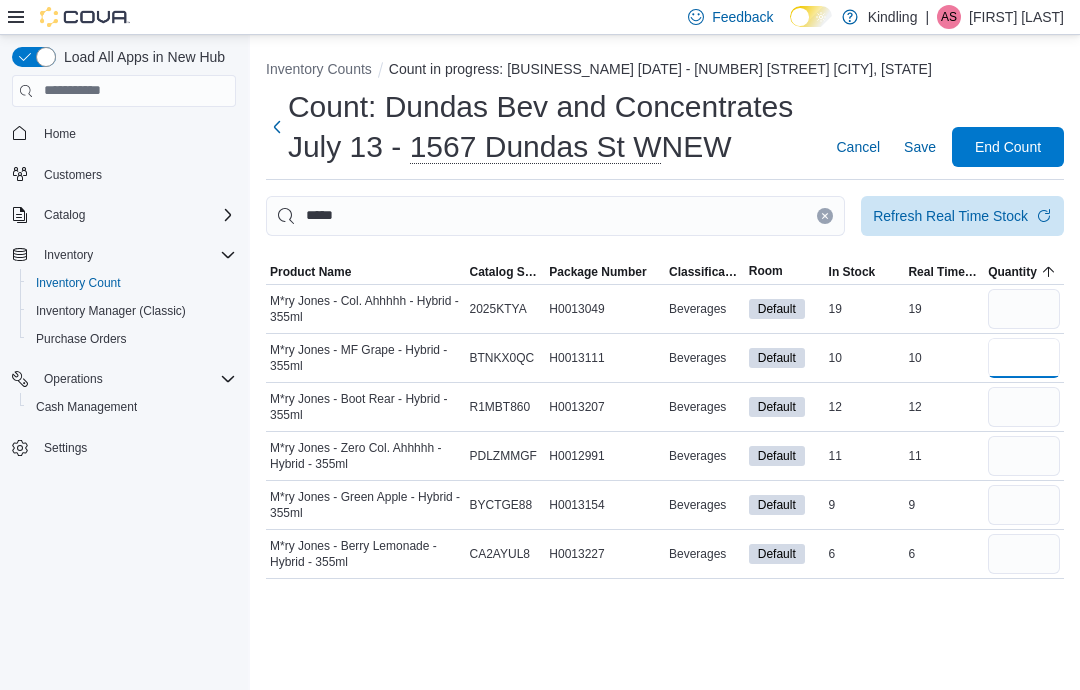 click at bounding box center (1024, 358) 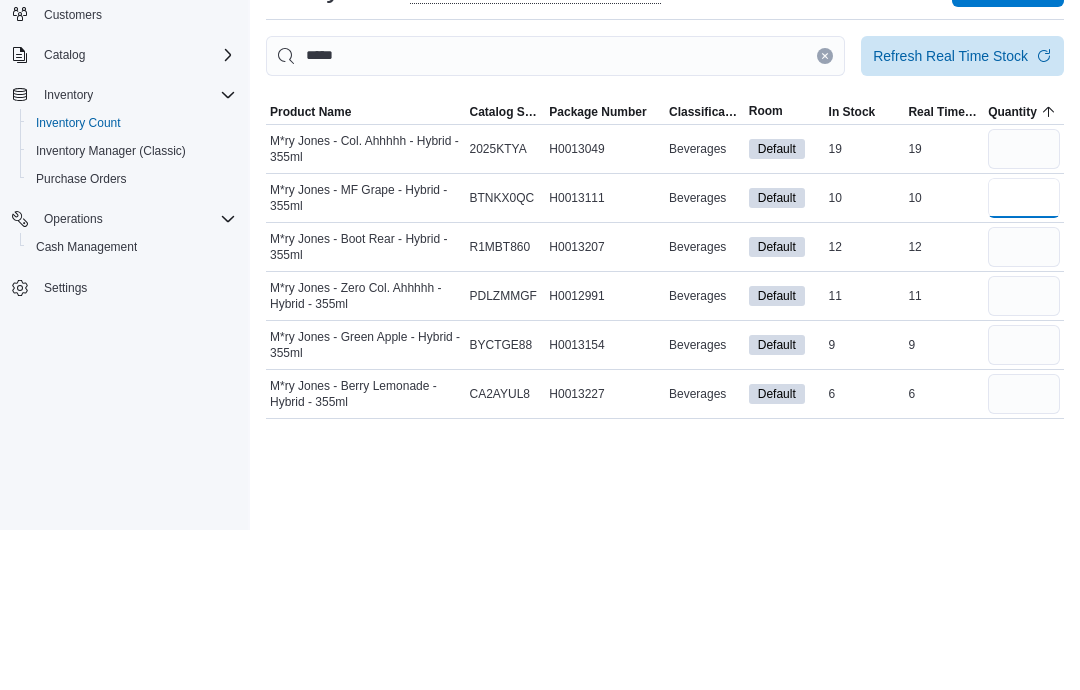 type on "*" 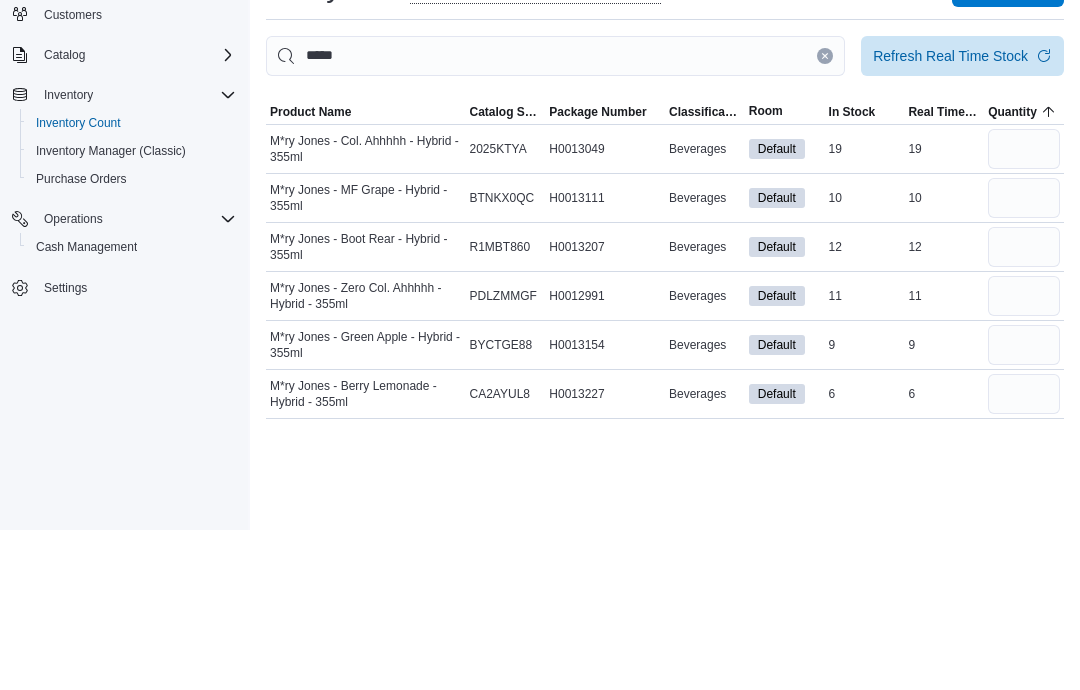 click at bounding box center (1024, 407) 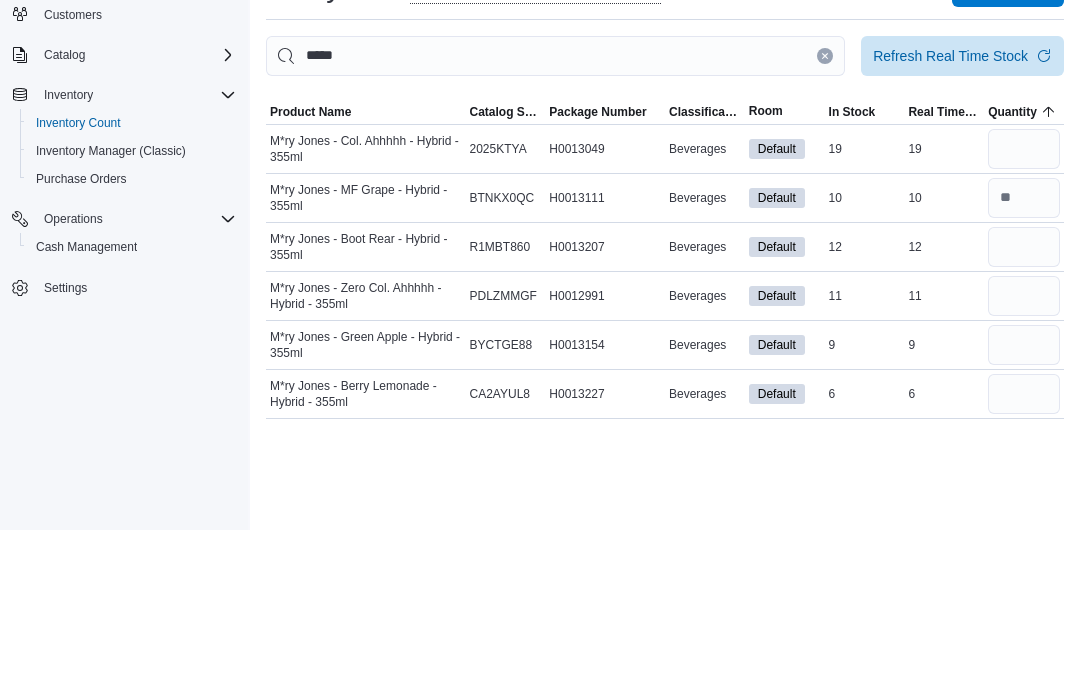 click at bounding box center [1024, 358] 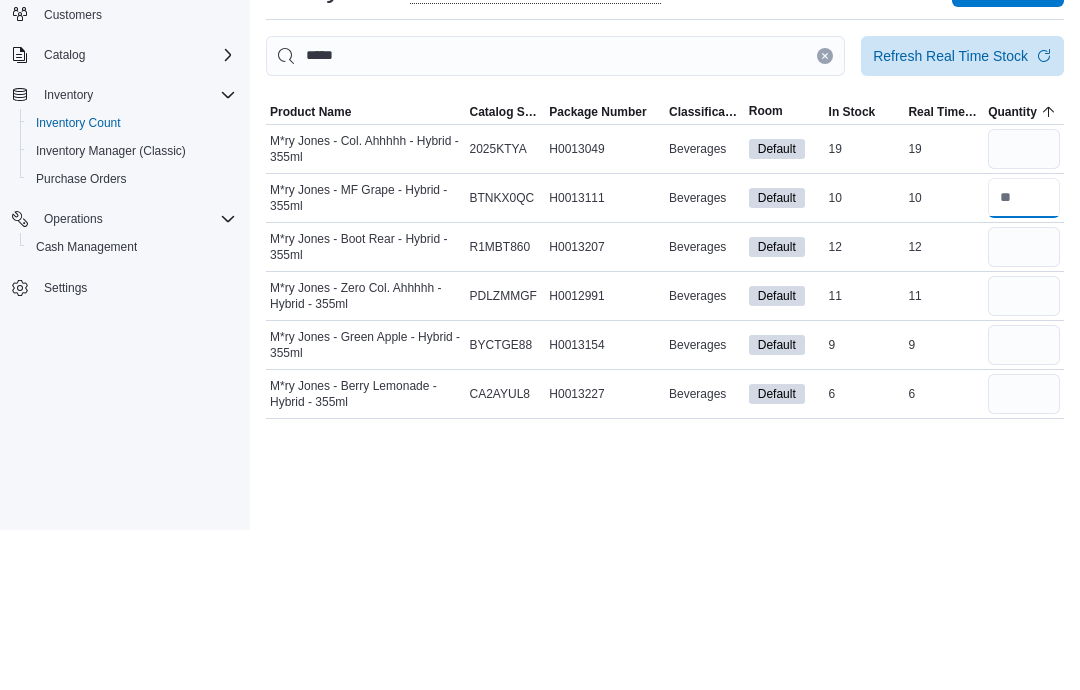 type on "**" 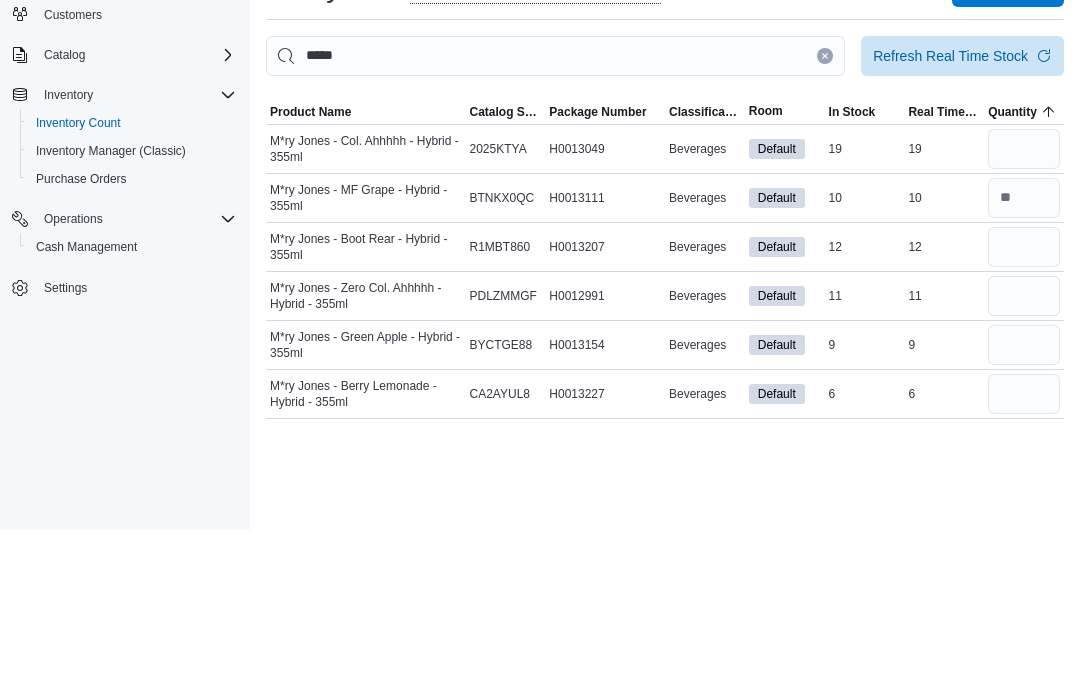 click at bounding box center (1024, 407) 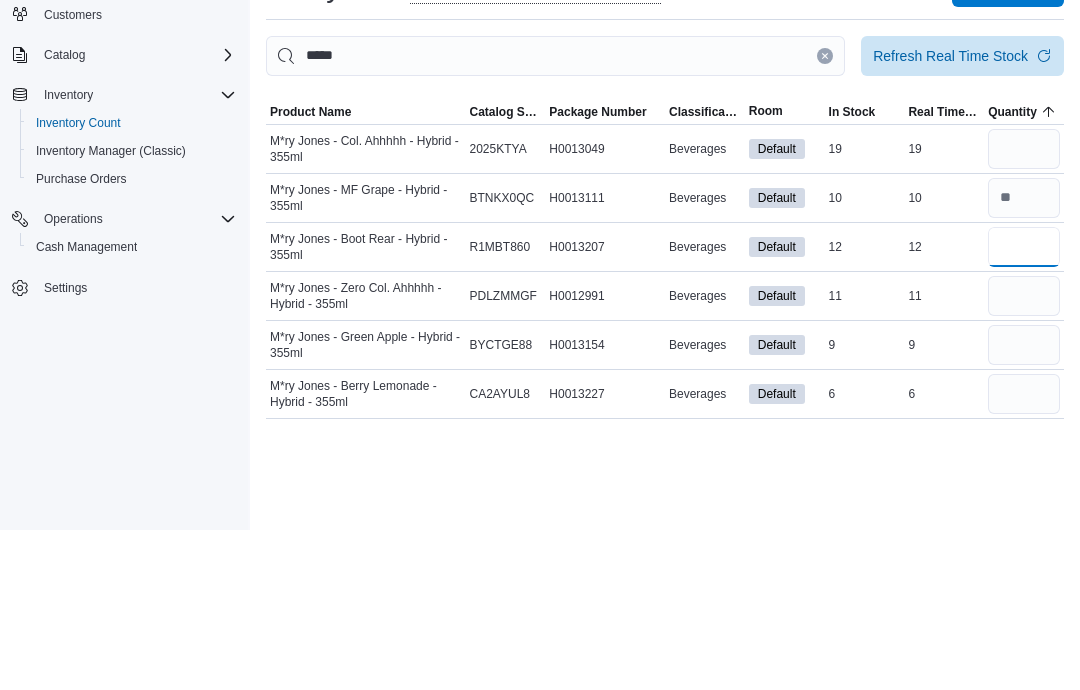 type 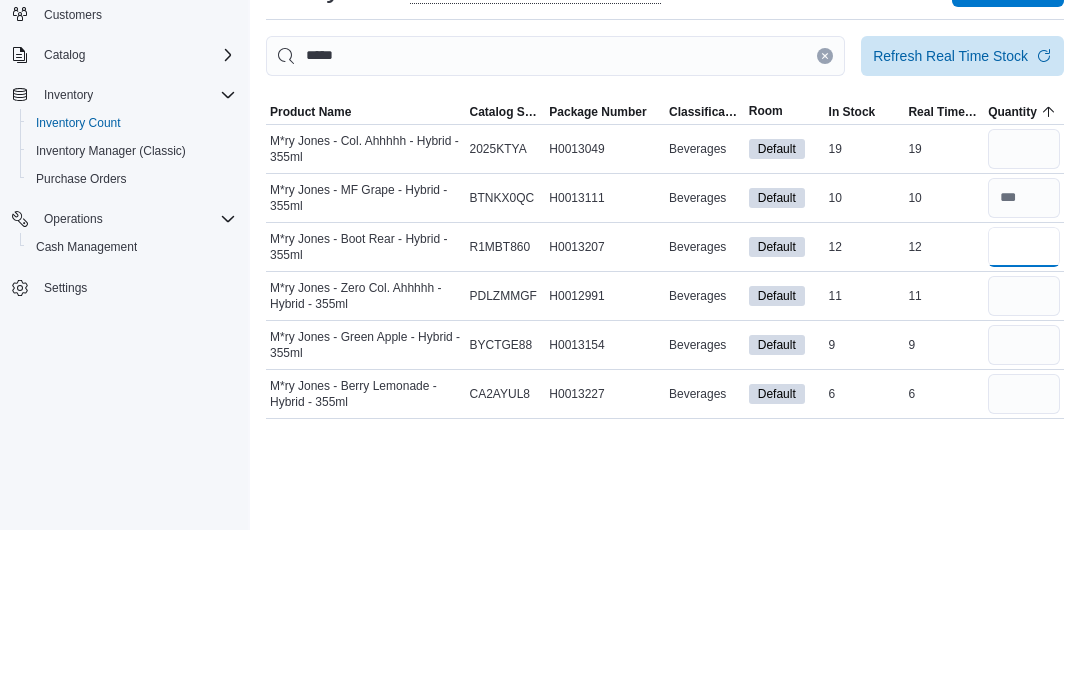 type on "**" 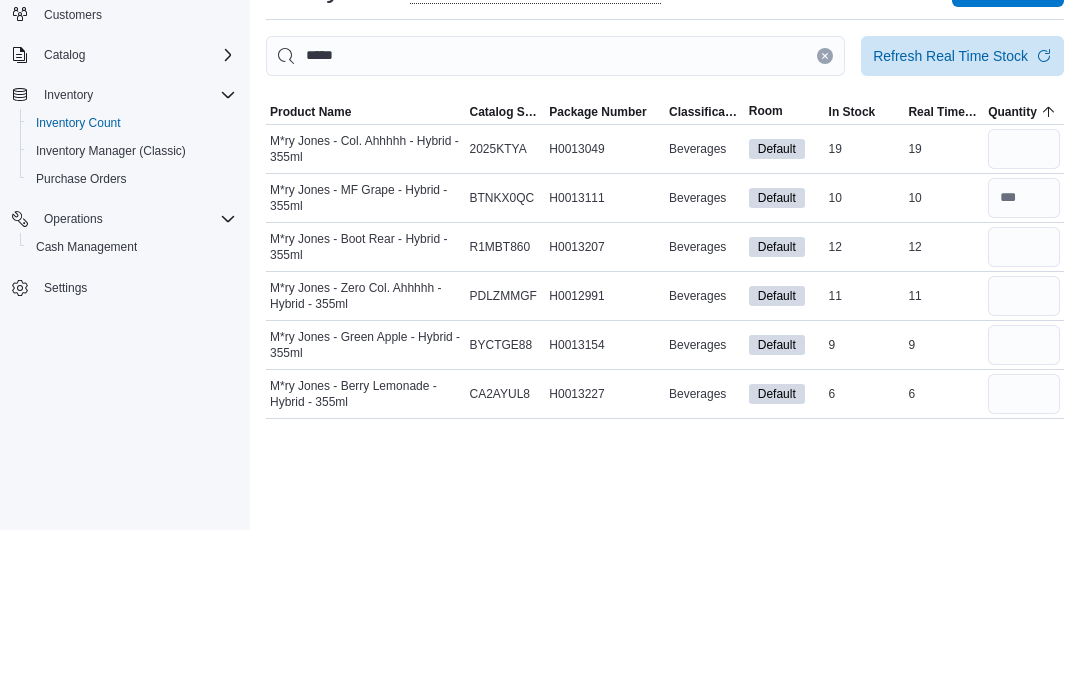 click at bounding box center [1024, 456] 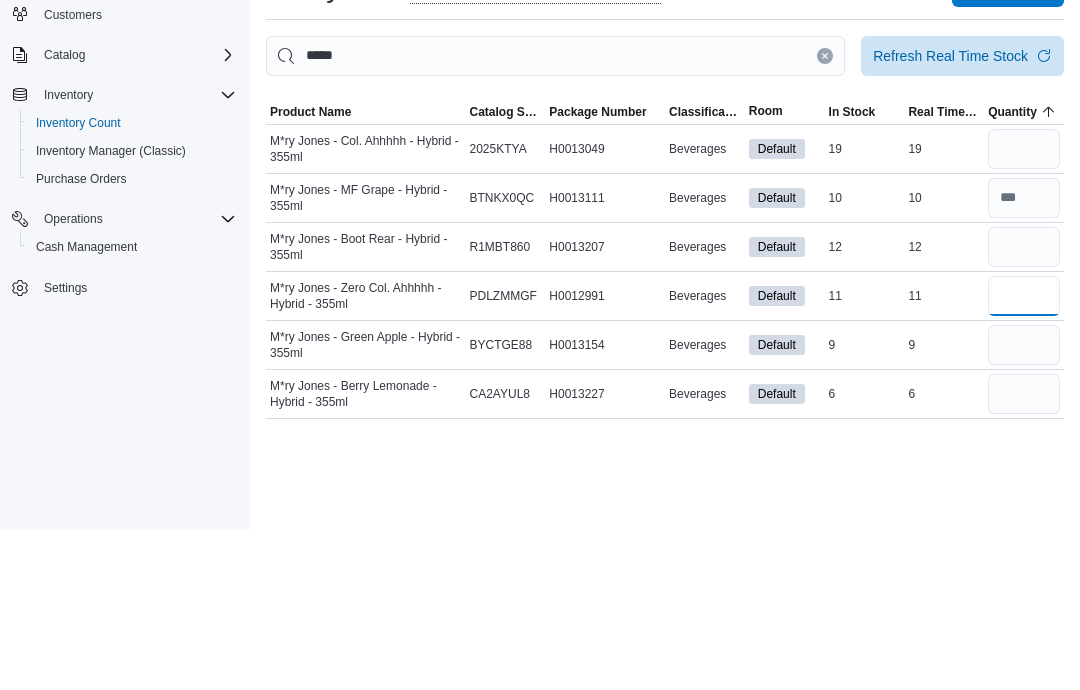 type 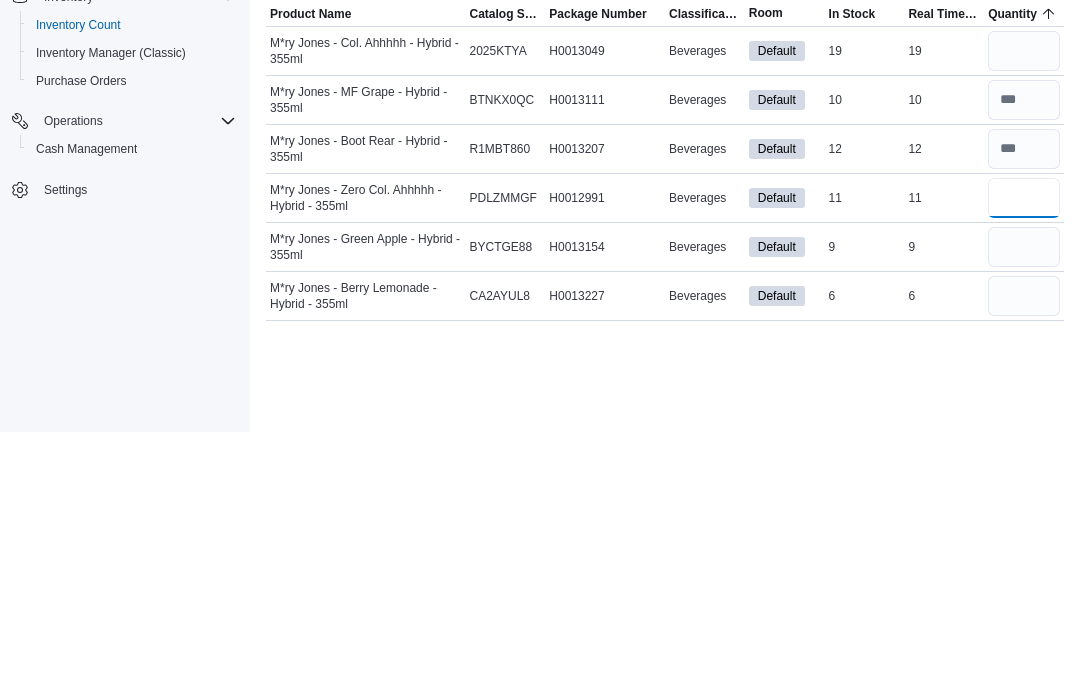 type on "*" 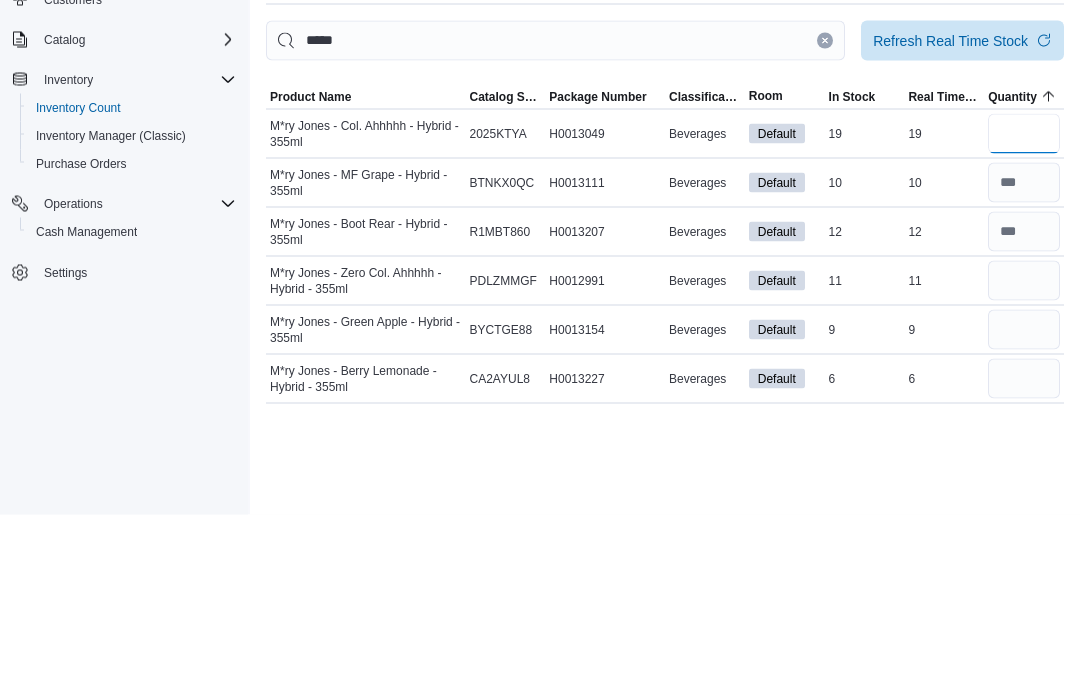 click at bounding box center (1024, 309) 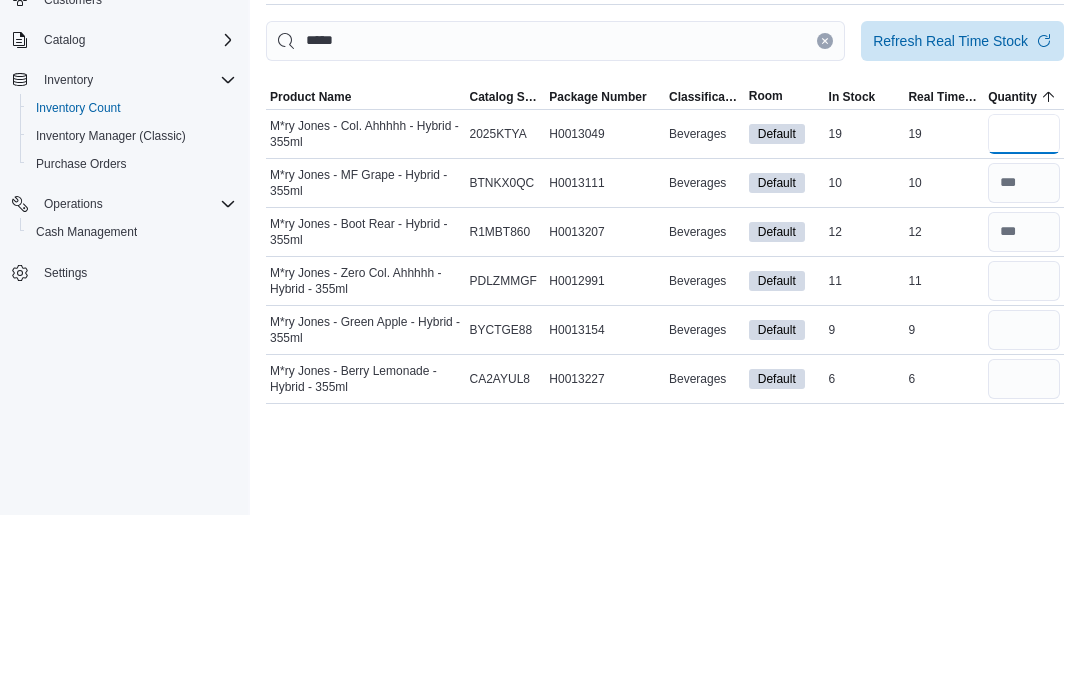 type on "**" 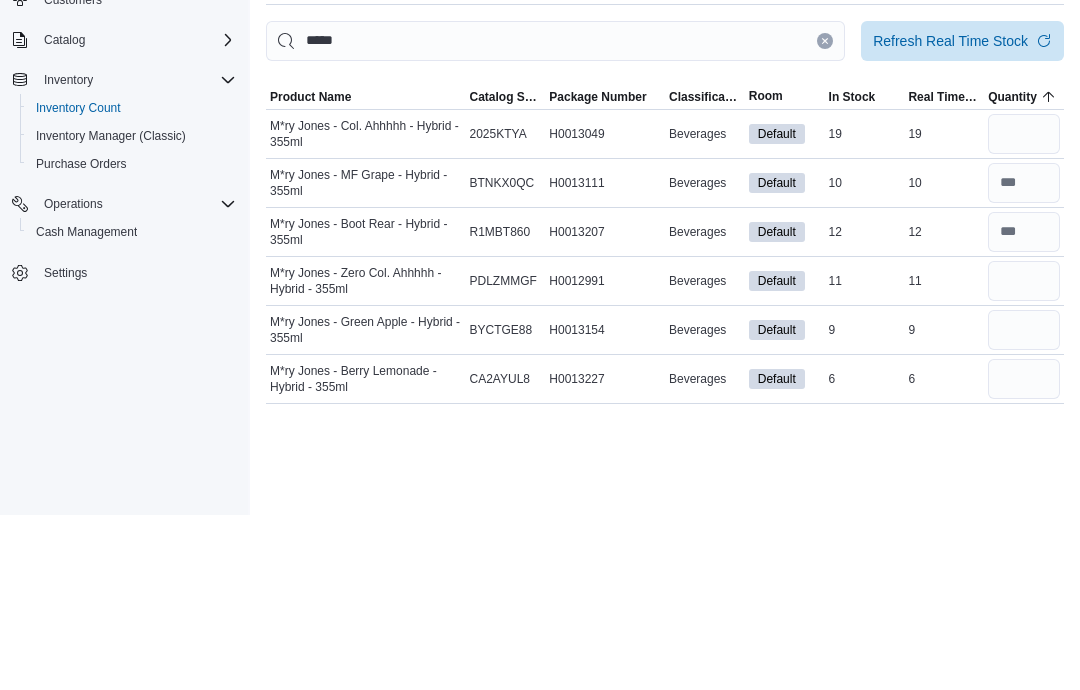click at bounding box center [1024, 456] 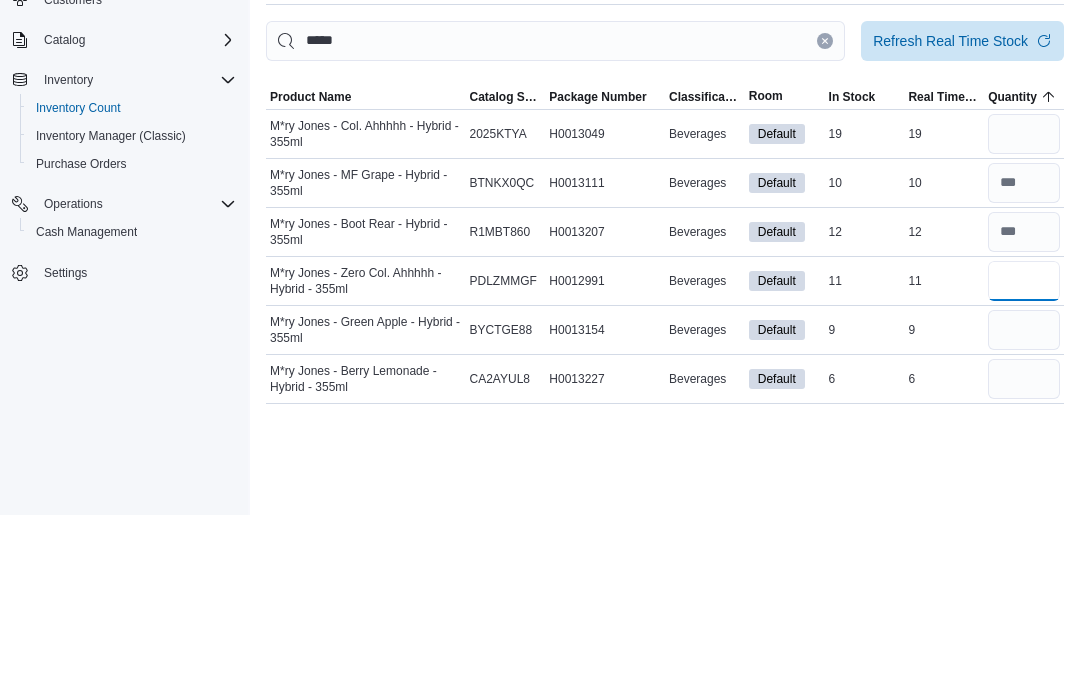 type 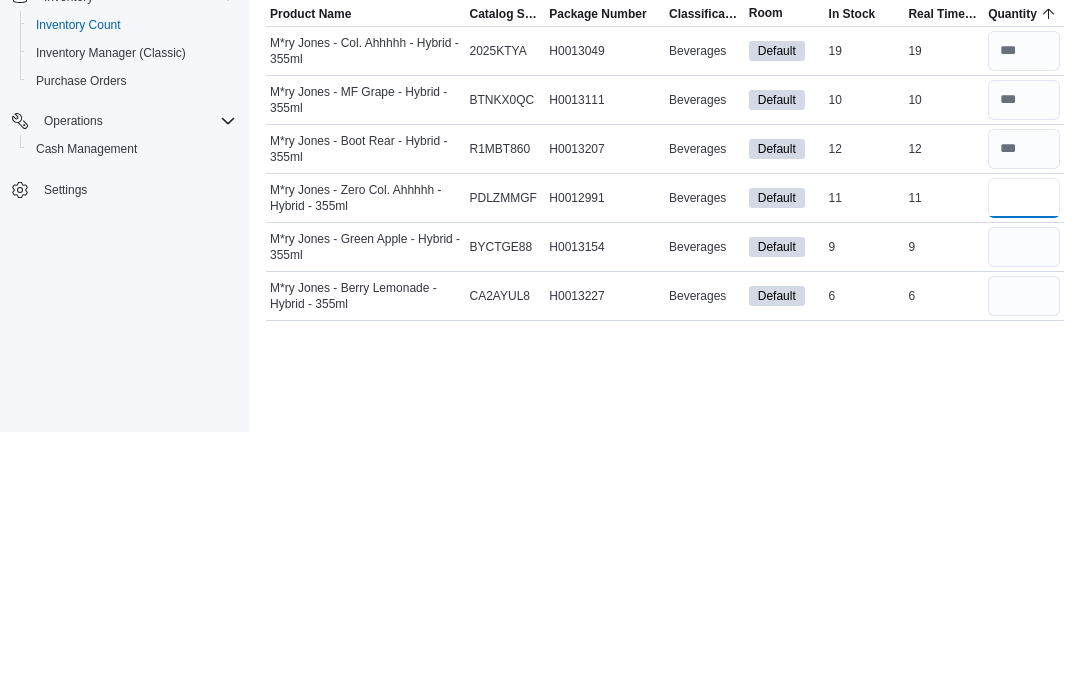 type on "**" 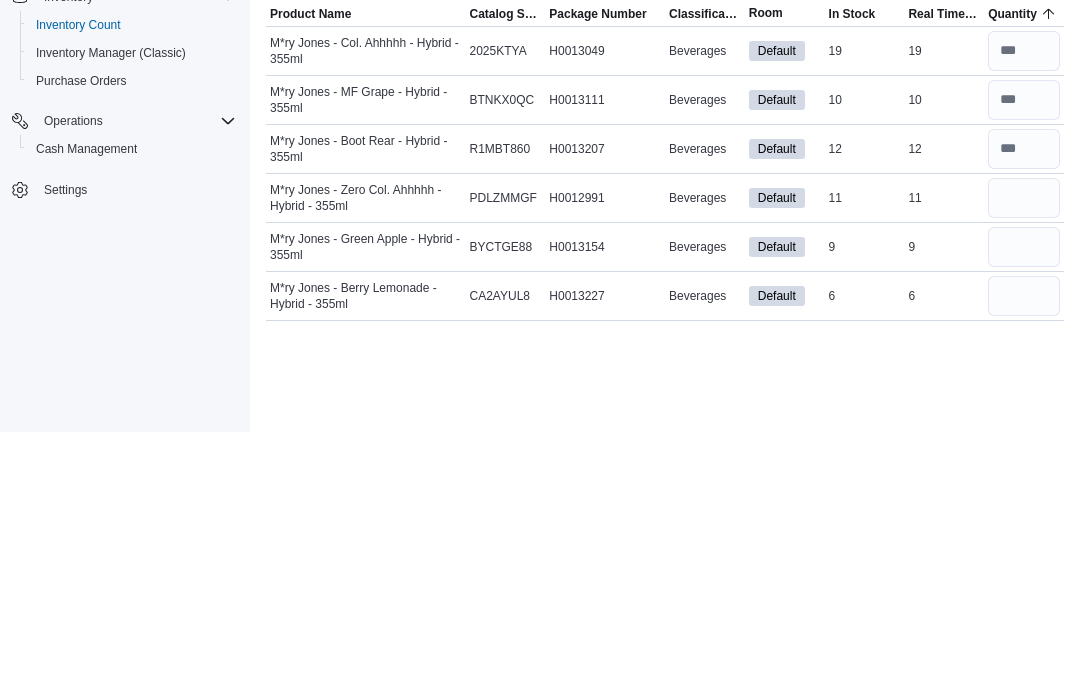 click at bounding box center [1024, 505] 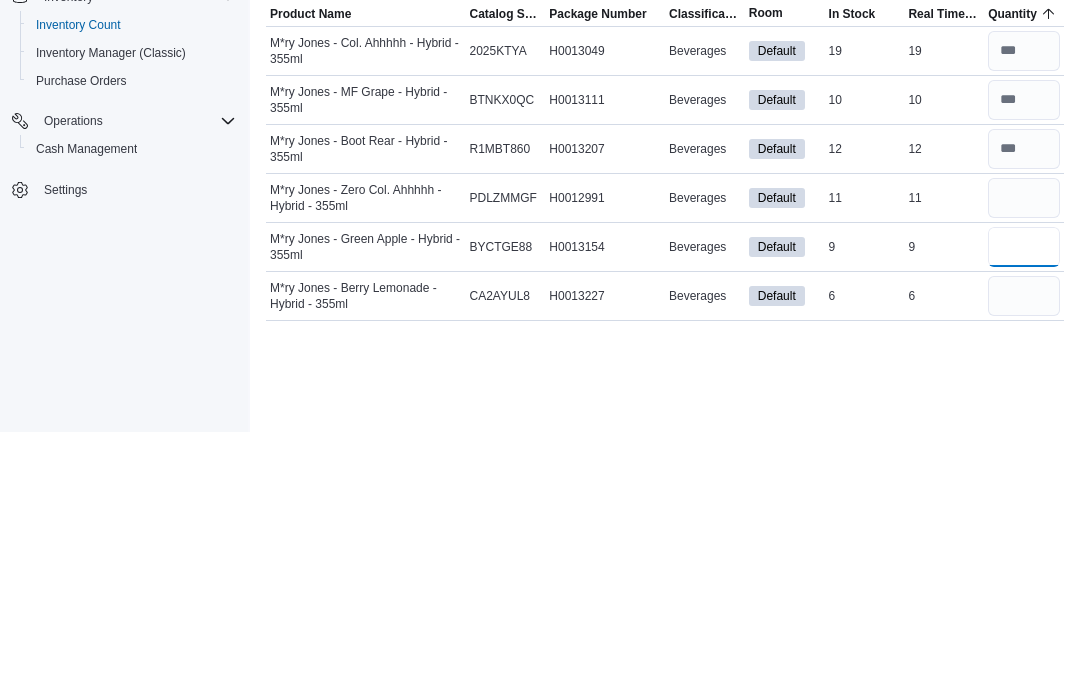 type 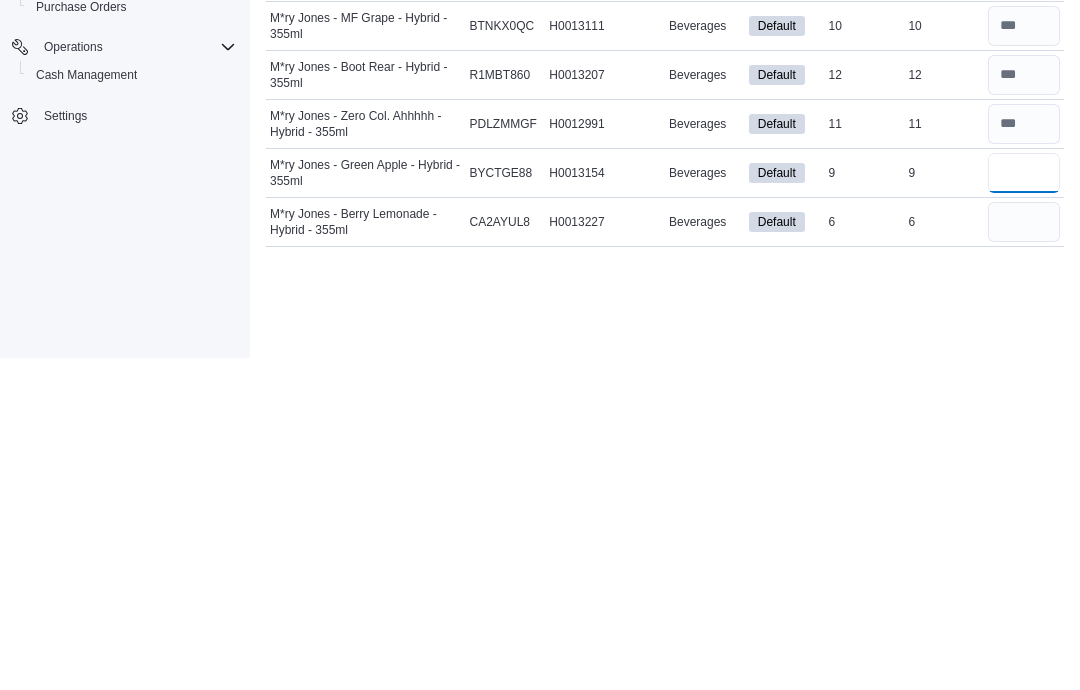 type on "*" 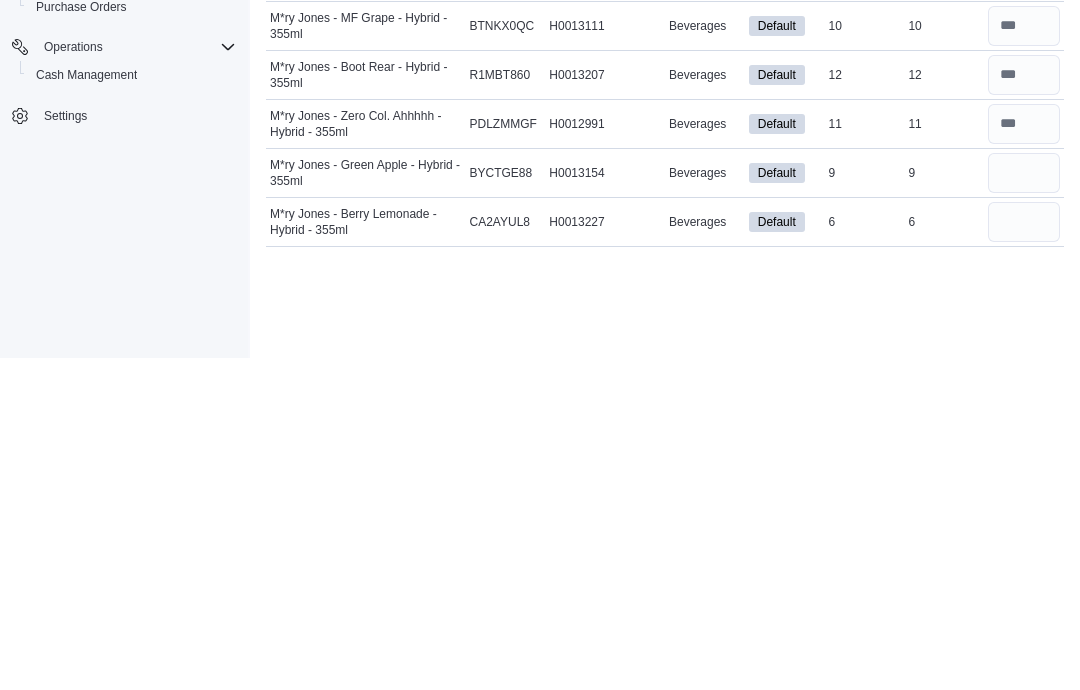 click at bounding box center (1024, 554) 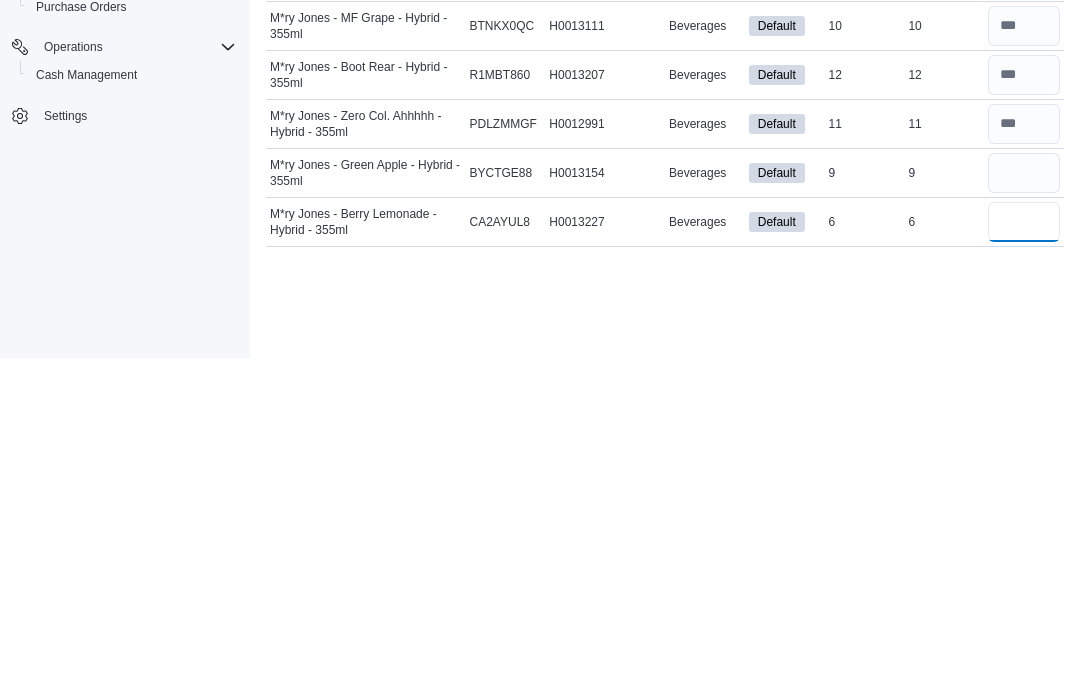 type 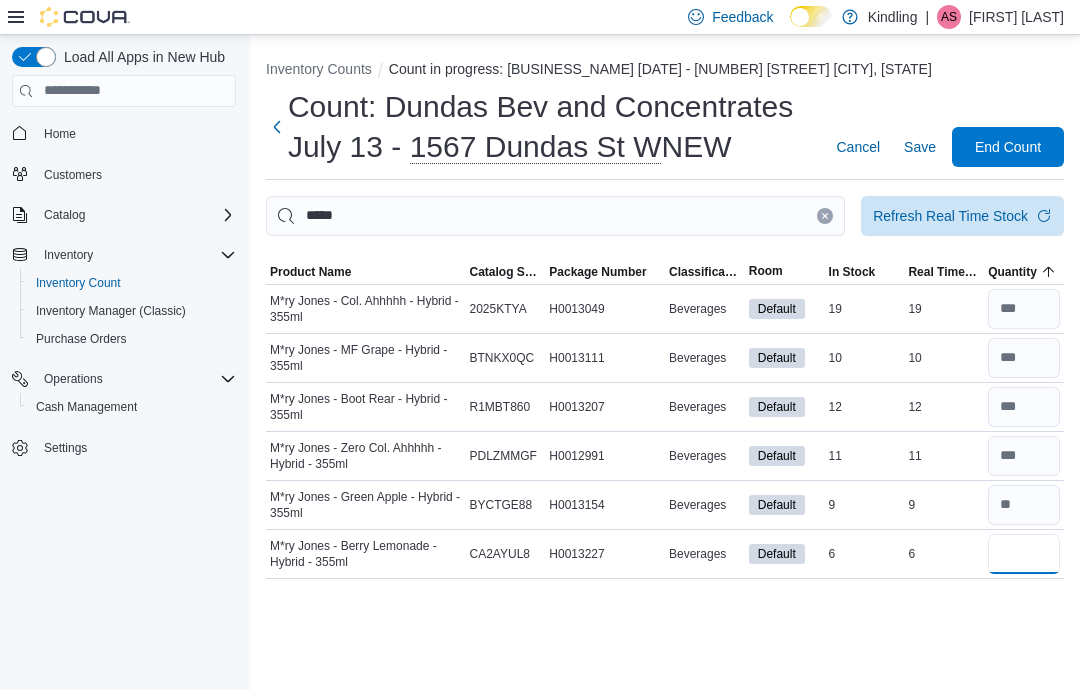 type on "*" 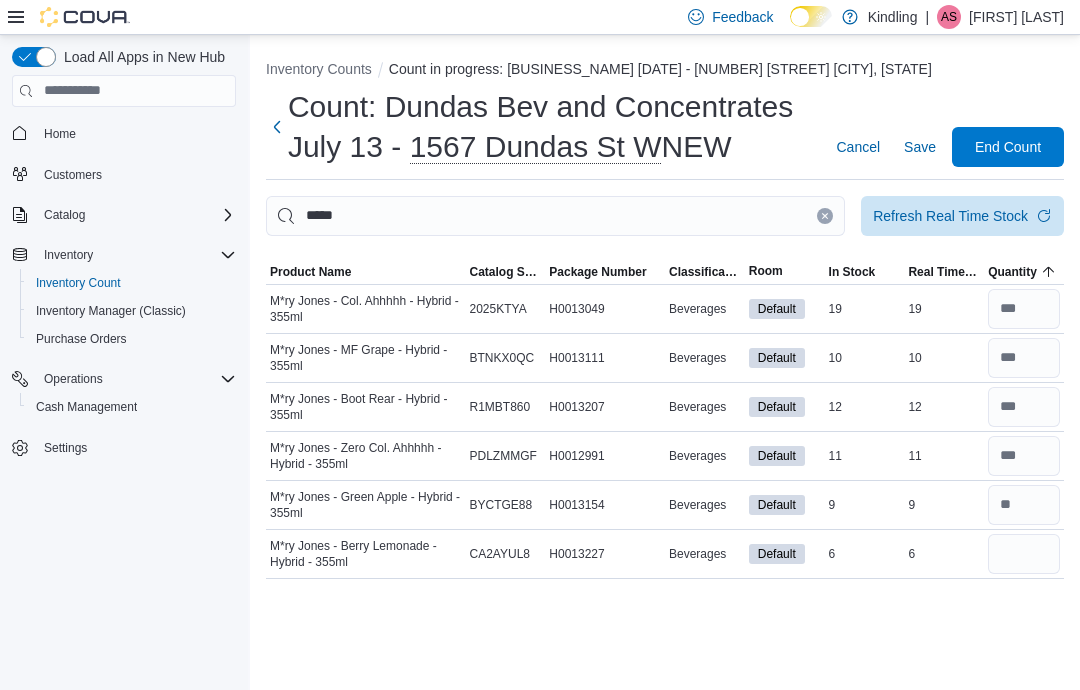 click on "Count: [BUSINESS_NAME] [DATE] -   [NUMBER] [STREET] [CITY], [STATE]  Cancel Save End Count" at bounding box center (665, 127) 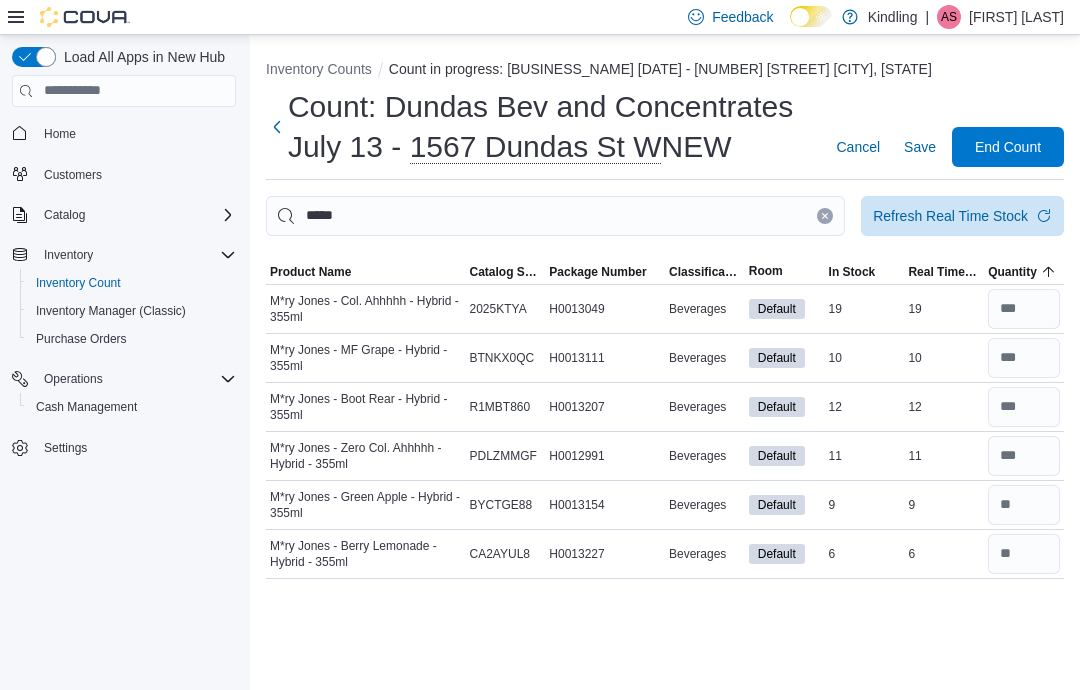 click on "Save" at bounding box center (920, 147) 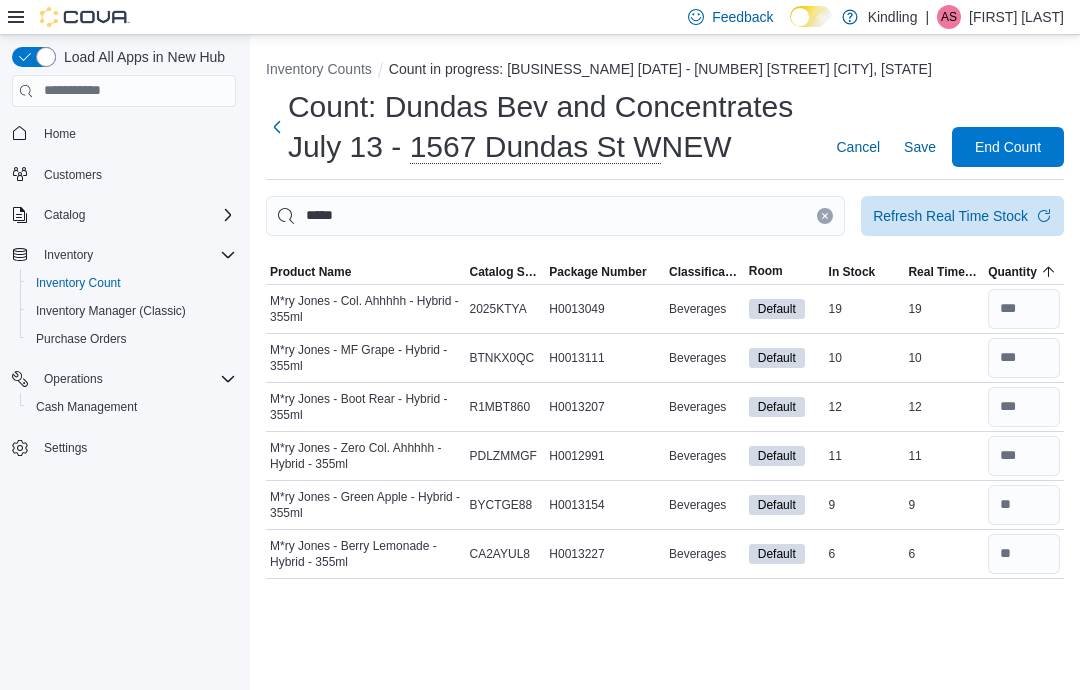 click on "Save" at bounding box center (920, 147) 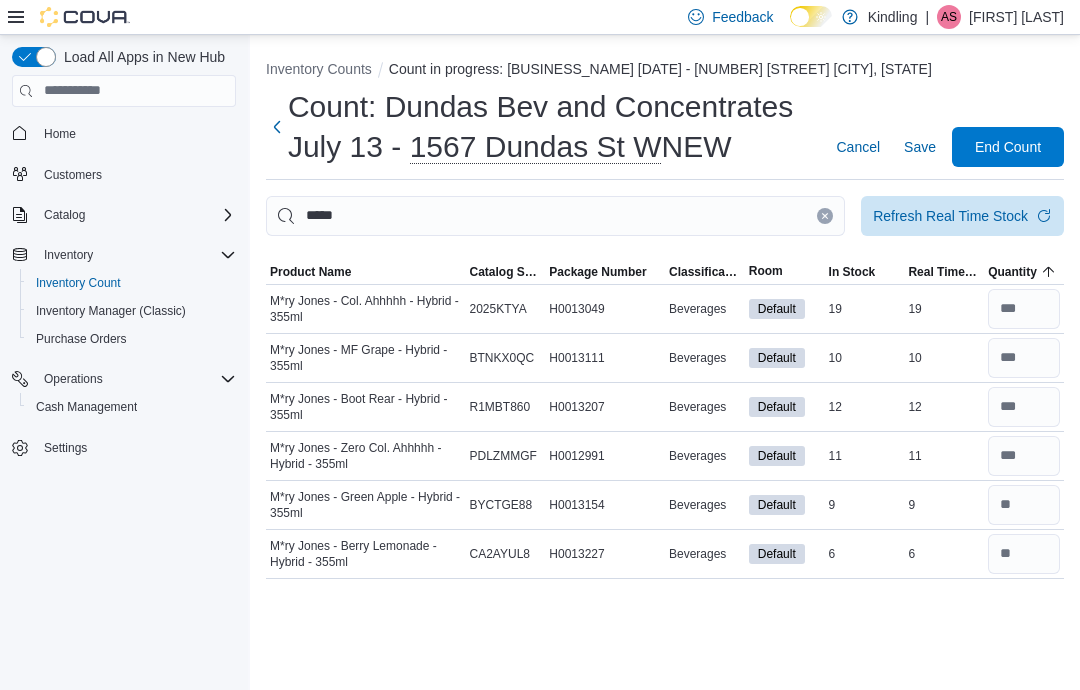 click on "Save" at bounding box center [920, 147] 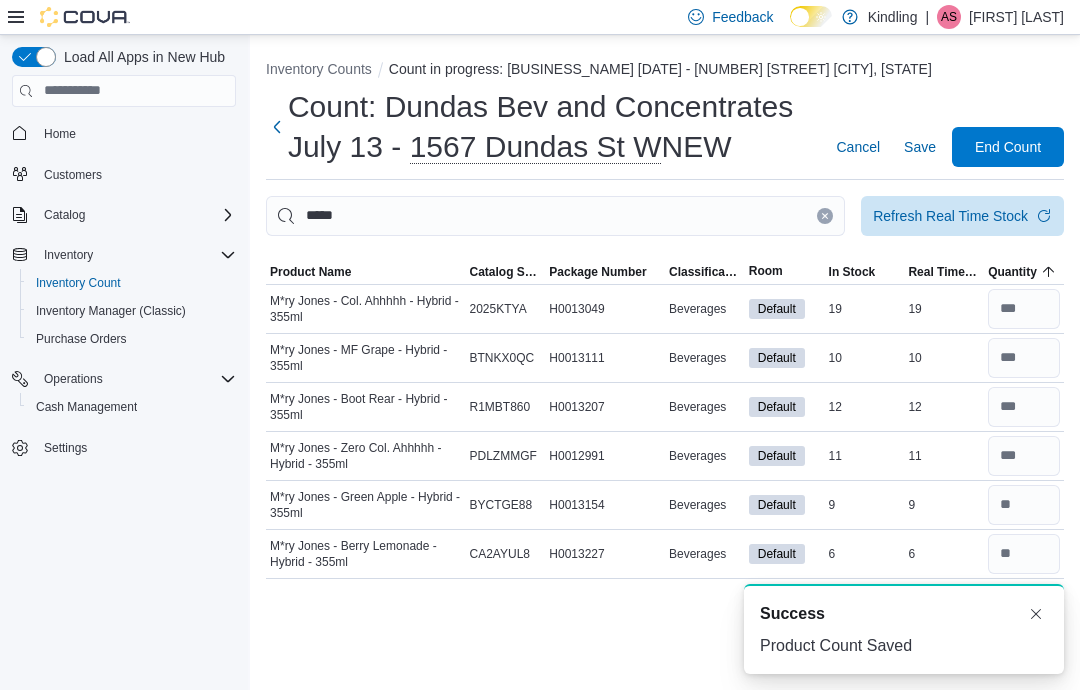 click at bounding box center [1036, 614] 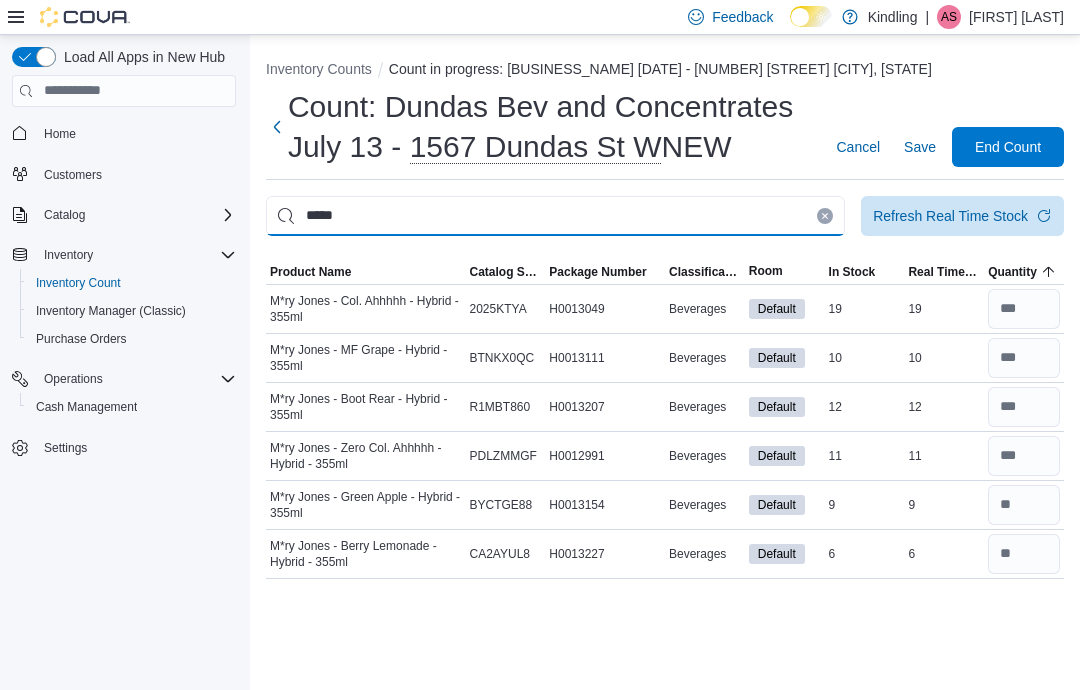 click on "*****" at bounding box center (555, 216) 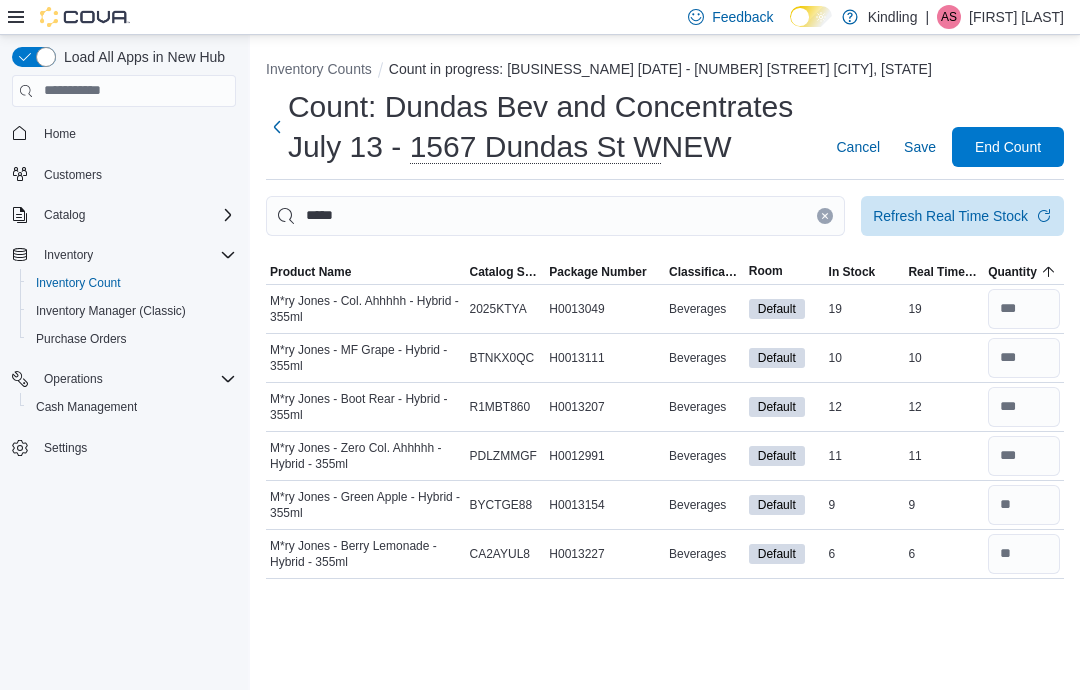 click 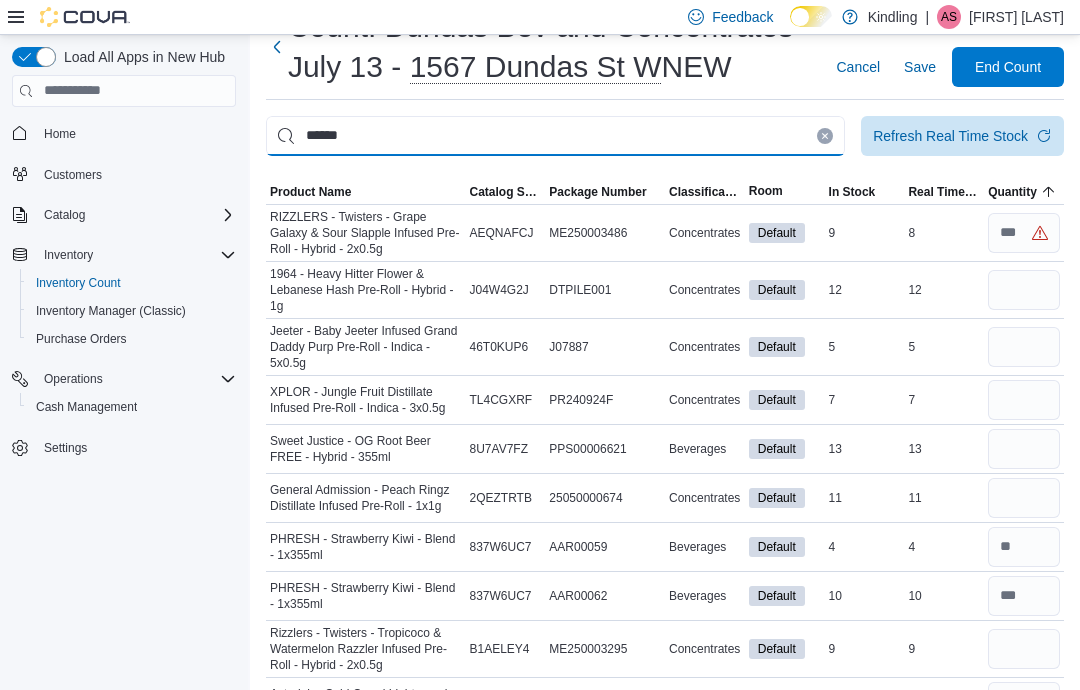 type on "******" 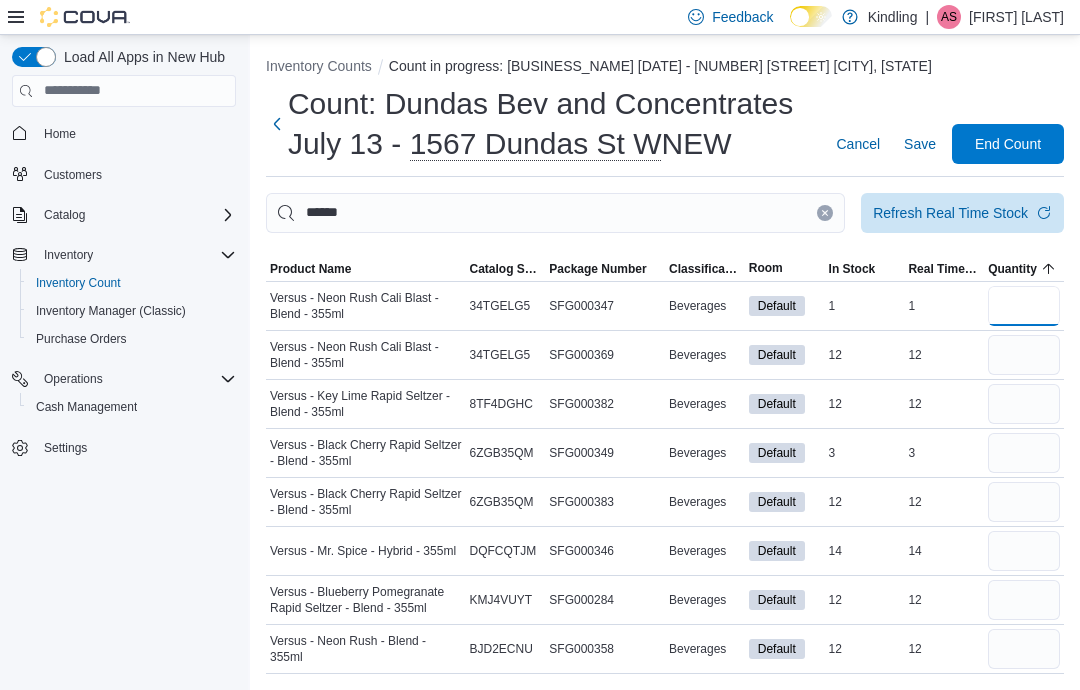 click at bounding box center [1024, 306] 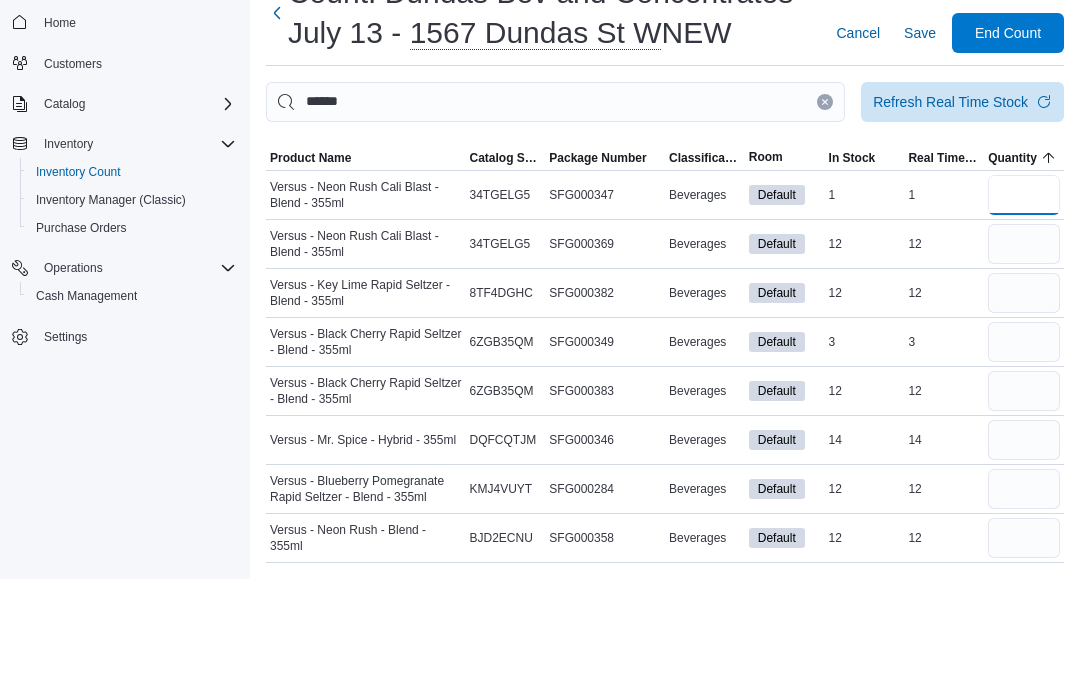 type on "*" 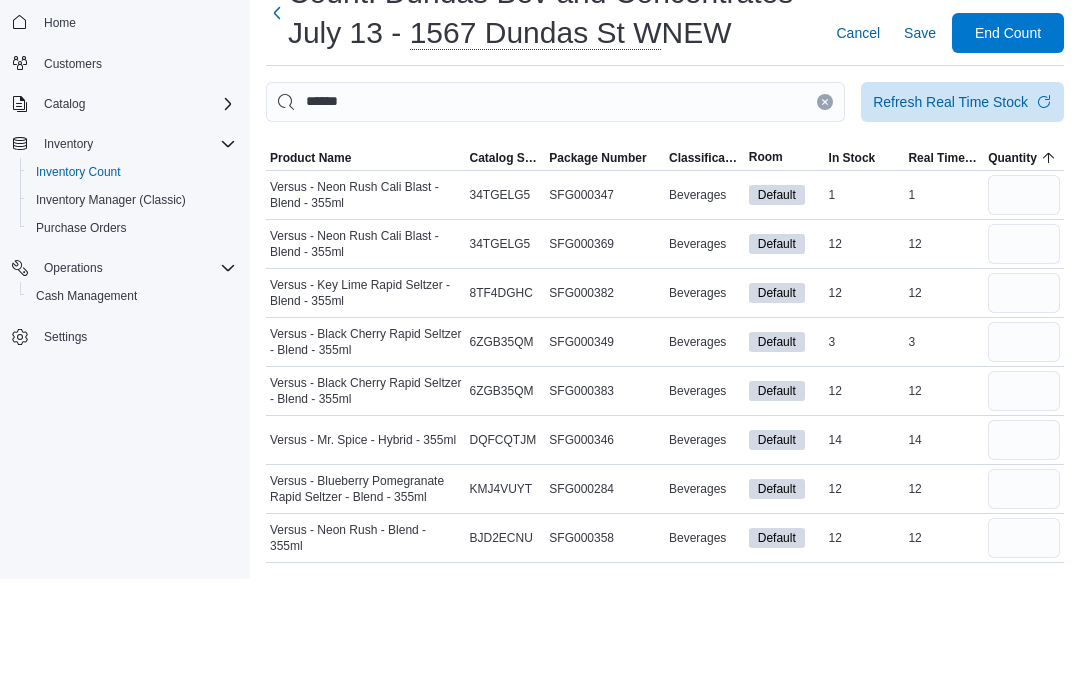 click at bounding box center (1024, 355) 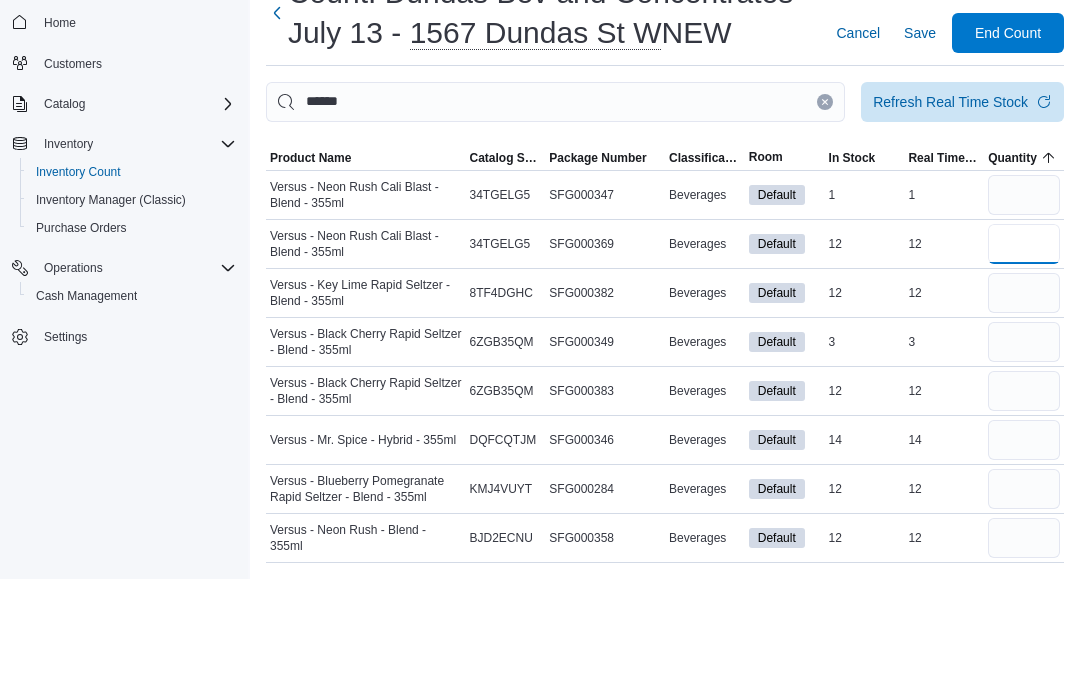 type 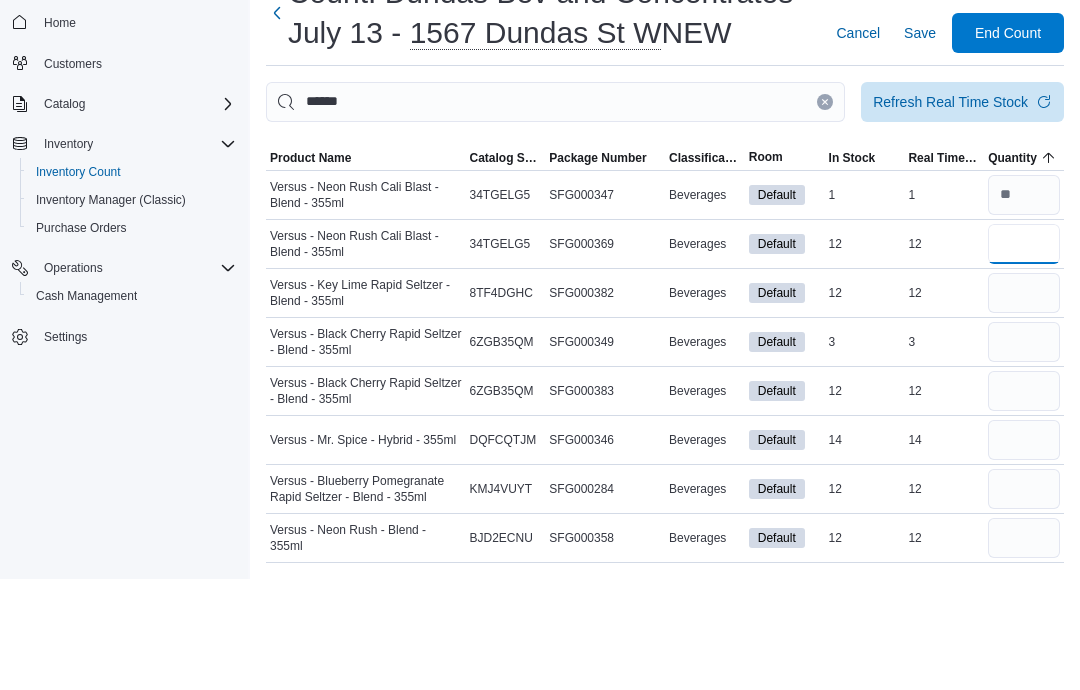 type on "**" 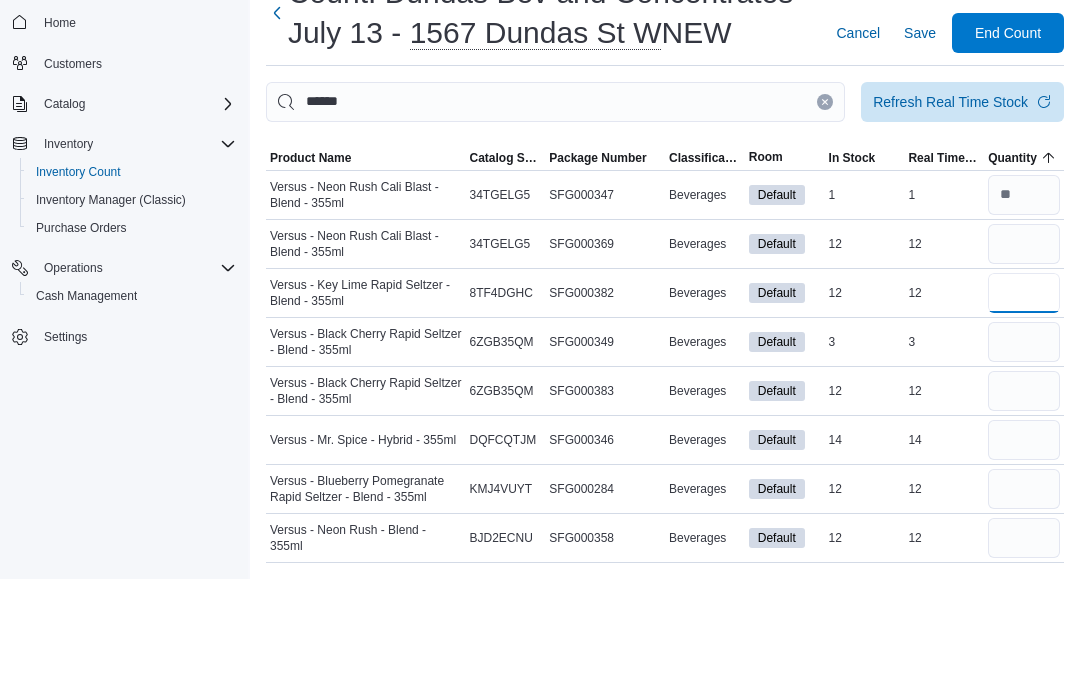 click at bounding box center (1024, 404) 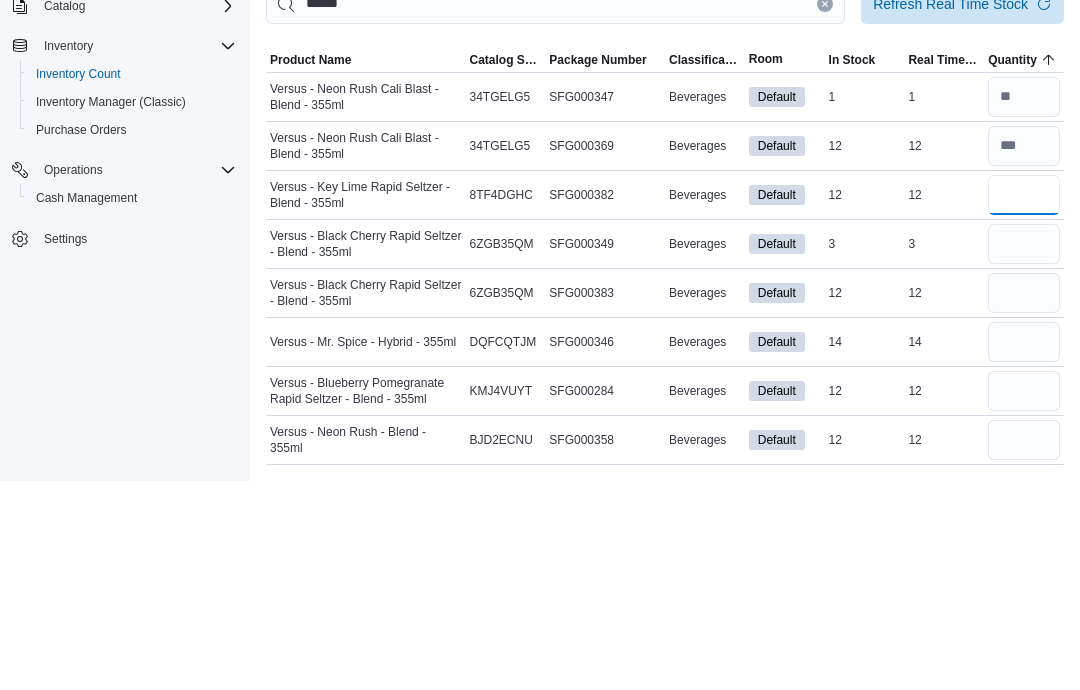 type on "**" 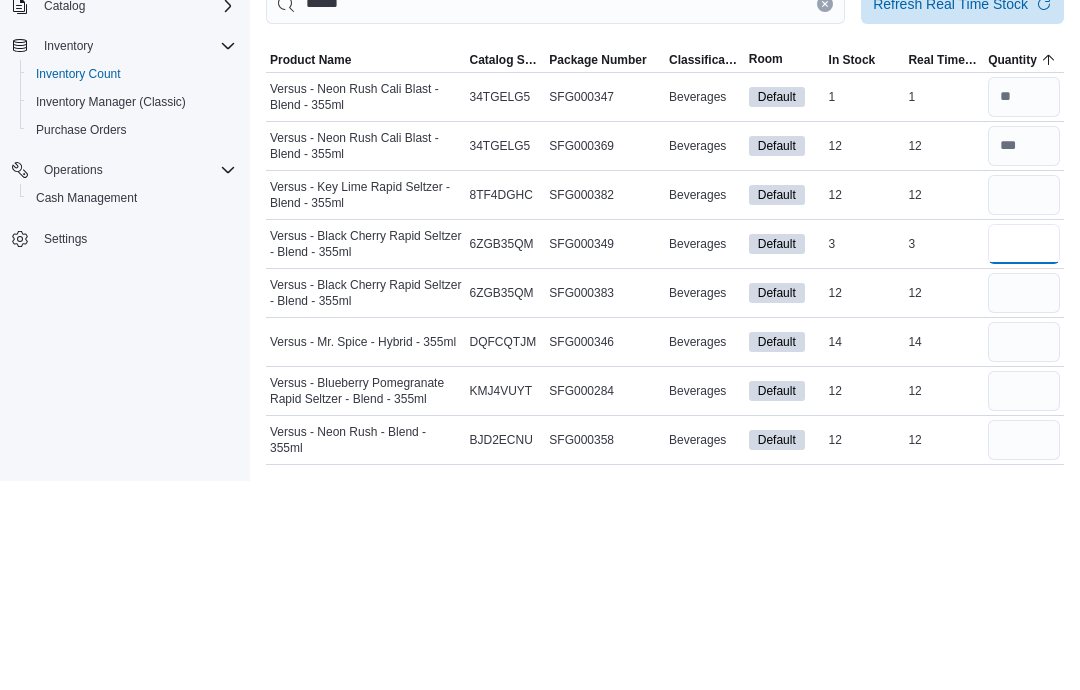 click at bounding box center [1024, 453] 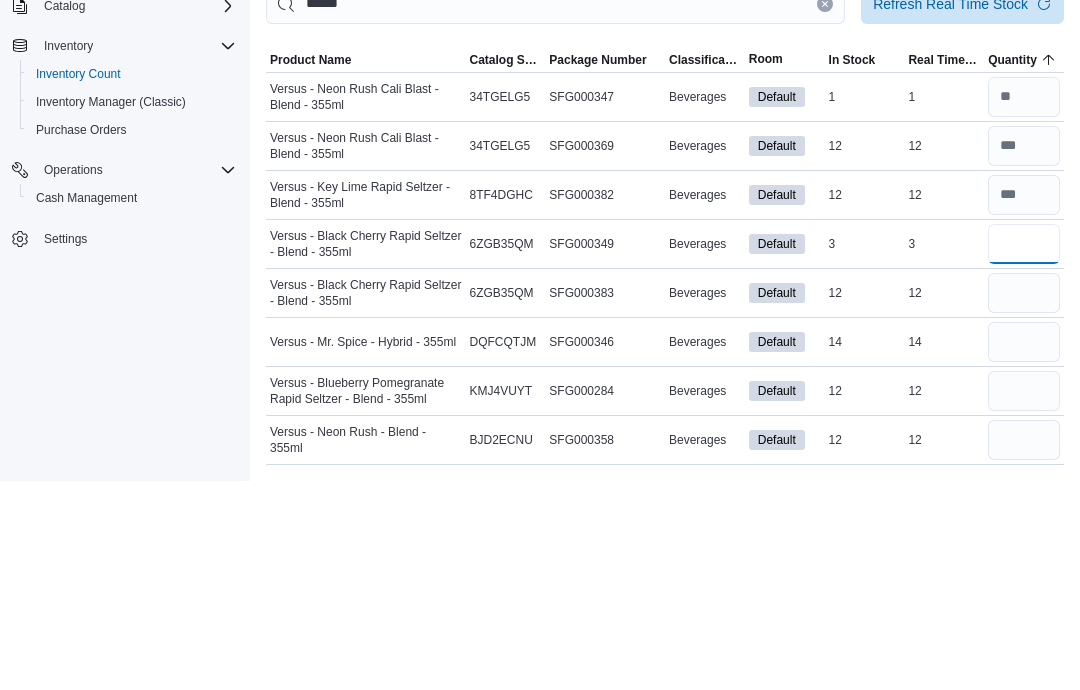 type on "*" 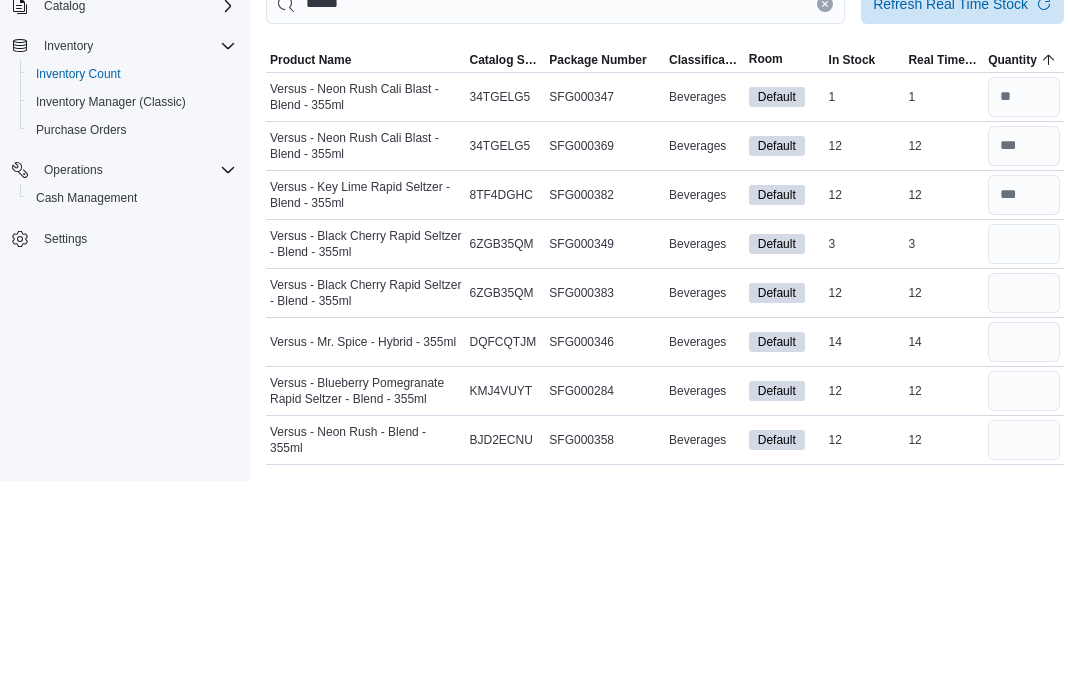 click at bounding box center [1024, 502] 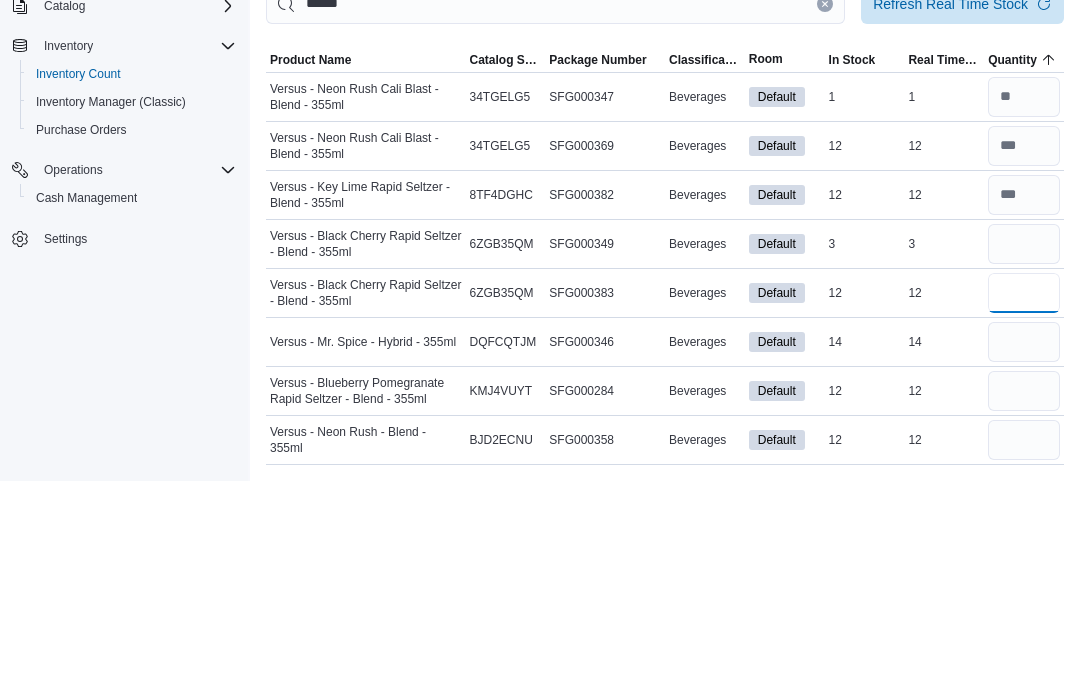 type 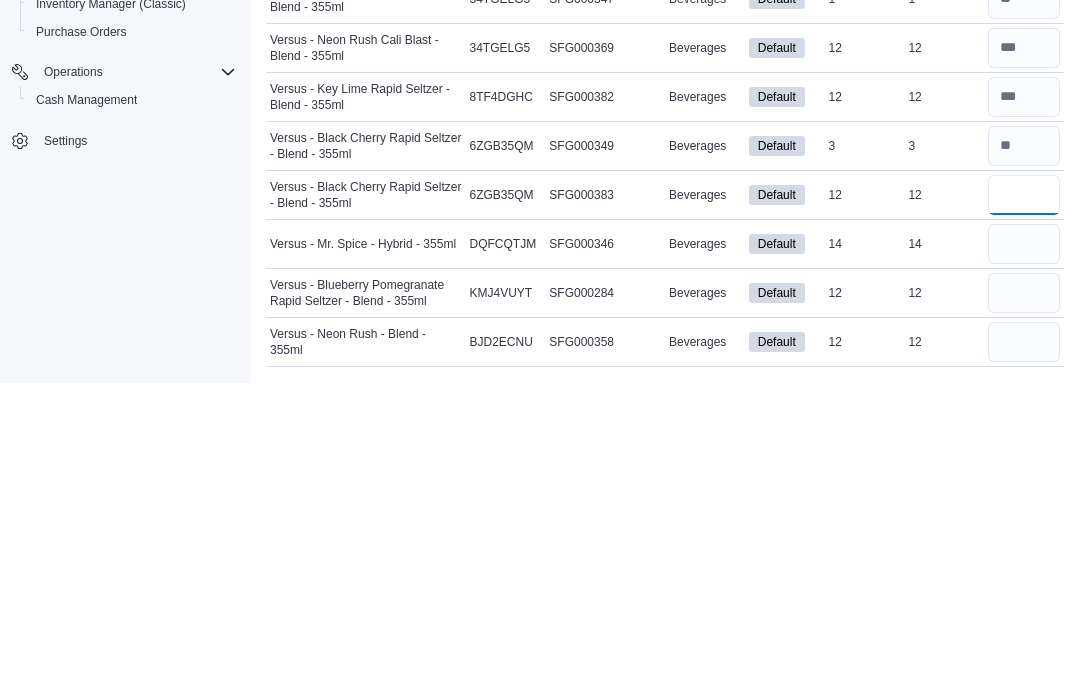 type on "**" 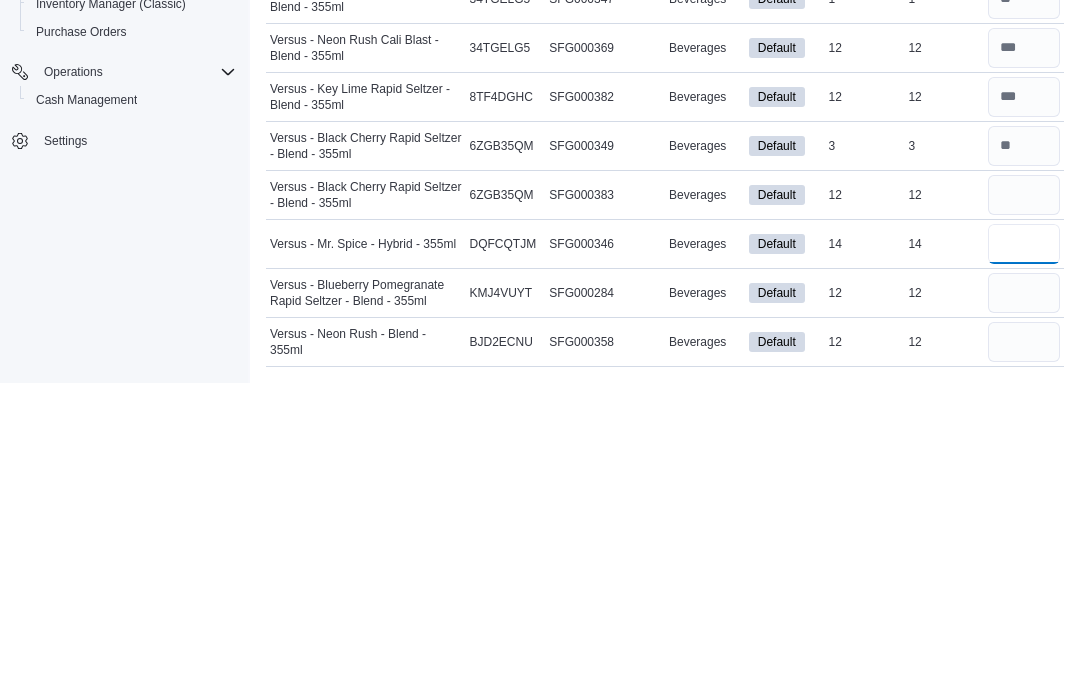 click at bounding box center [1024, 551] 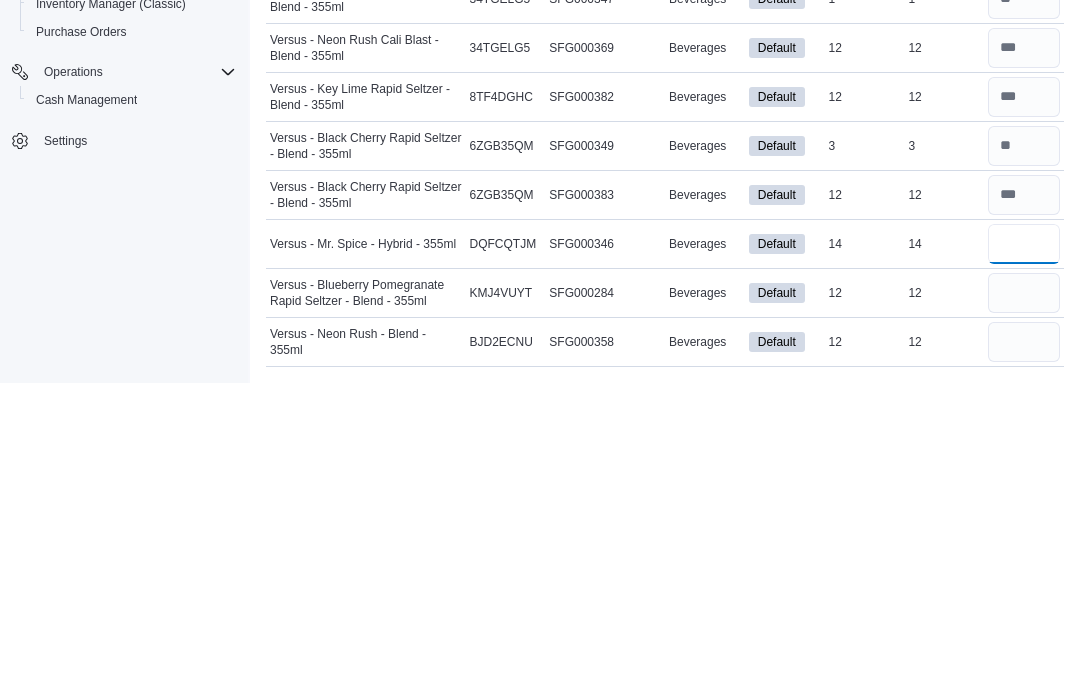 type on "**" 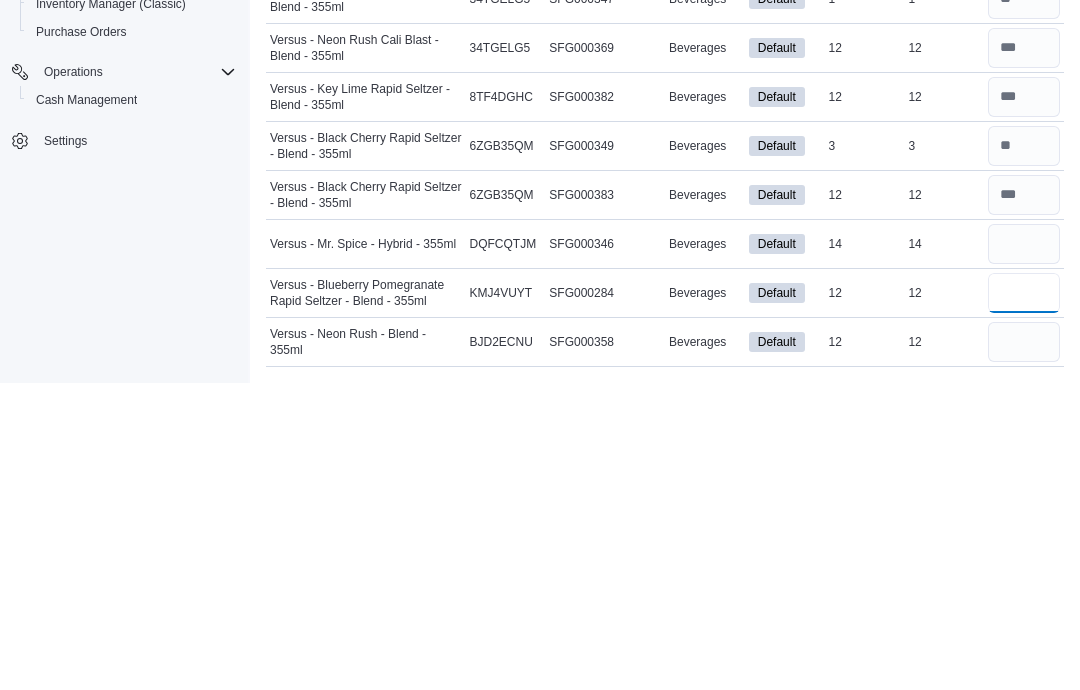 click at bounding box center (1024, 600) 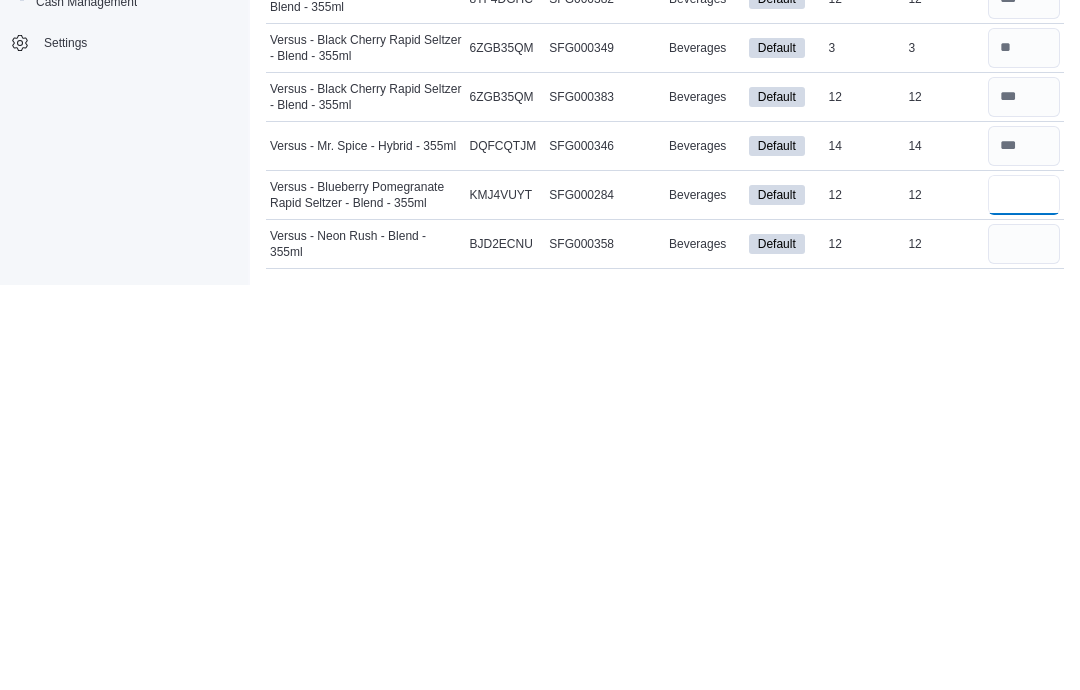 type on "**" 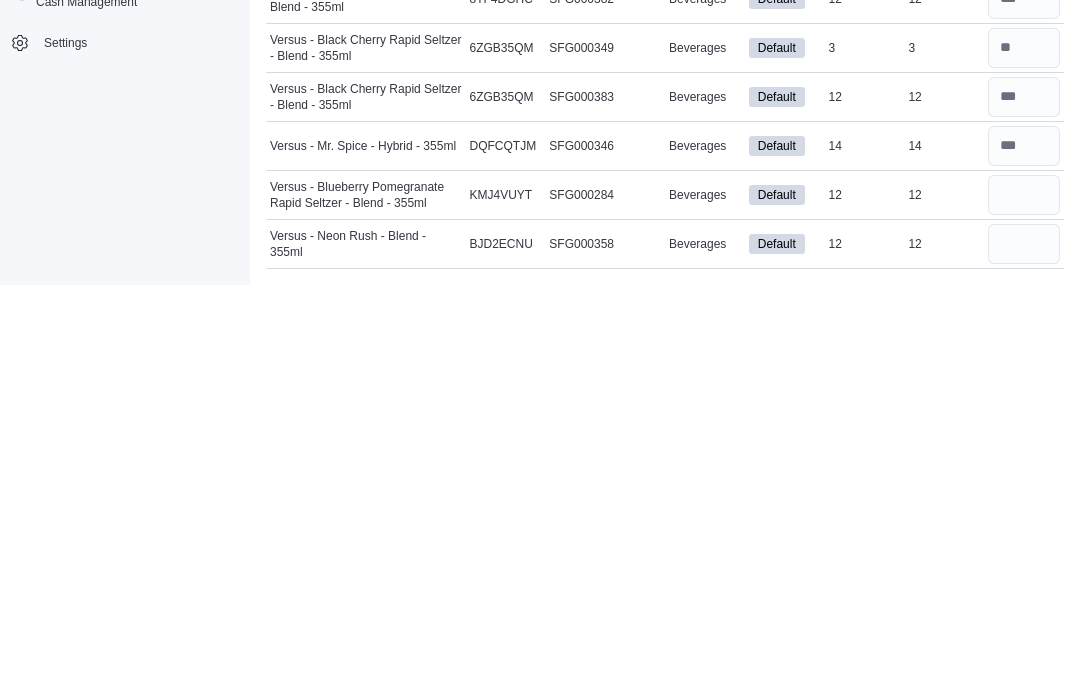 click at bounding box center (1024, 649) 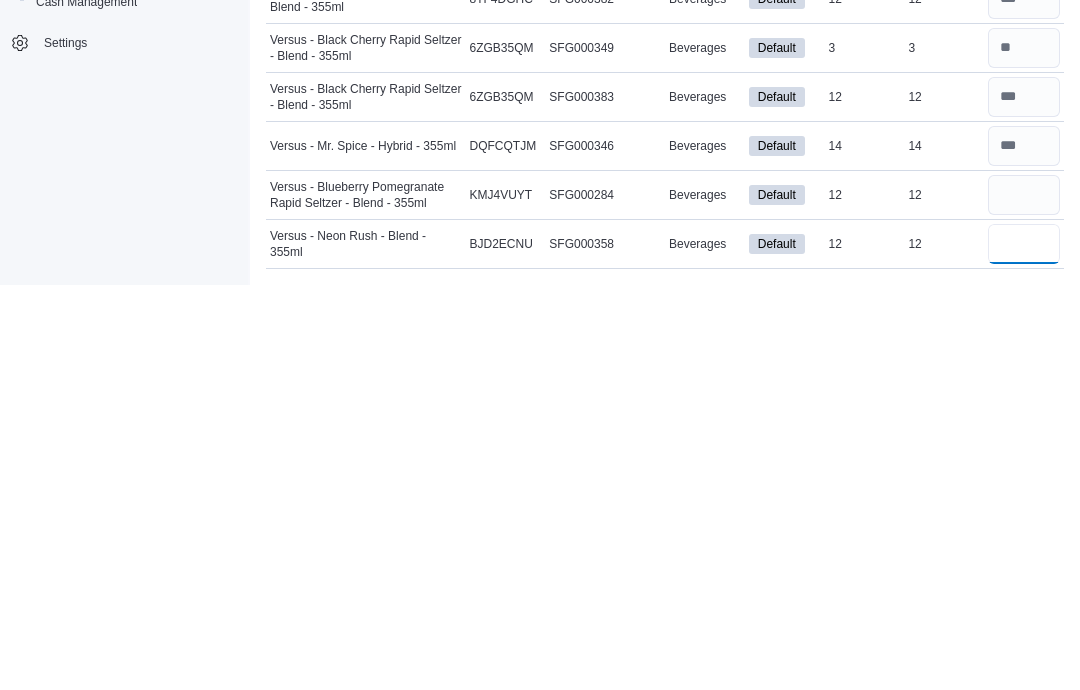 type 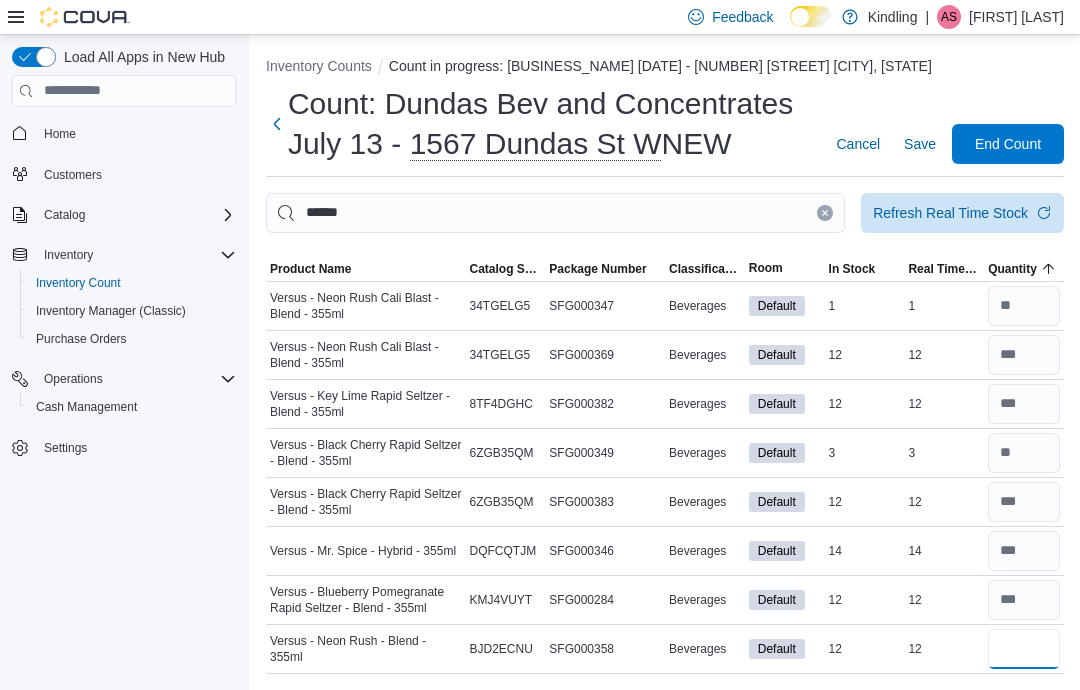 type on "**" 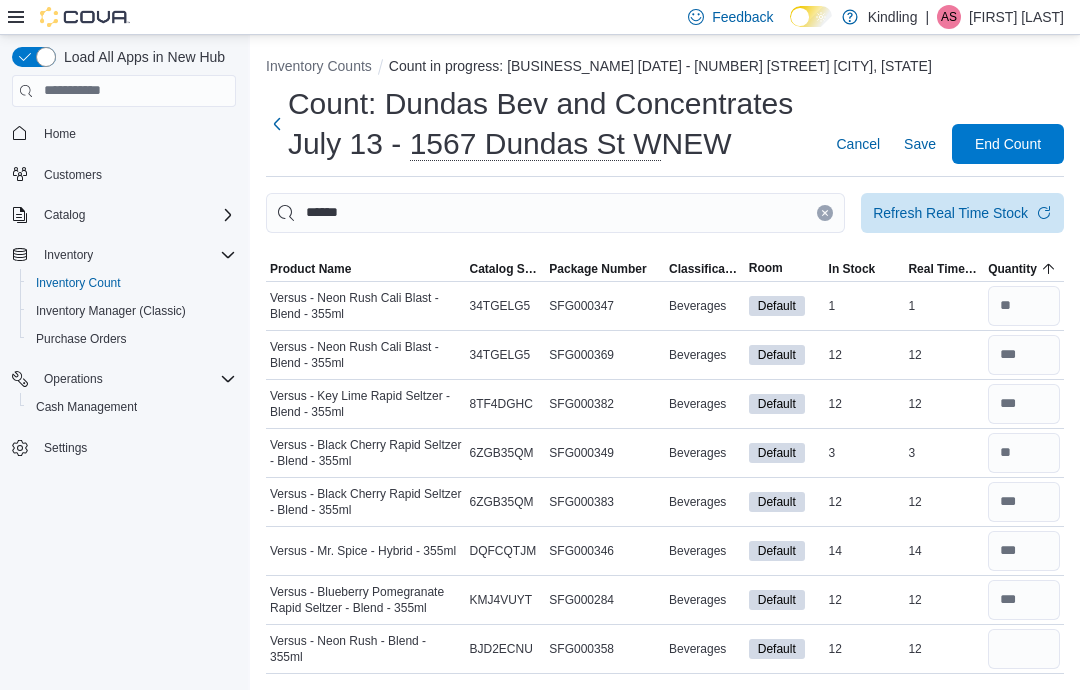 click on "Save" at bounding box center (920, 144) 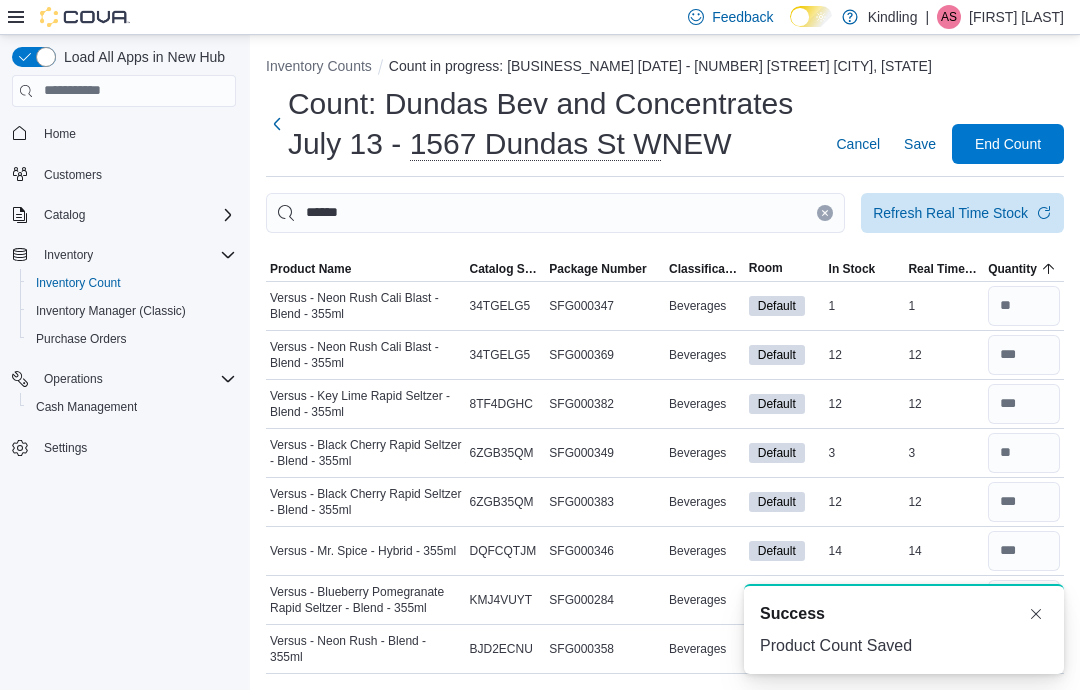 click 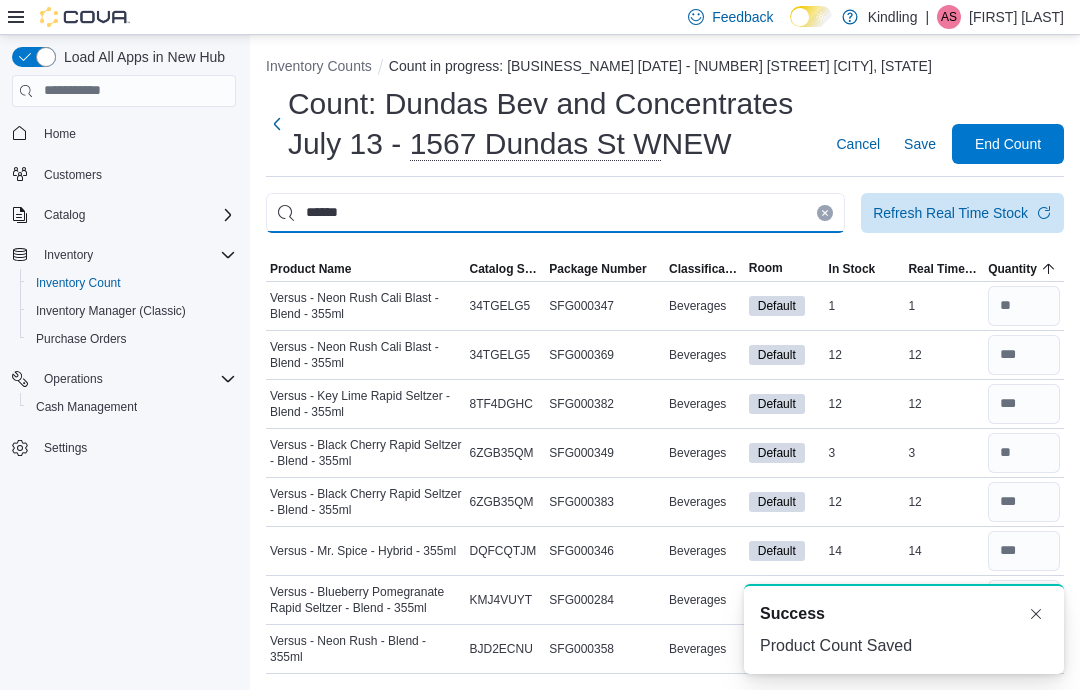 type 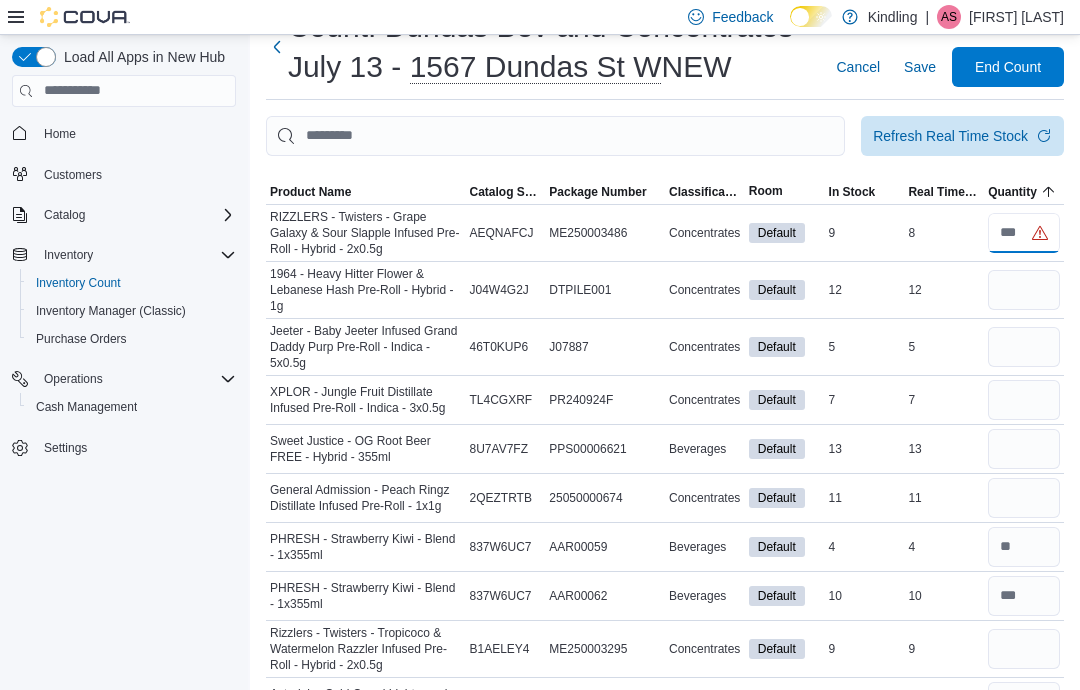 click at bounding box center [1024, 233] 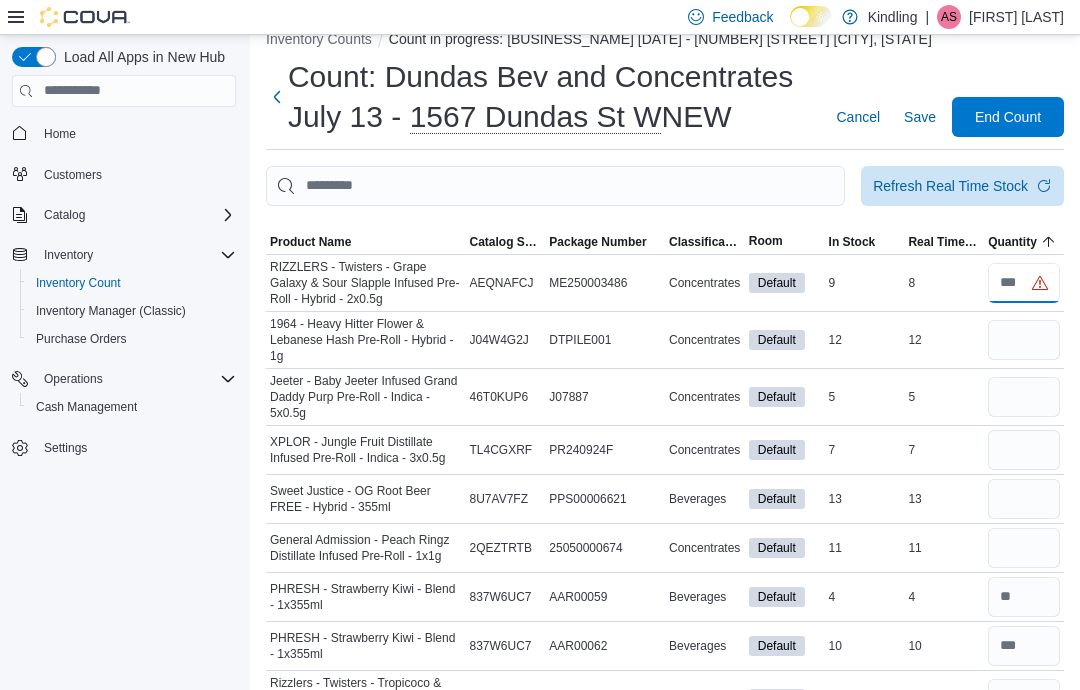 scroll, scrollTop: 0, scrollLeft: 0, axis: both 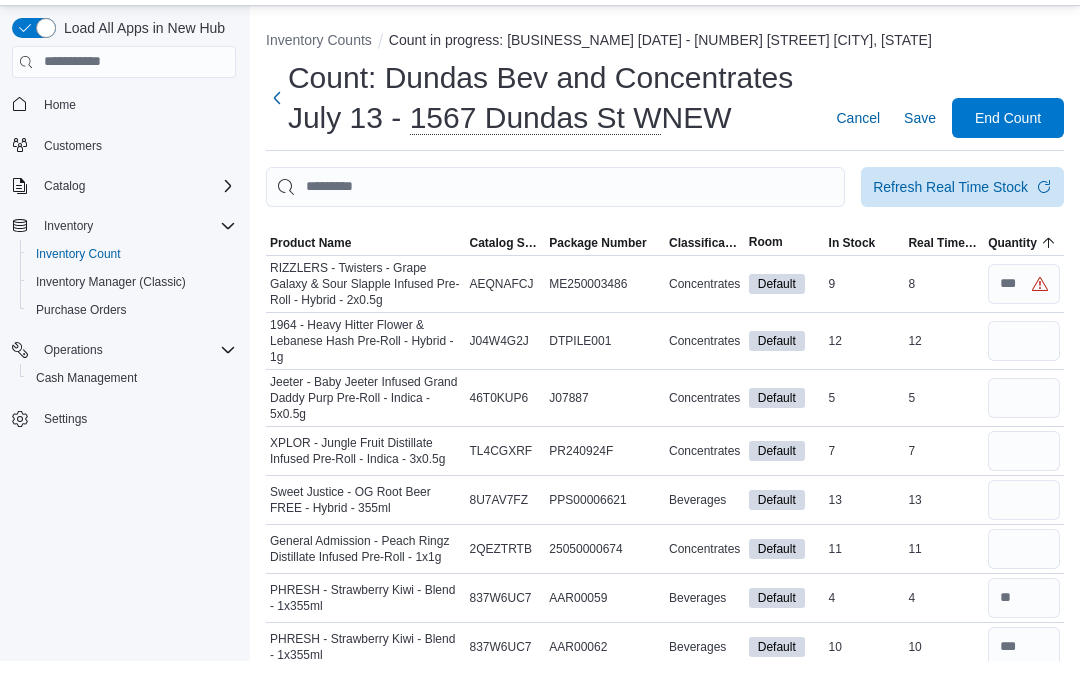click on "Classification" at bounding box center (705, 272) 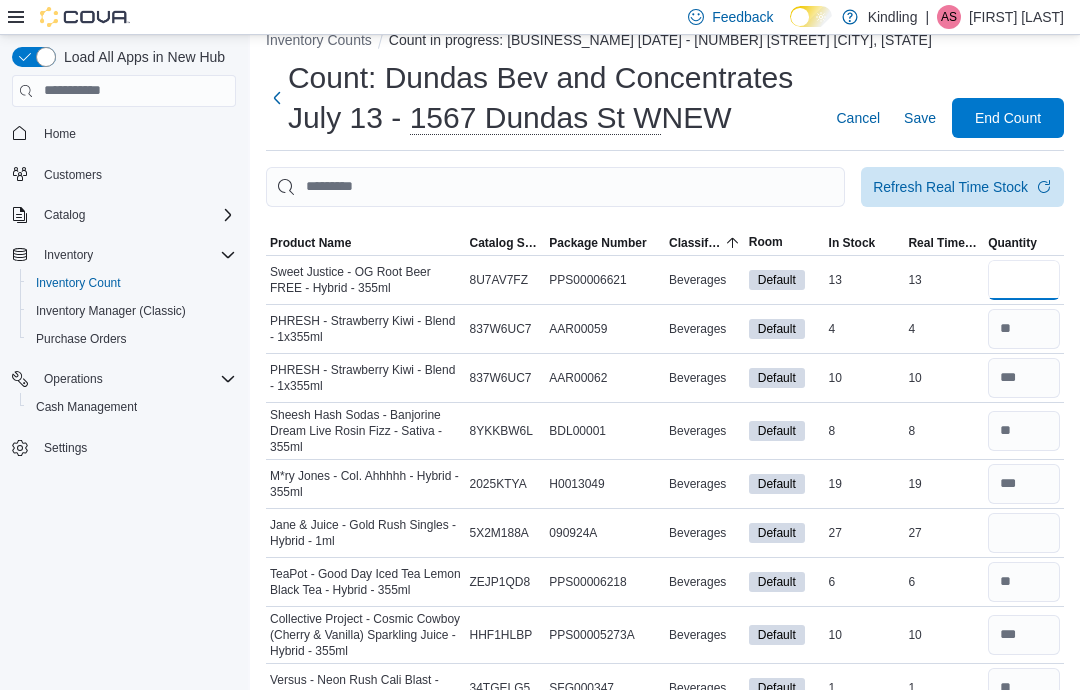 click at bounding box center [1024, 280] 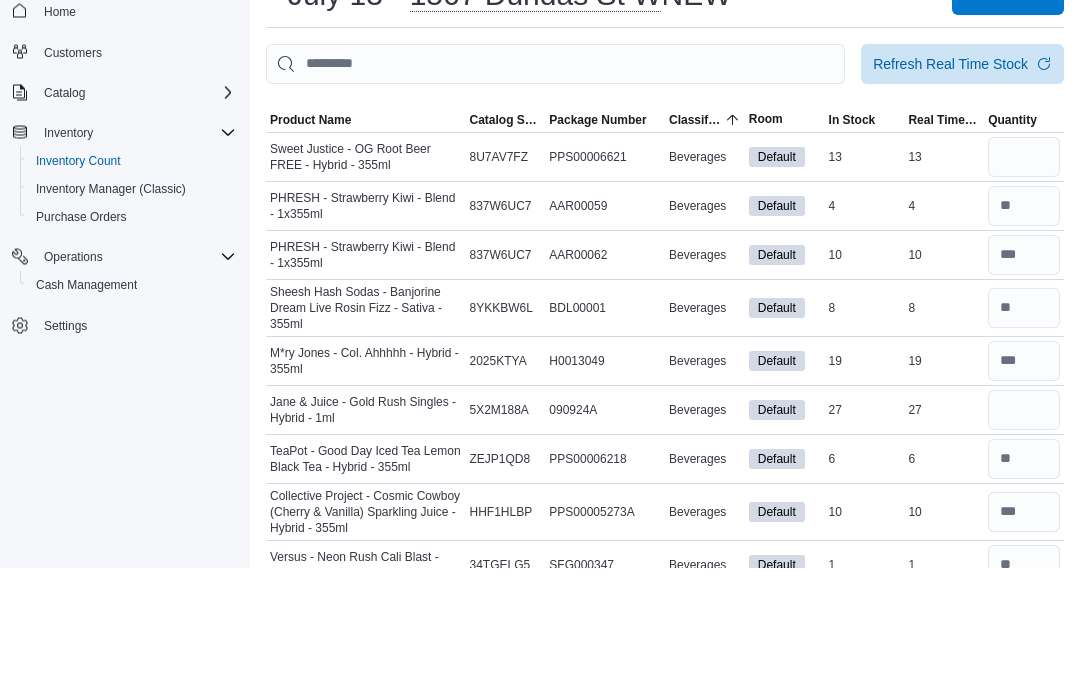 scroll, scrollTop: 152, scrollLeft: 0, axis: vertical 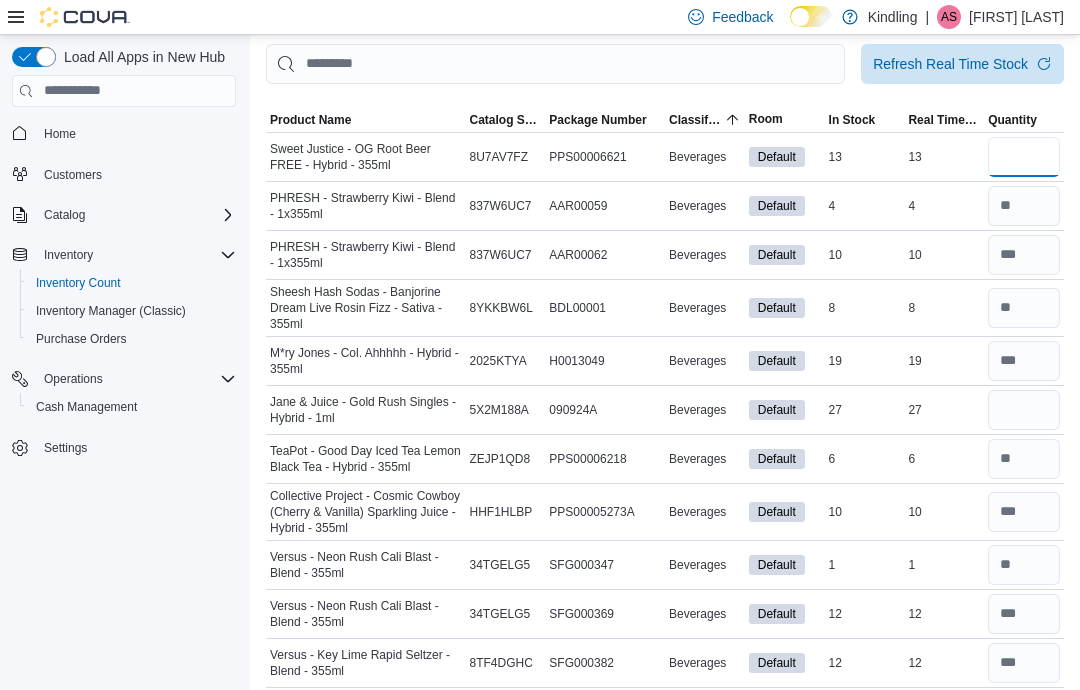 type on "**" 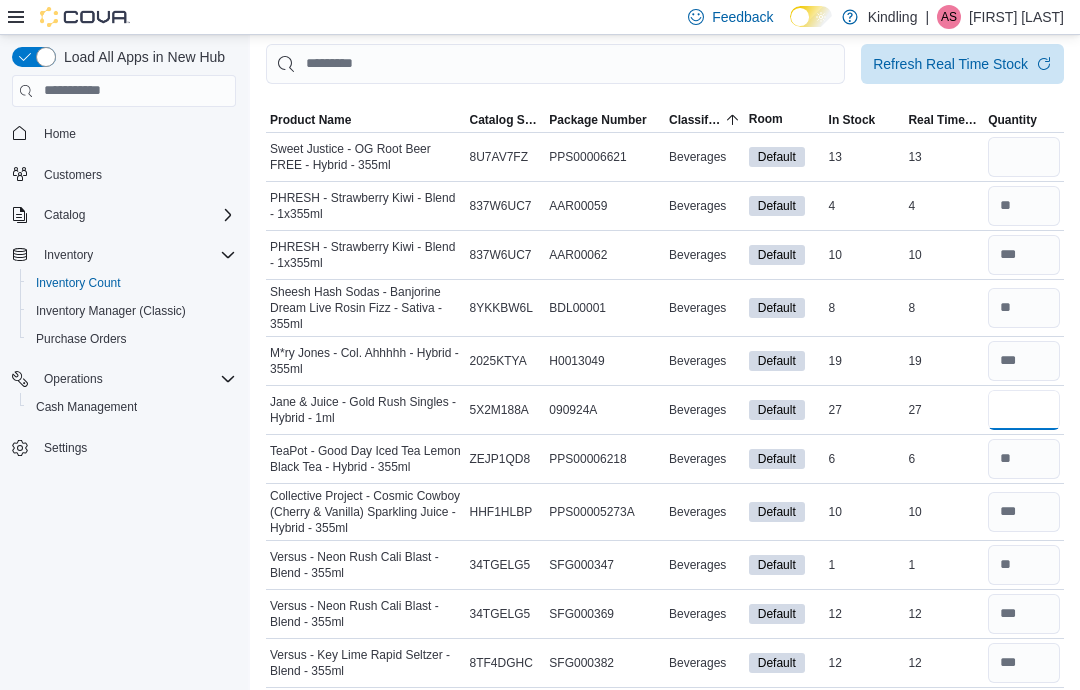 click at bounding box center [1024, 410] 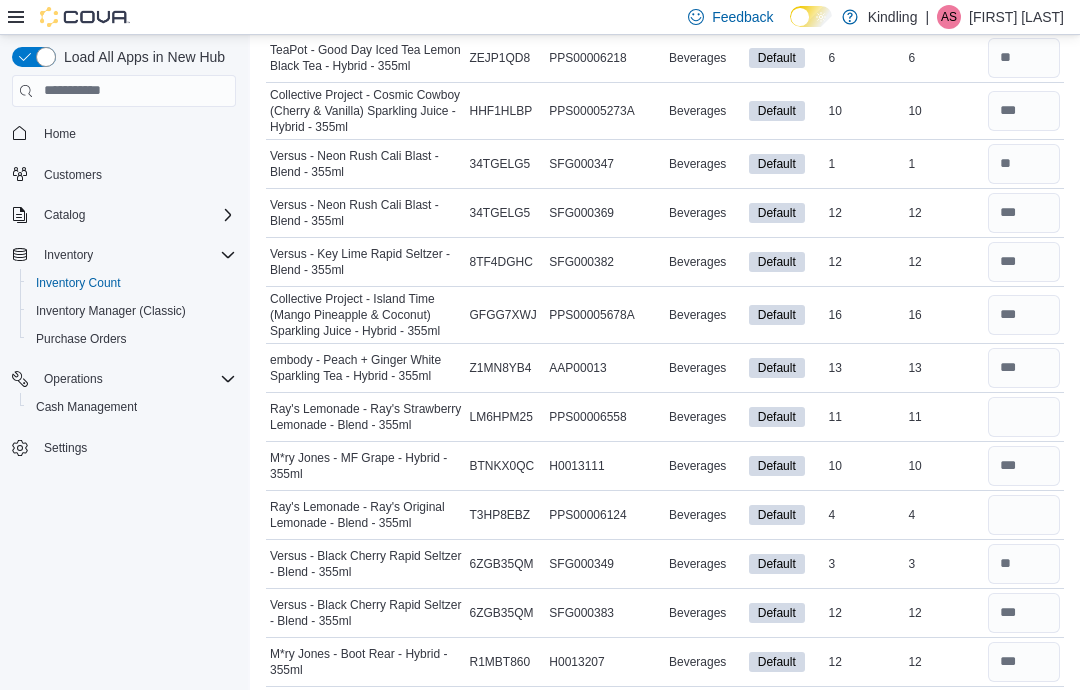 scroll, scrollTop: 552, scrollLeft: 0, axis: vertical 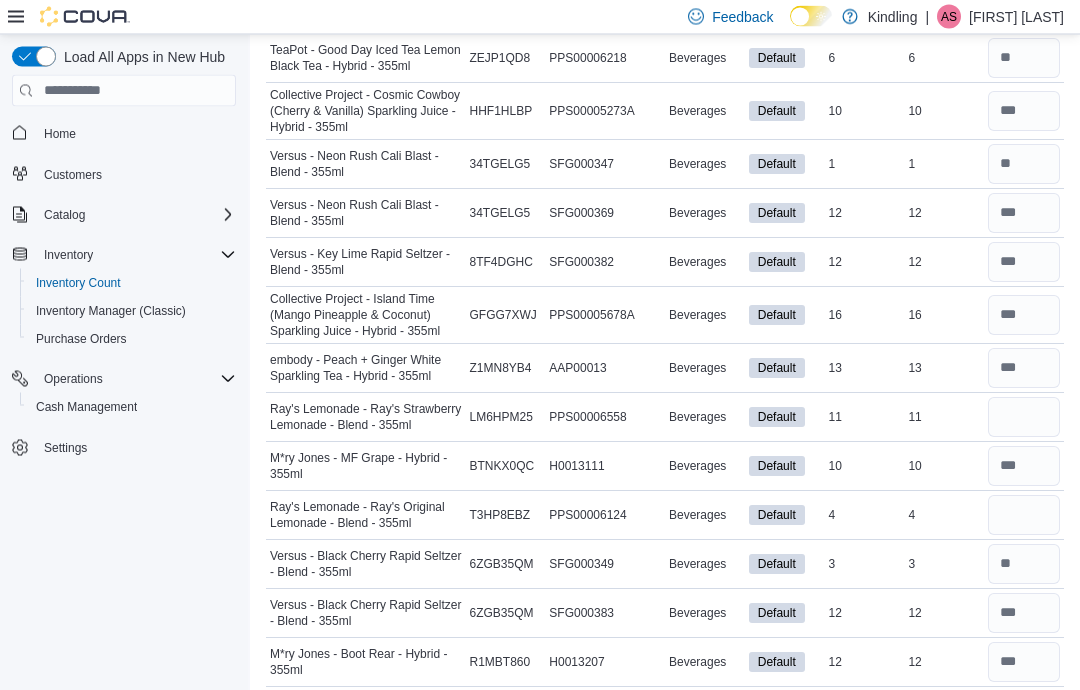 type on "**" 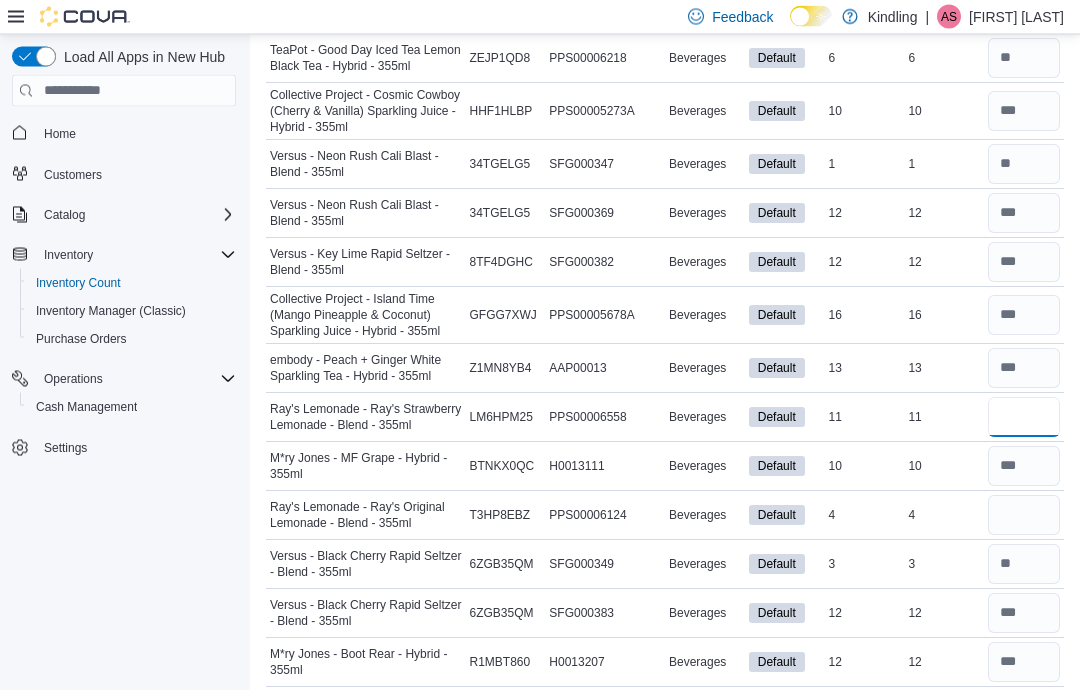click at bounding box center [1024, 418] 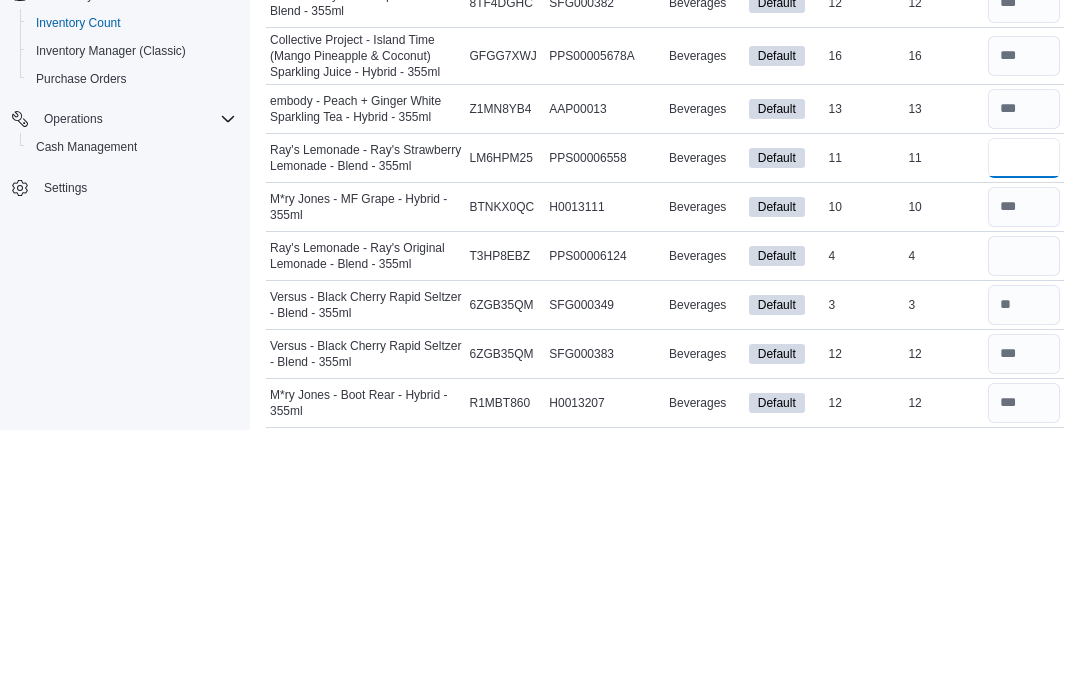 type on "**" 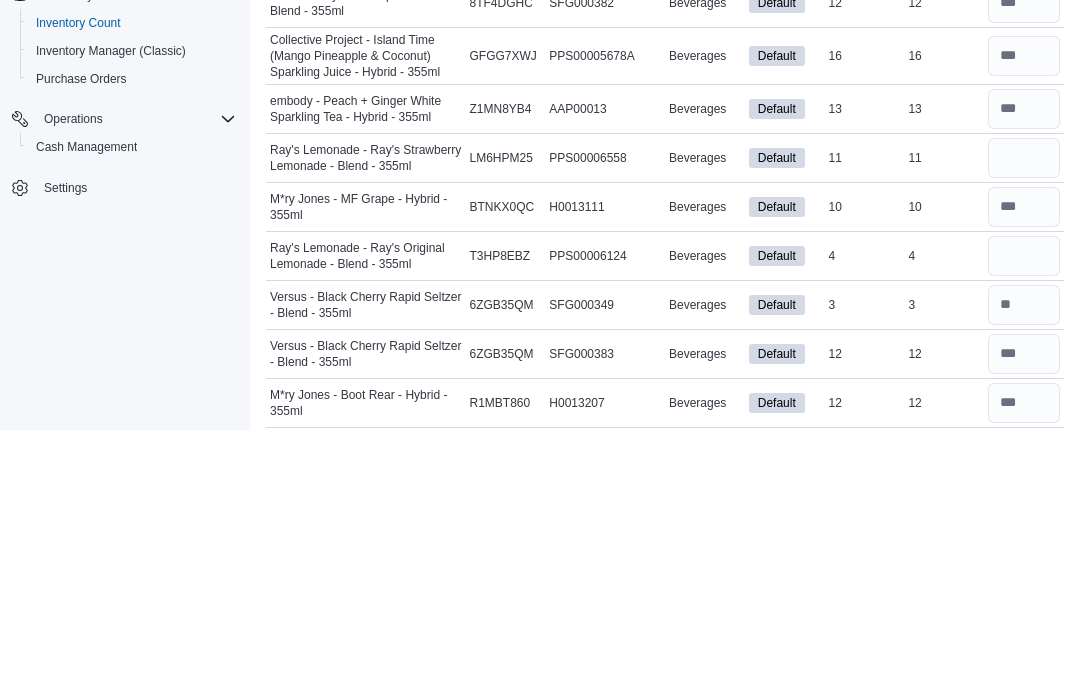 click at bounding box center [1024, 516] 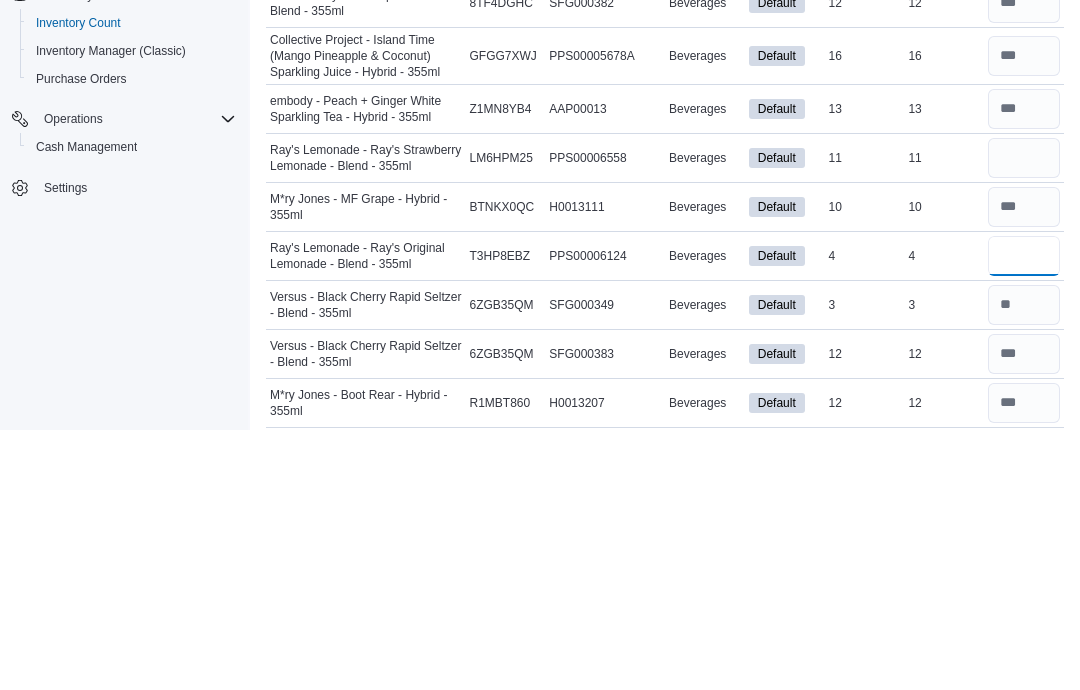 type 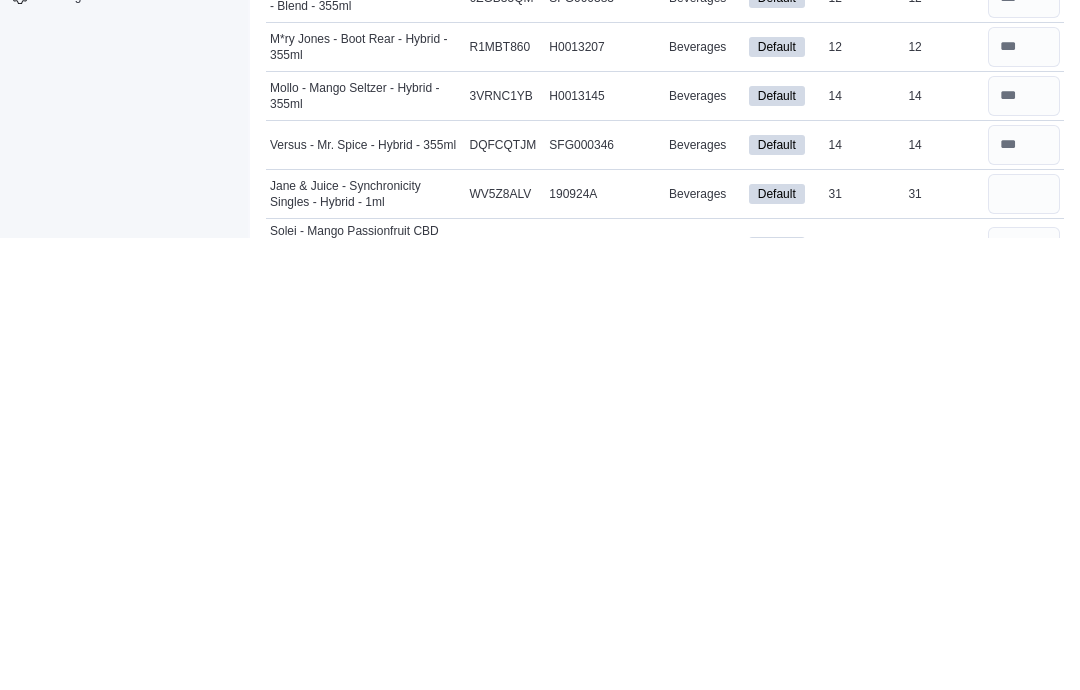 scroll, scrollTop: 724, scrollLeft: 0, axis: vertical 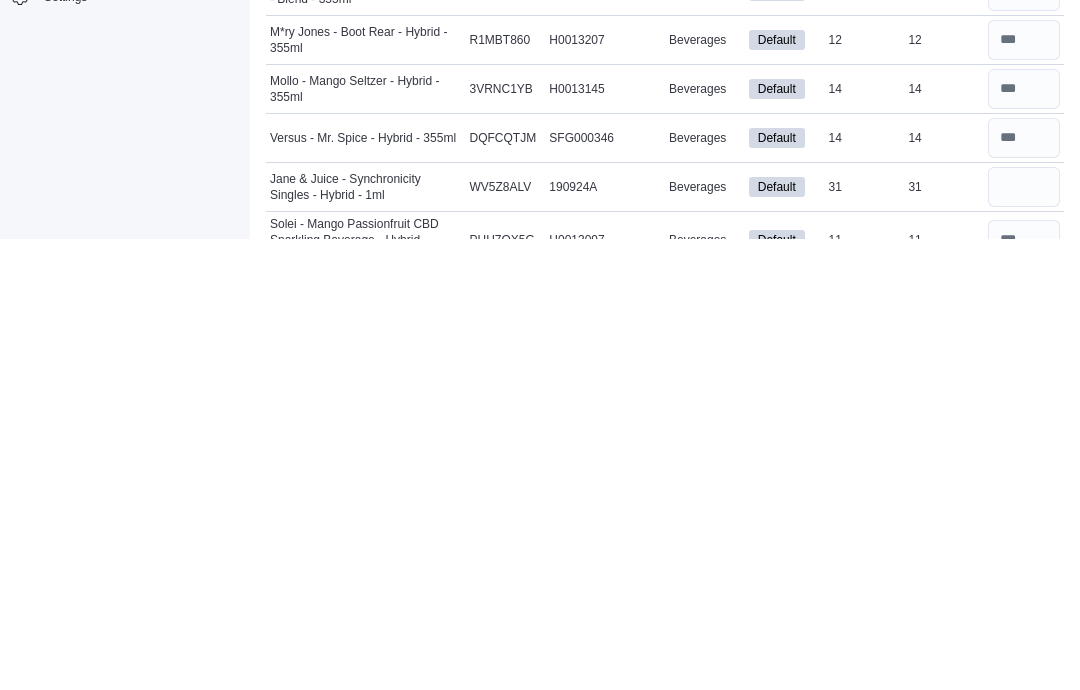 type on "*" 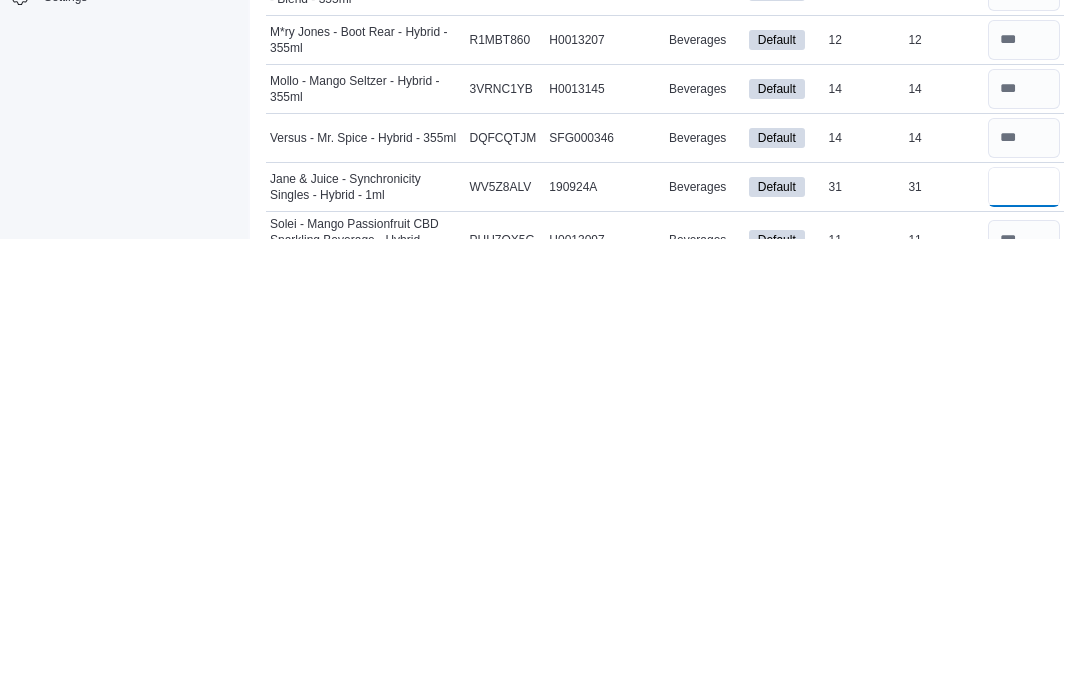 click at bounding box center [1024, 638] 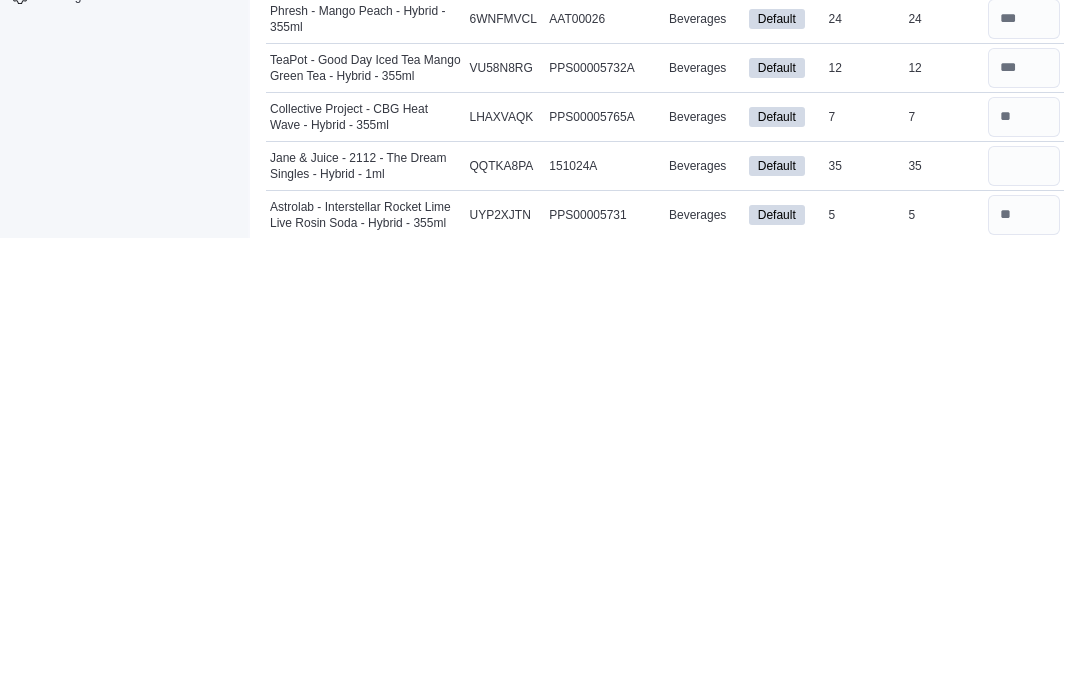 scroll, scrollTop: 1273, scrollLeft: 0, axis: vertical 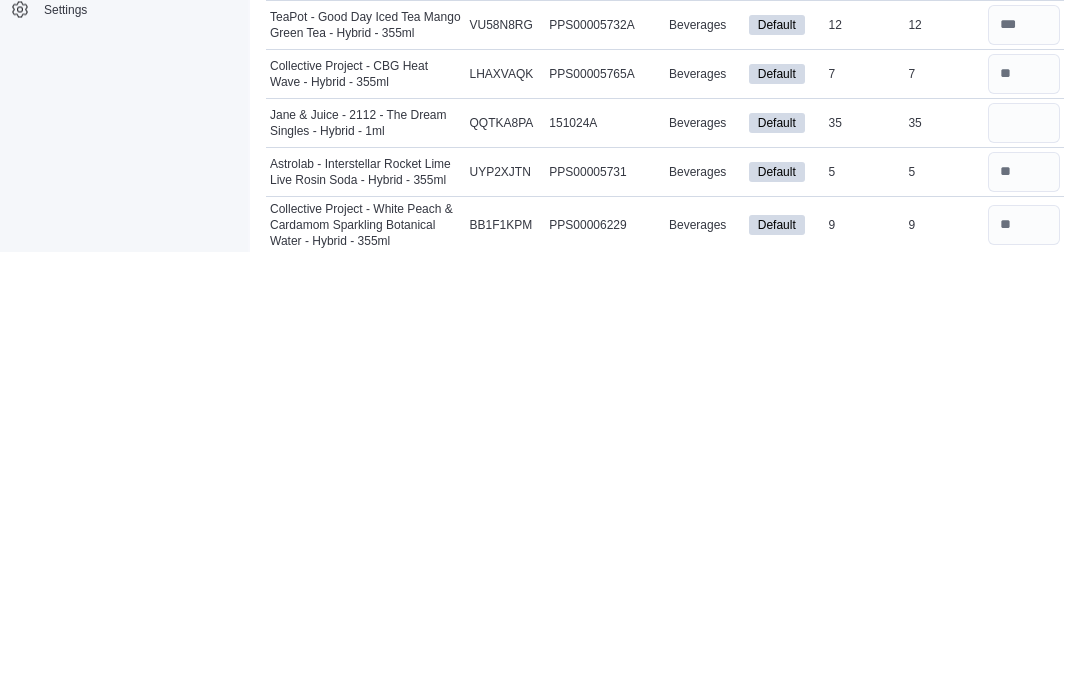 type on "**" 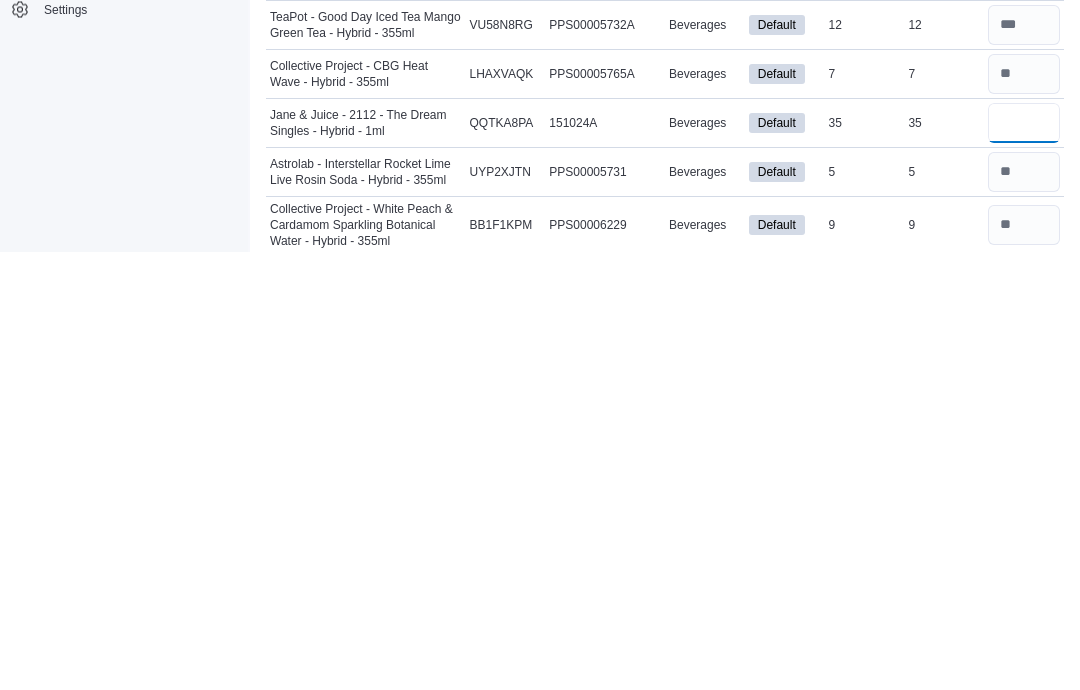 click at bounding box center (1024, 562) 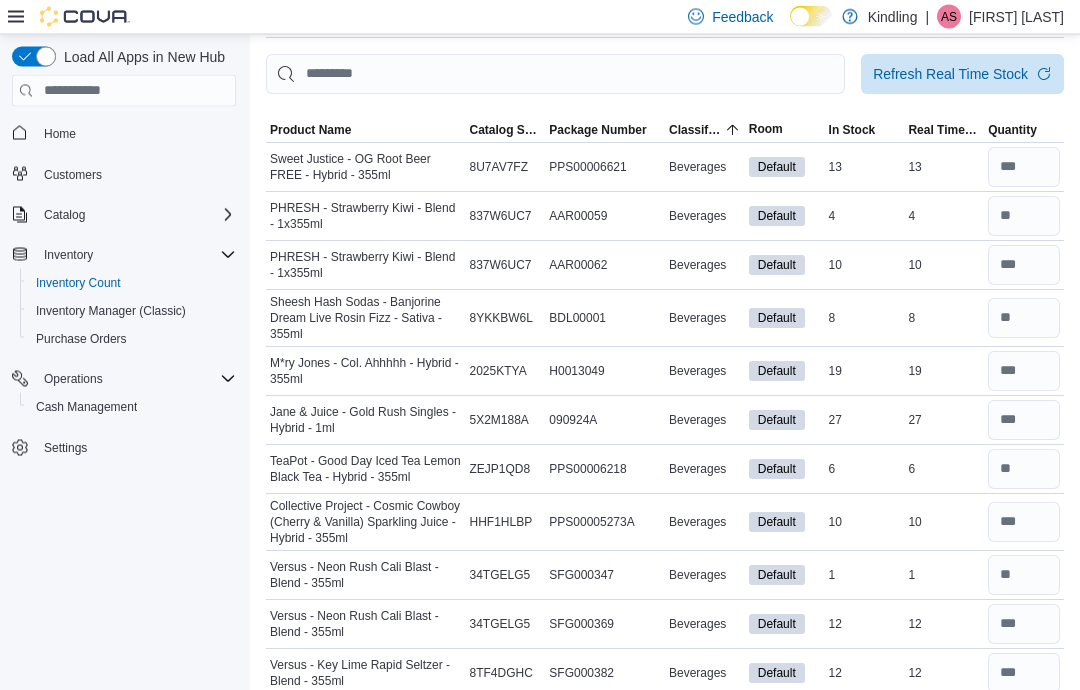 scroll, scrollTop: 0, scrollLeft: 0, axis: both 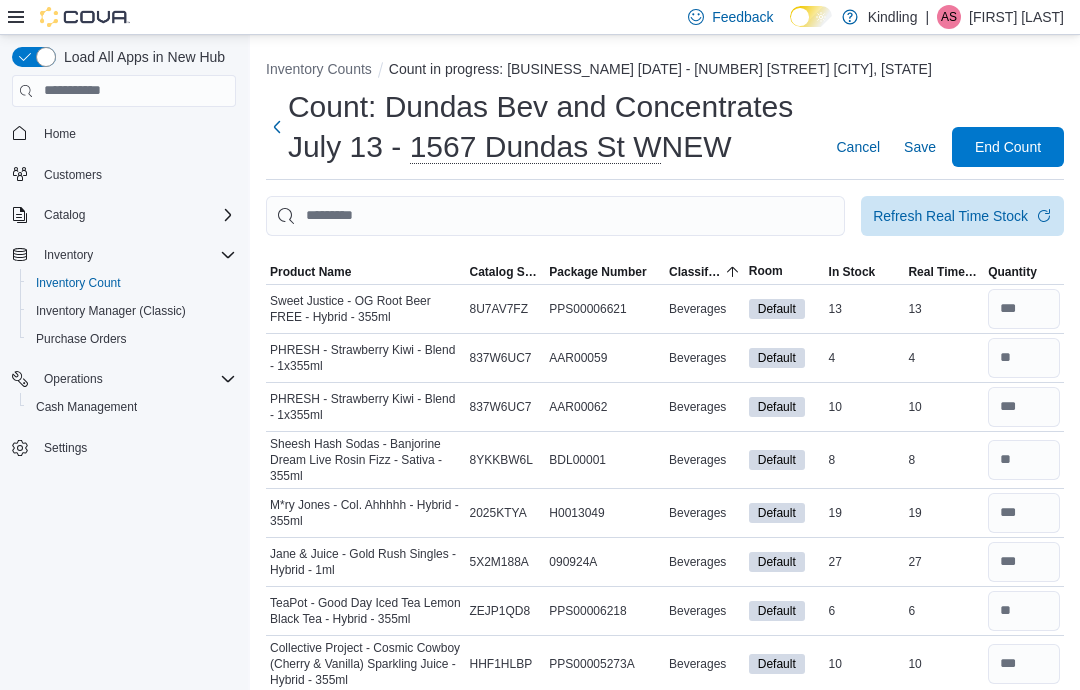 type on "**" 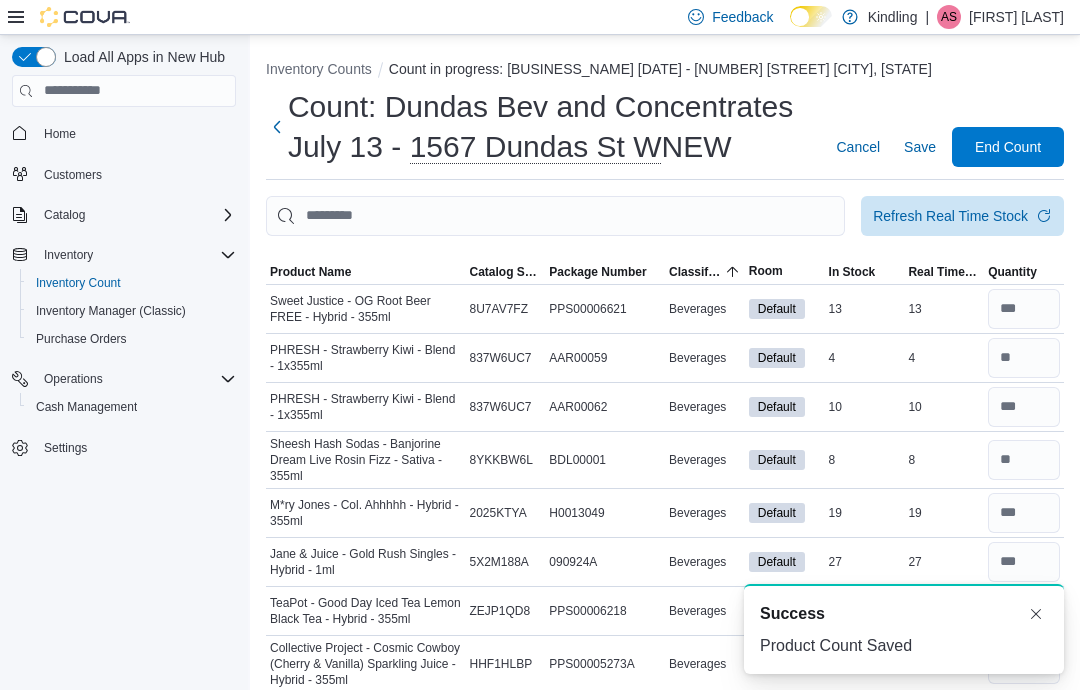 click on "Product Count Saved" at bounding box center (904, 646) 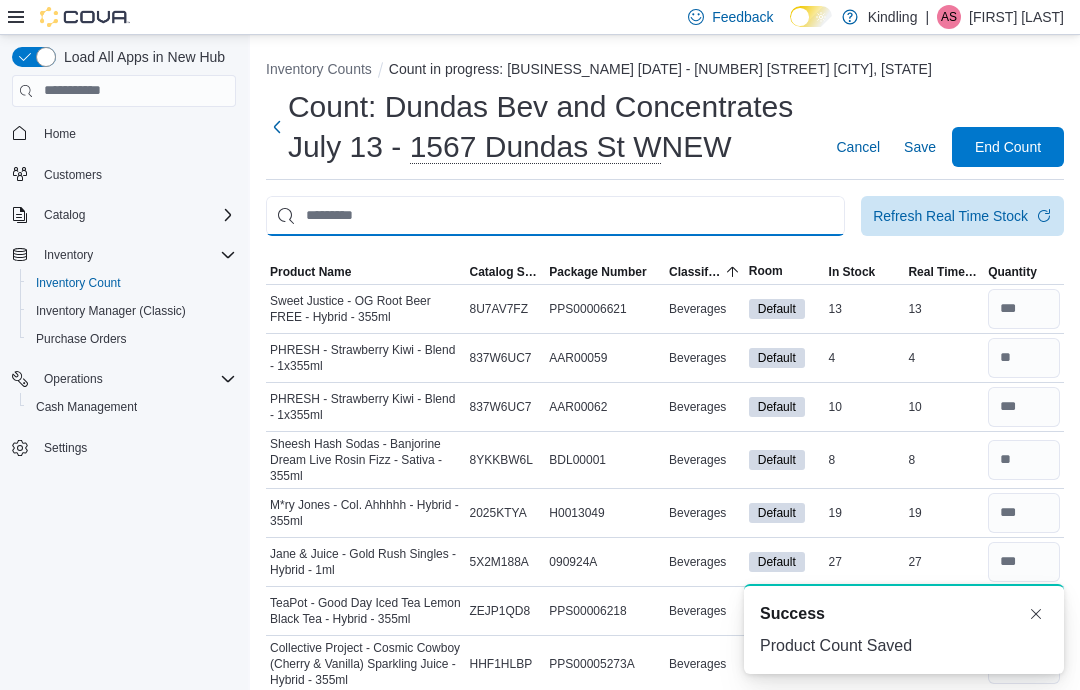click at bounding box center [555, 216] 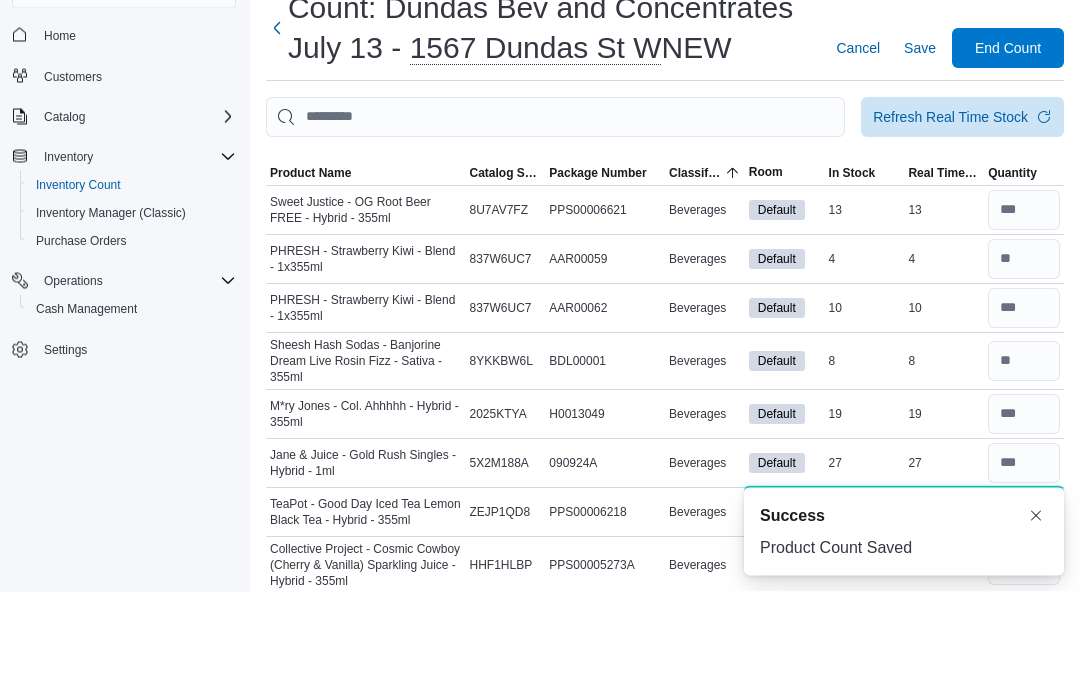 scroll, scrollTop: 99, scrollLeft: 0, axis: vertical 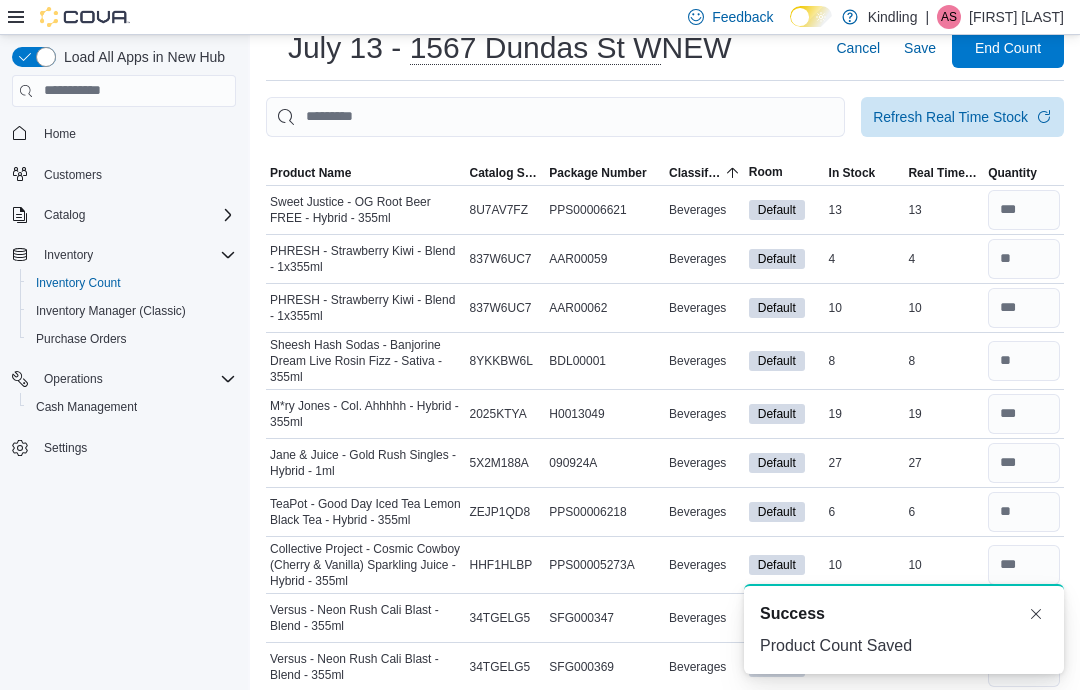 click on "Classification" at bounding box center (695, 173) 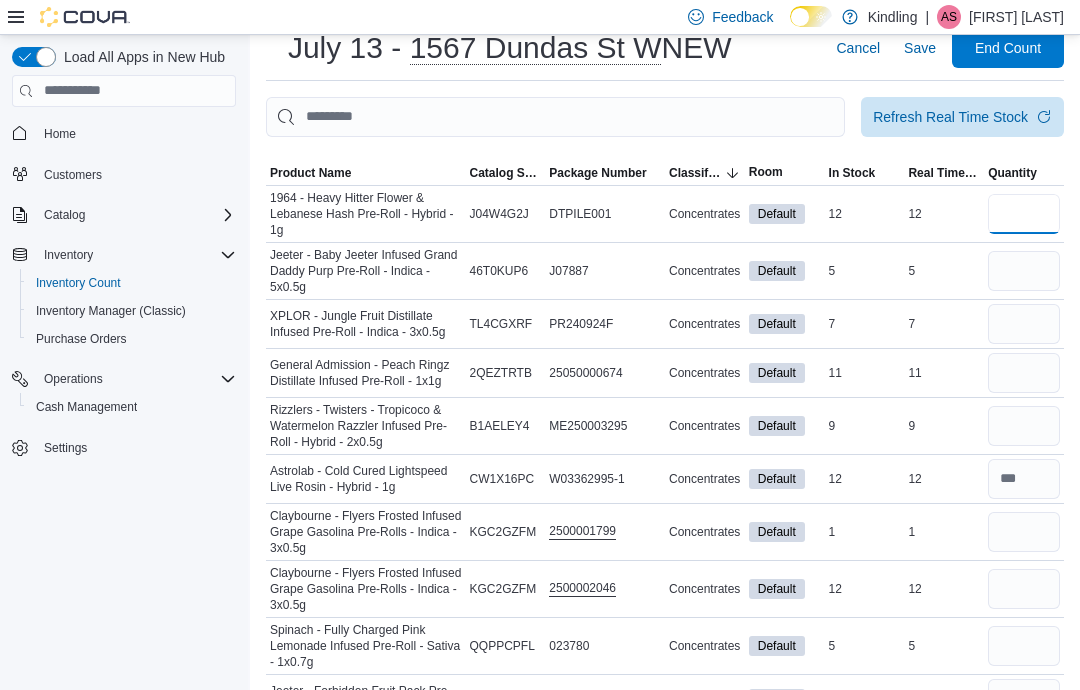 click at bounding box center (1024, 214) 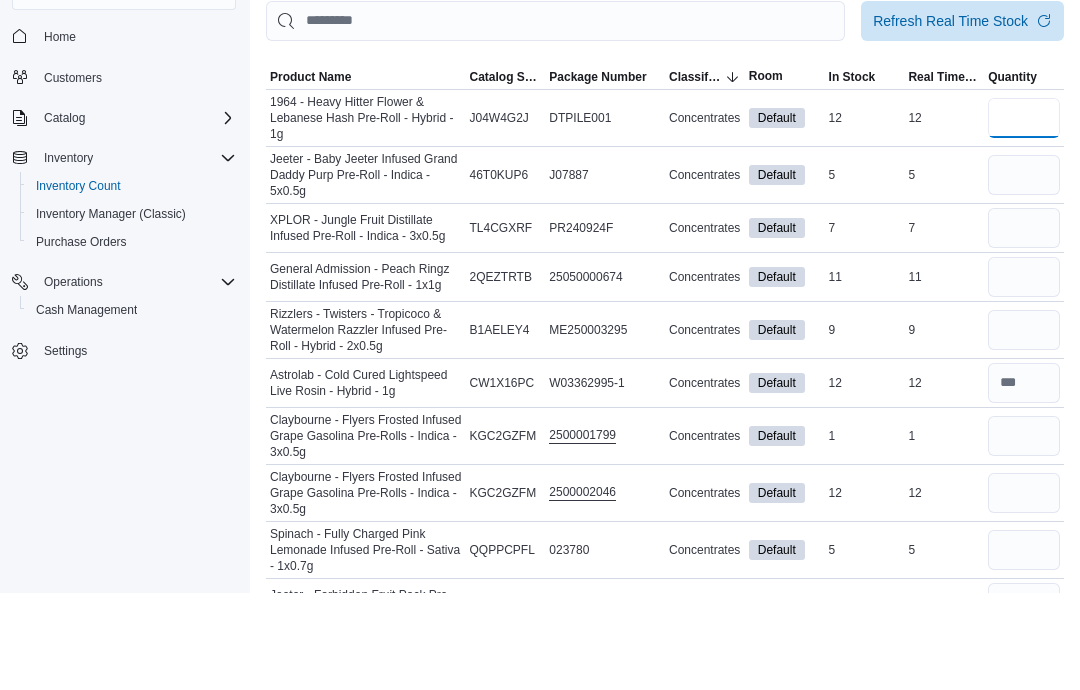 type on "**" 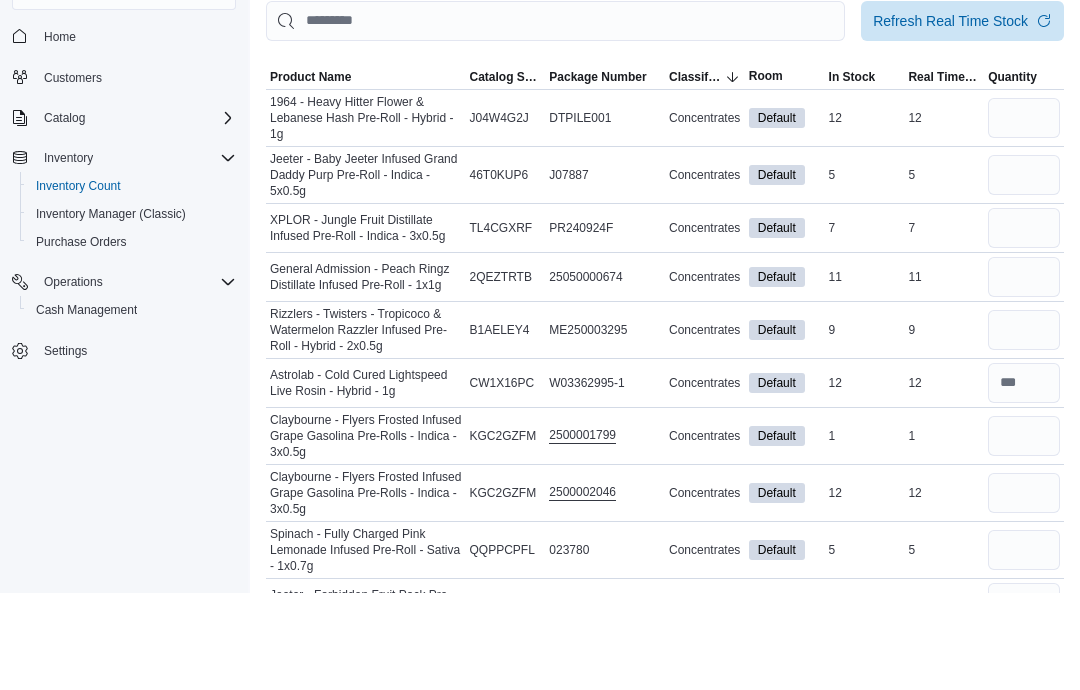 click on "Classification" at bounding box center (705, 174) 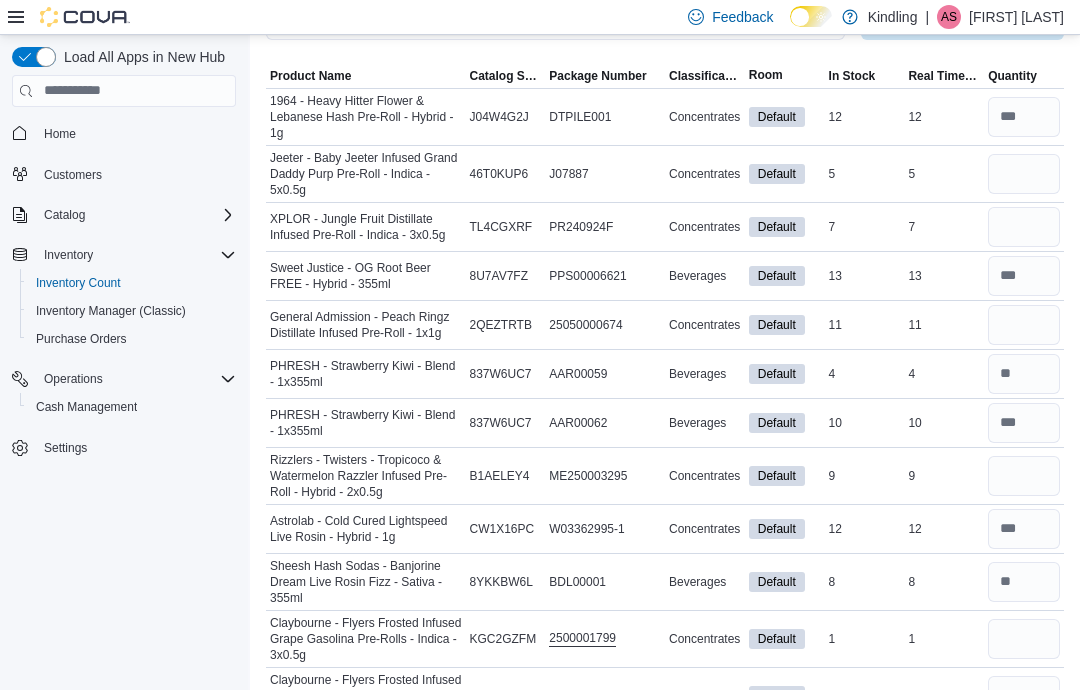 scroll, scrollTop: 0, scrollLeft: 0, axis: both 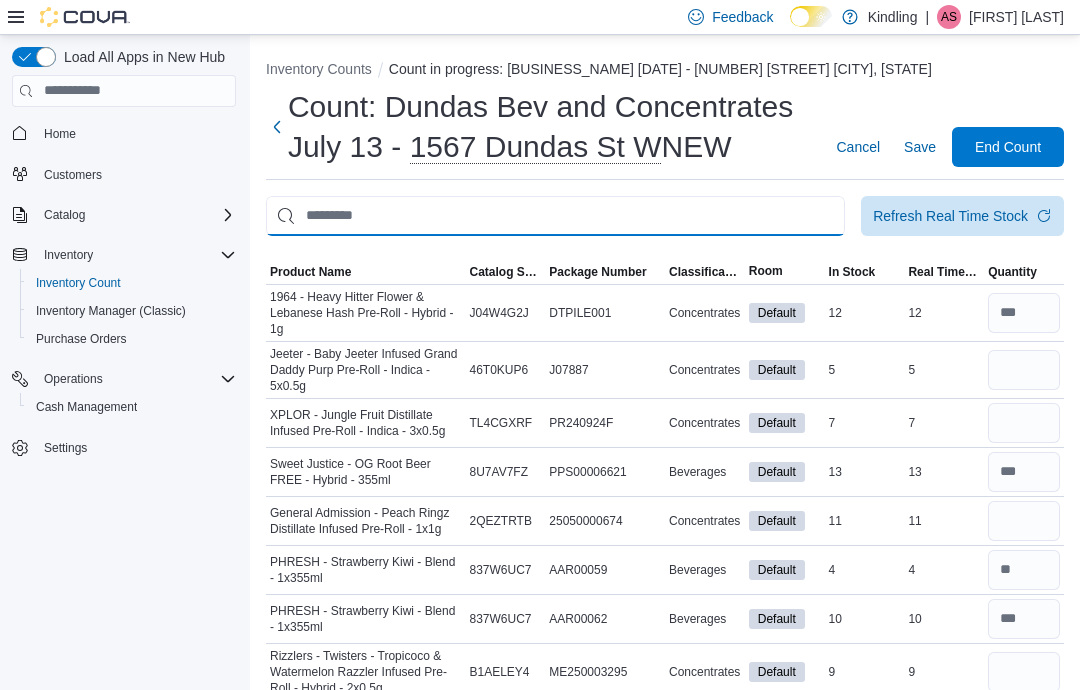 click at bounding box center (555, 216) 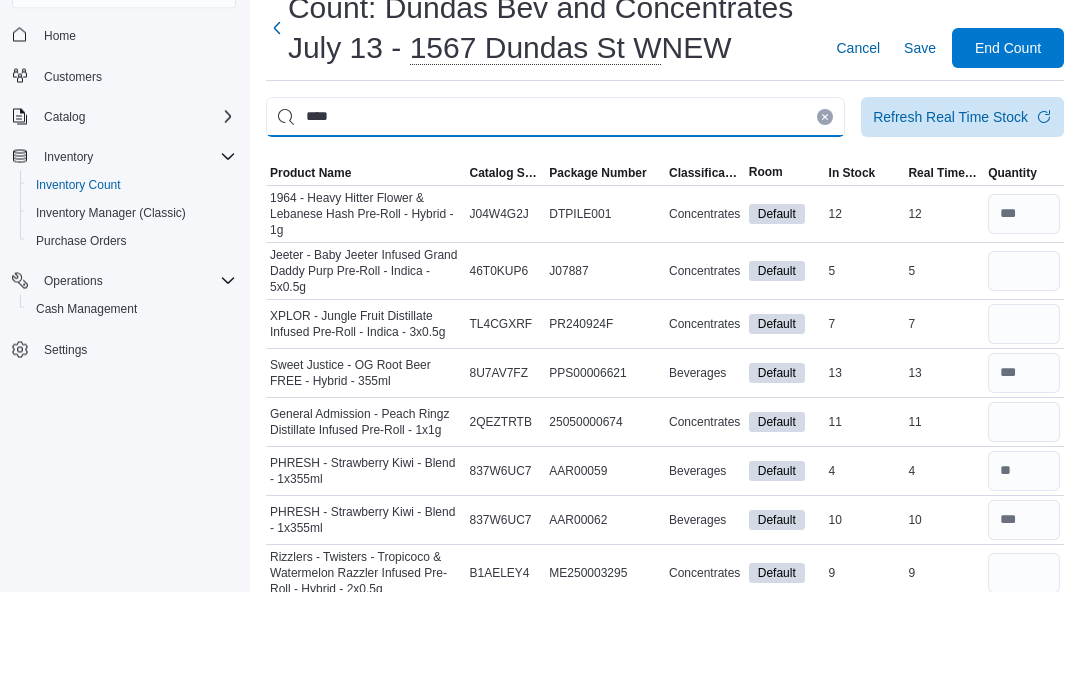 type on "****" 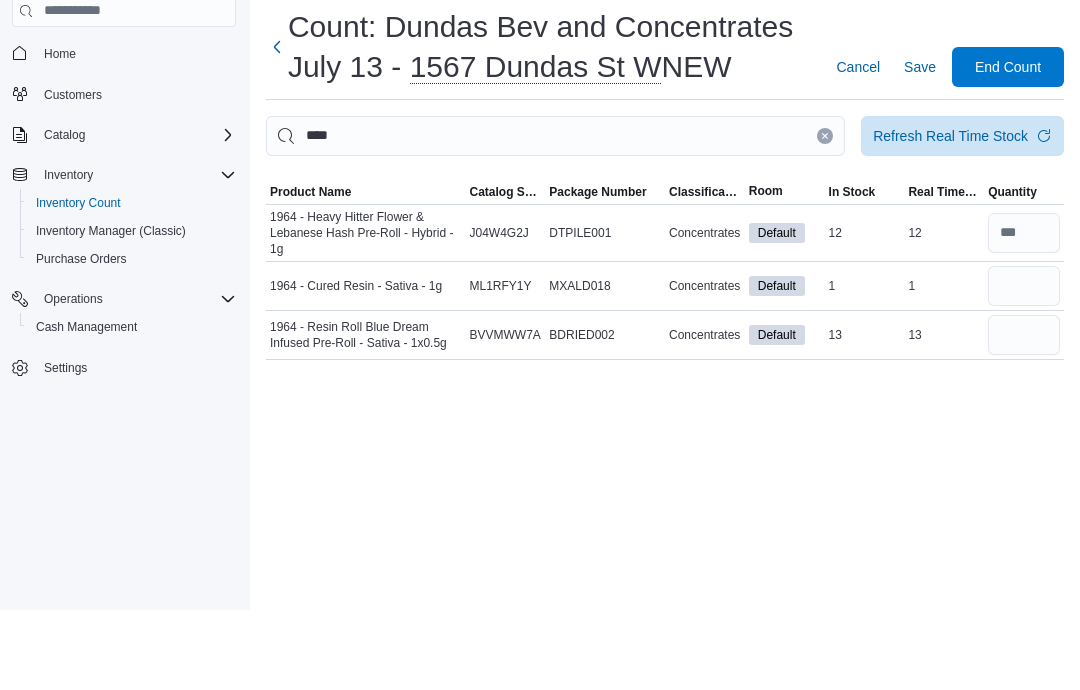 scroll, scrollTop: 80, scrollLeft: 0, axis: vertical 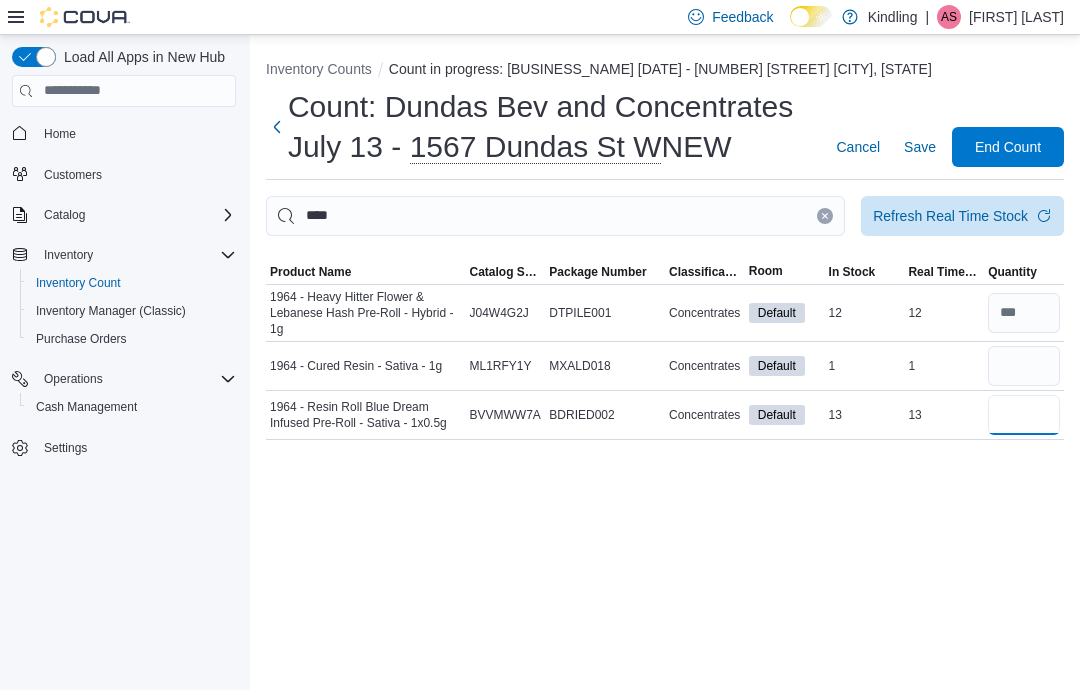 click at bounding box center [1024, 415] 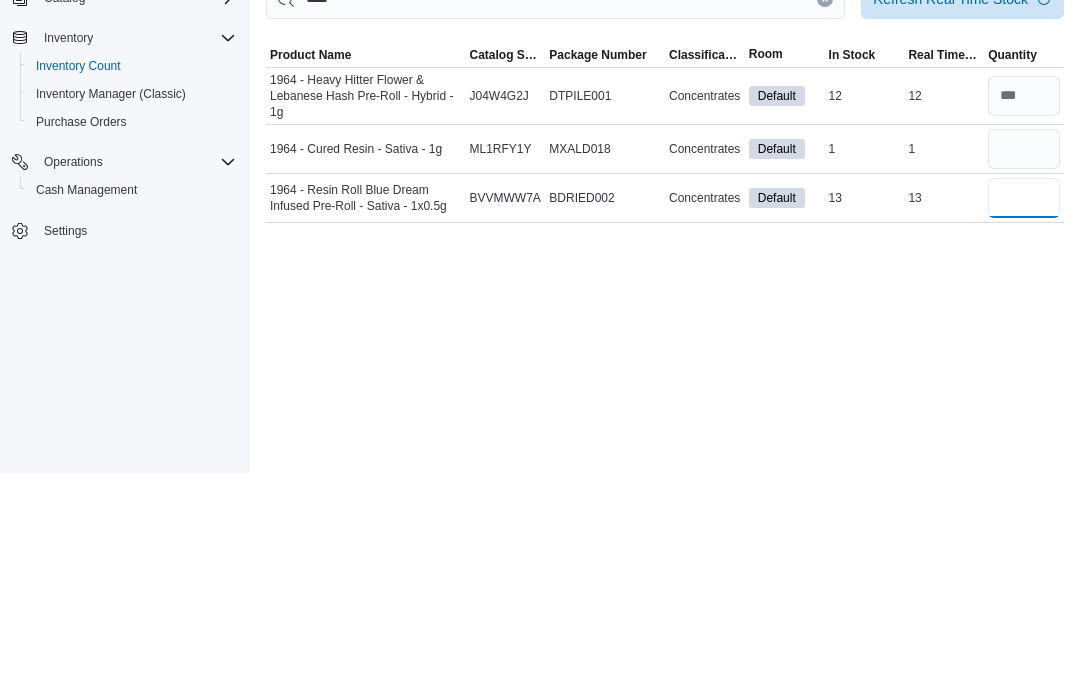 type on "**" 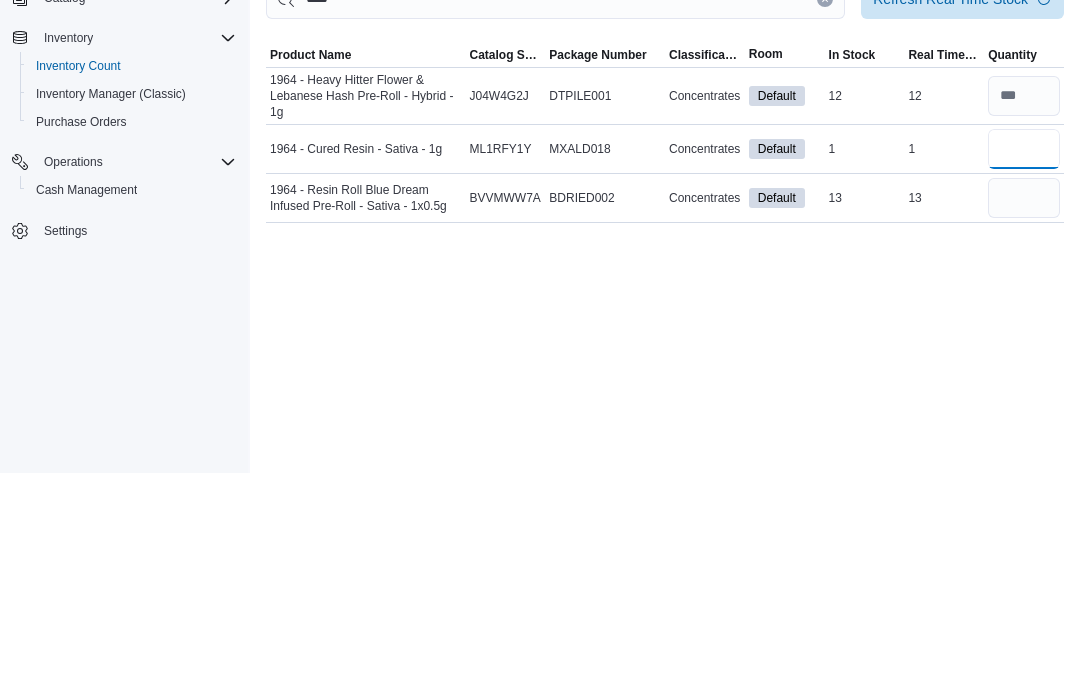 click at bounding box center (1024, 366) 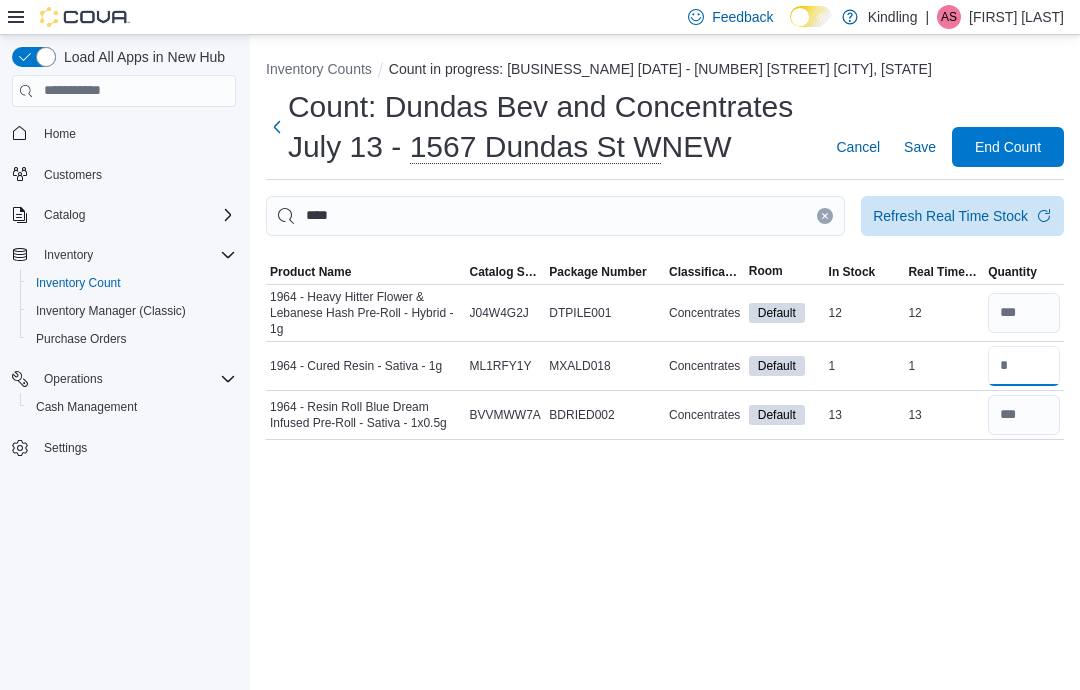 type on "*" 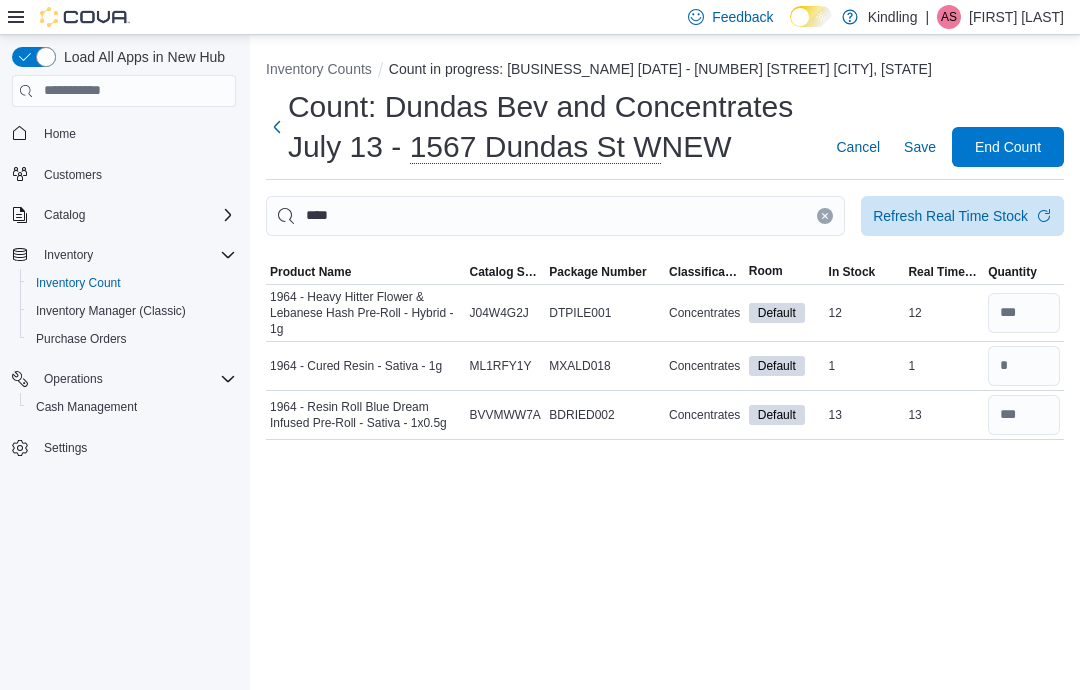 click on "Save" at bounding box center [920, 147] 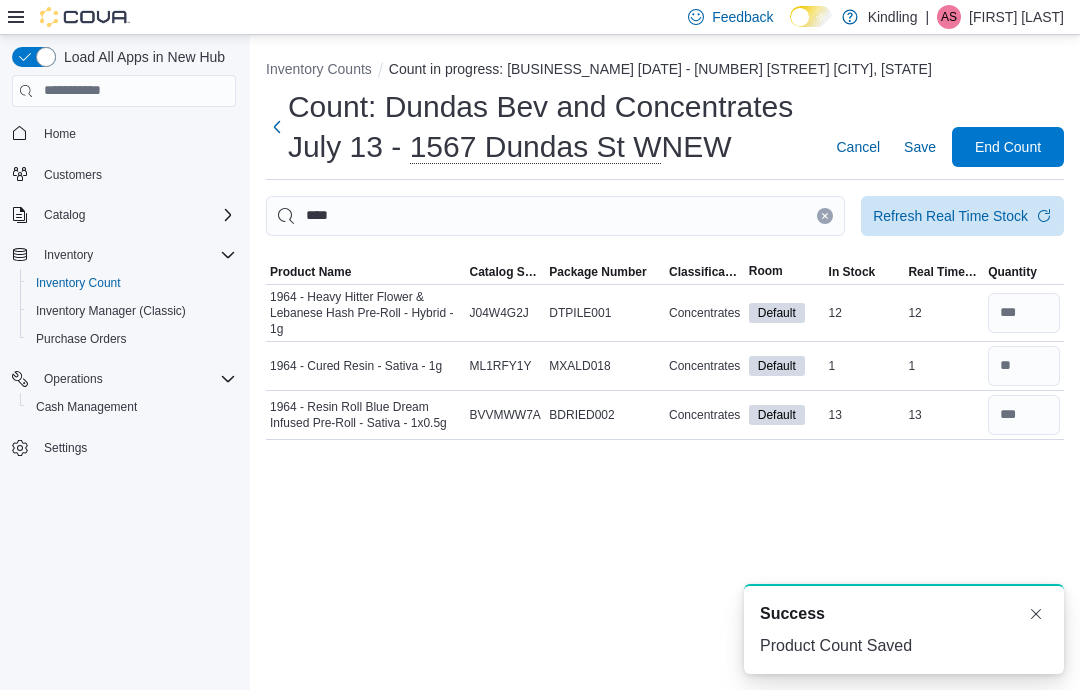 scroll, scrollTop: 0, scrollLeft: 0, axis: both 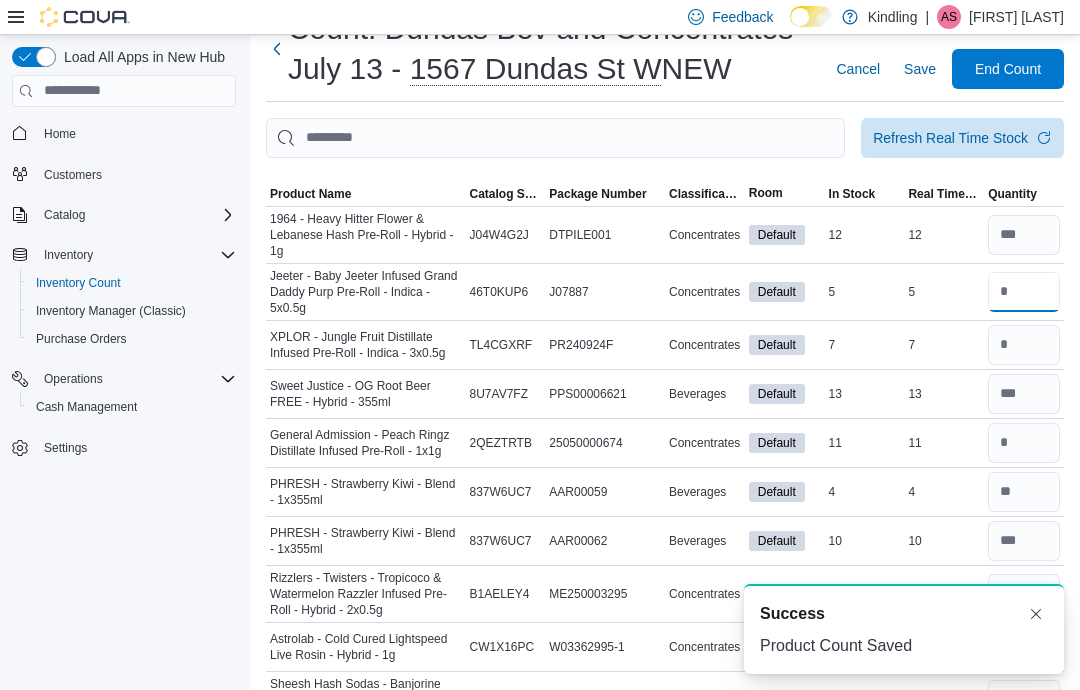 click at bounding box center (1024, 292) 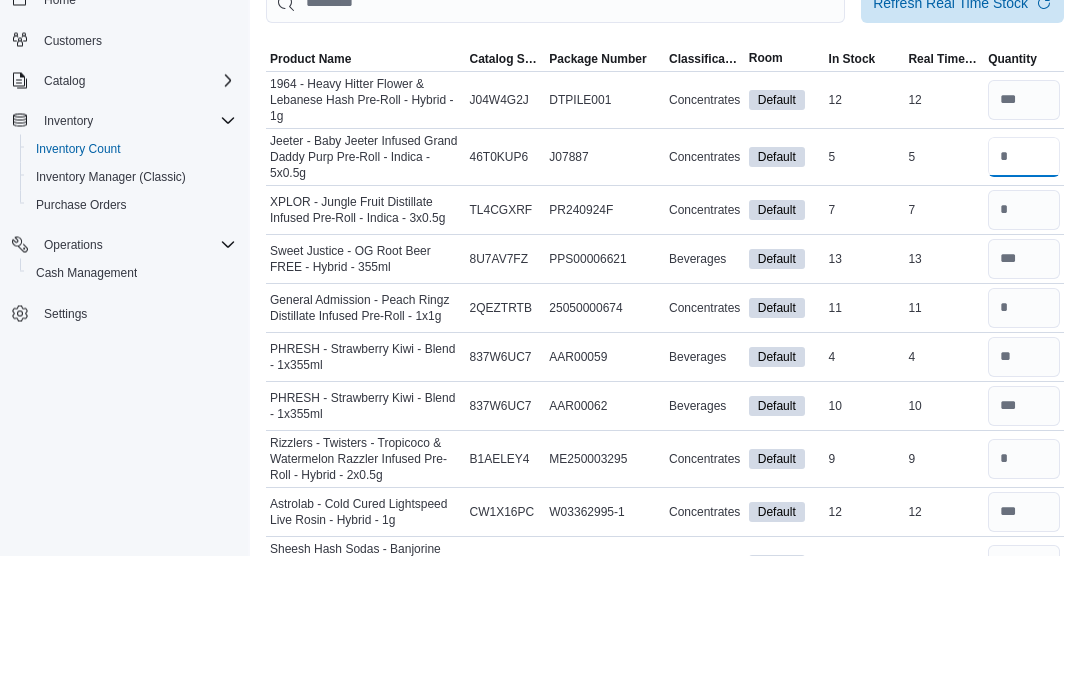 type on "*" 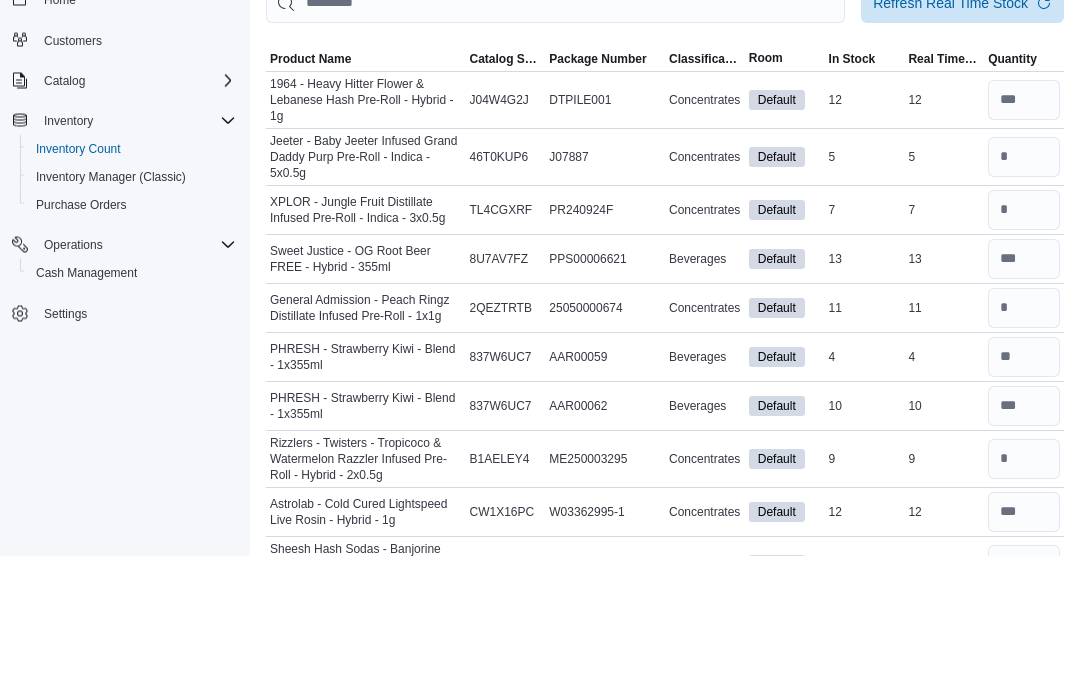 click at bounding box center (1024, 345) 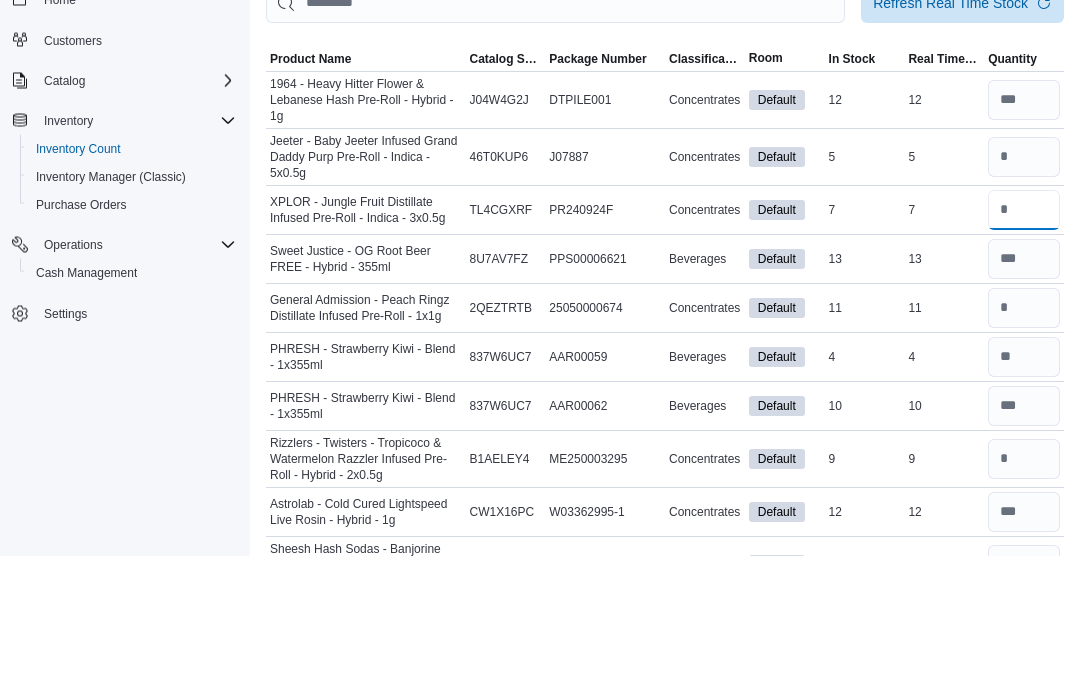type 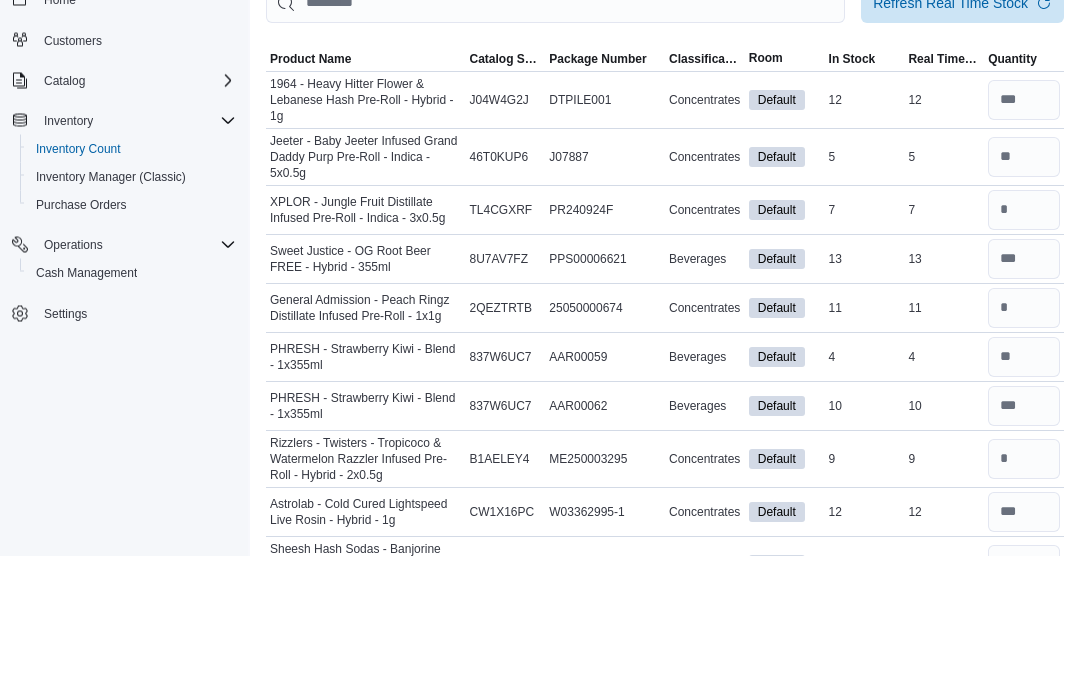 scroll, scrollTop: 213, scrollLeft: 0, axis: vertical 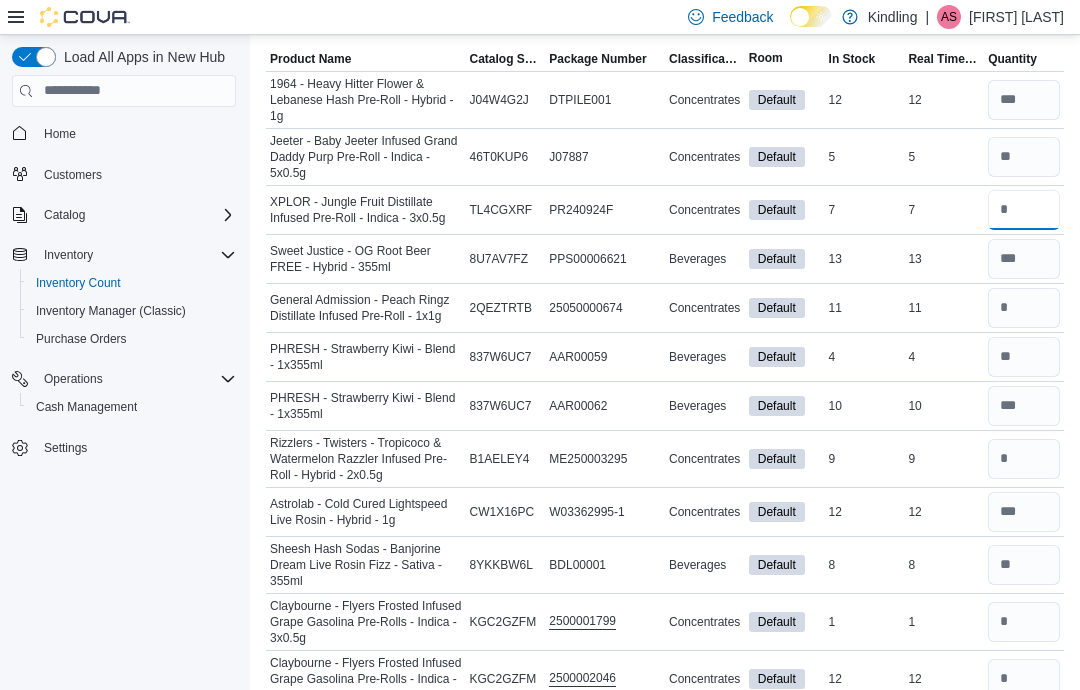 type on "*" 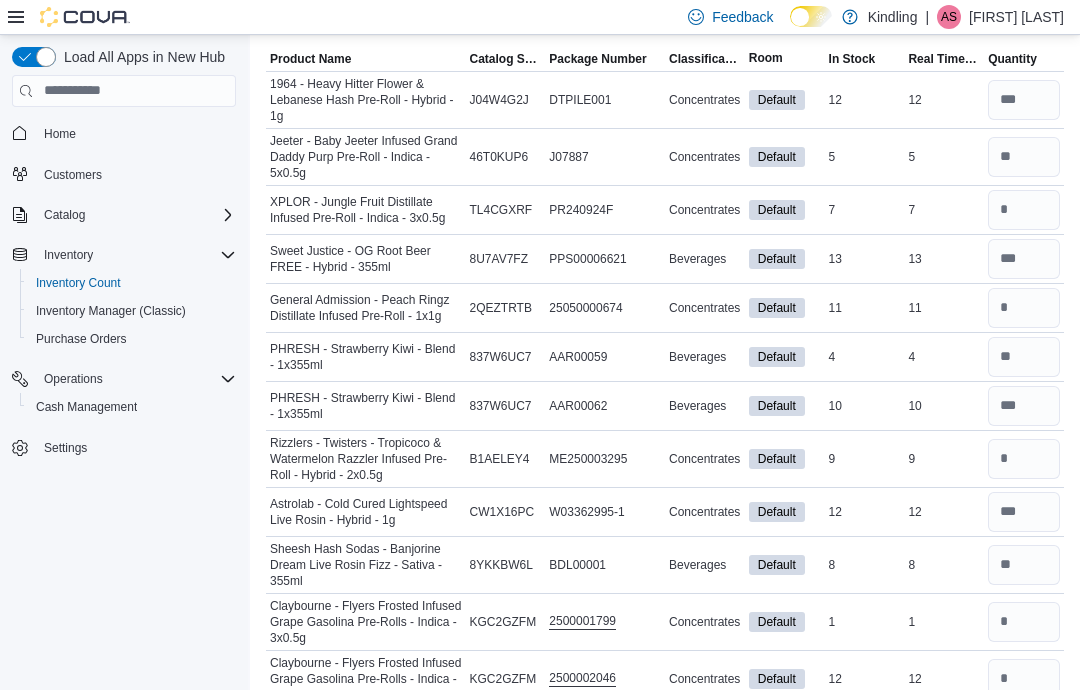 click at bounding box center [1024, 308] 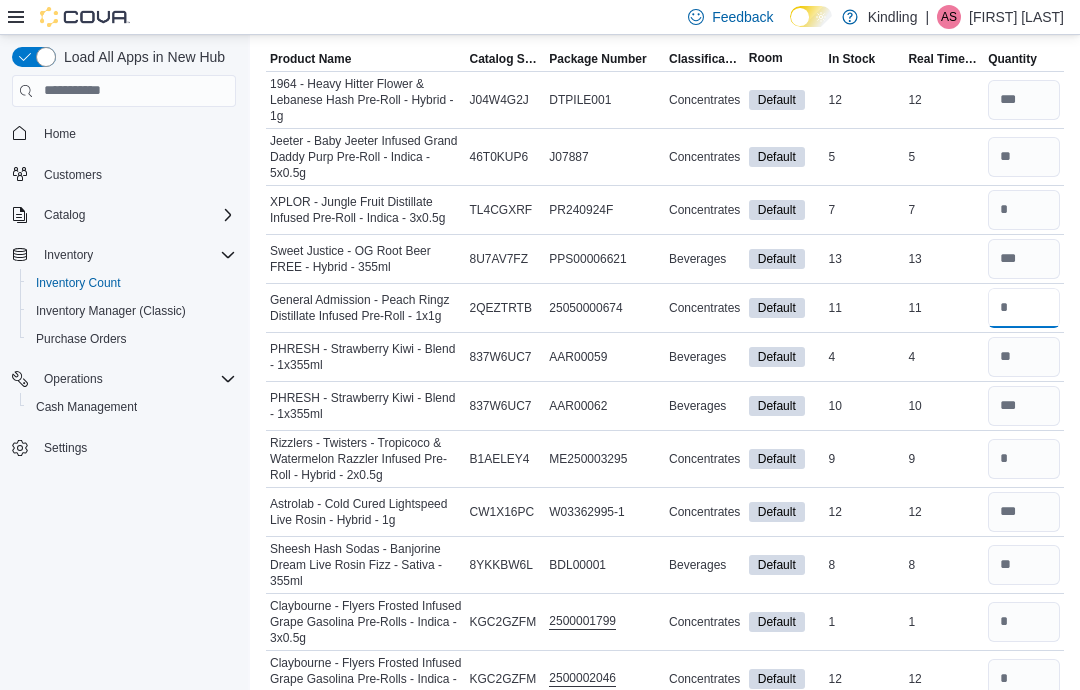 type 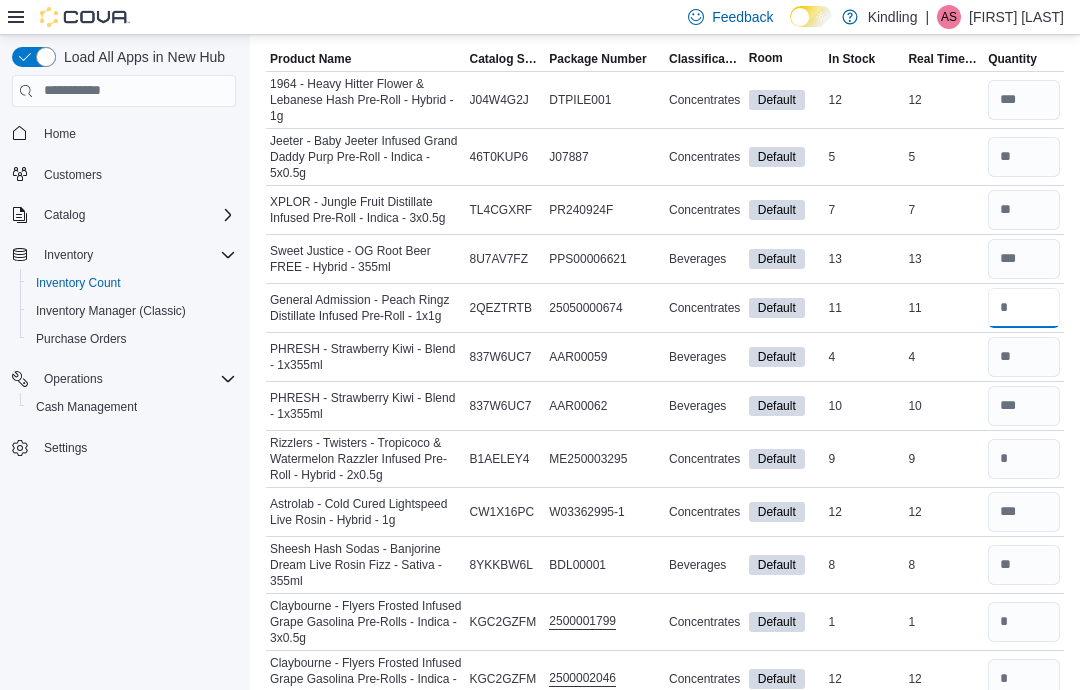 scroll, scrollTop: 212, scrollLeft: 0, axis: vertical 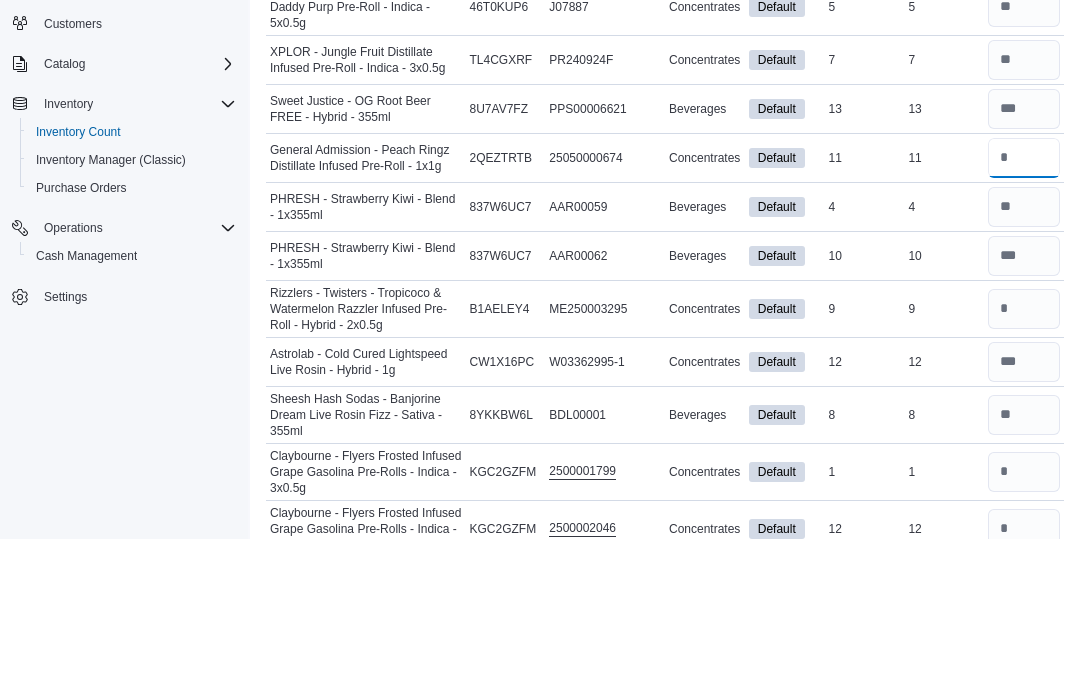 type on "**" 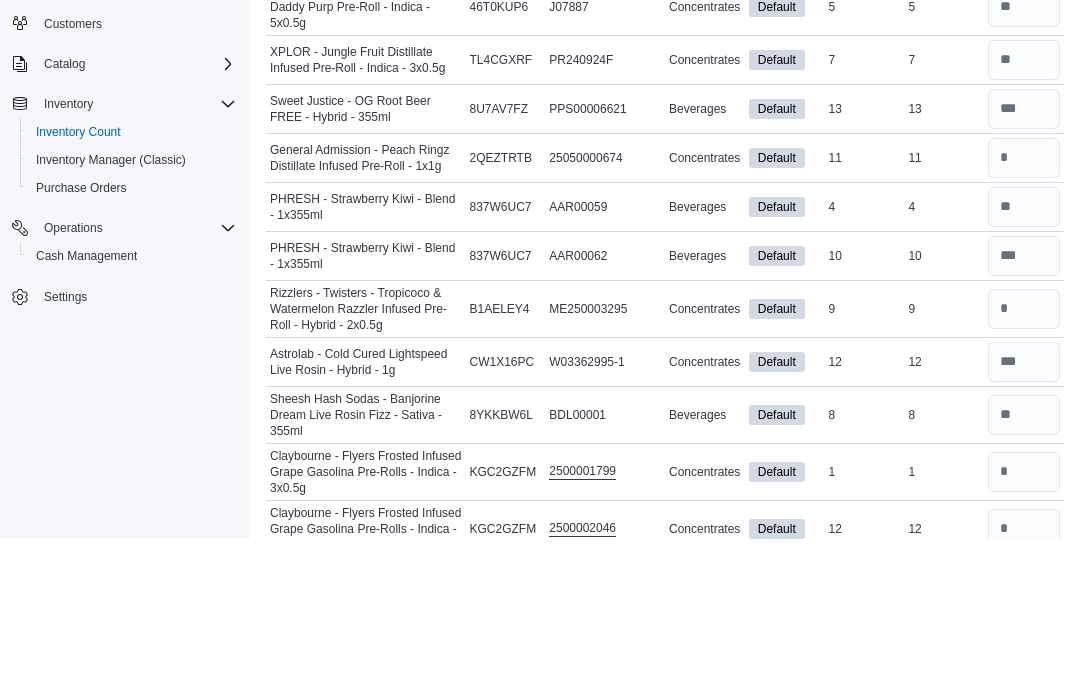 click at bounding box center [1024, 358] 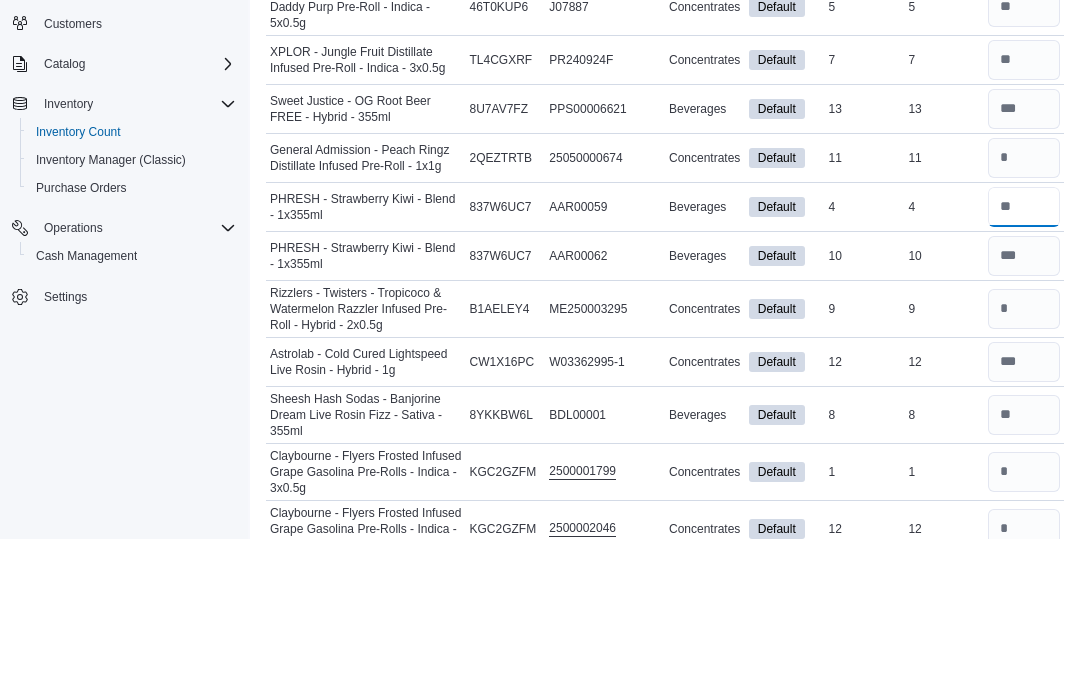 type 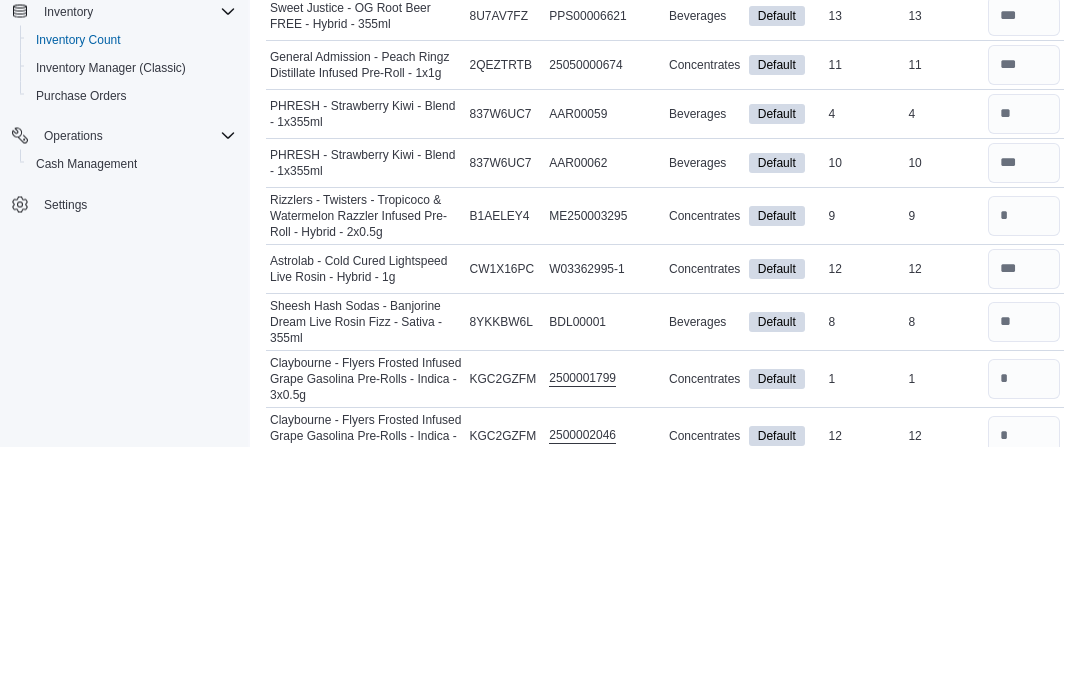 click at bounding box center (1024, 460) 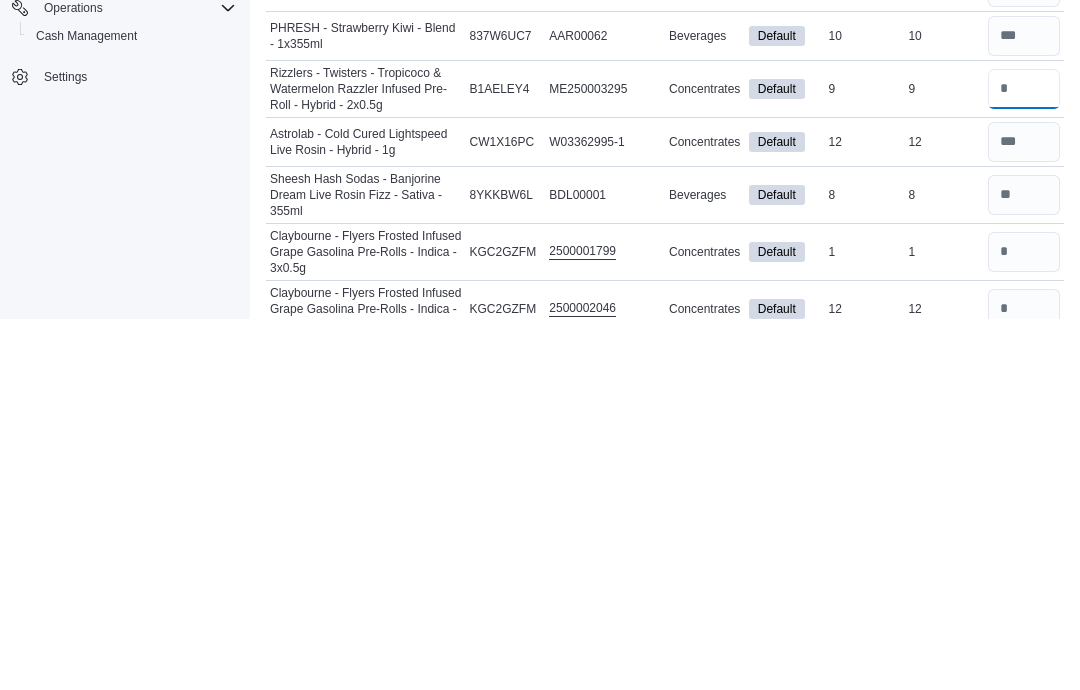 type on "*" 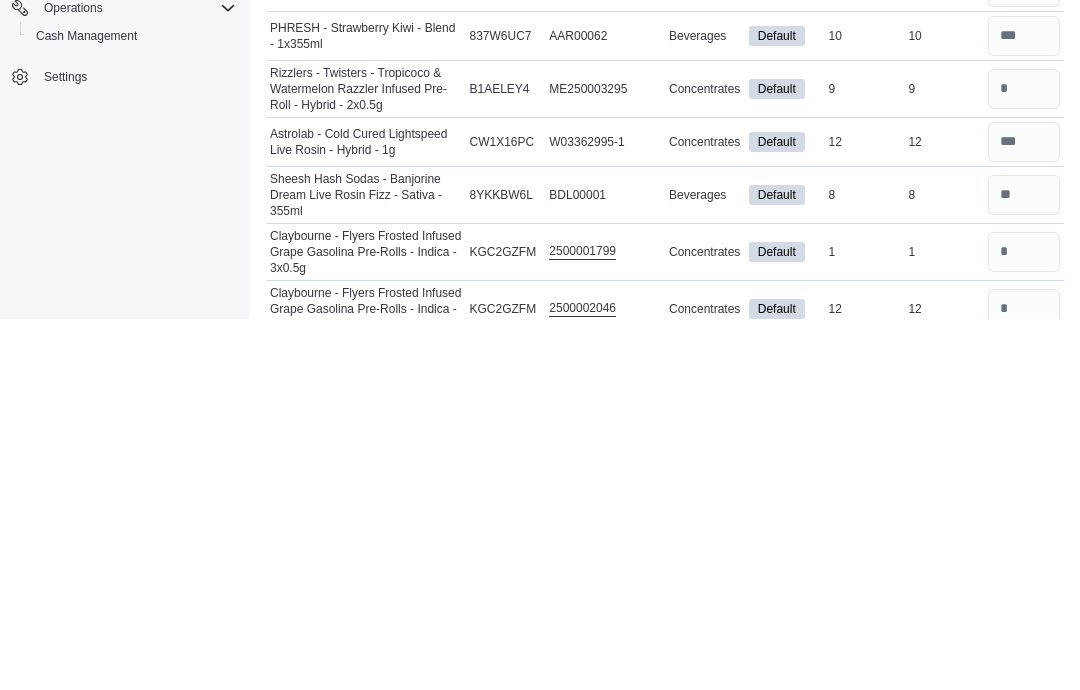 click at bounding box center [1024, 623] 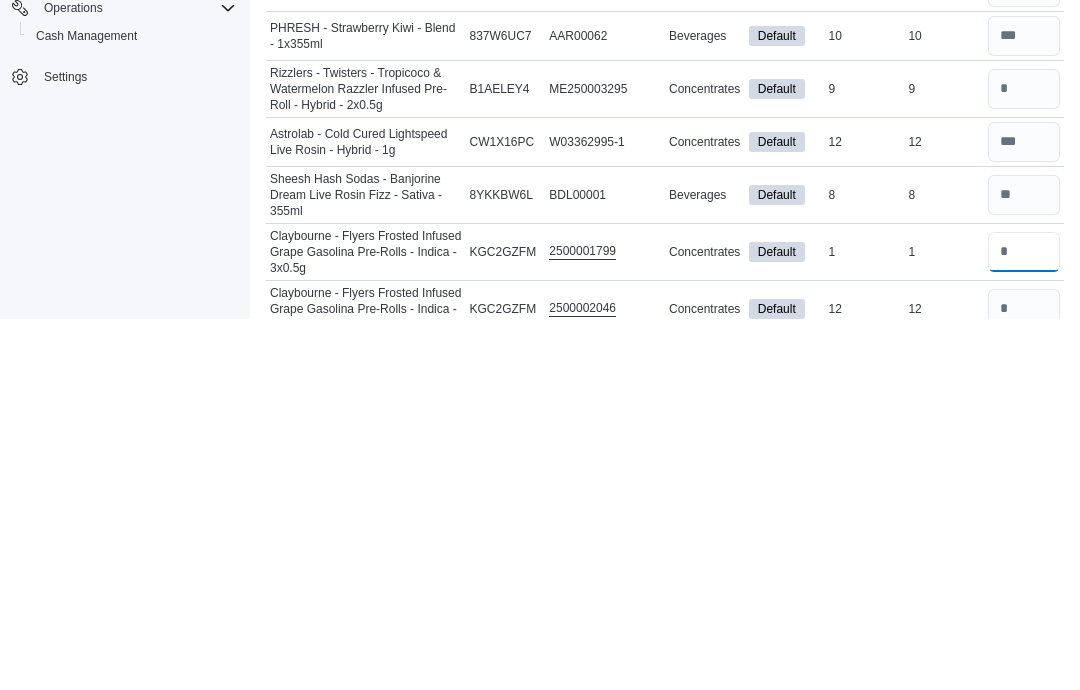 type 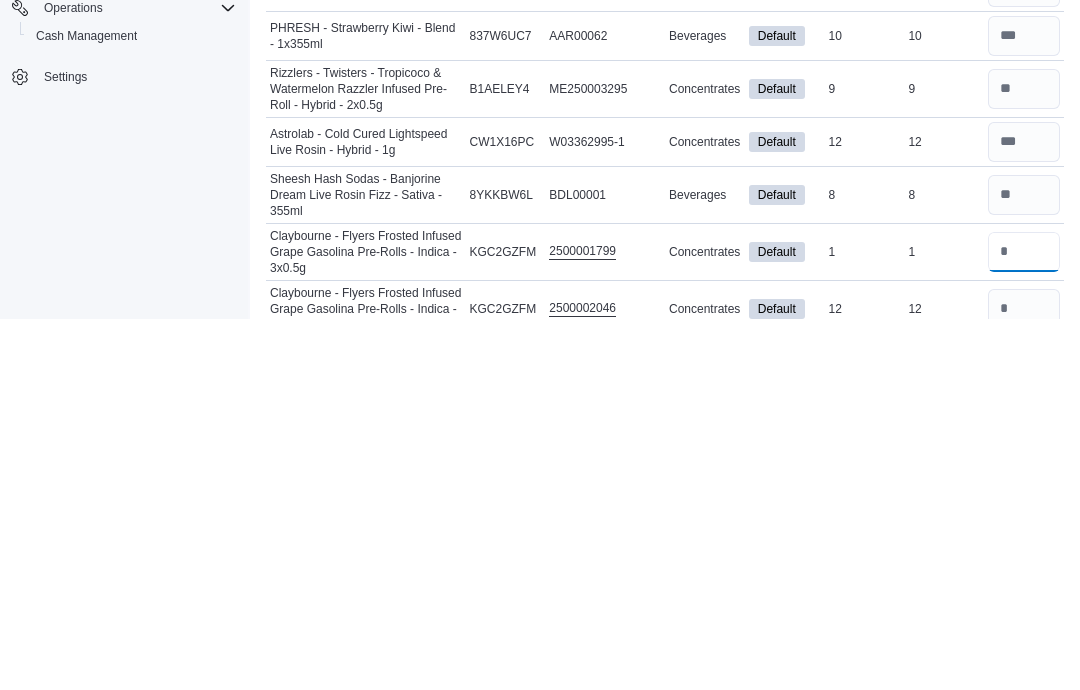 type on "*" 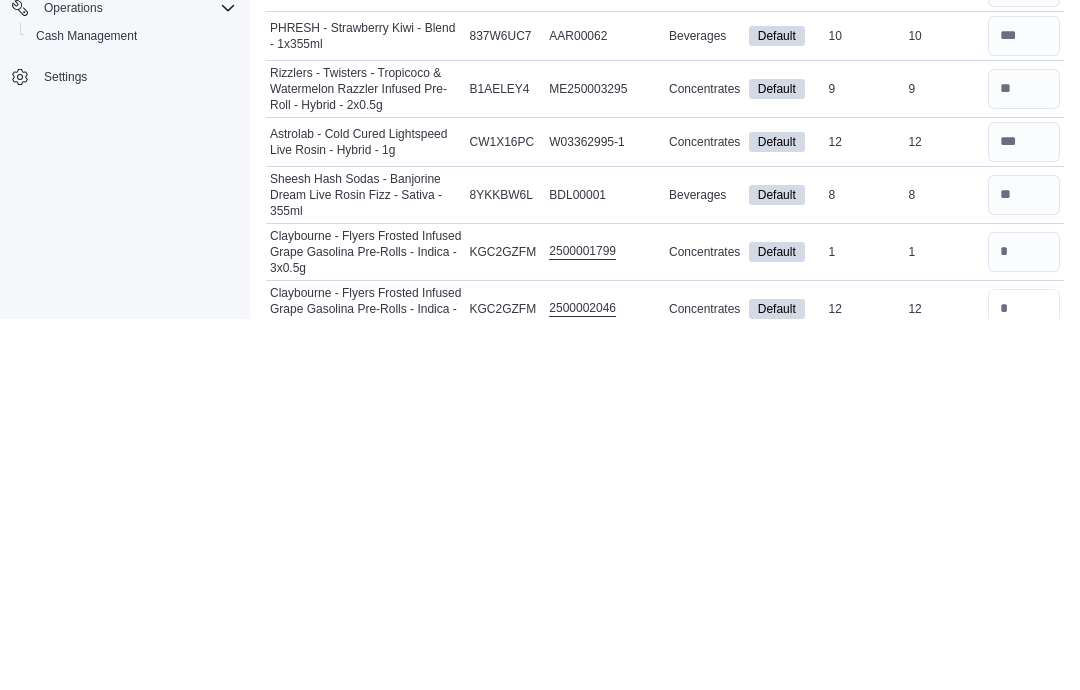 click at bounding box center (1024, 680) 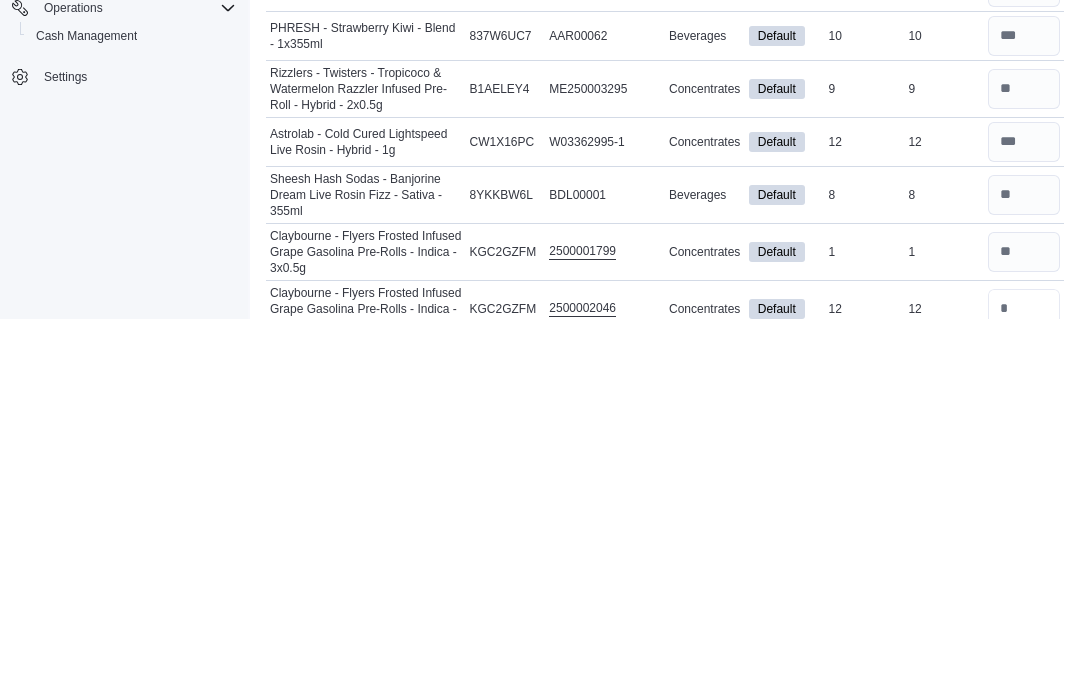 scroll, scrollTop: 282, scrollLeft: 0, axis: vertical 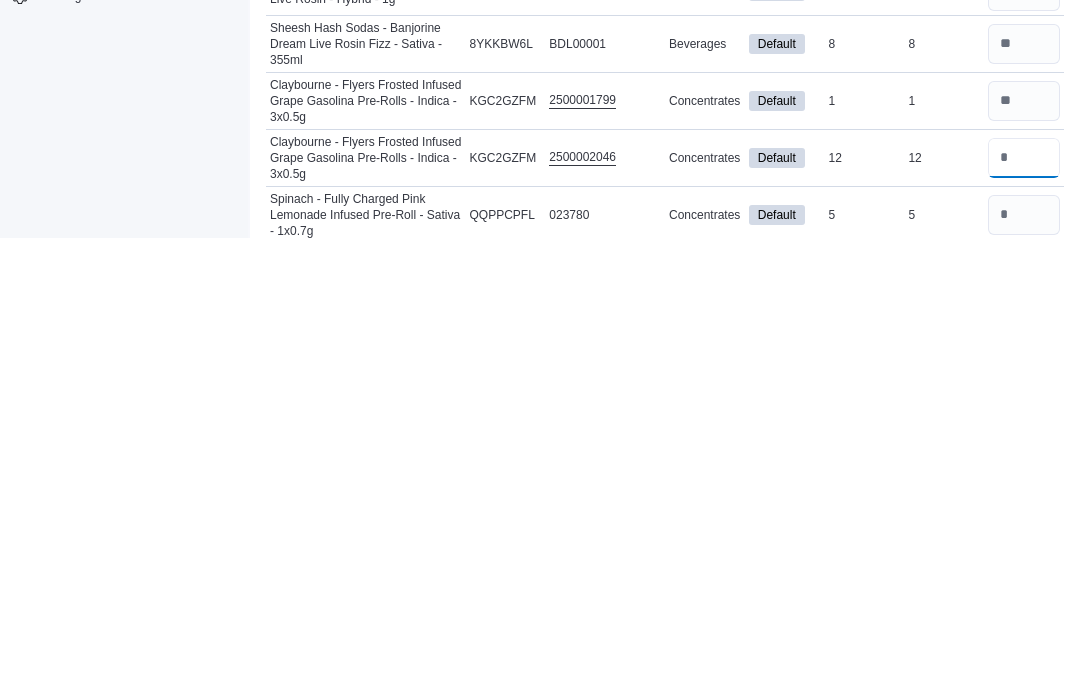 type on "**" 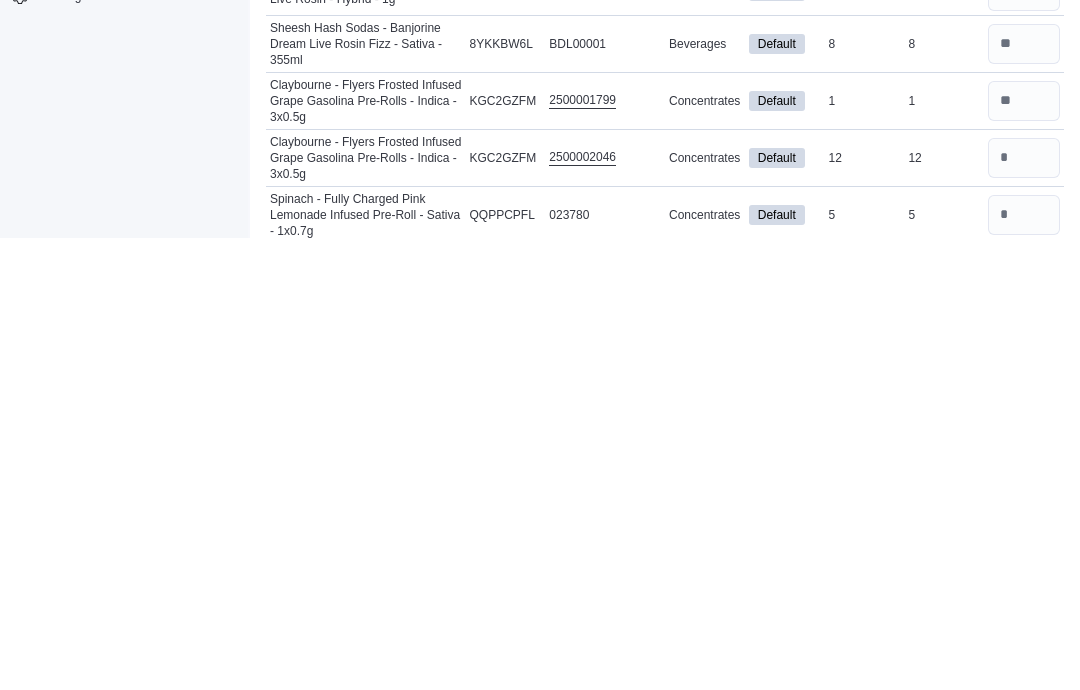 click at bounding box center (1024, 667) 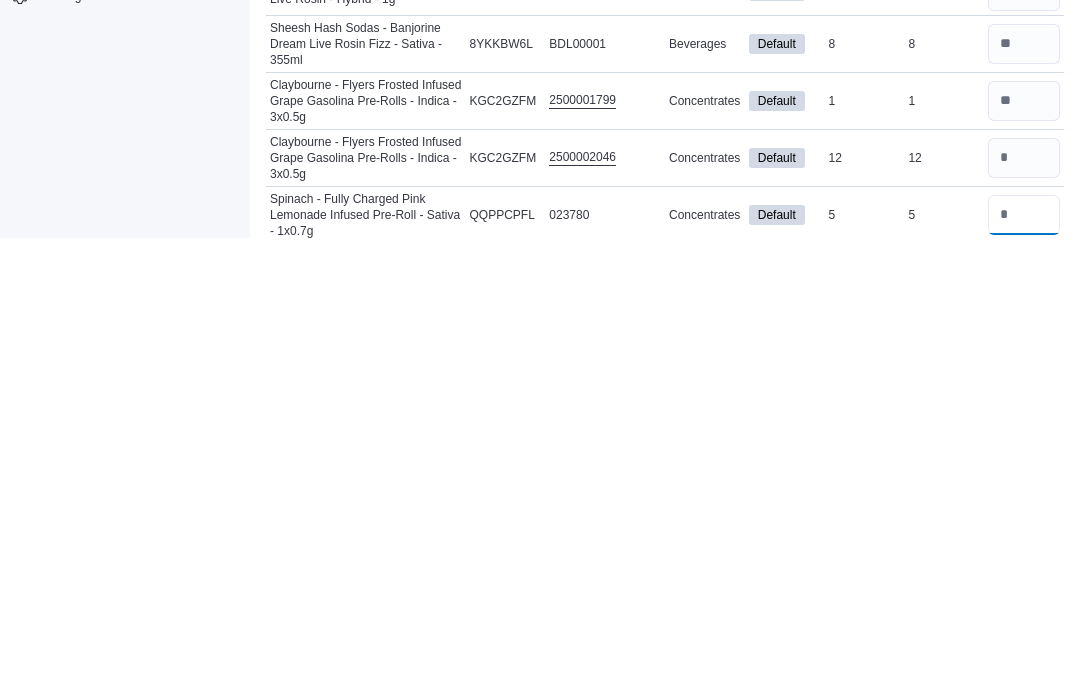type 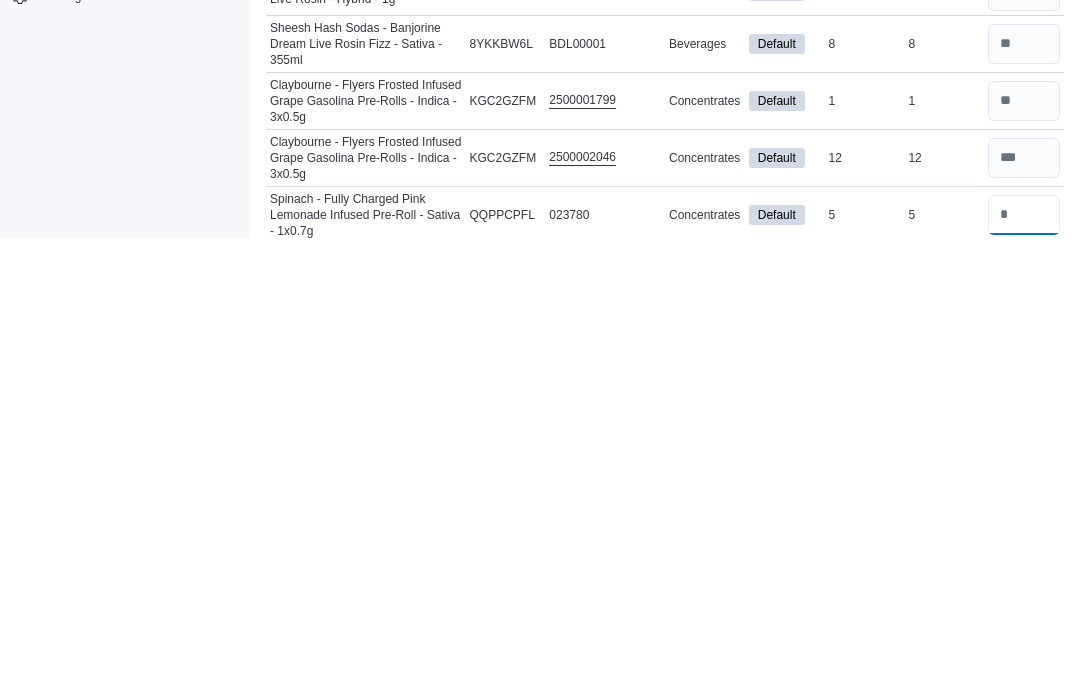 type on "*" 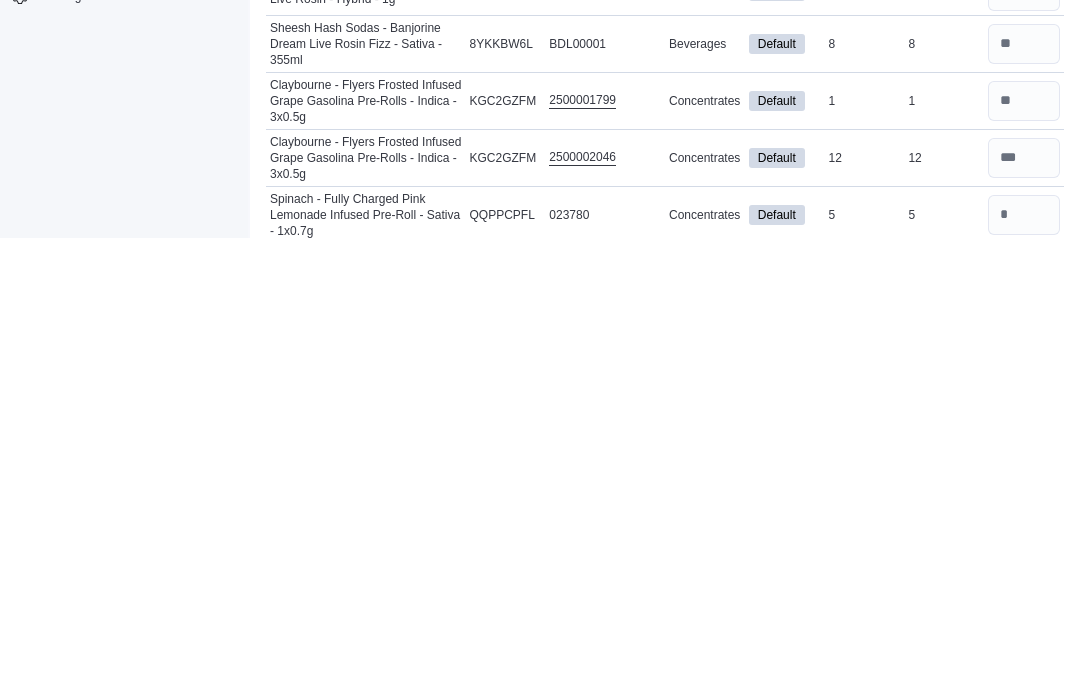 click at bounding box center (1024, 720) 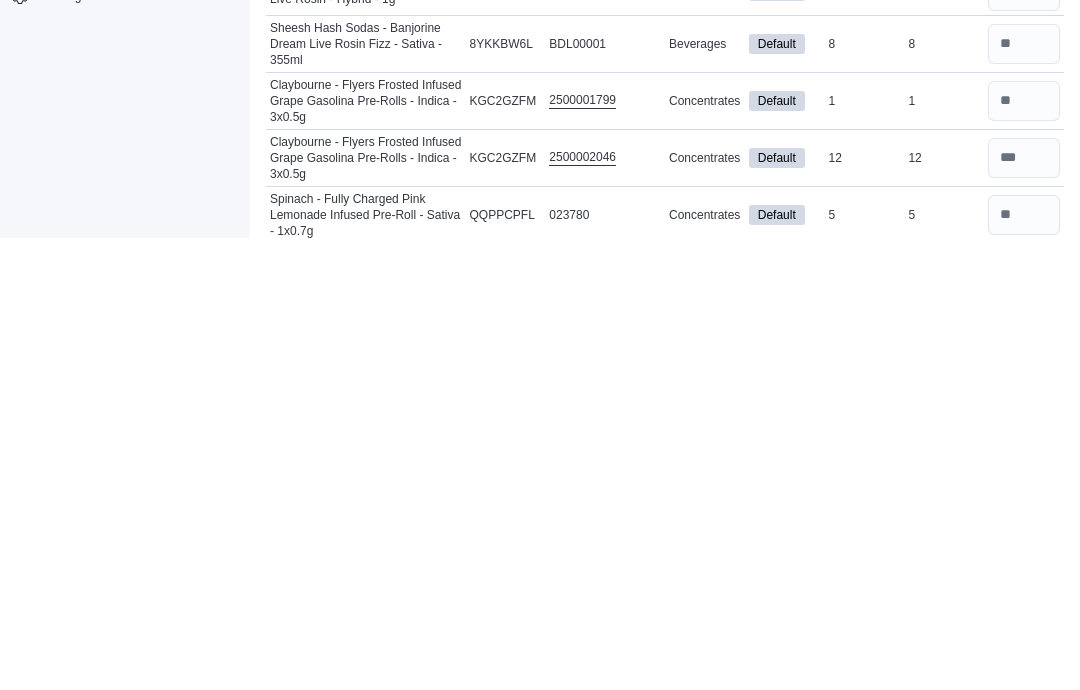 scroll, scrollTop: 392, scrollLeft: 0, axis: vertical 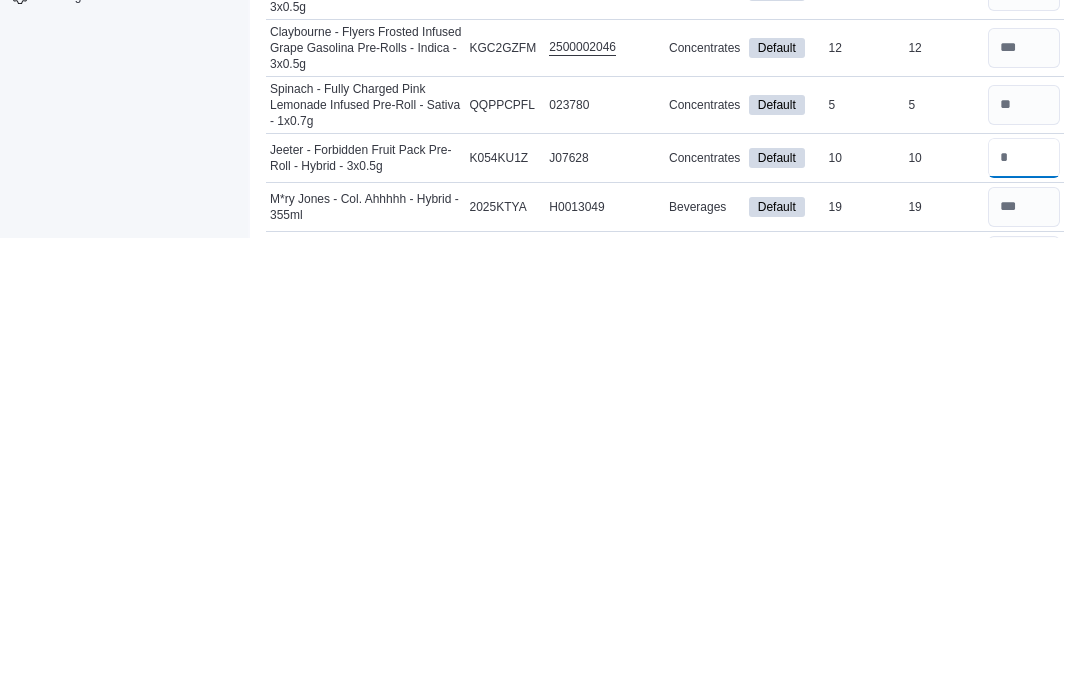 type on "**" 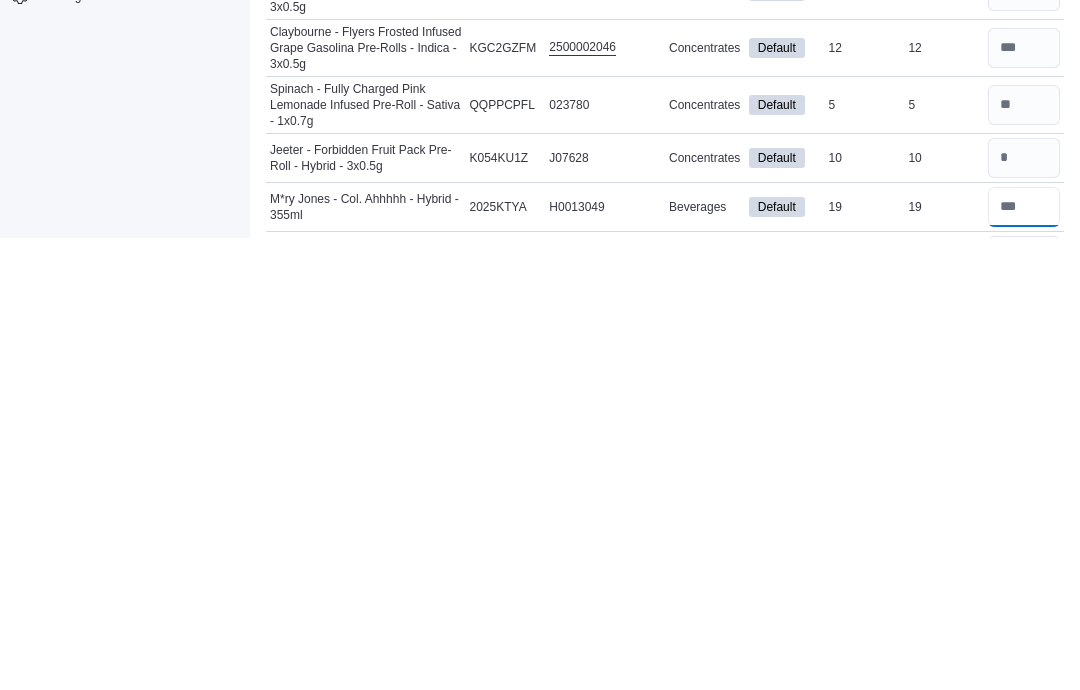 click at bounding box center (1024, 659) 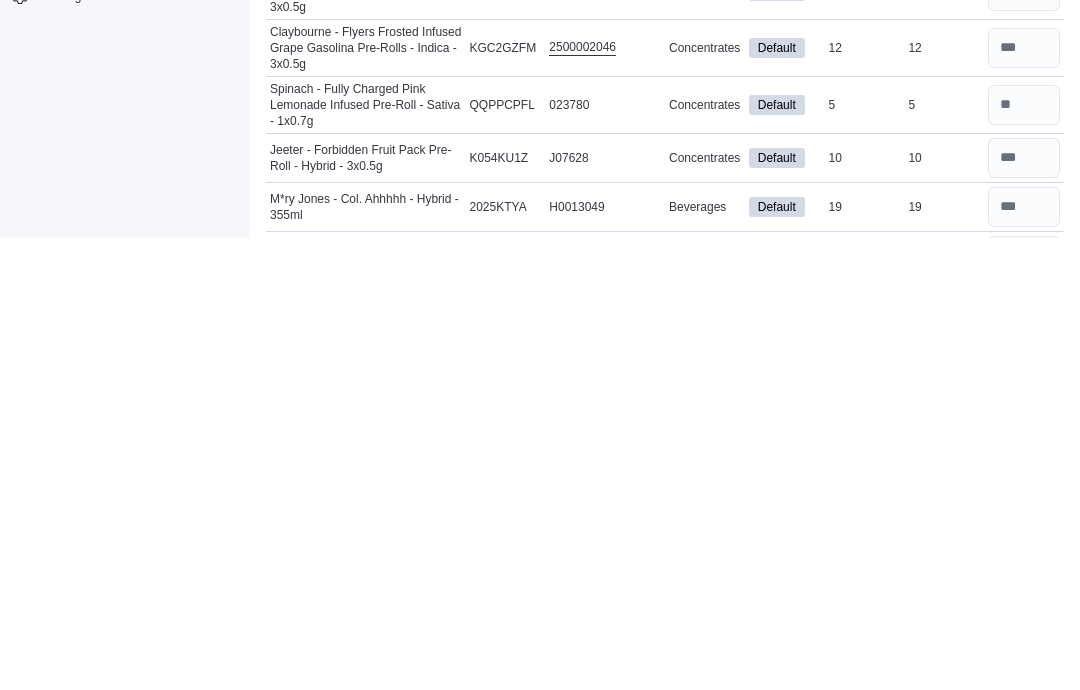 click at bounding box center [1024, 708] 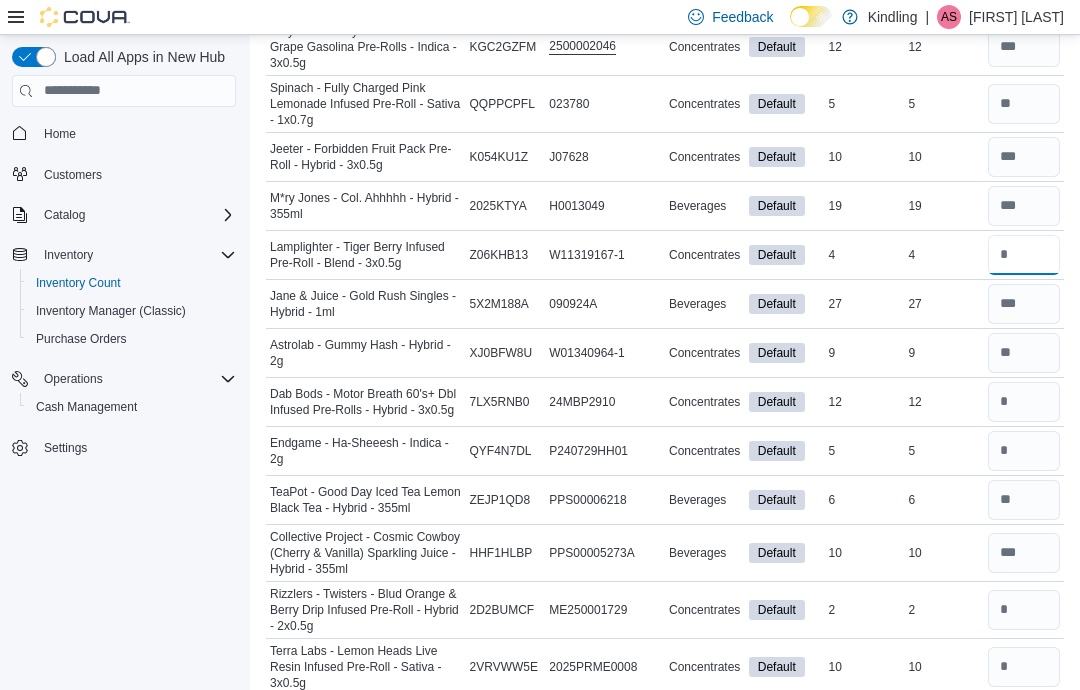 type on "*" 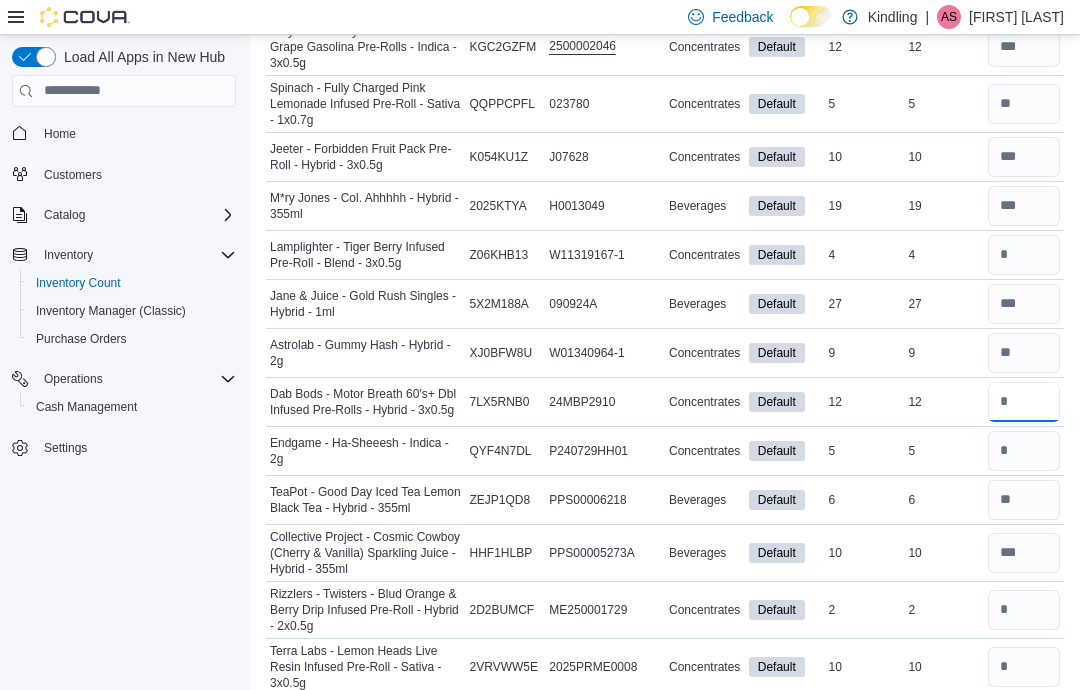 click at bounding box center (1024, 402) 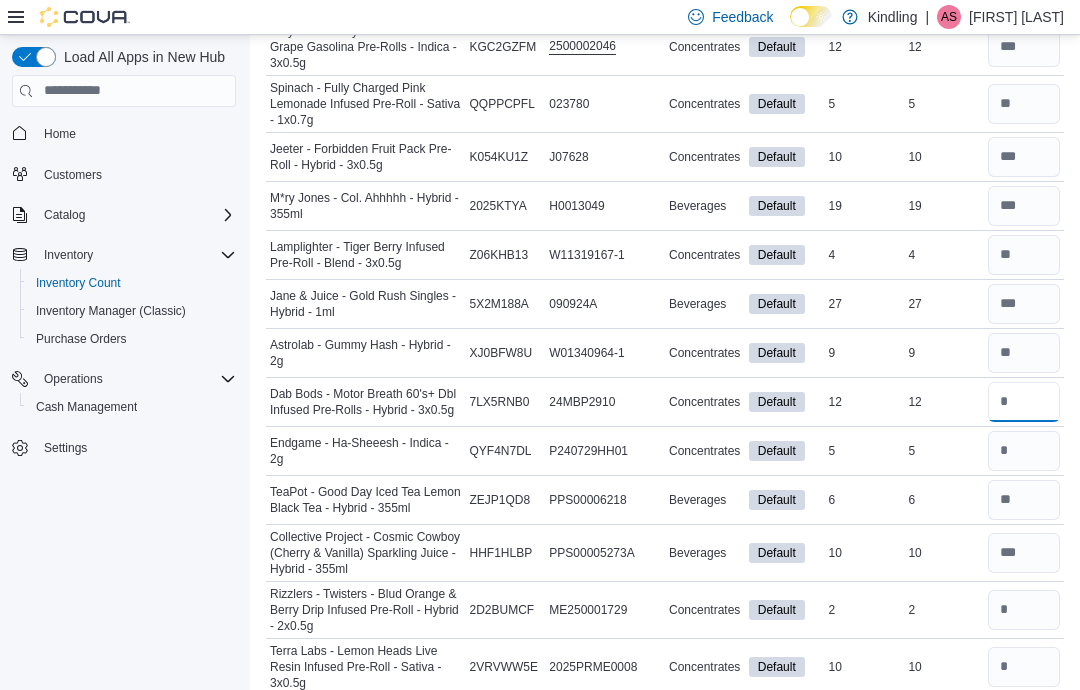 scroll, scrollTop: 844, scrollLeft: 0, axis: vertical 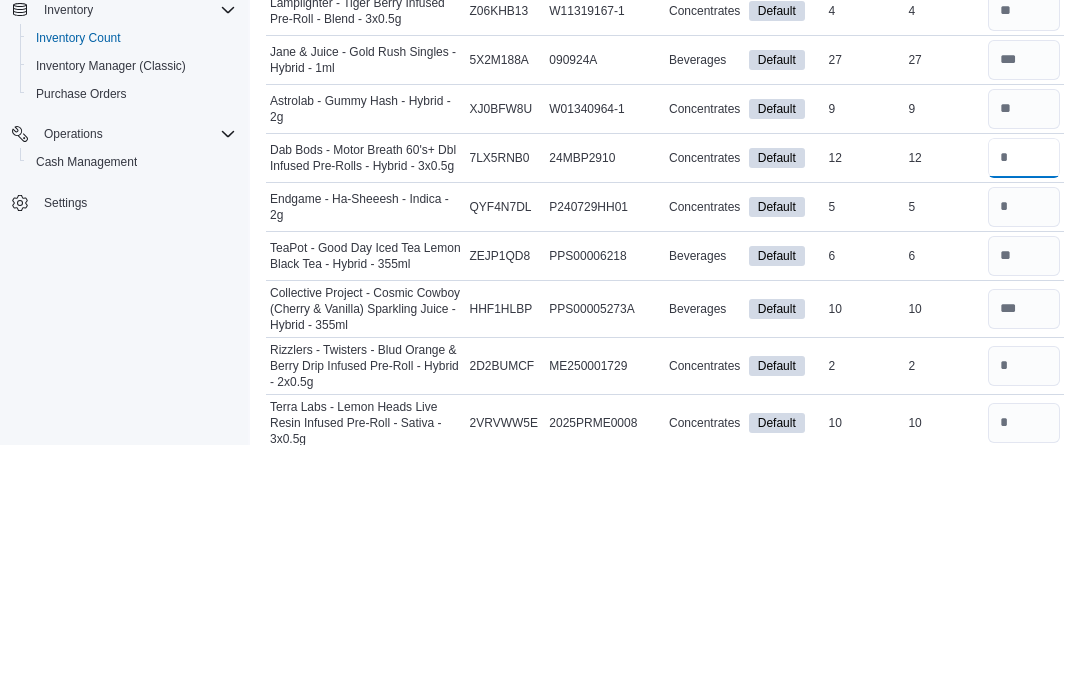 type on "**" 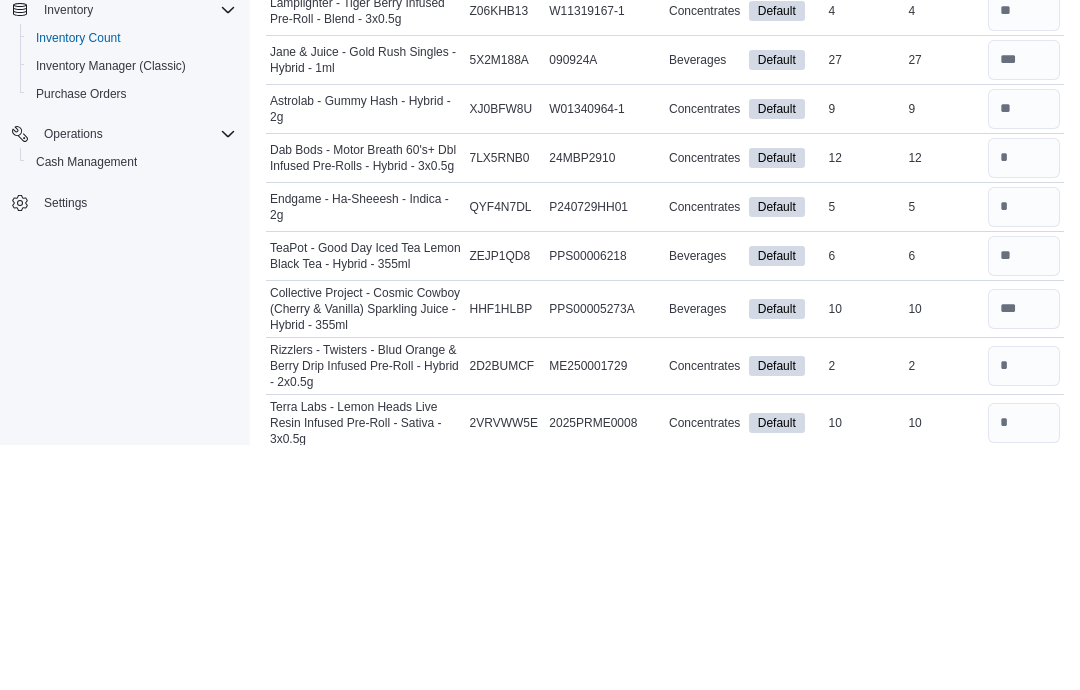 click at bounding box center (1024, 452) 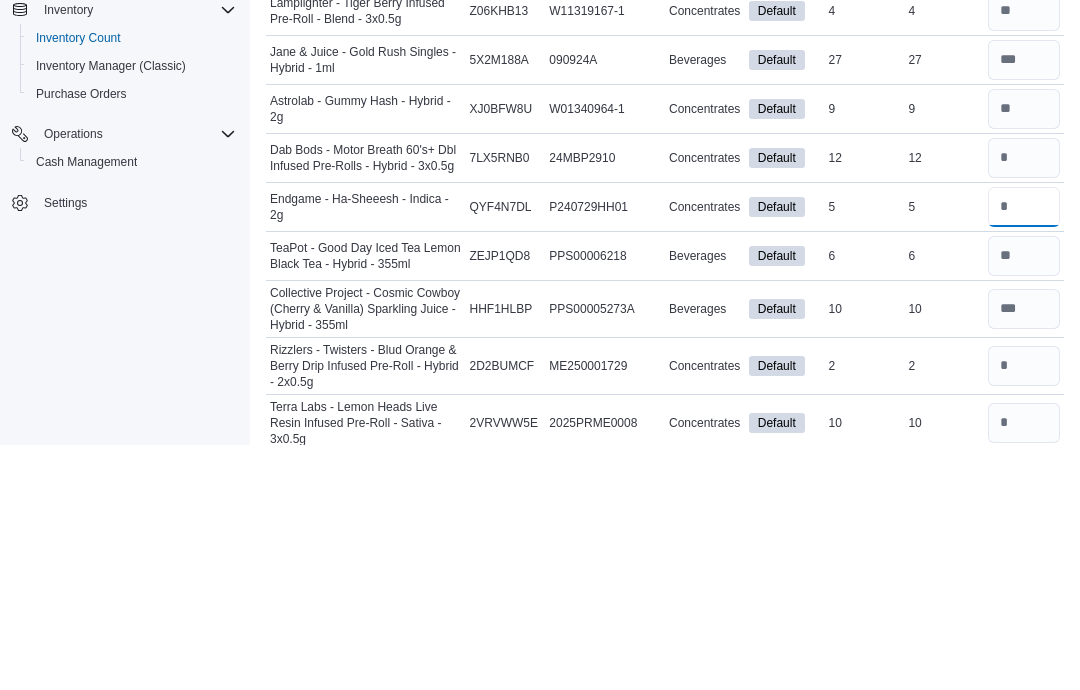 type 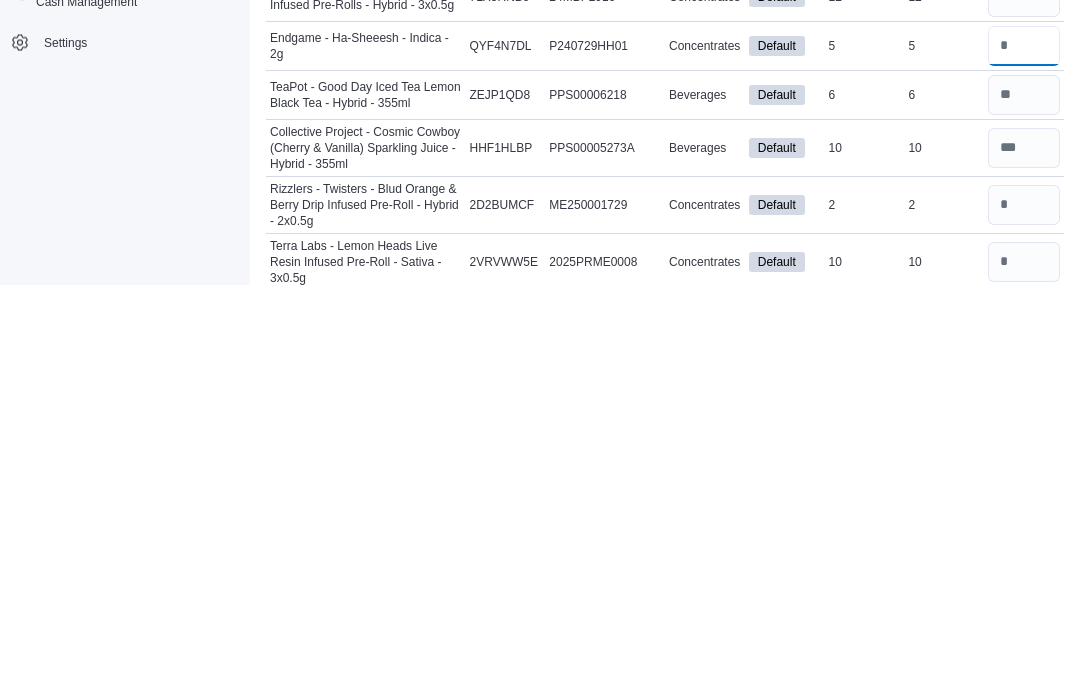 type on "*" 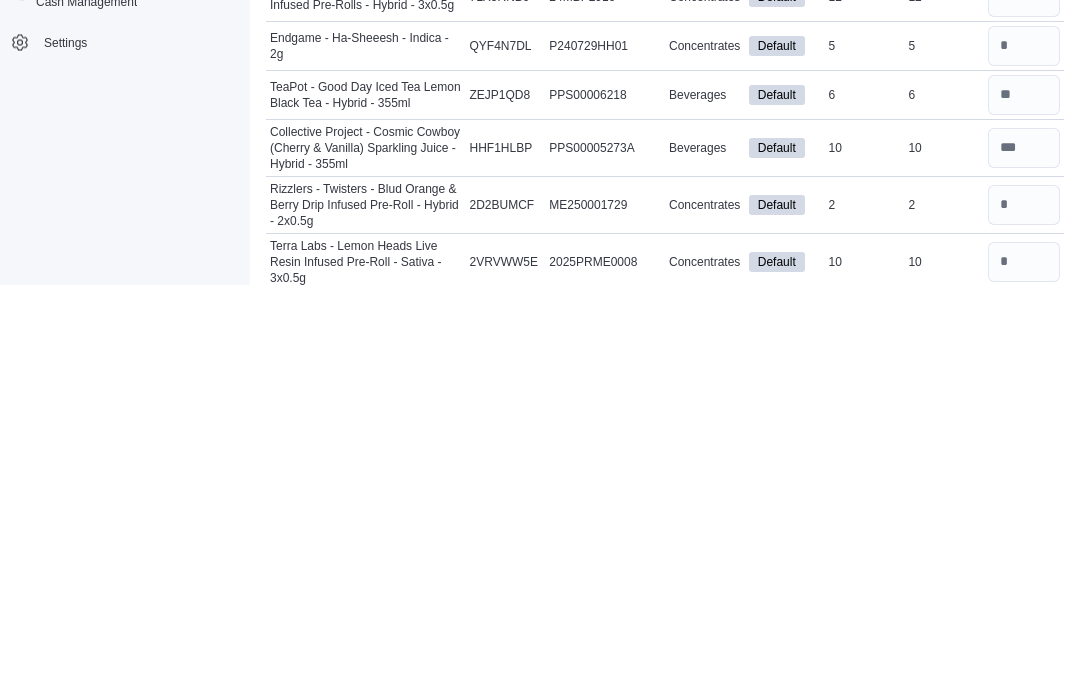 click at bounding box center [1024, 611] 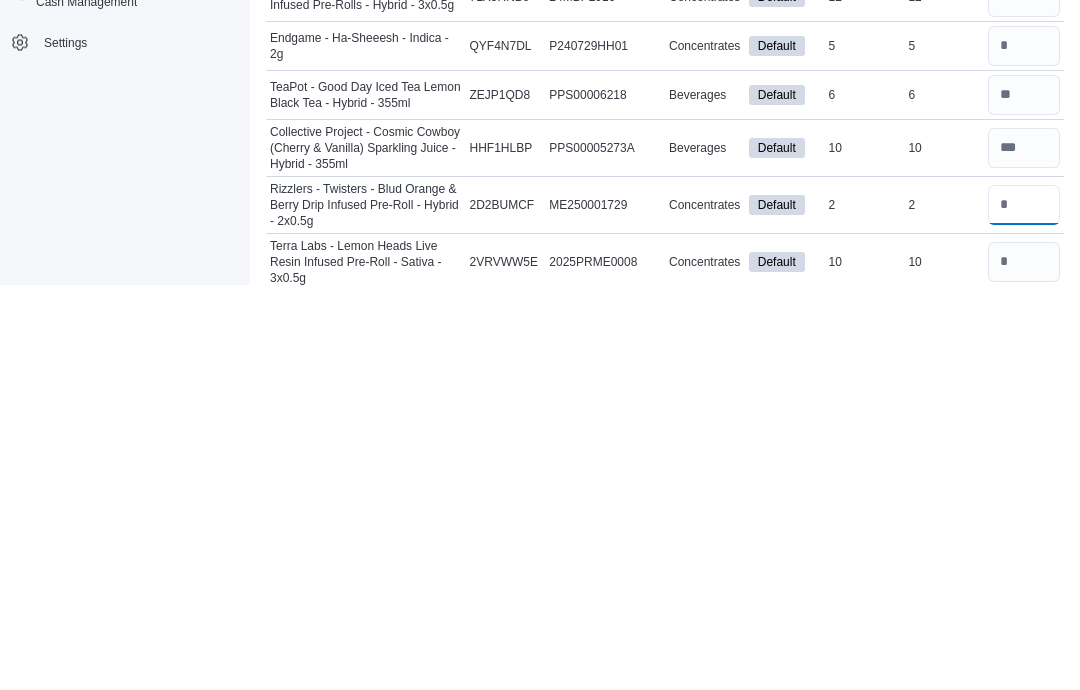 type 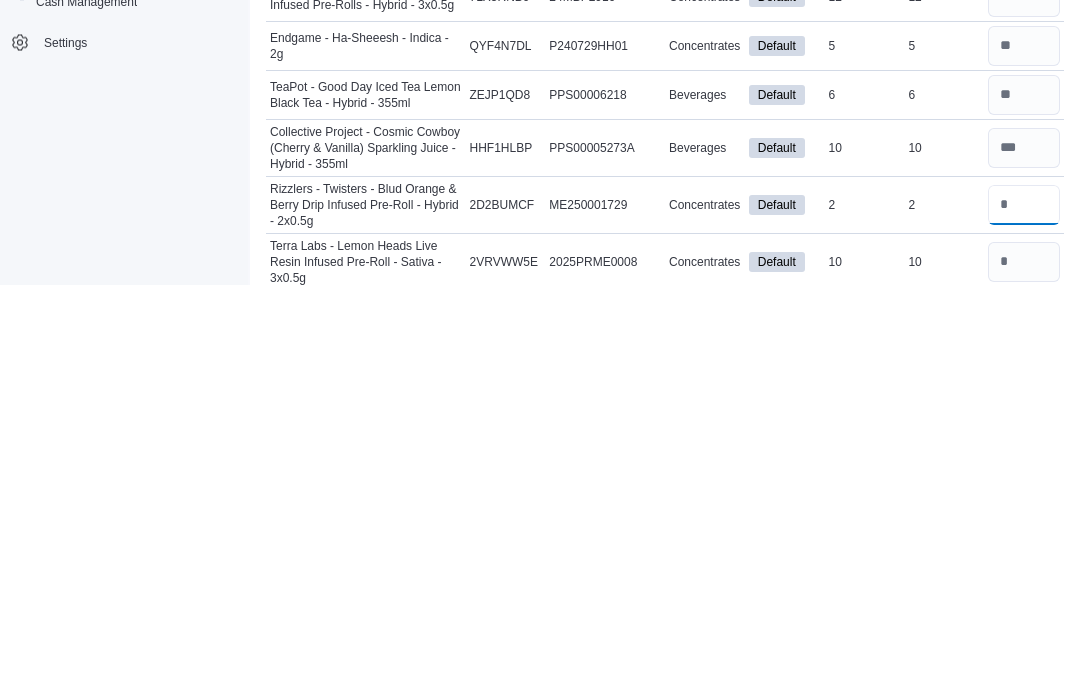type on "*" 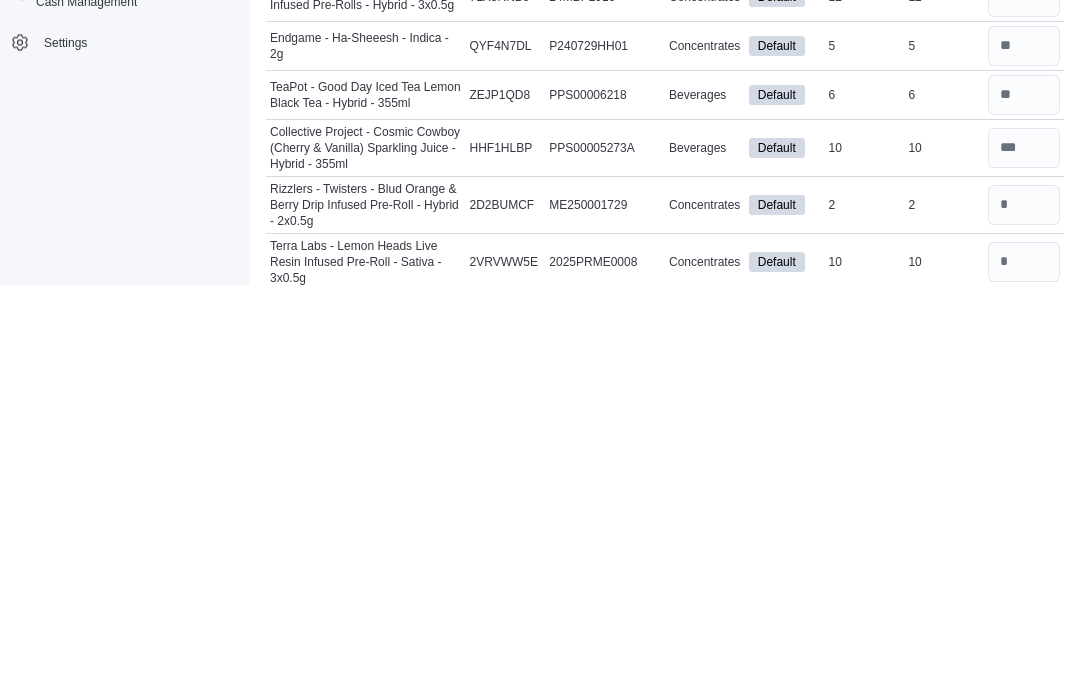 click at bounding box center (1024, 668) 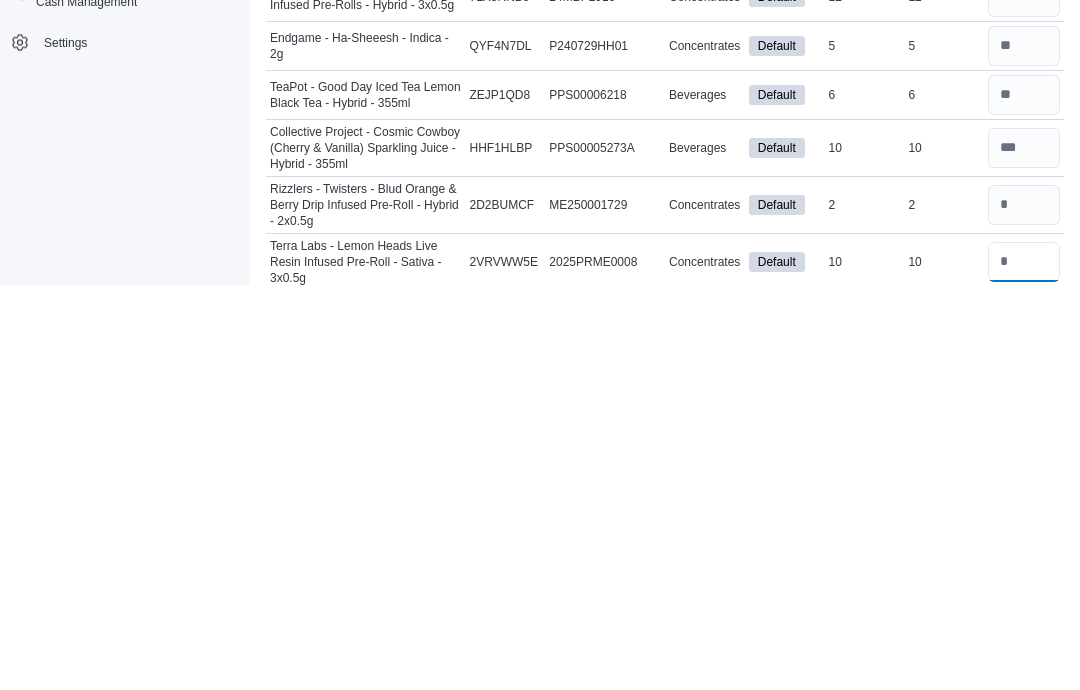 type 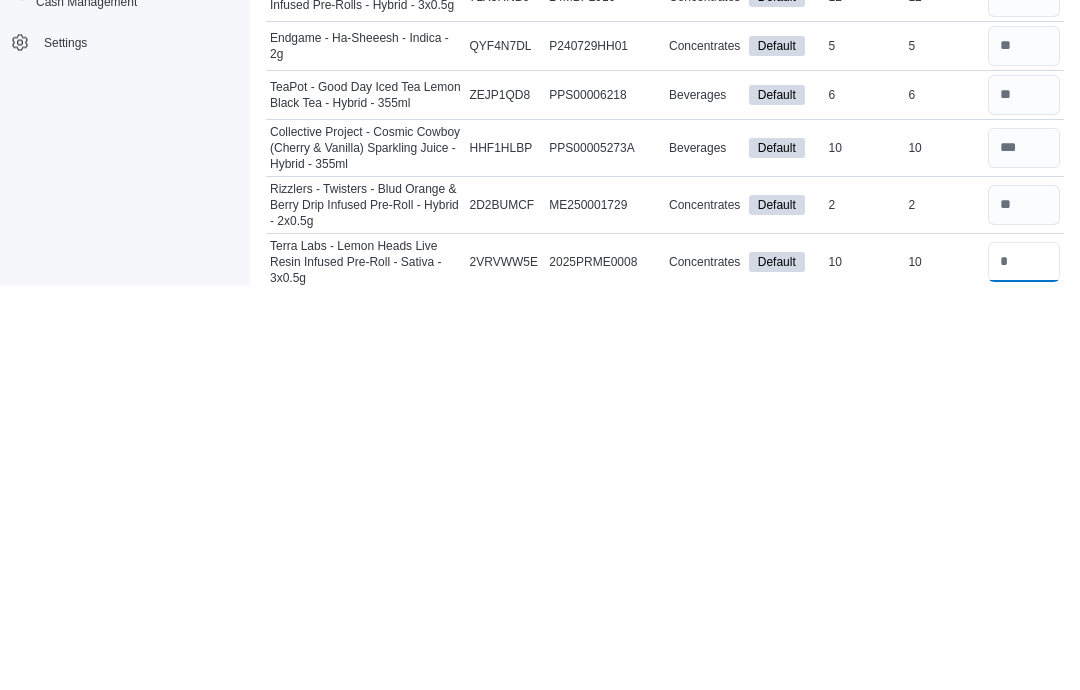 scroll, scrollTop: 902, scrollLeft: 0, axis: vertical 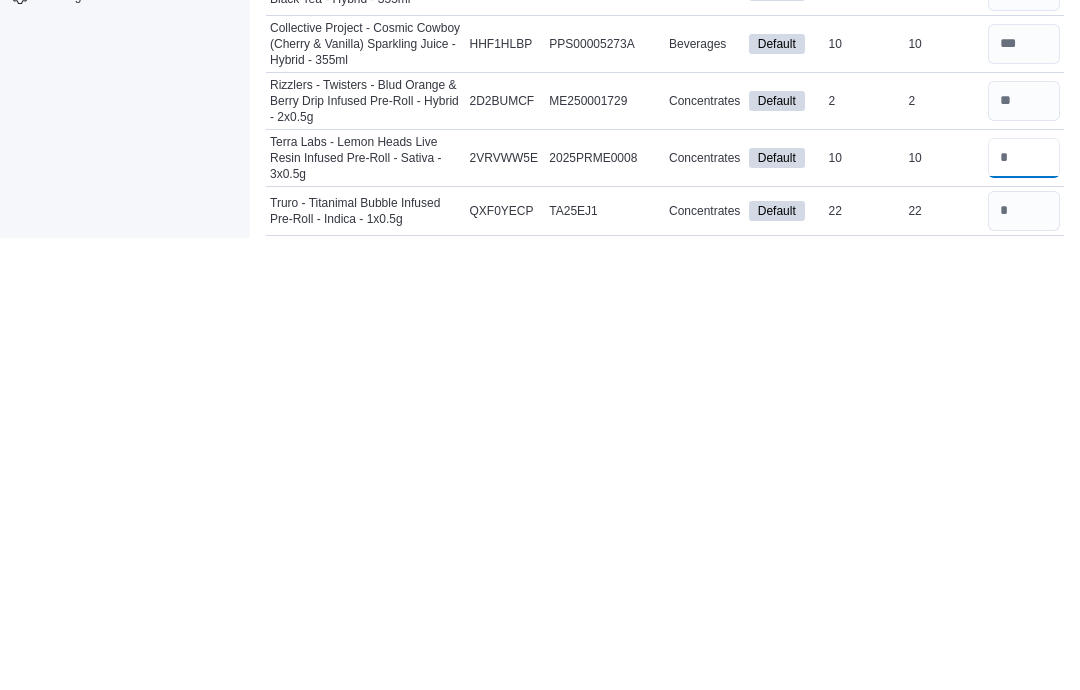 type on "**" 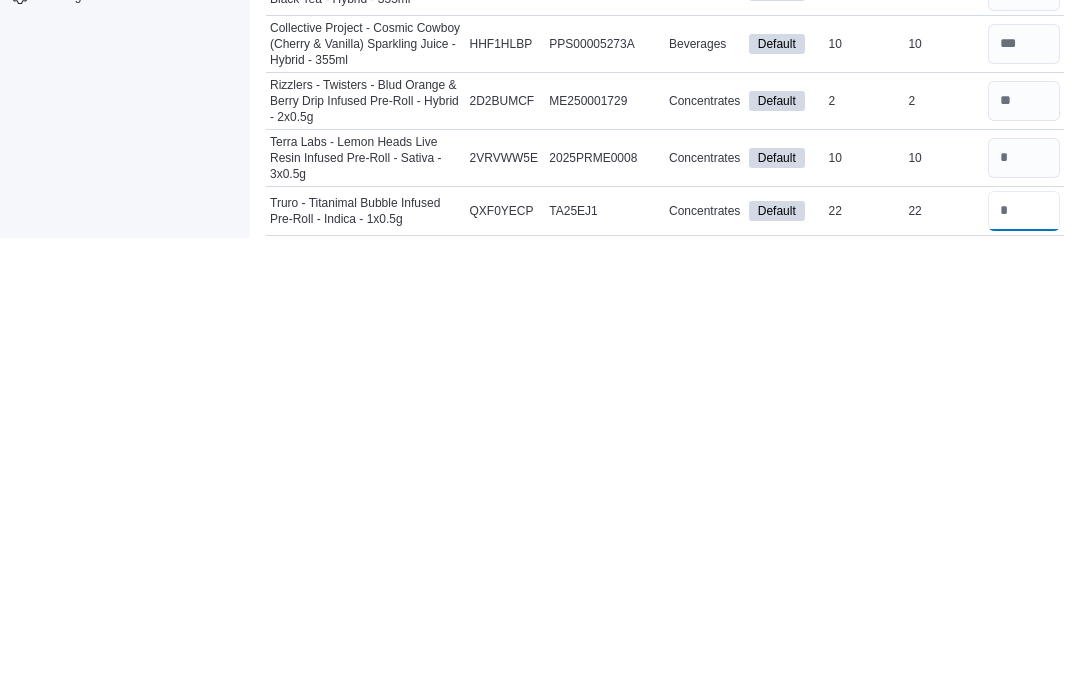 click at bounding box center [1024, 663] 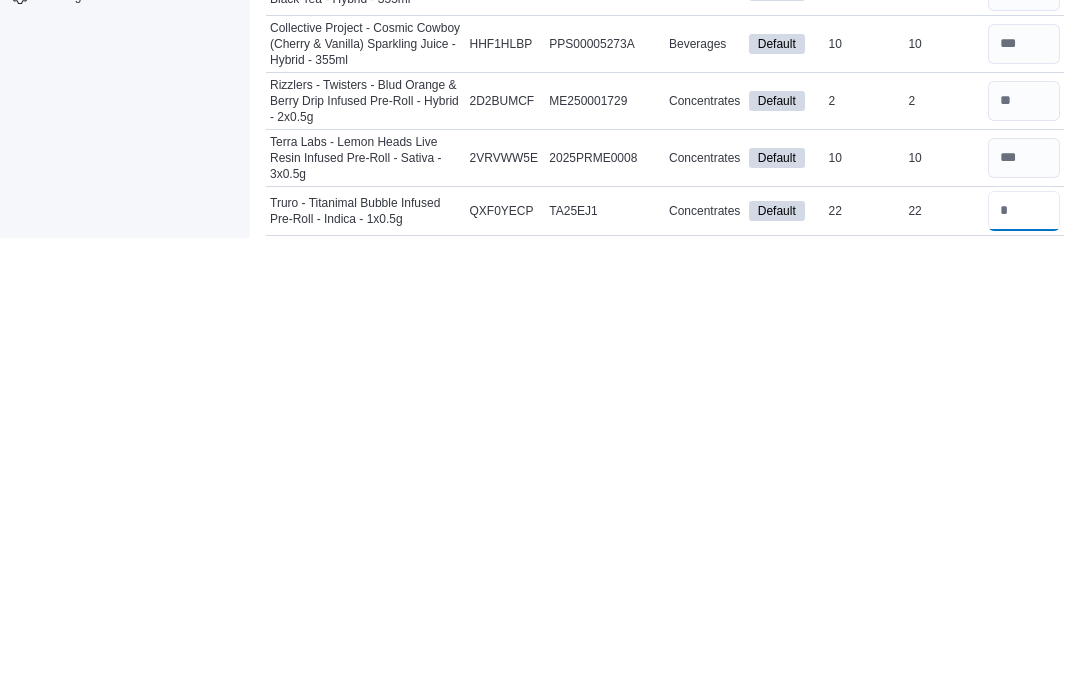 type on "**" 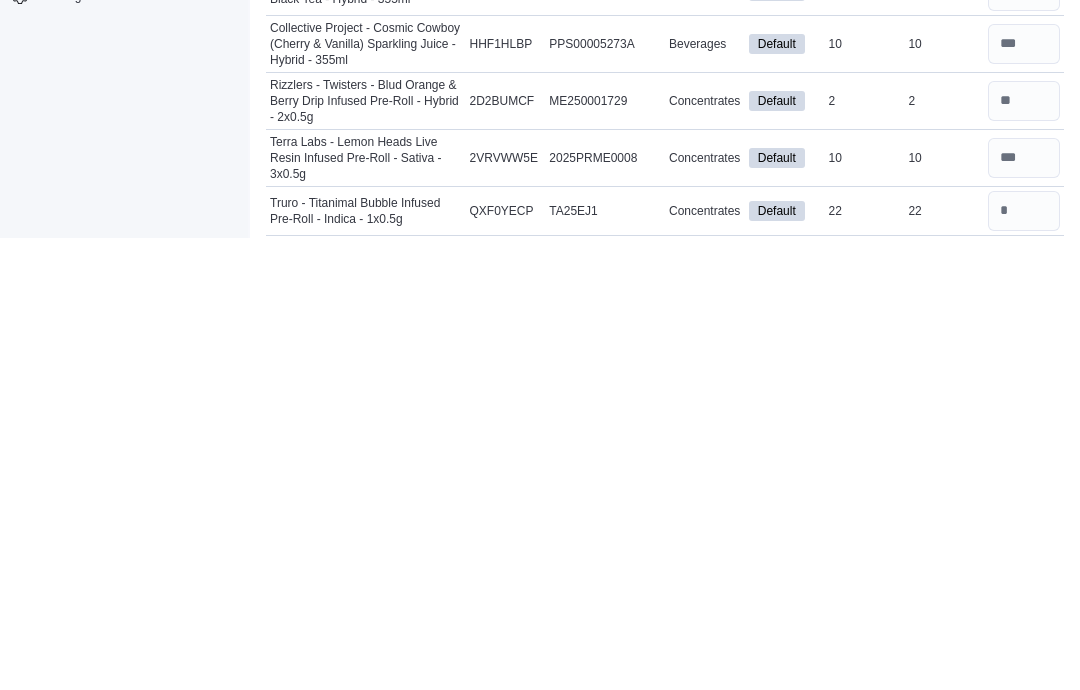 click at bounding box center [1024, 712] 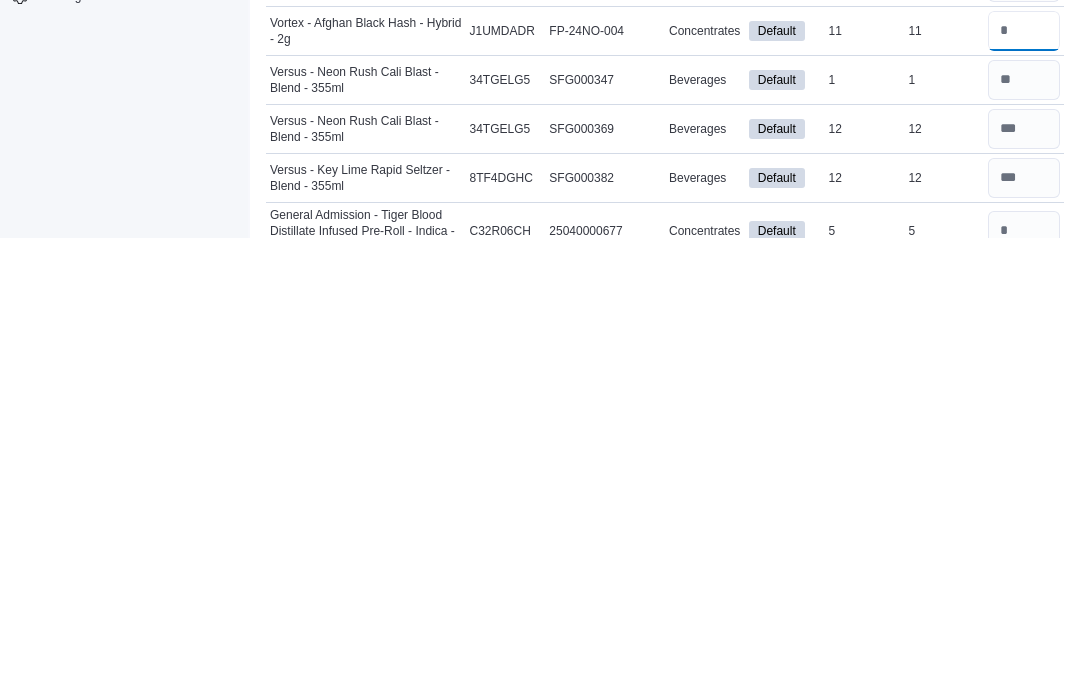 scroll, scrollTop: 1153, scrollLeft: 0, axis: vertical 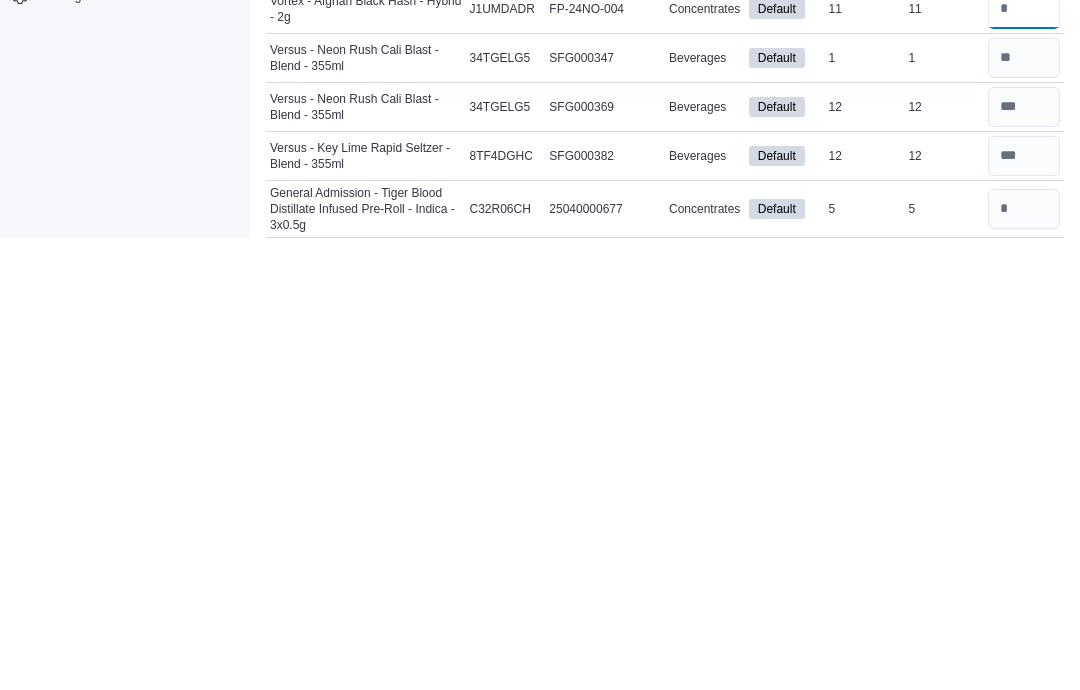 type on "*" 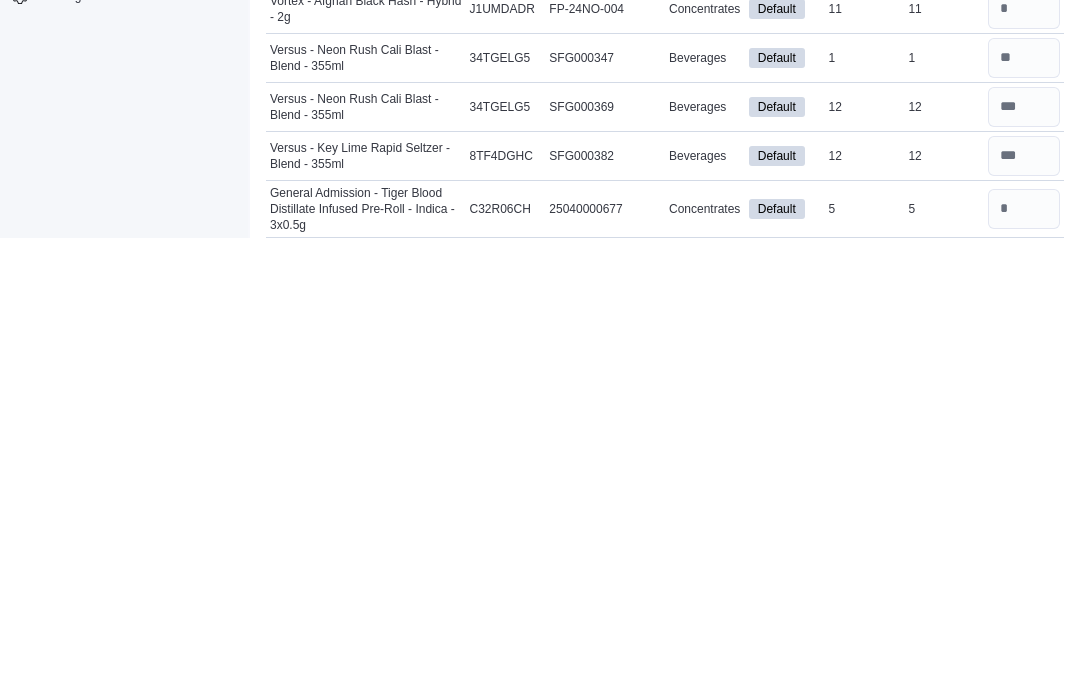 click at bounding box center [1024, 661] 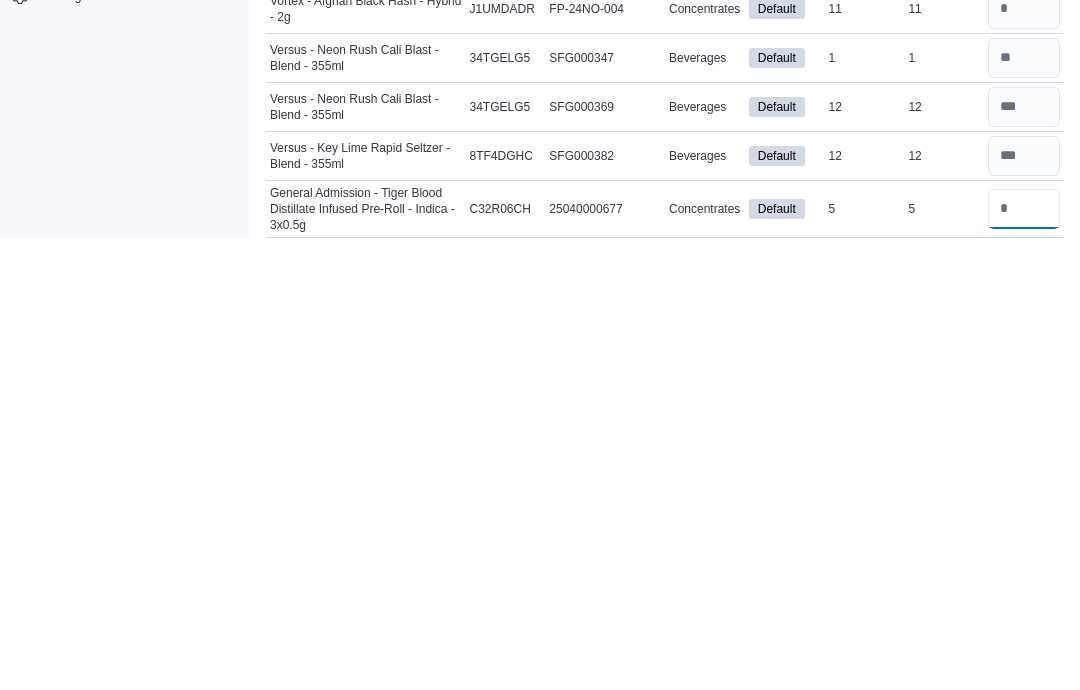 type 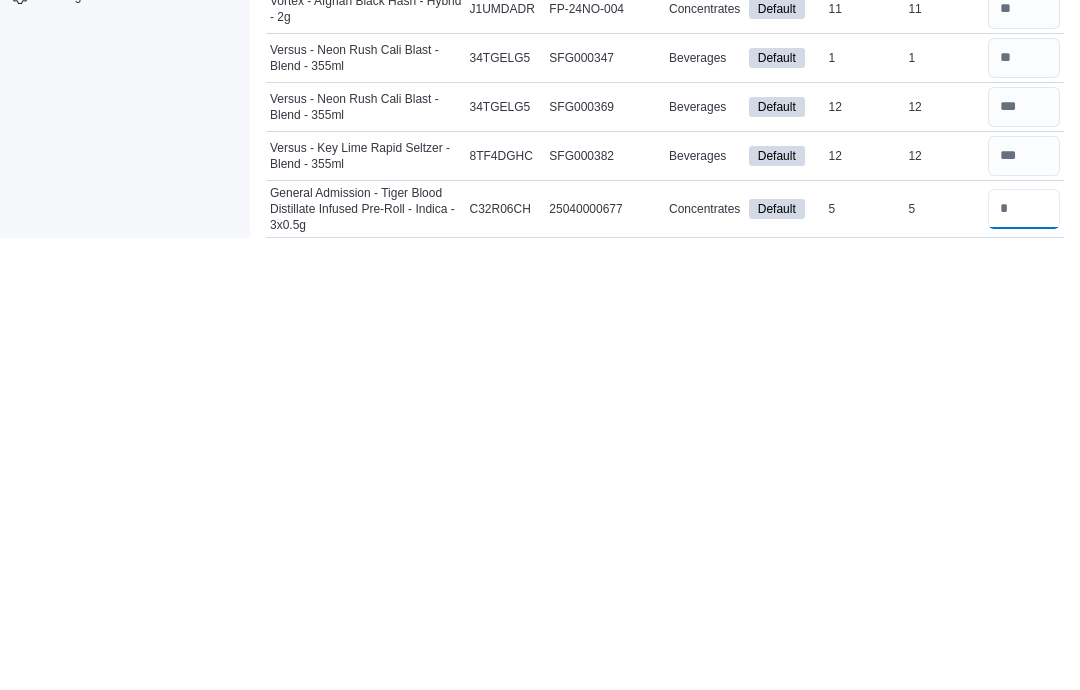 type on "*" 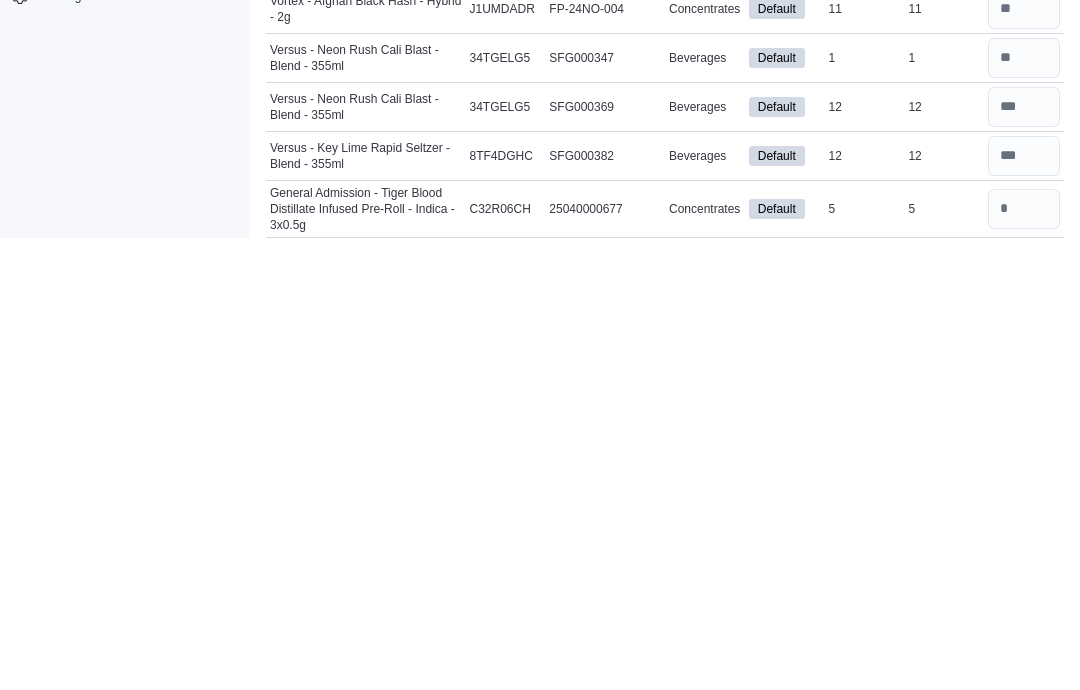 click at bounding box center (1024, 718) 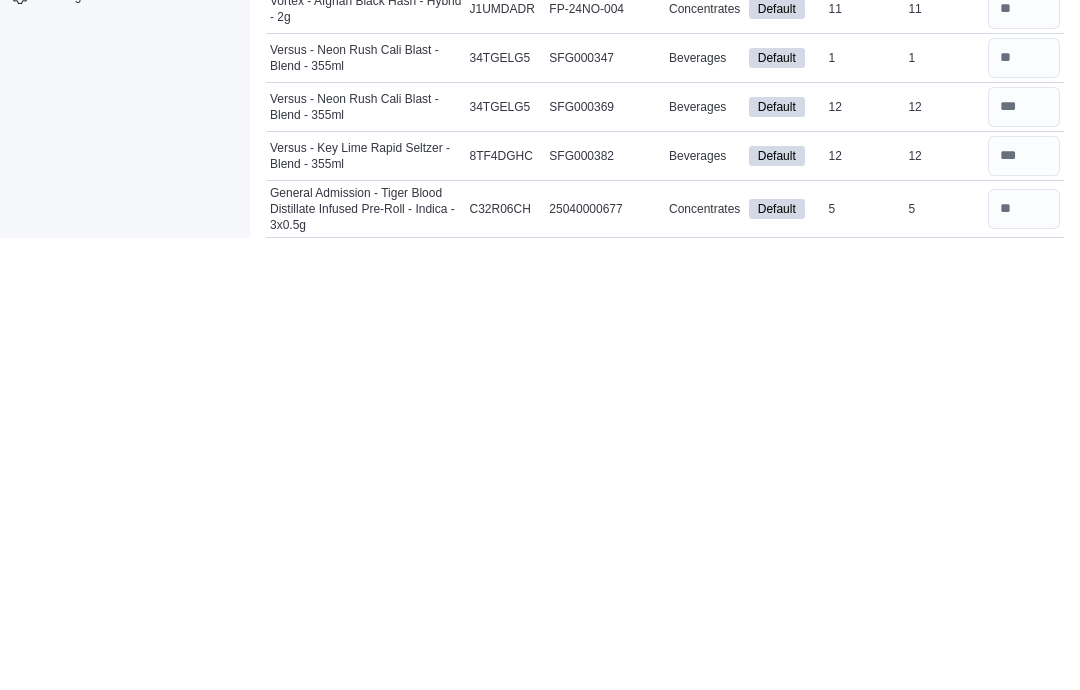 scroll, scrollTop: 1261, scrollLeft: 0, axis: vertical 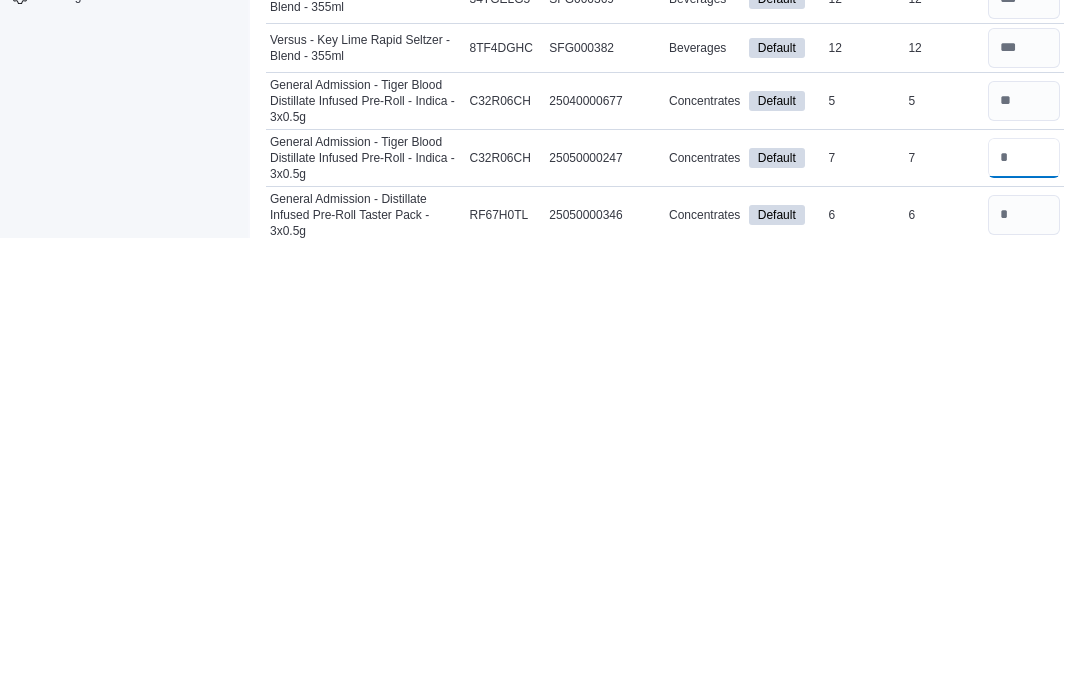 type on "*" 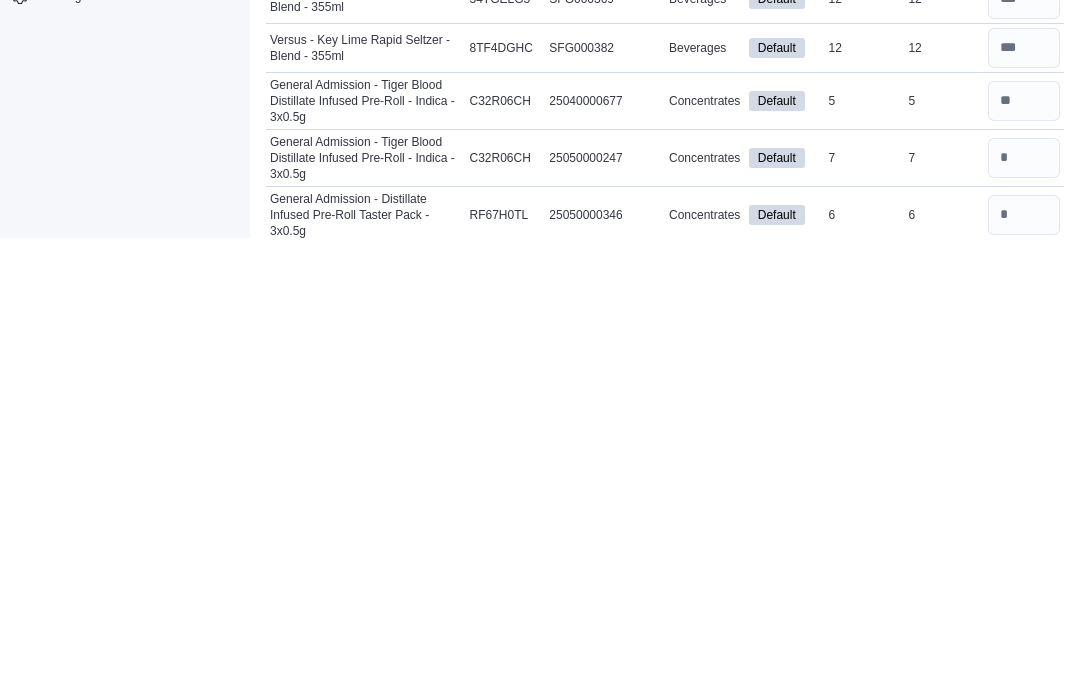 click at bounding box center (1024, 667) 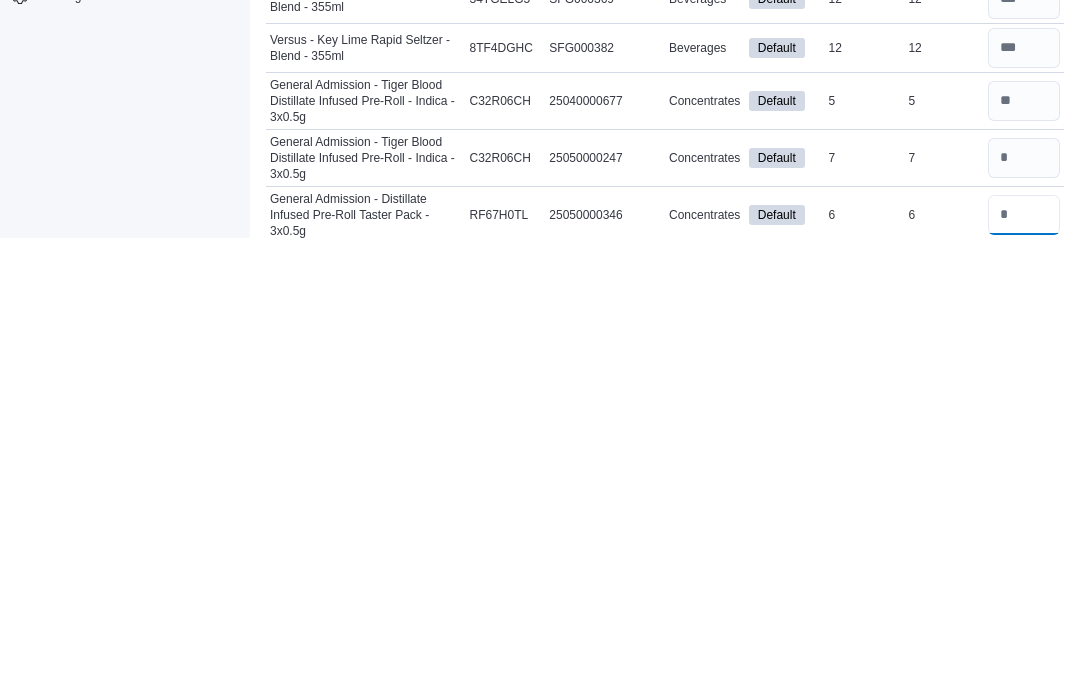 type 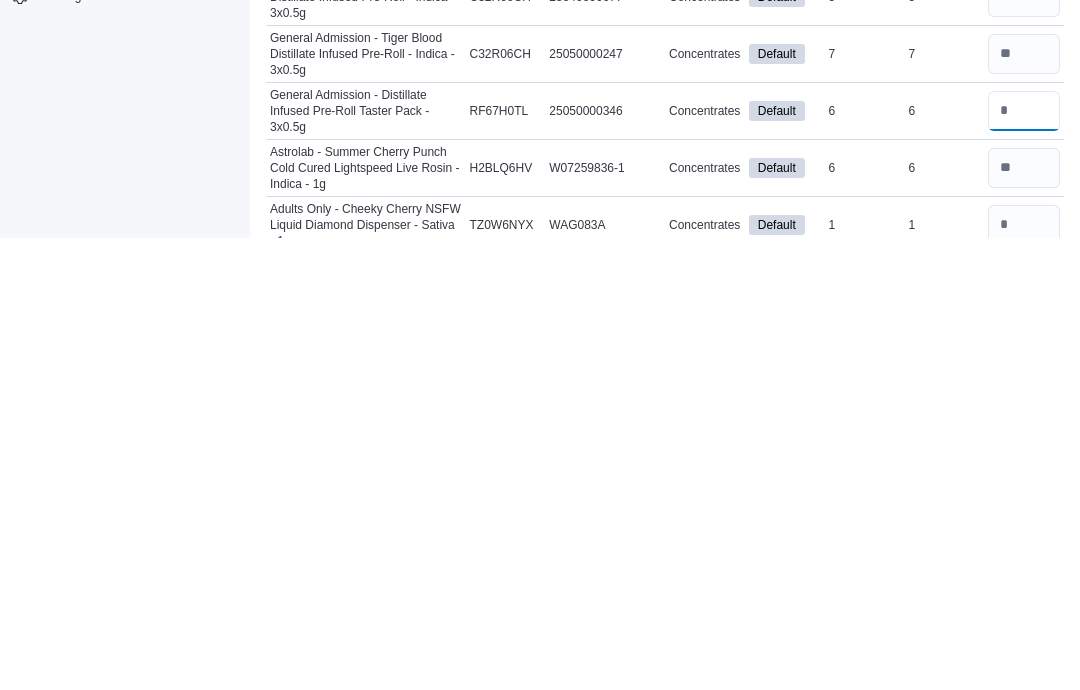 scroll, scrollTop: 1371, scrollLeft: 0, axis: vertical 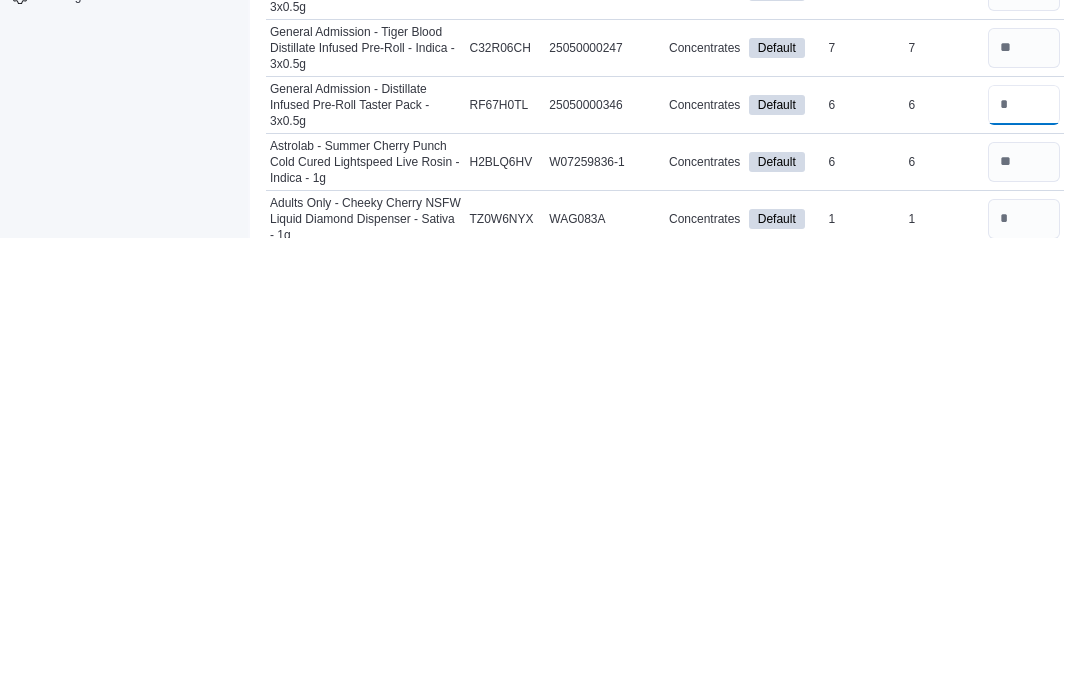 type on "*" 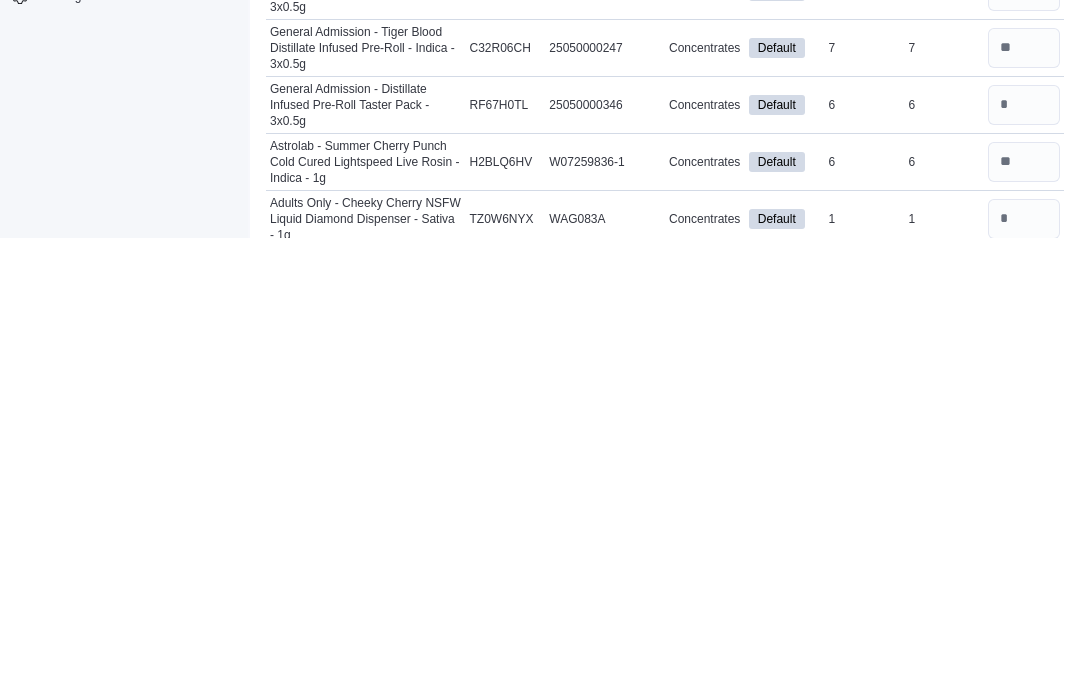 click at bounding box center (1024, 671) 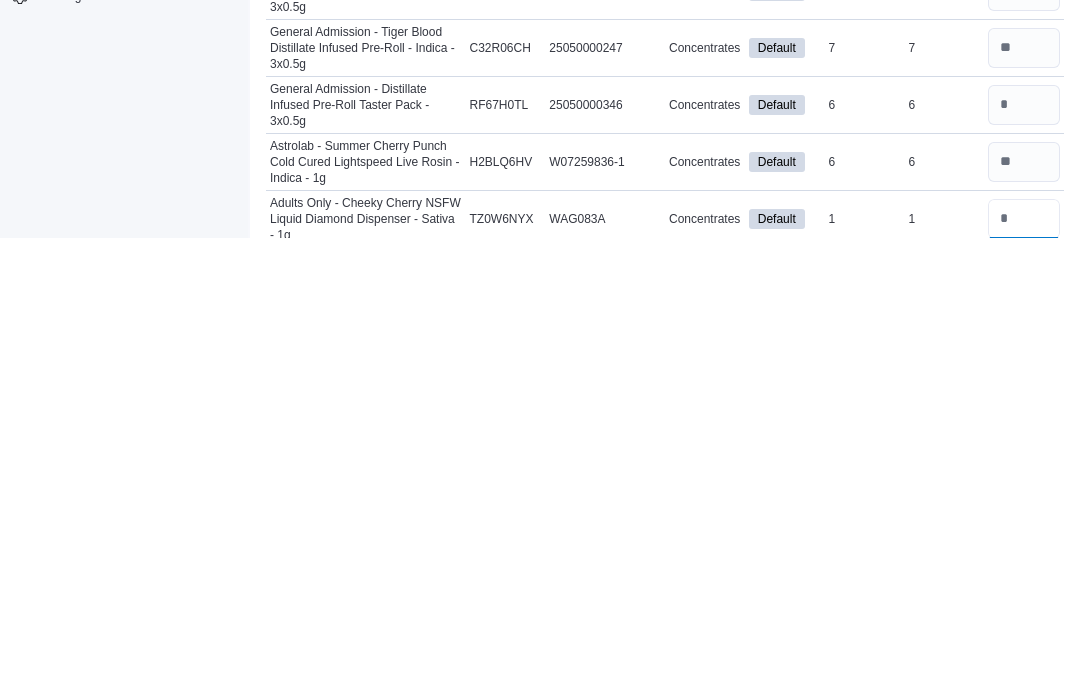 type 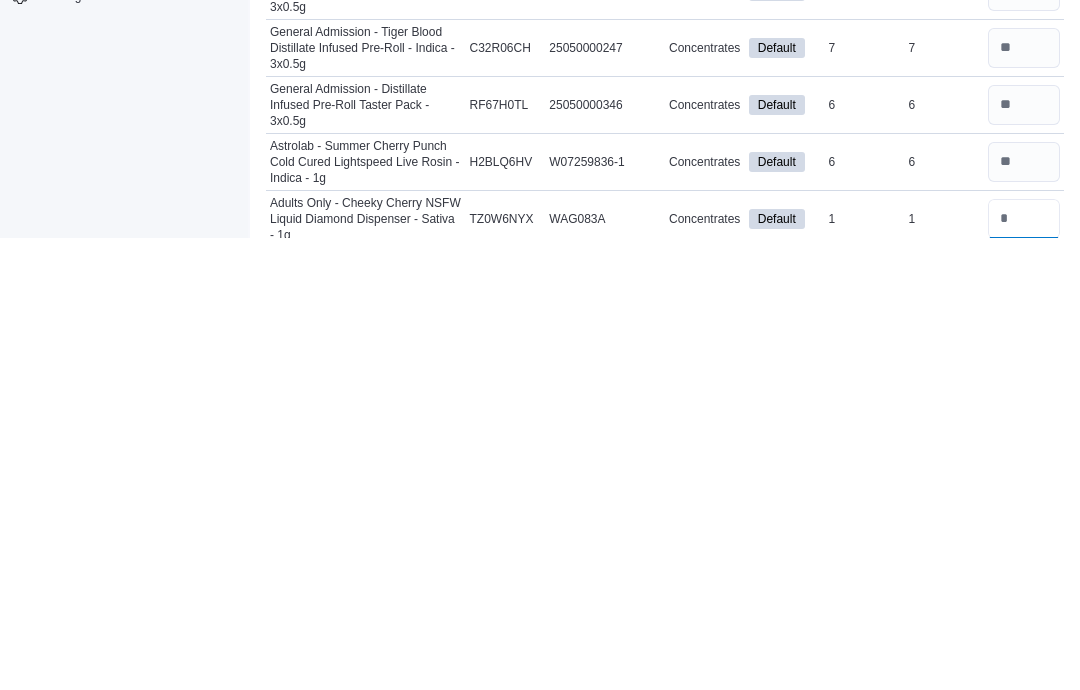 type on "*" 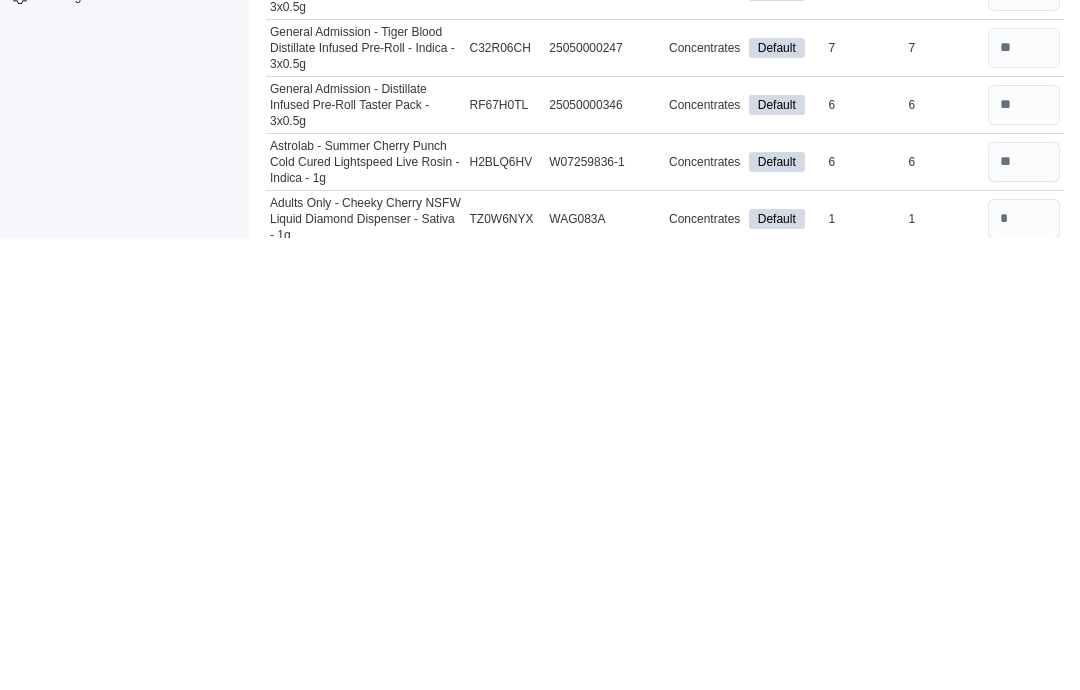 click at bounding box center (1024, 724) 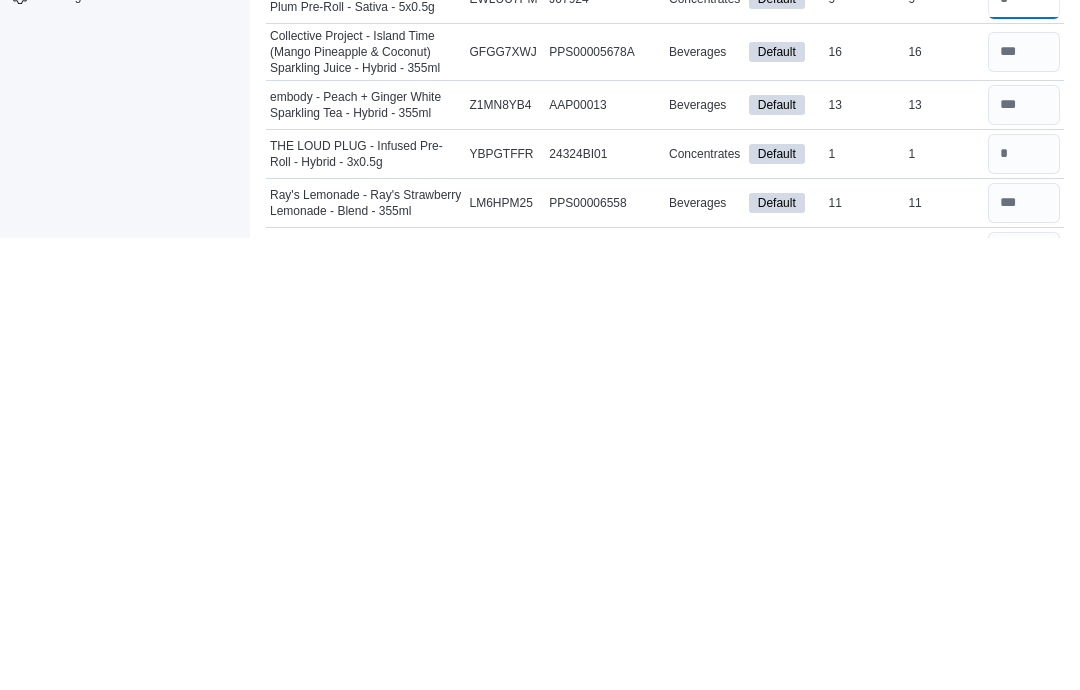 scroll, scrollTop: 1645, scrollLeft: 0, axis: vertical 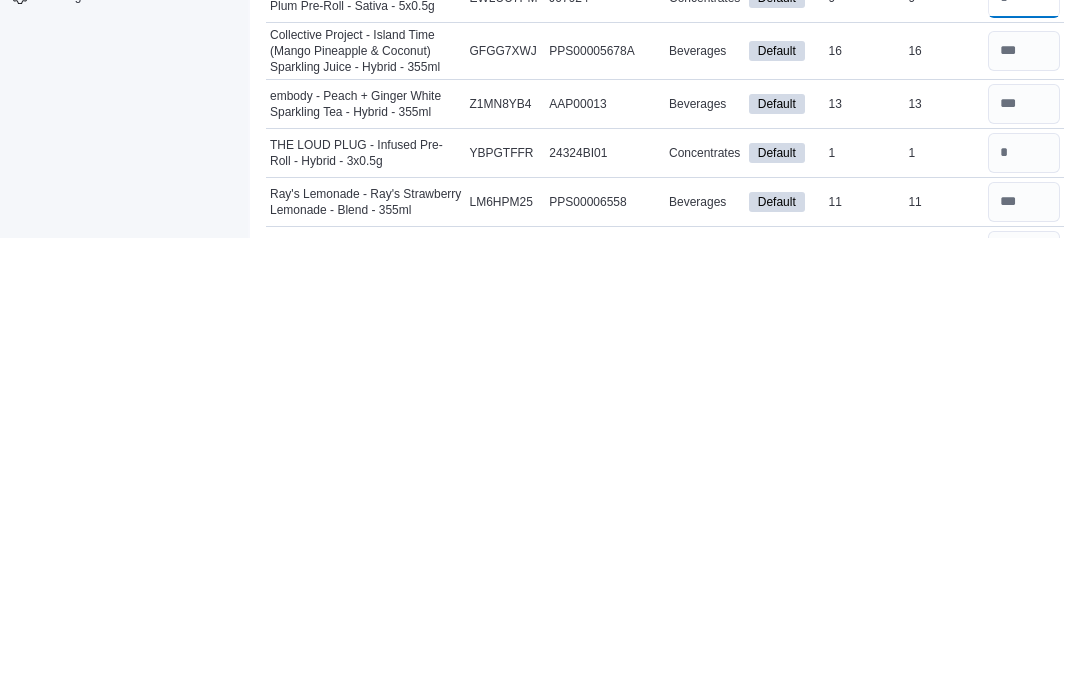 type on "*" 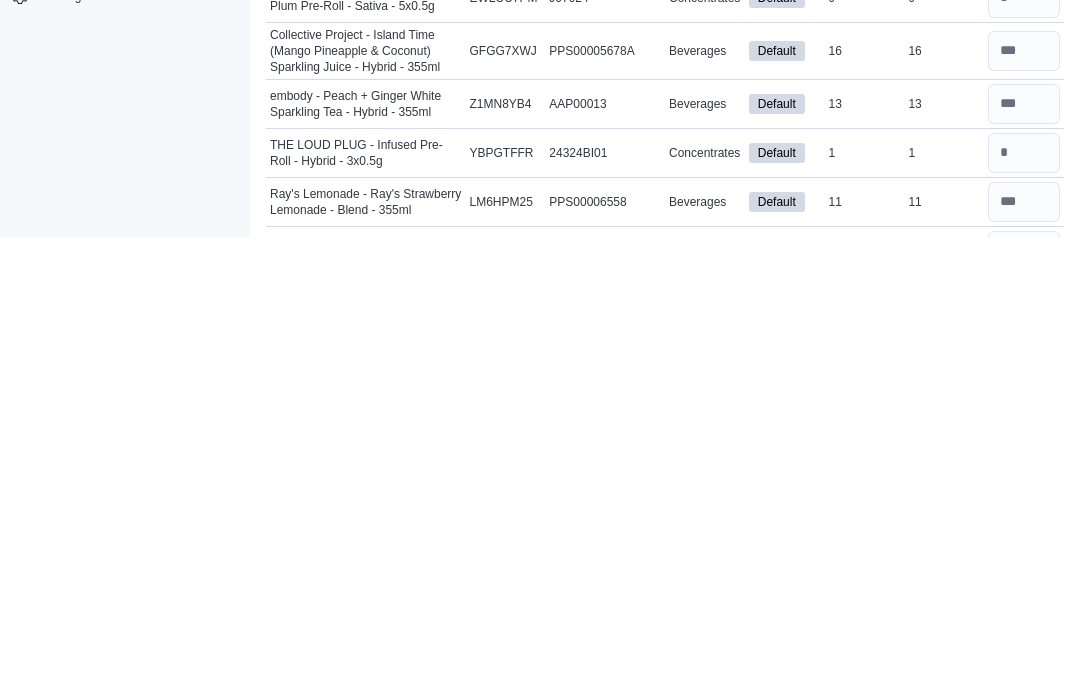 click at bounding box center (1024, 605) 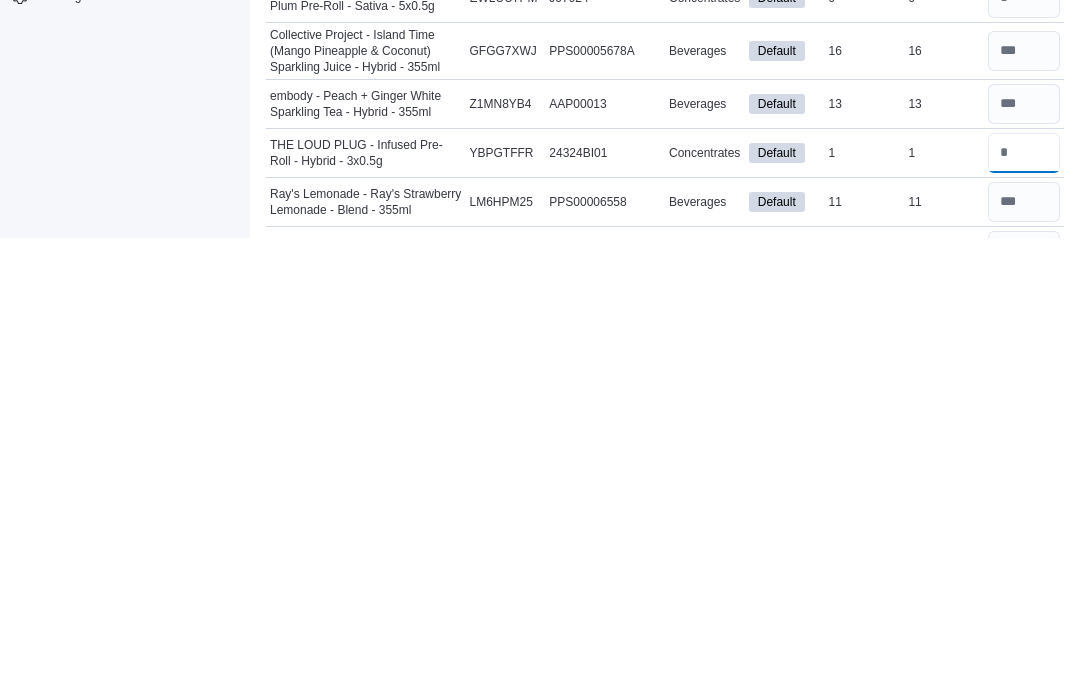 type 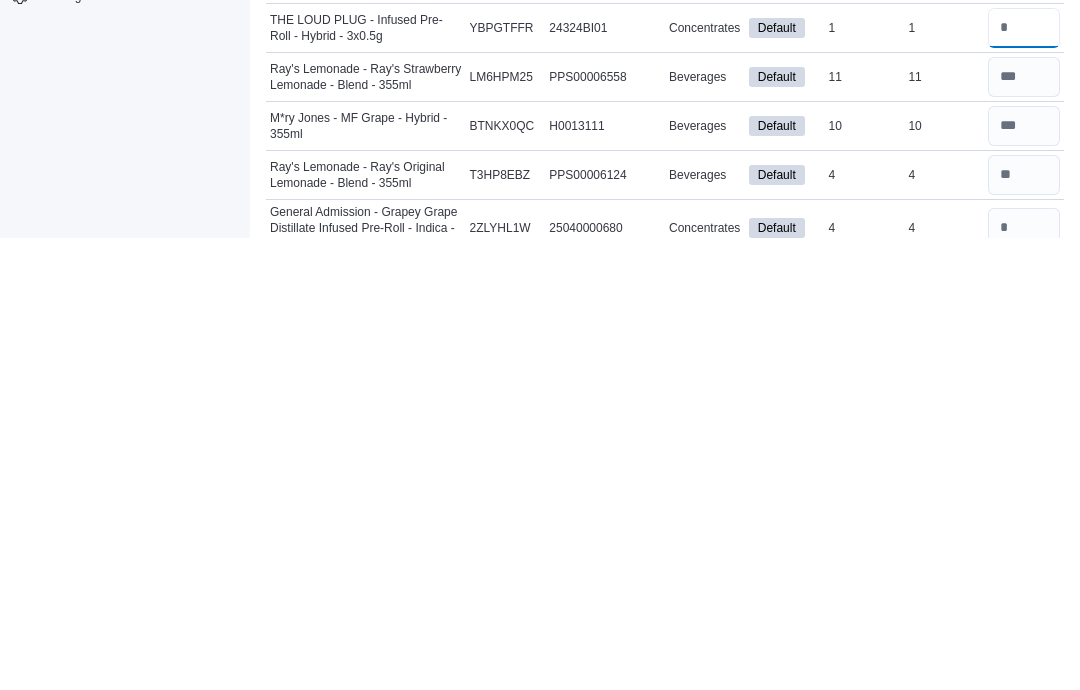 scroll, scrollTop: 1771, scrollLeft: 0, axis: vertical 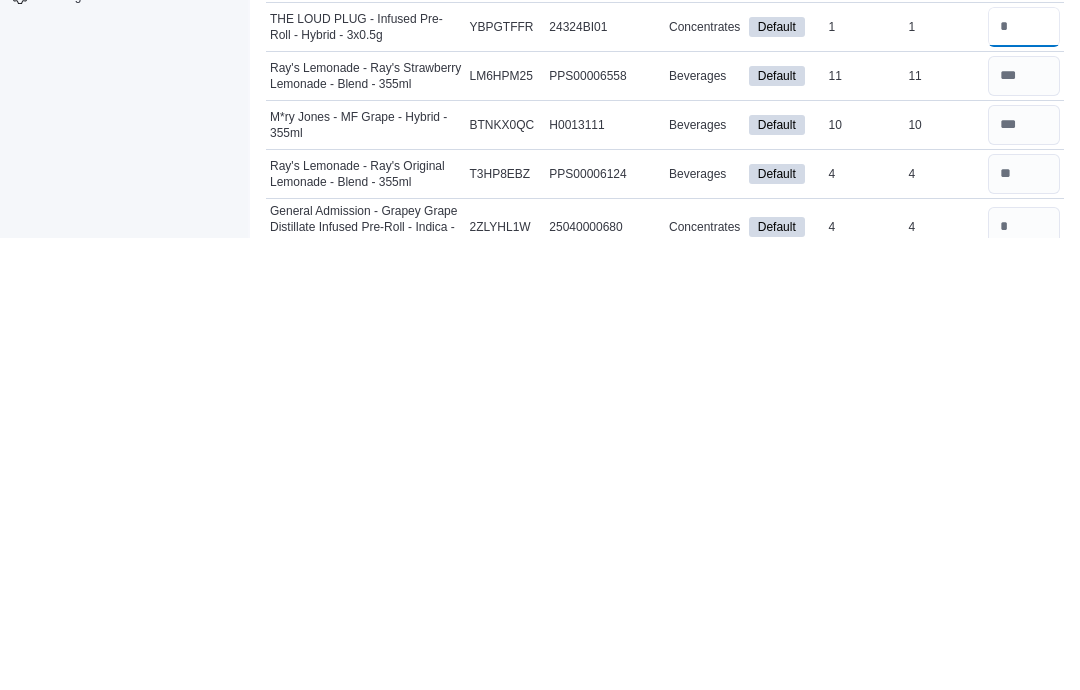 type on "*" 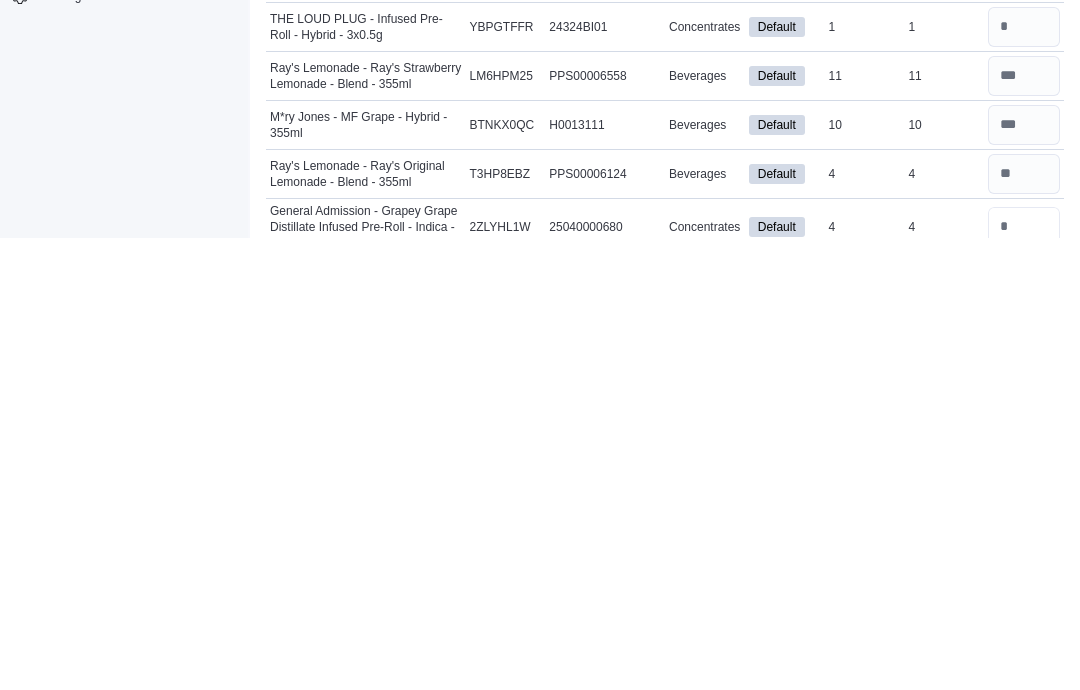click at bounding box center [1024, 679] 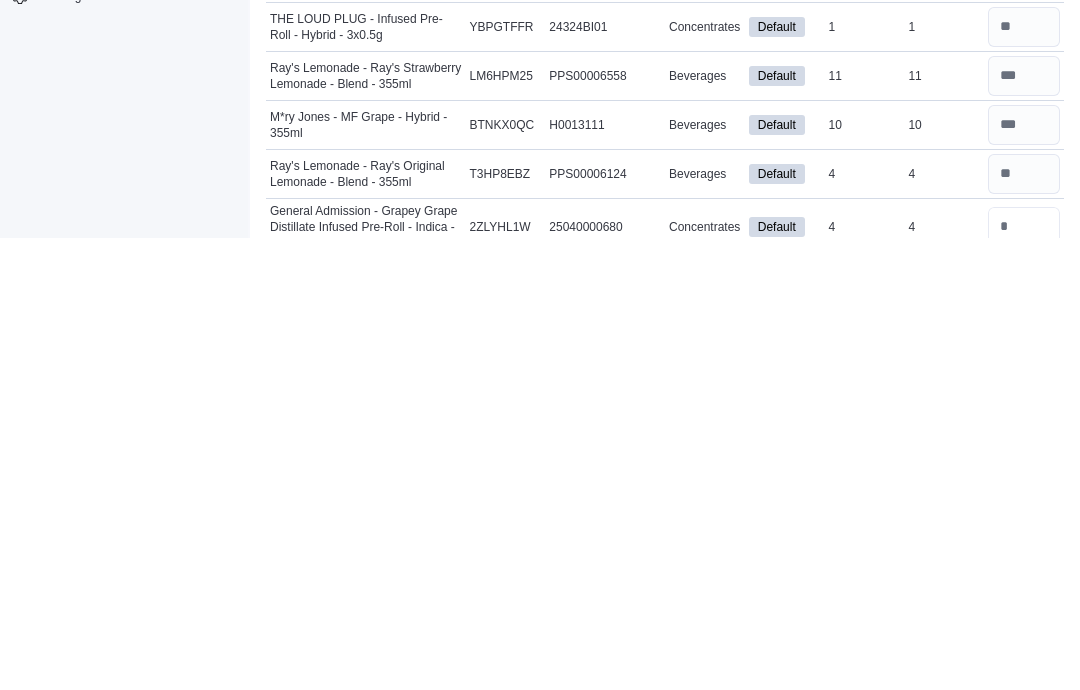 type on "*" 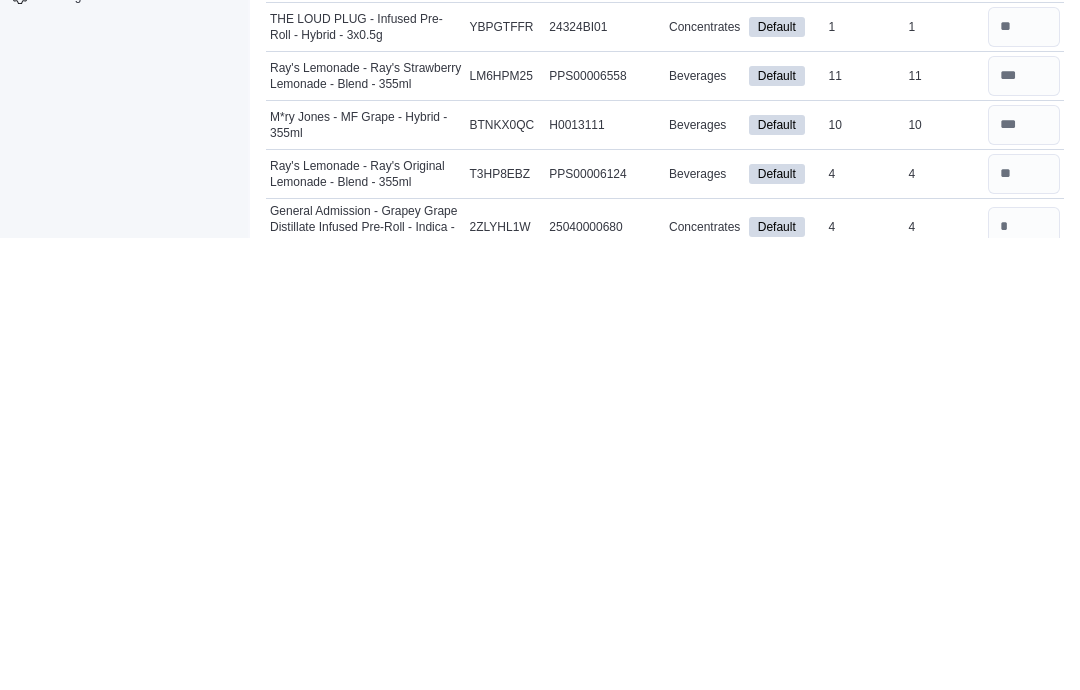 click at bounding box center (1024, 736) 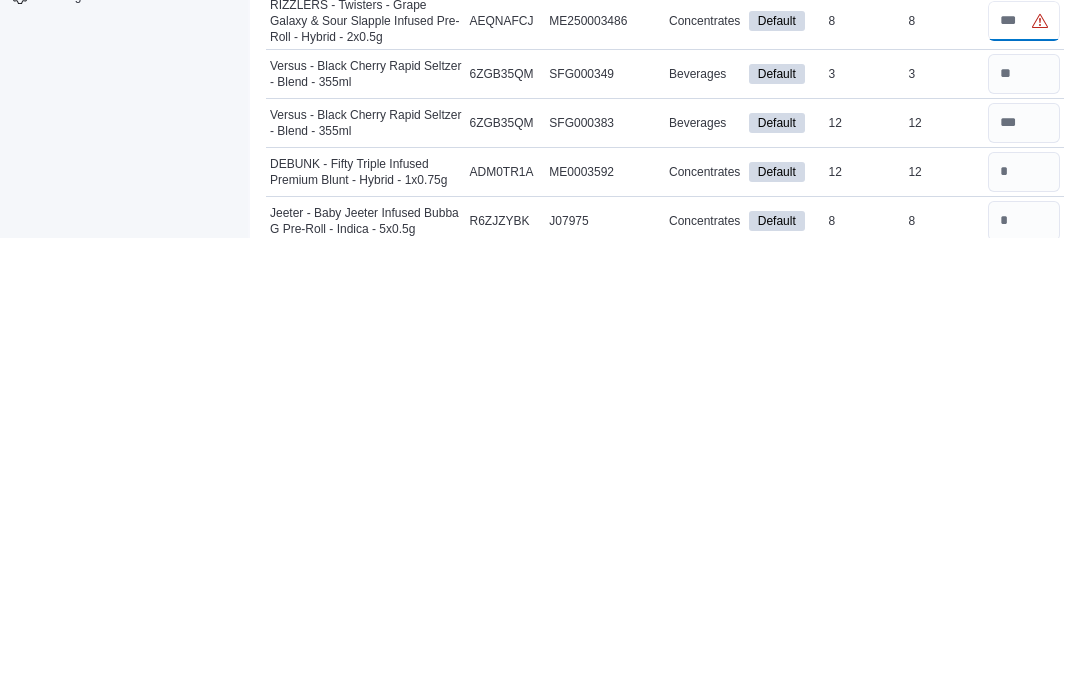 scroll, scrollTop: 2058, scrollLeft: 0, axis: vertical 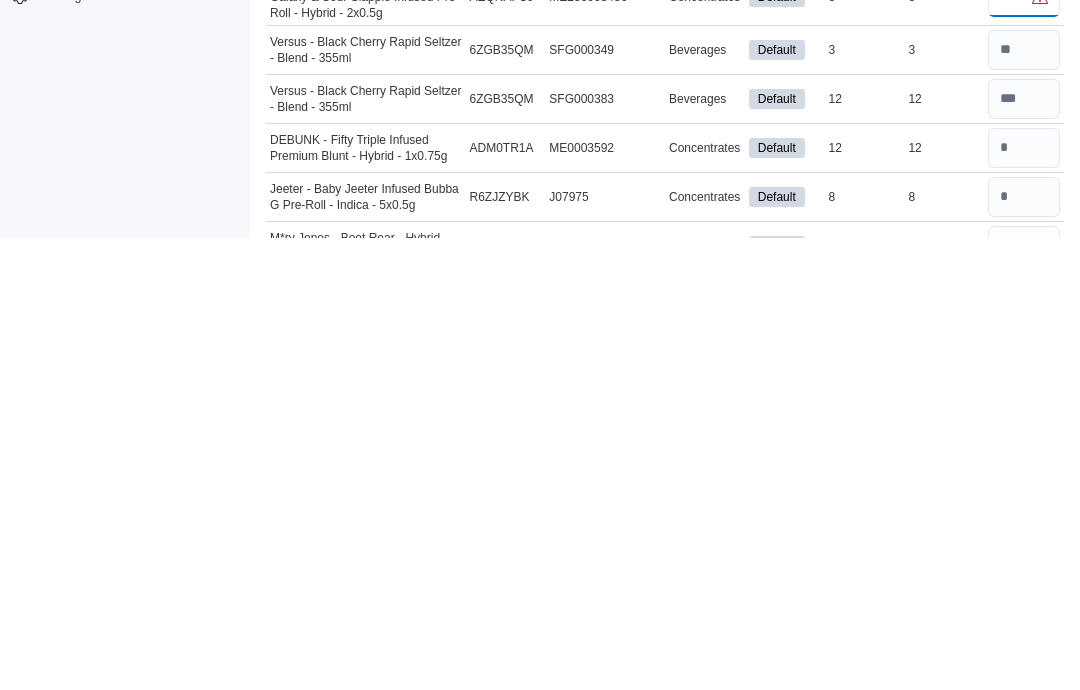 type on "*" 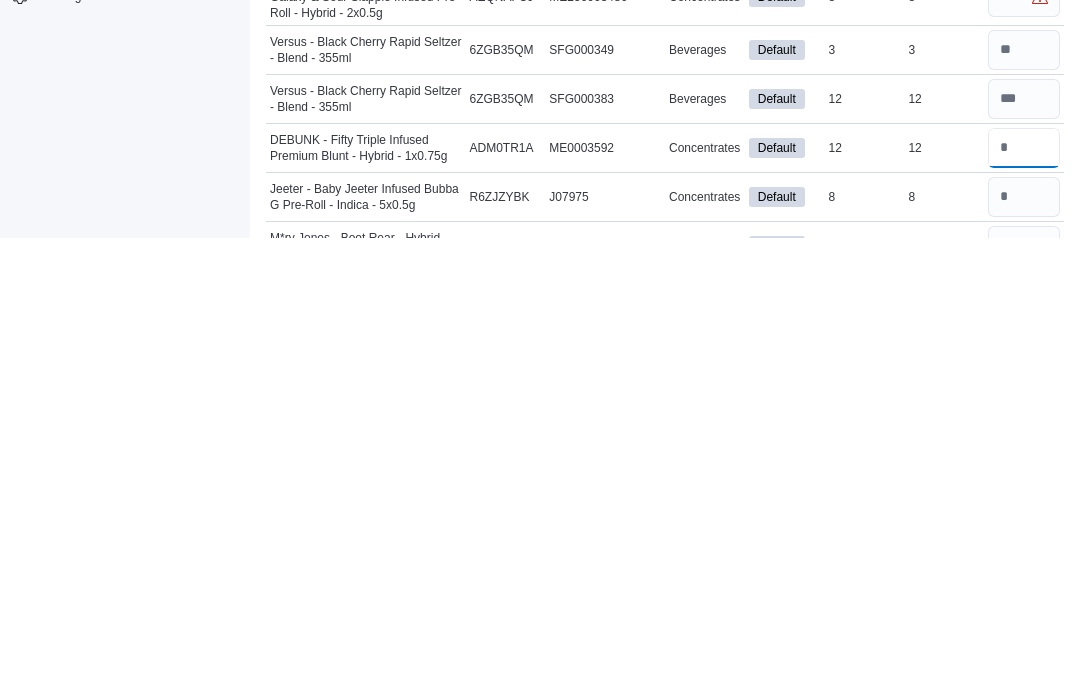 click at bounding box center (1024, 600) 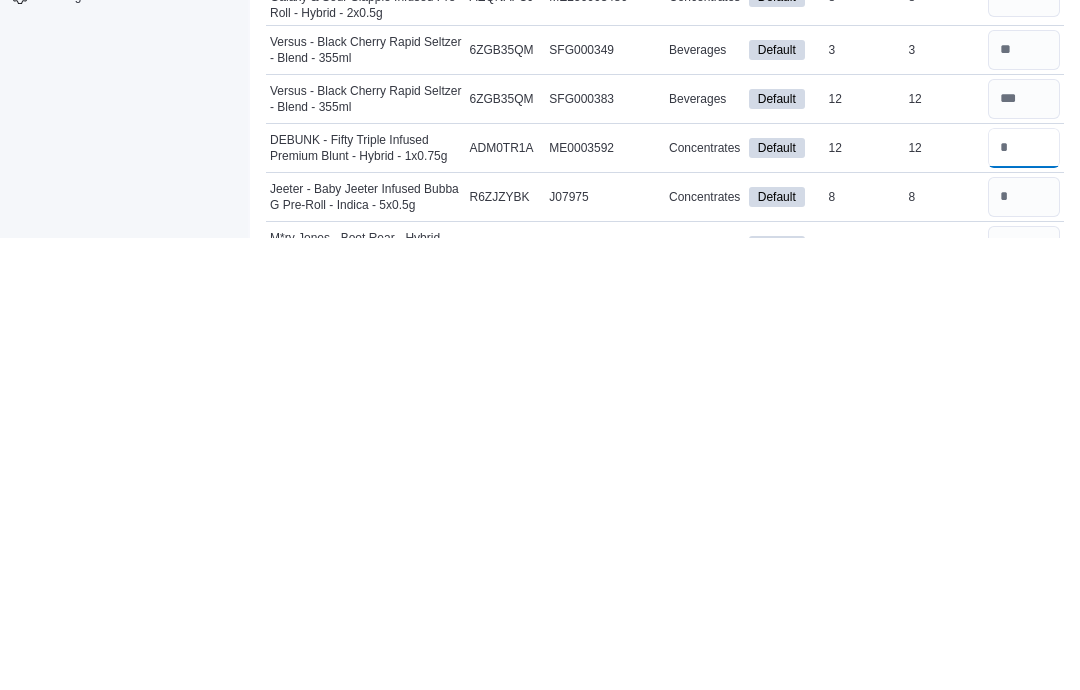 type on "**" 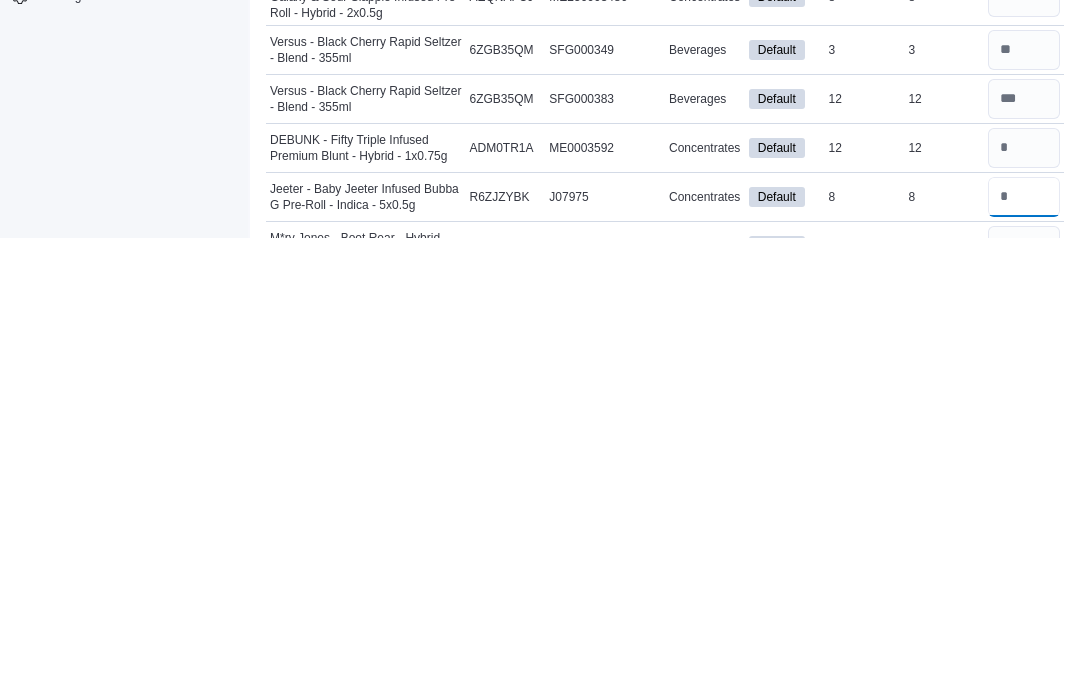 click at bounding box center [1024, 649] 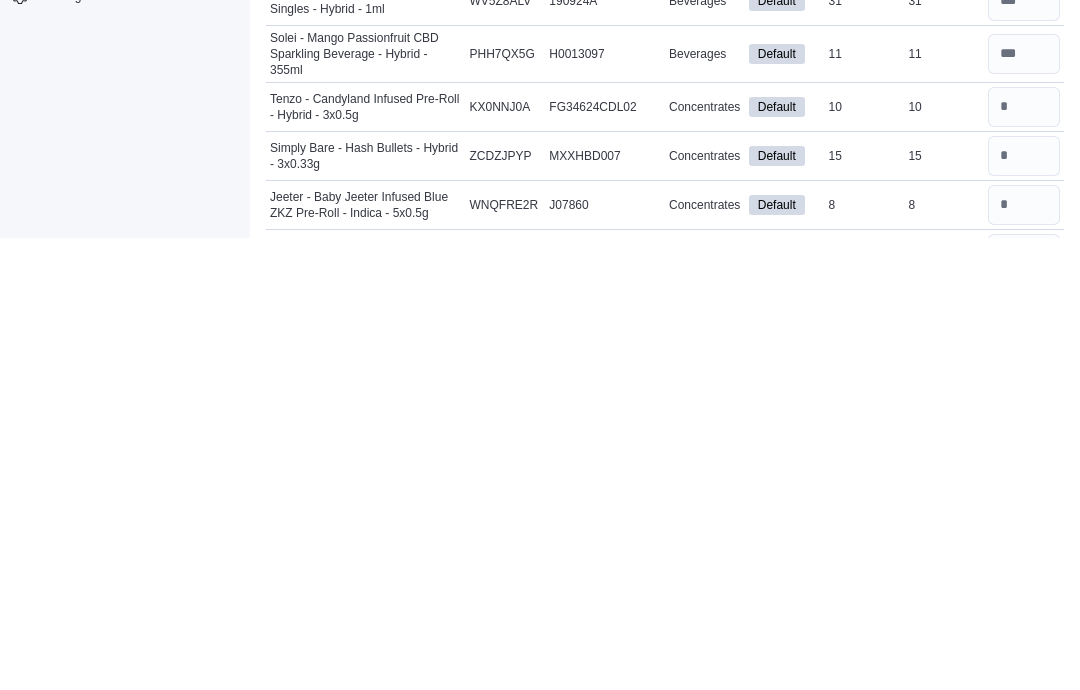 scroll, scrollTop: 2473, scrollLeft: 0, axis: vertical 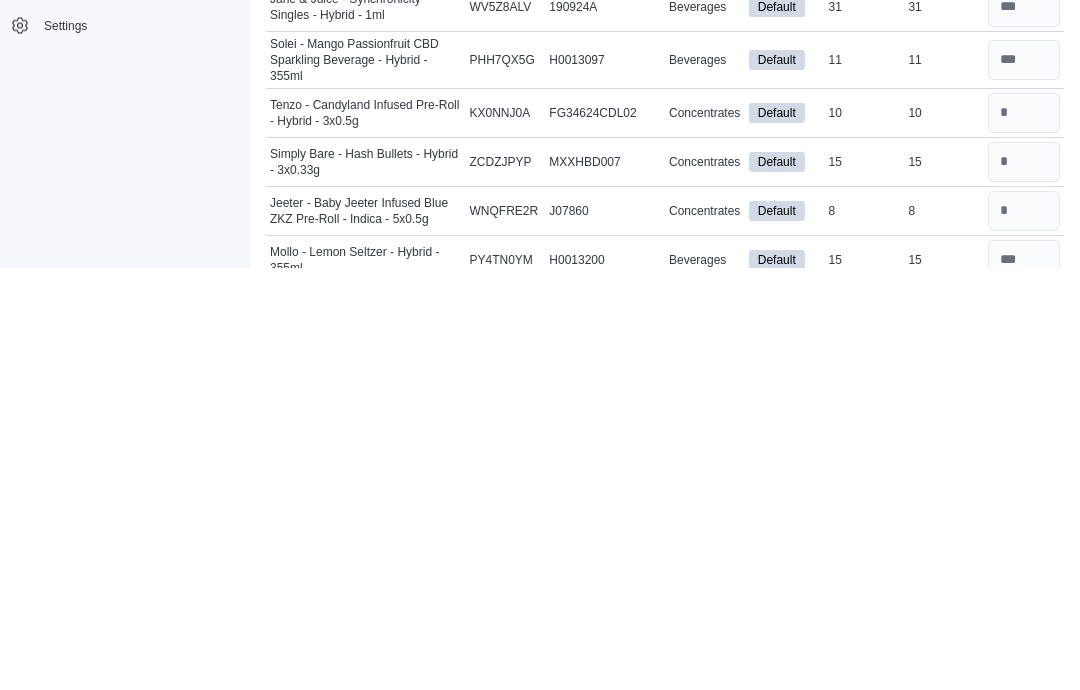 type on "*" 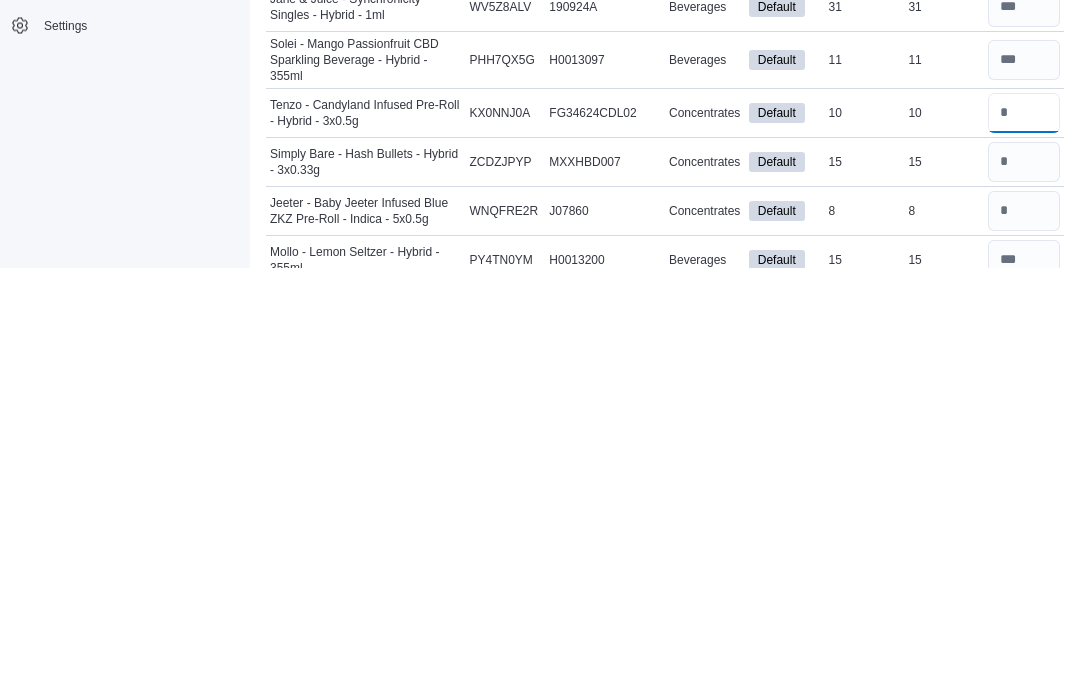 type 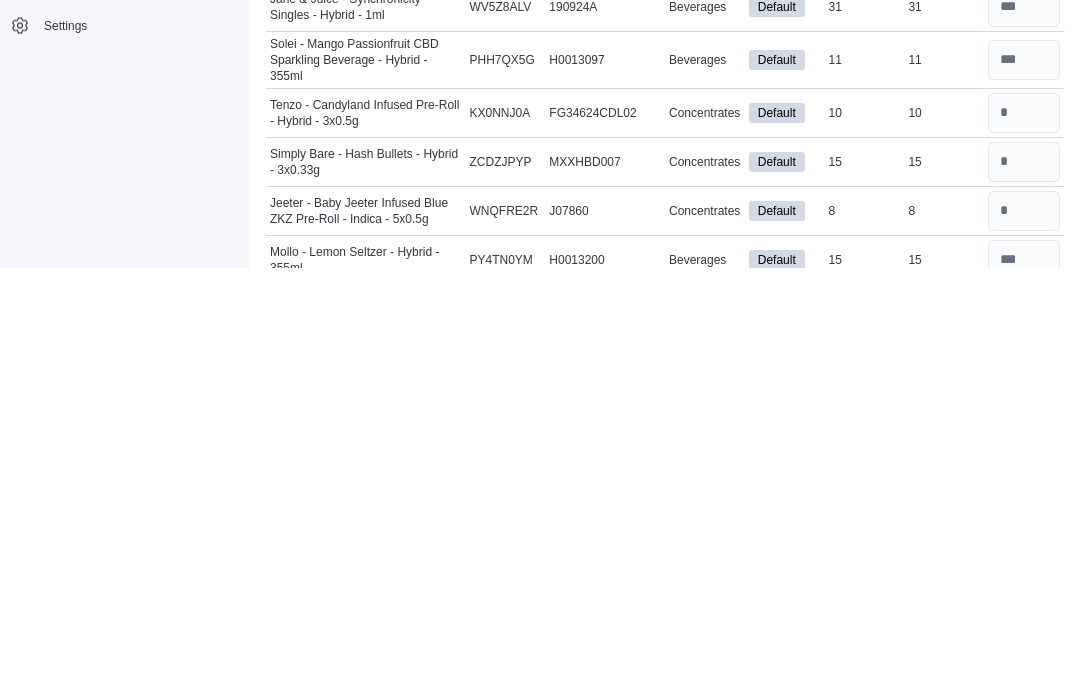 click at bounding box center (1024, 585) 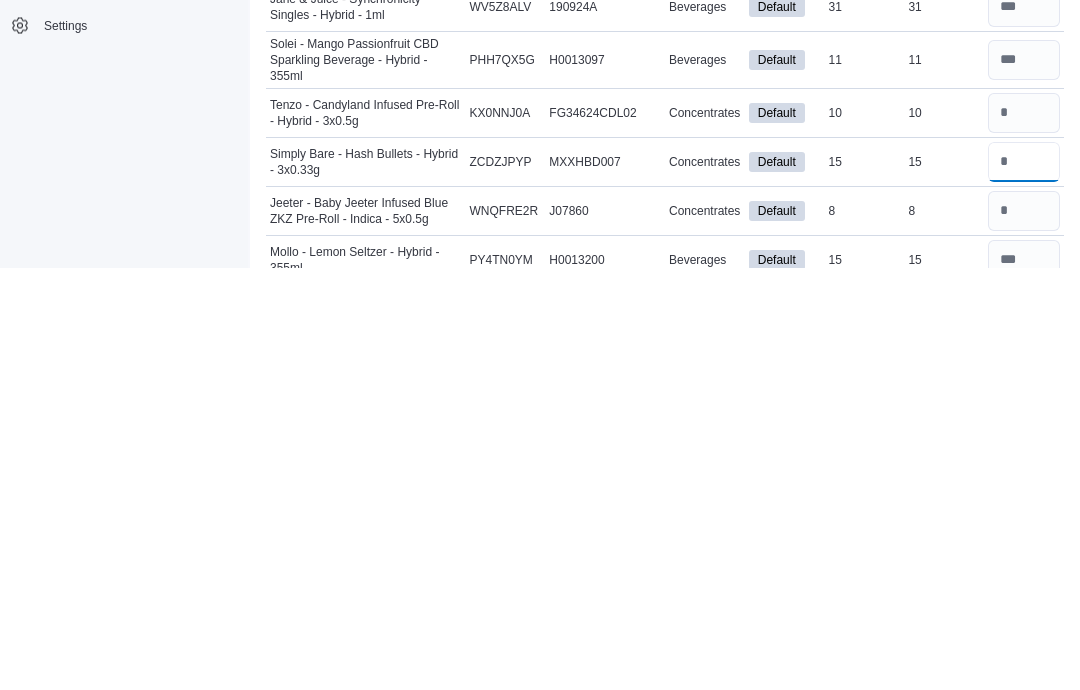 type 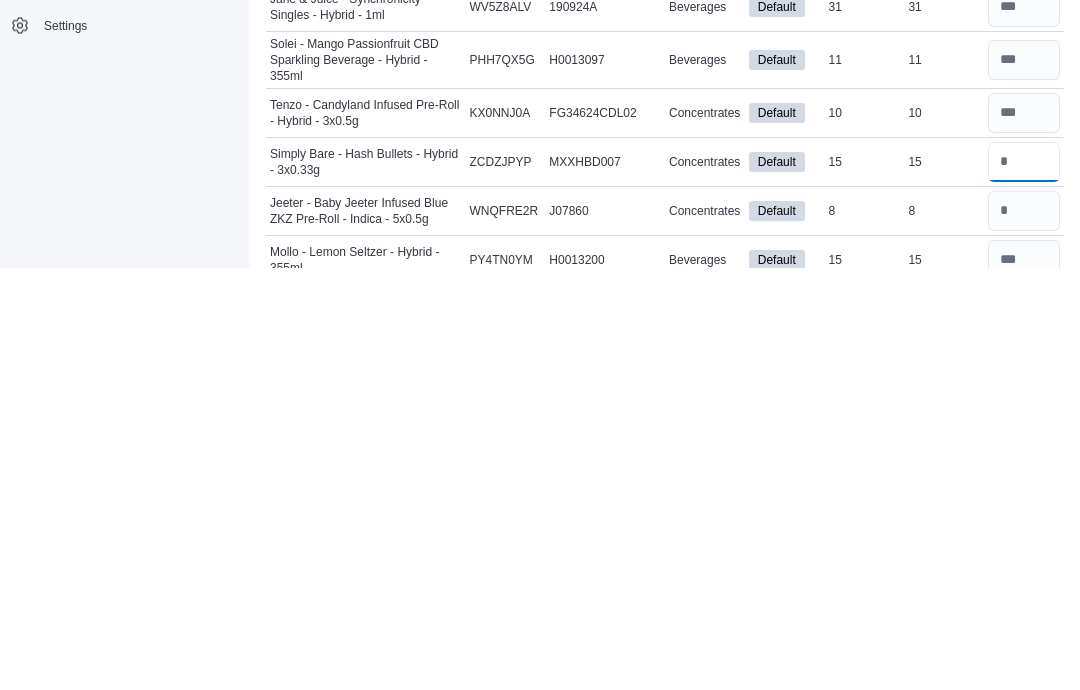 type on "**" 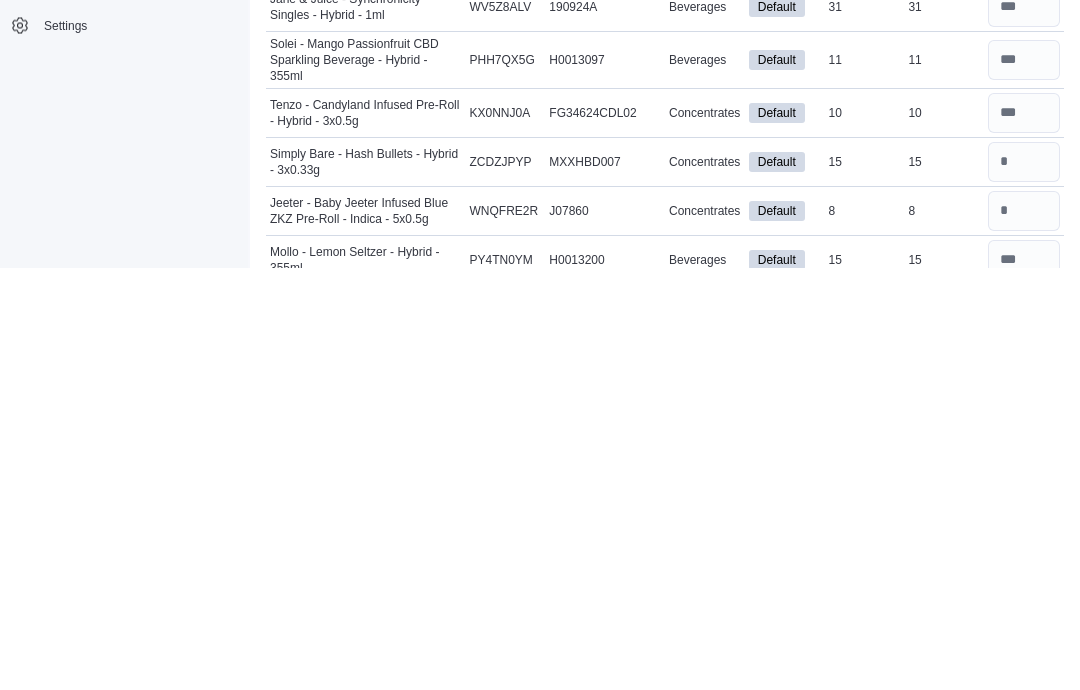 click at bounding box center [1024, 634] 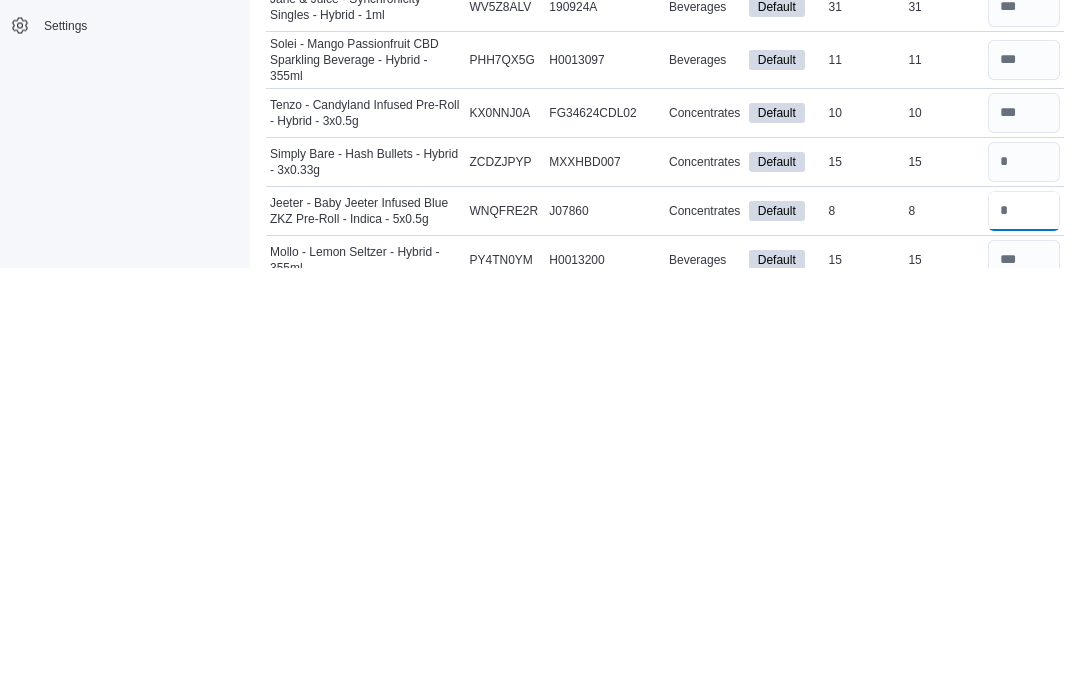 type 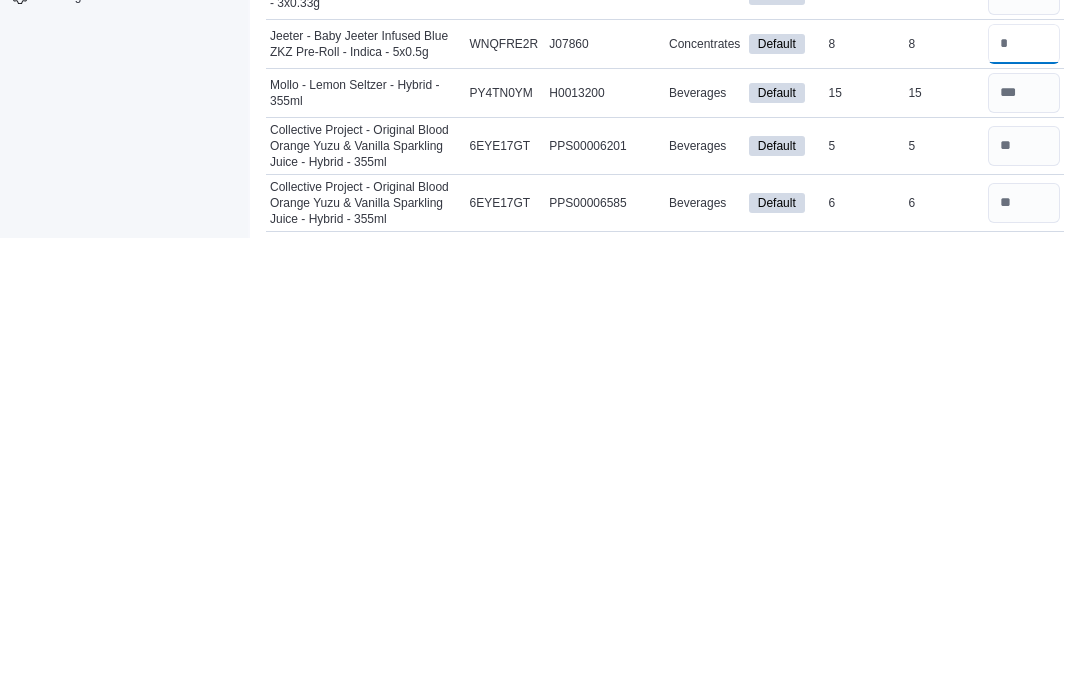 scroll, scrollTop: 2623, scrollLeft: 0, axis: vertical 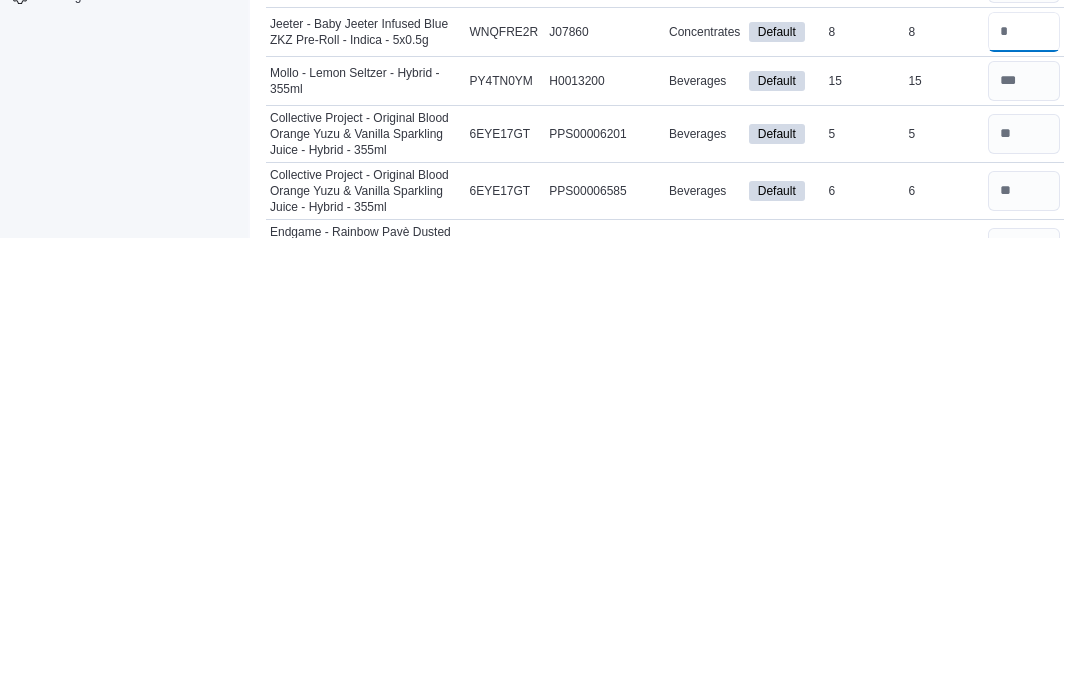 type on "*" 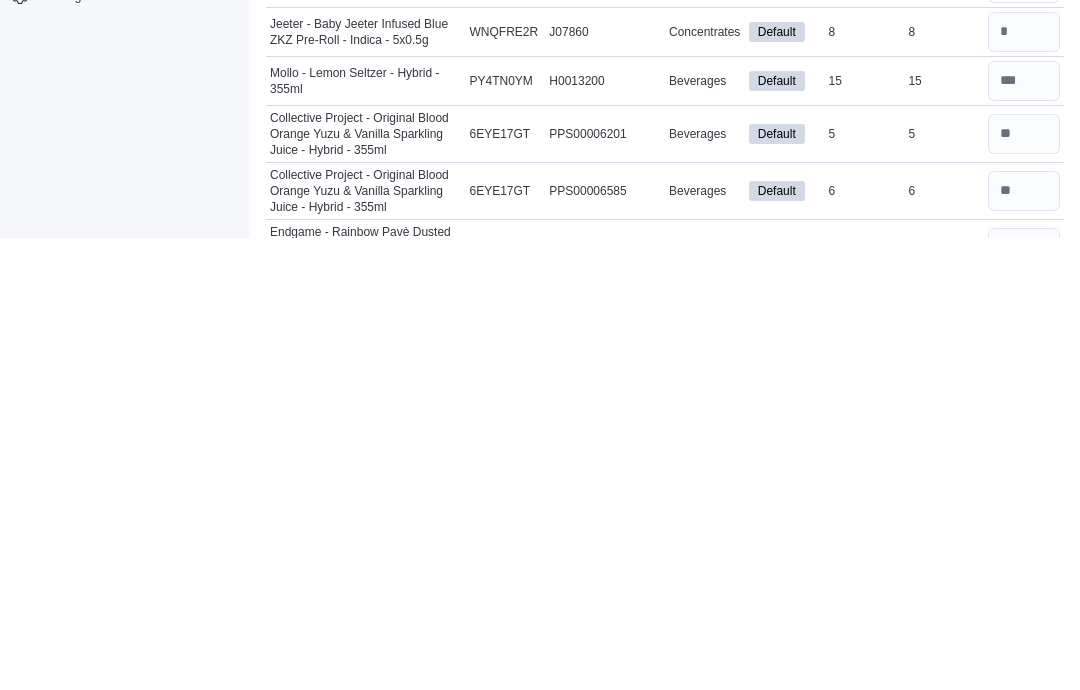 click at bounding box center [1024, 700] 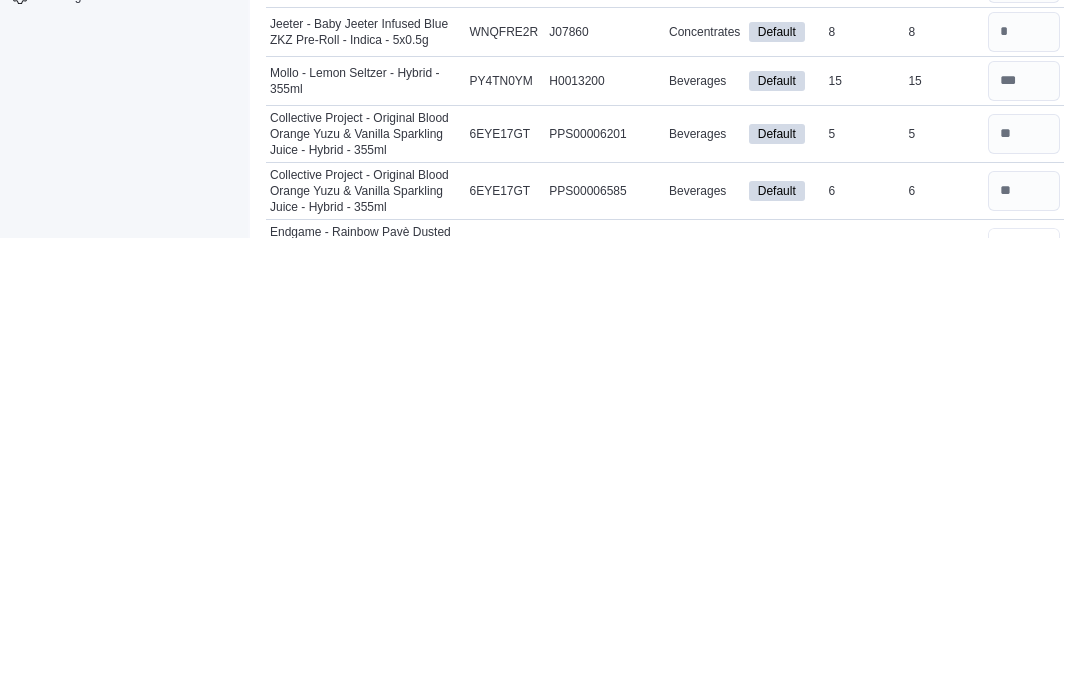 type 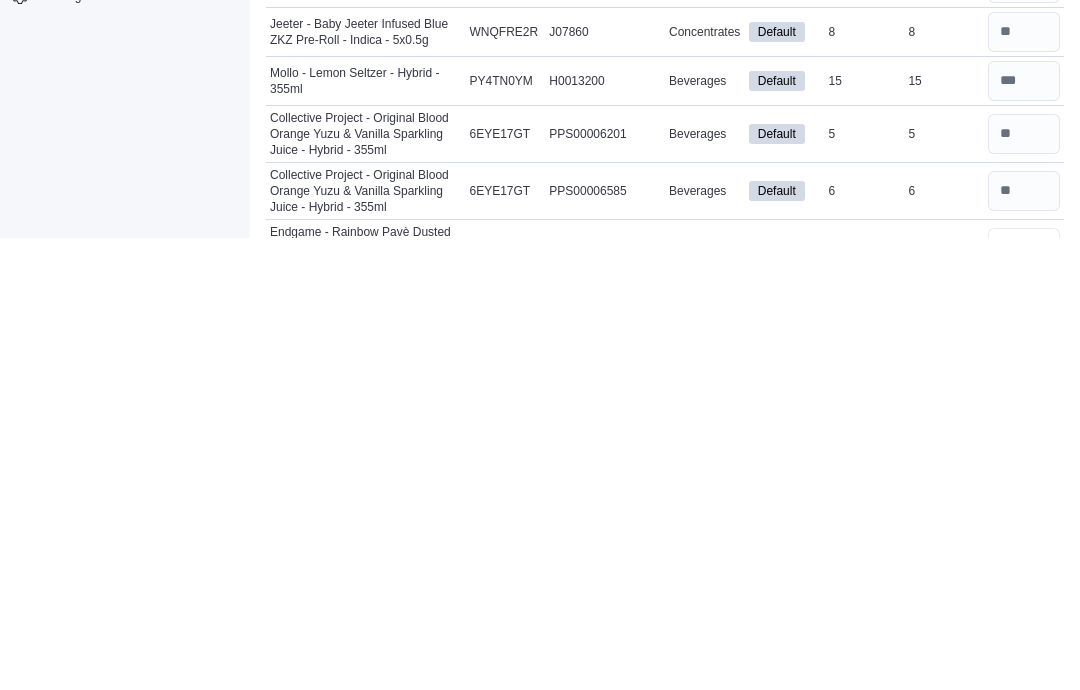 type on "**" 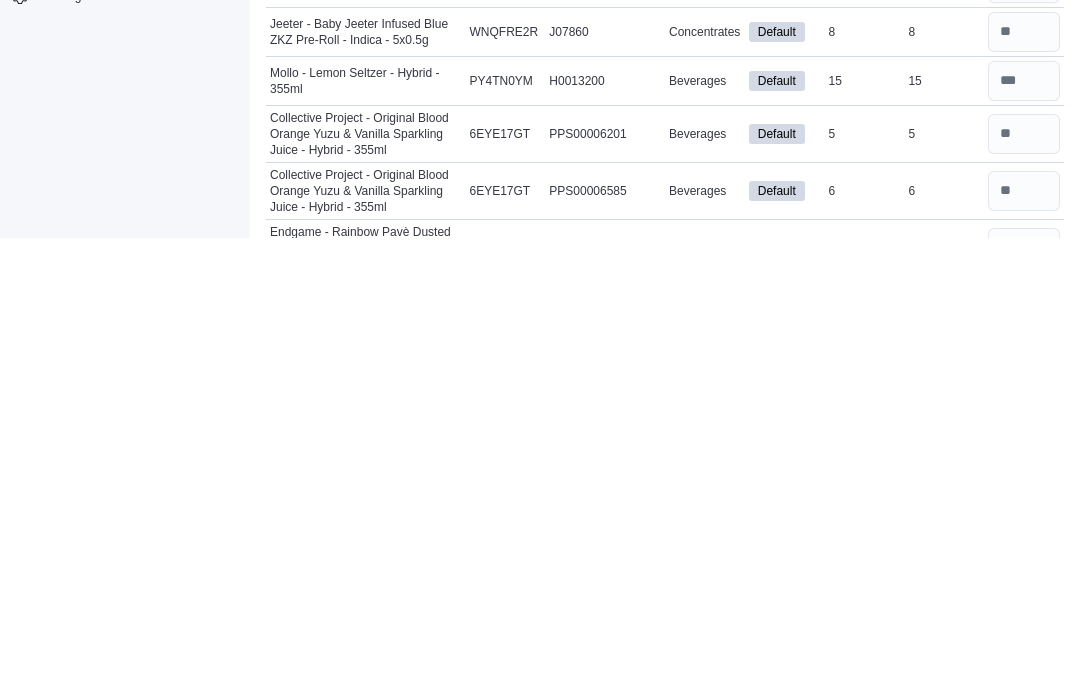 click at bounding box center (1024, 757) 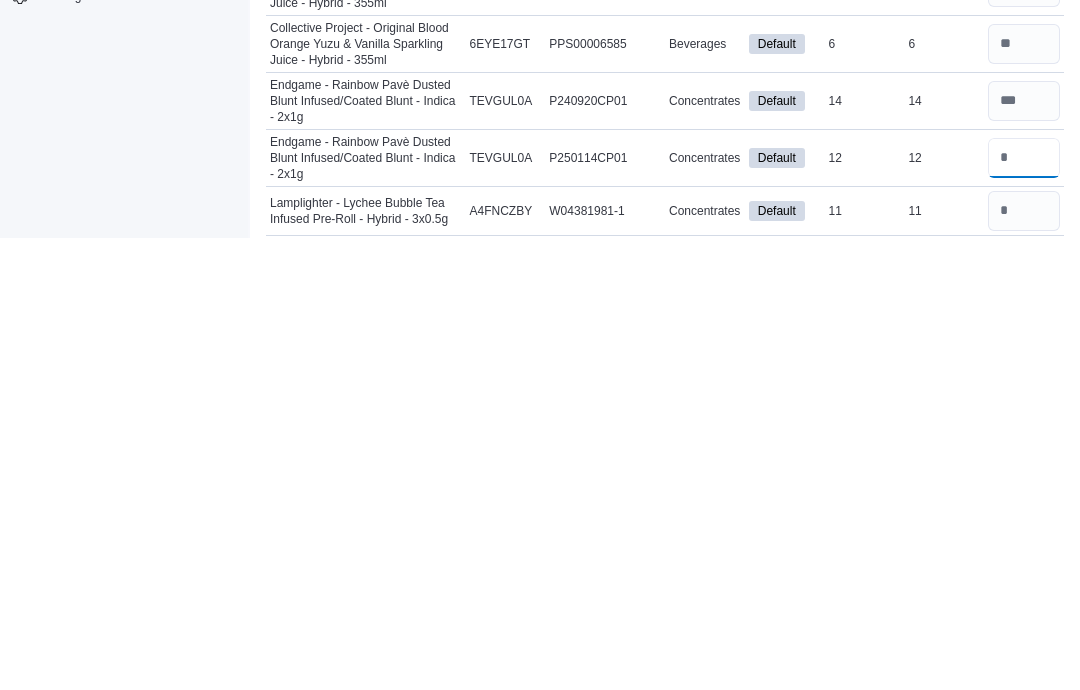 type on "**" 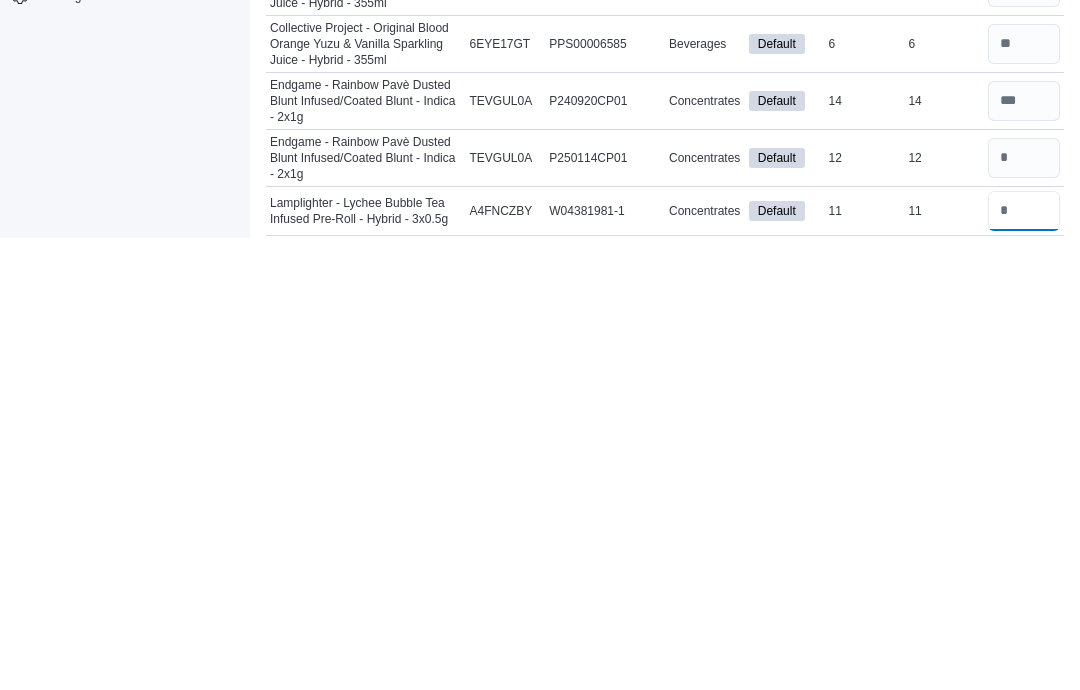 click at bounding box center [1024, 663] 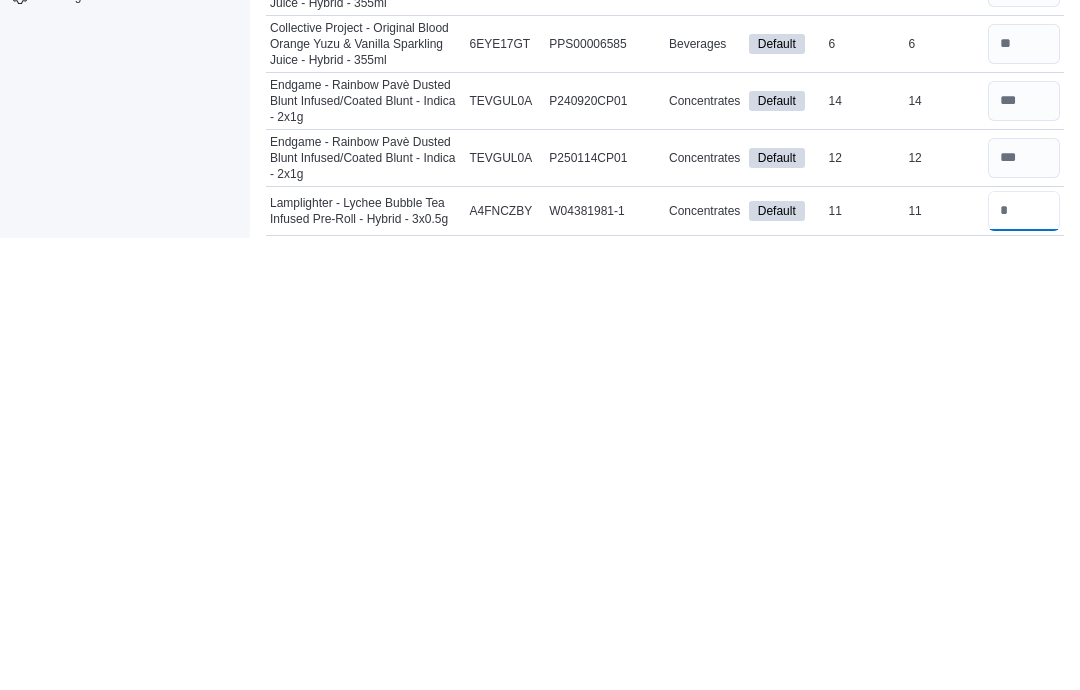type on "**" 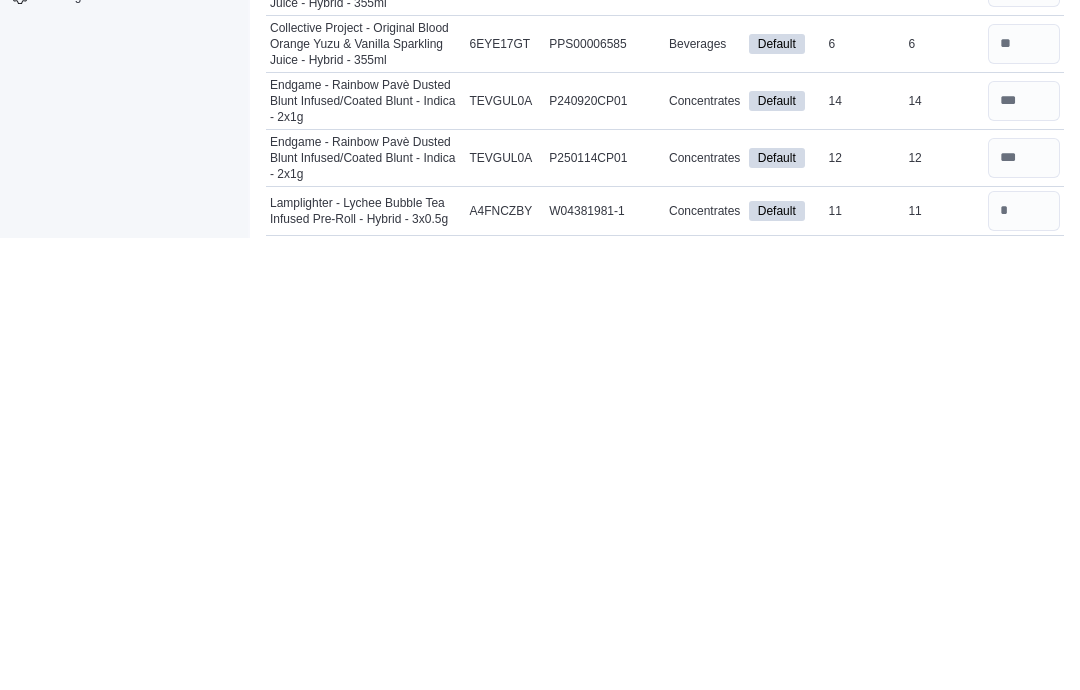 click at bounding box center (1024, 712) 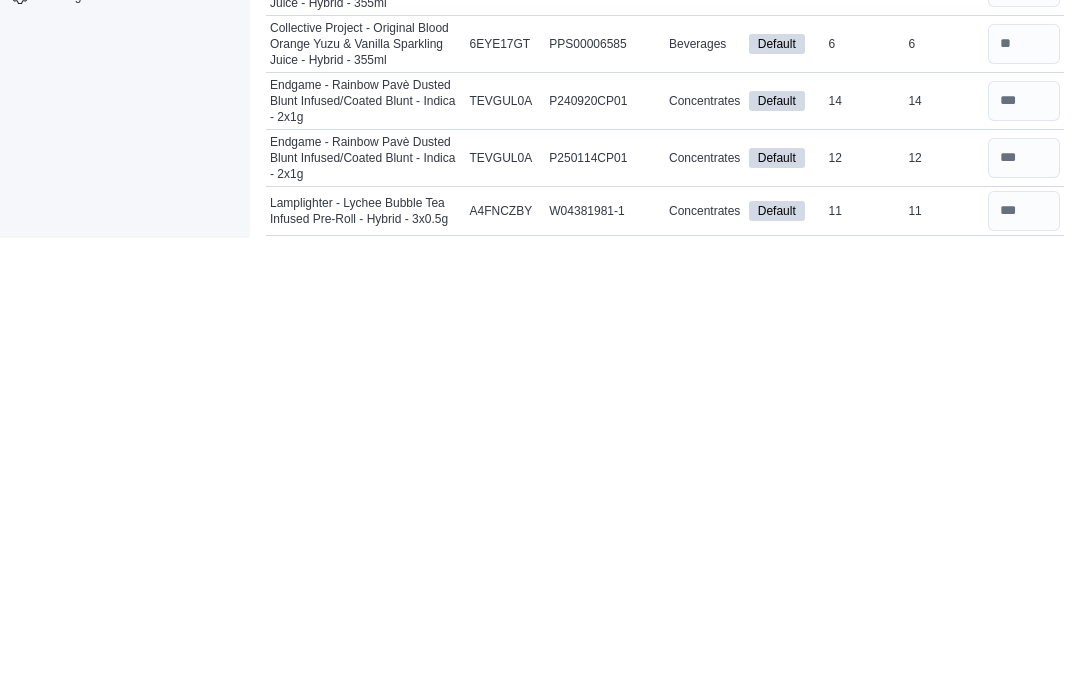 scroll, scrollTop: 2872, scrollLeft: 0, axis: vertical 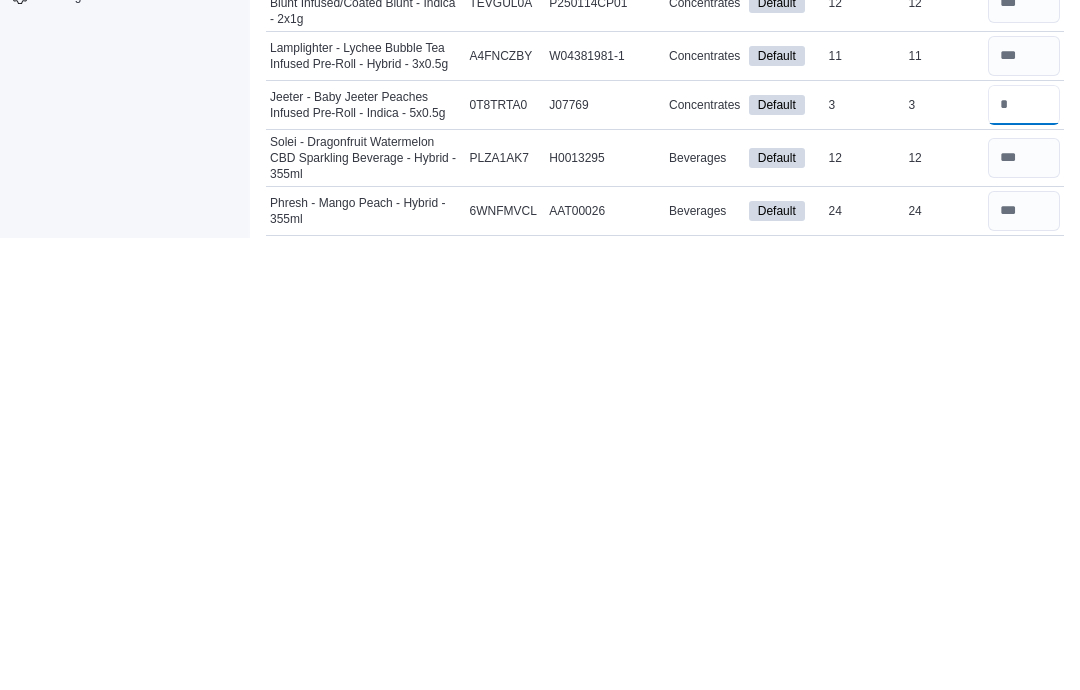 type on "*" 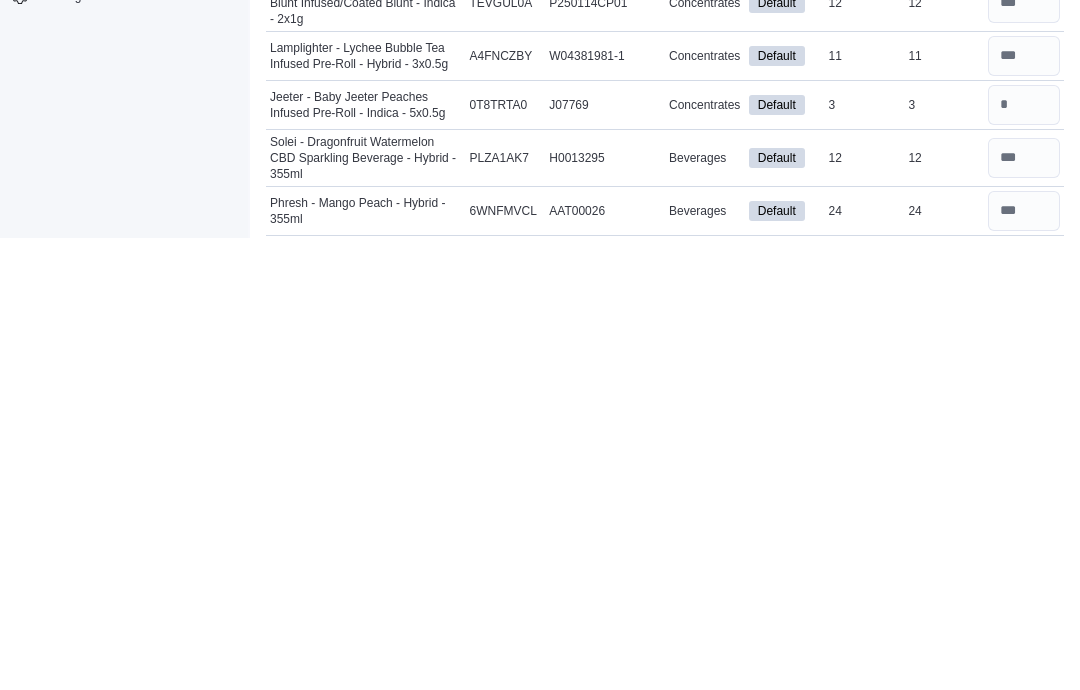click at bounding box center (1024, 716) 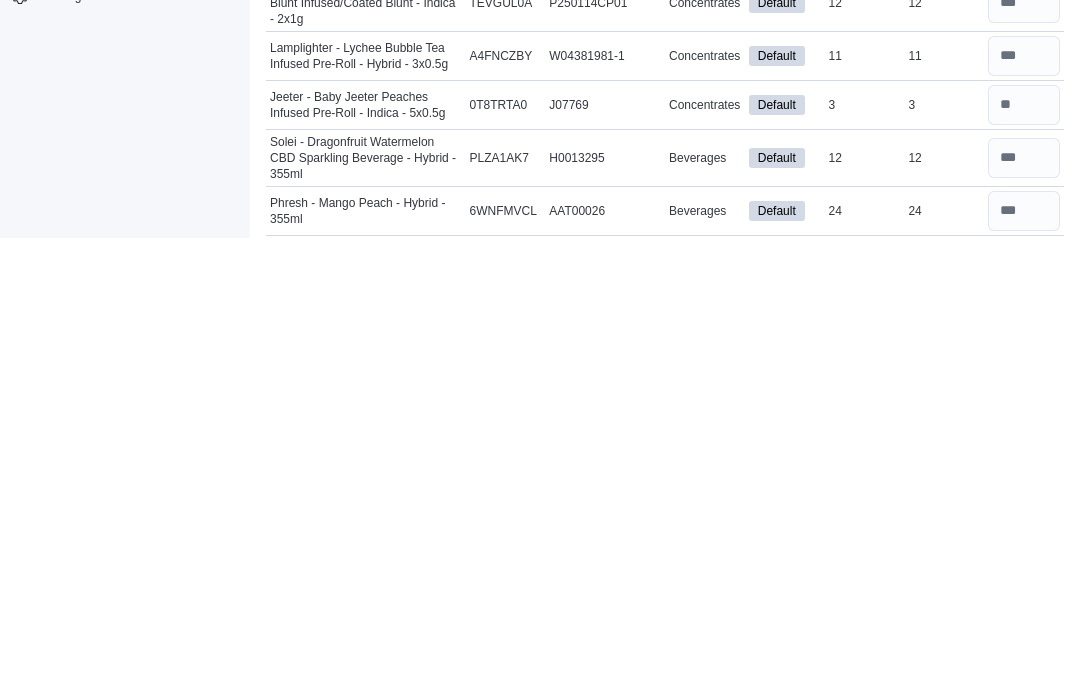 scroll, scrollTop: 3031, scrollLeft: 0, axis: vertical 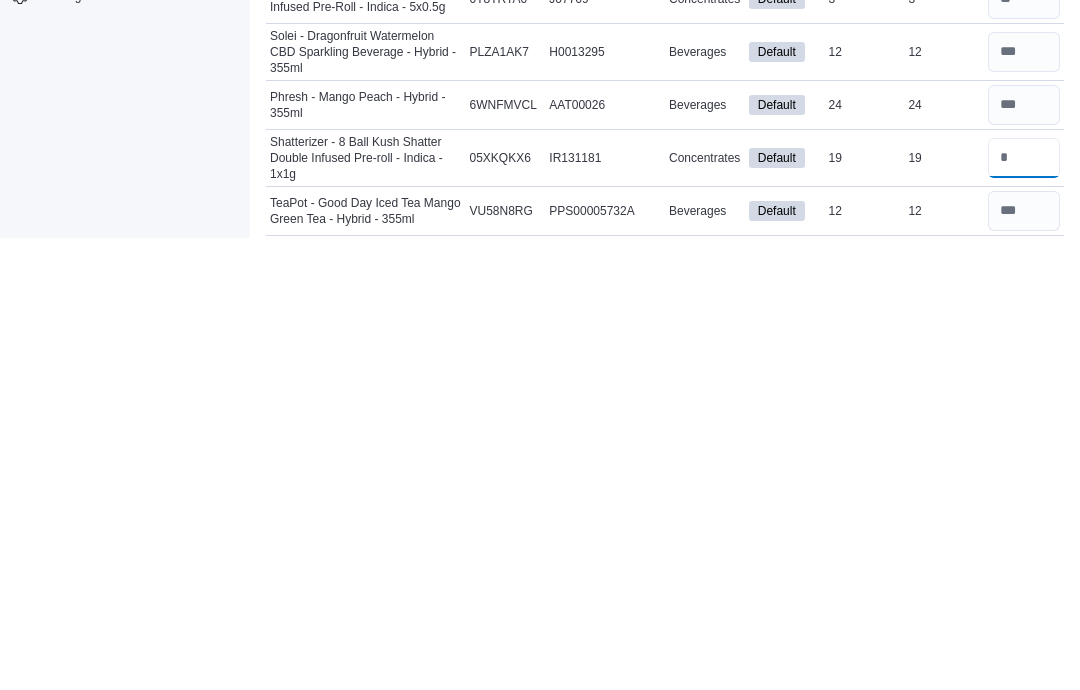 type on "**" 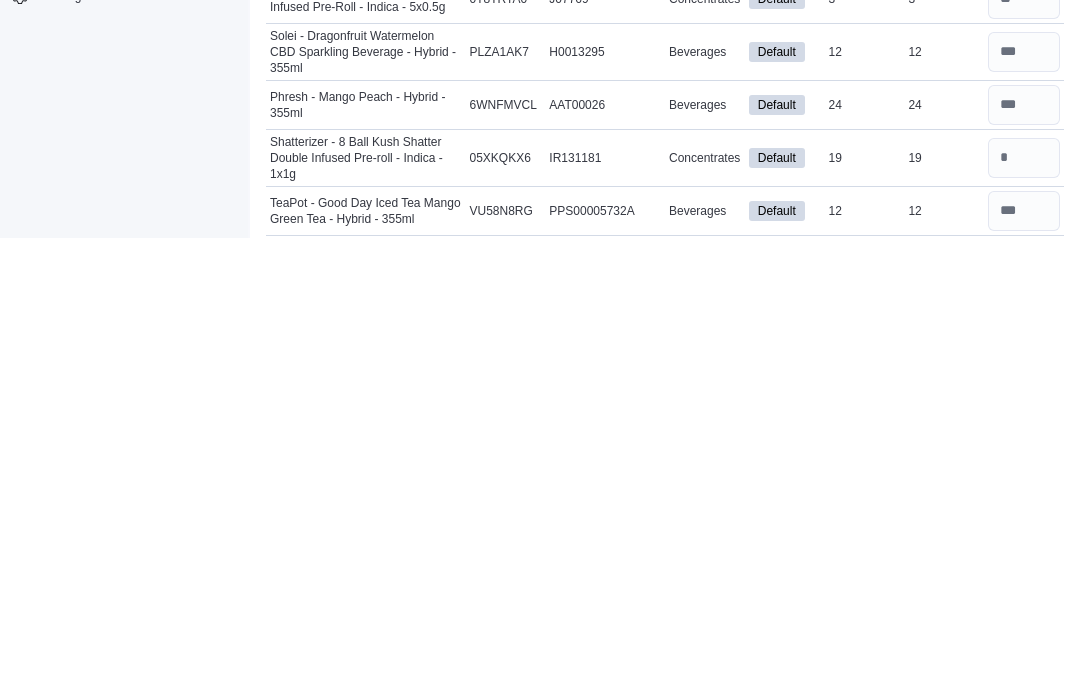 click at bounding box center (1024, 712) 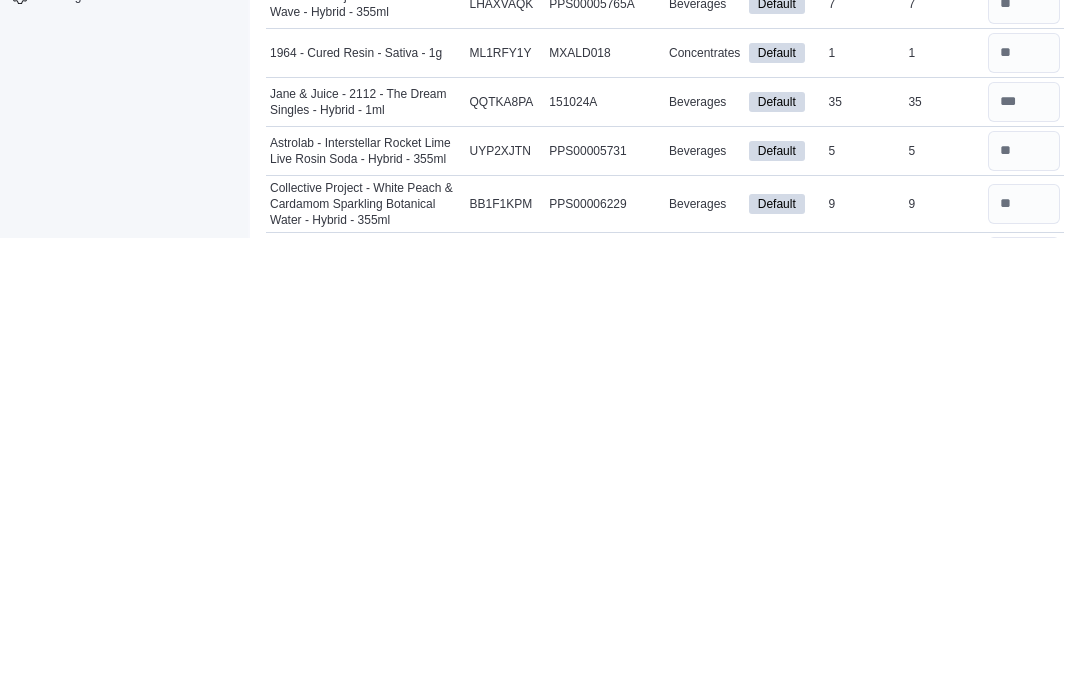scroll, scrollTop: 3342, scrollLeft: 0, axis: vertical 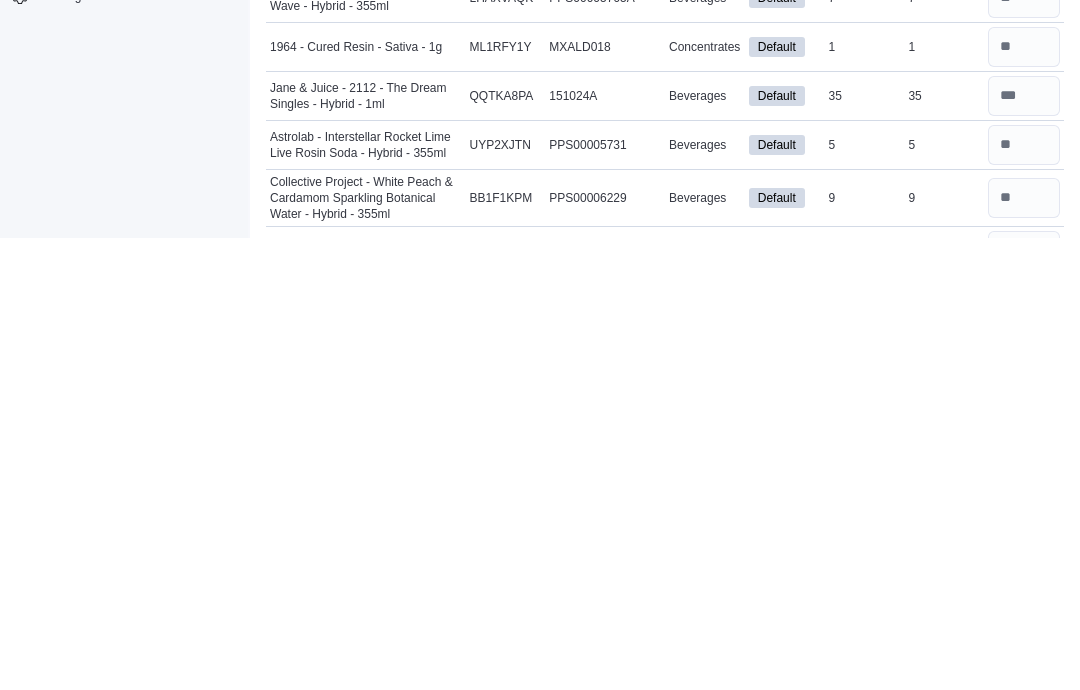 type on "**" 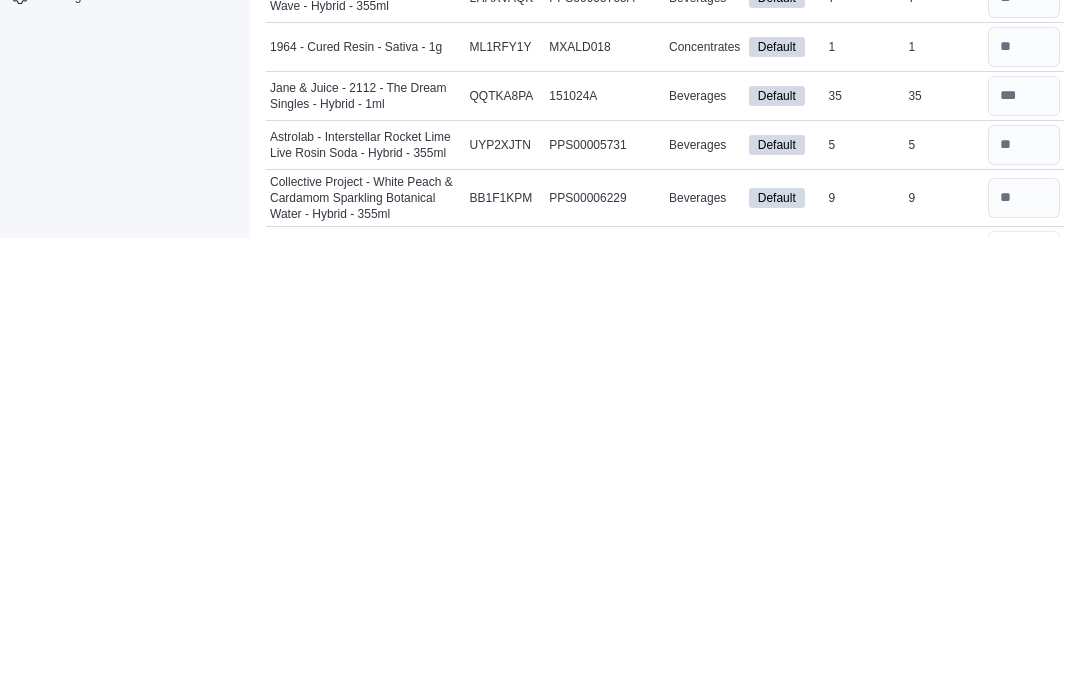 type 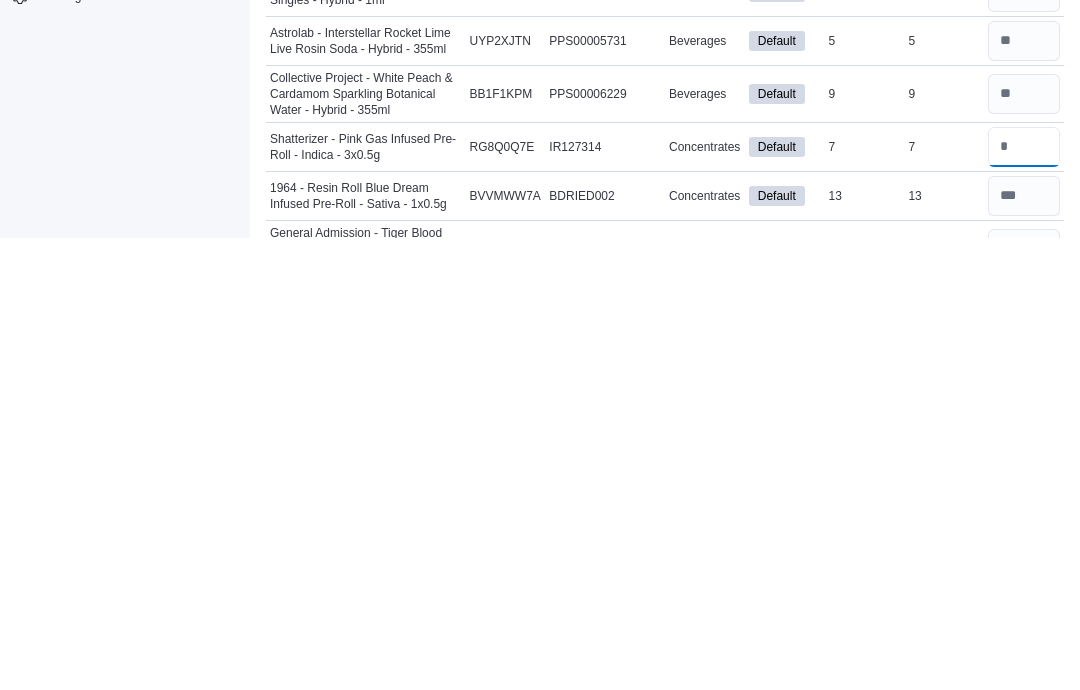 scroll, scrollTop: 3474, scrollLeft: 0, axis: vertical 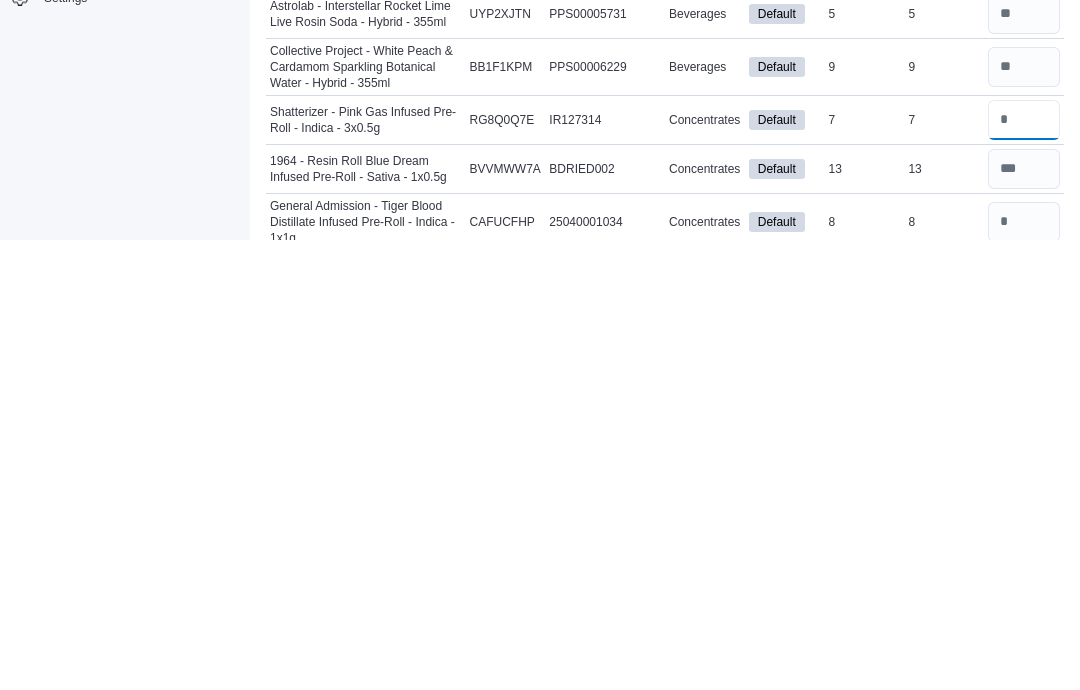 type on "*" 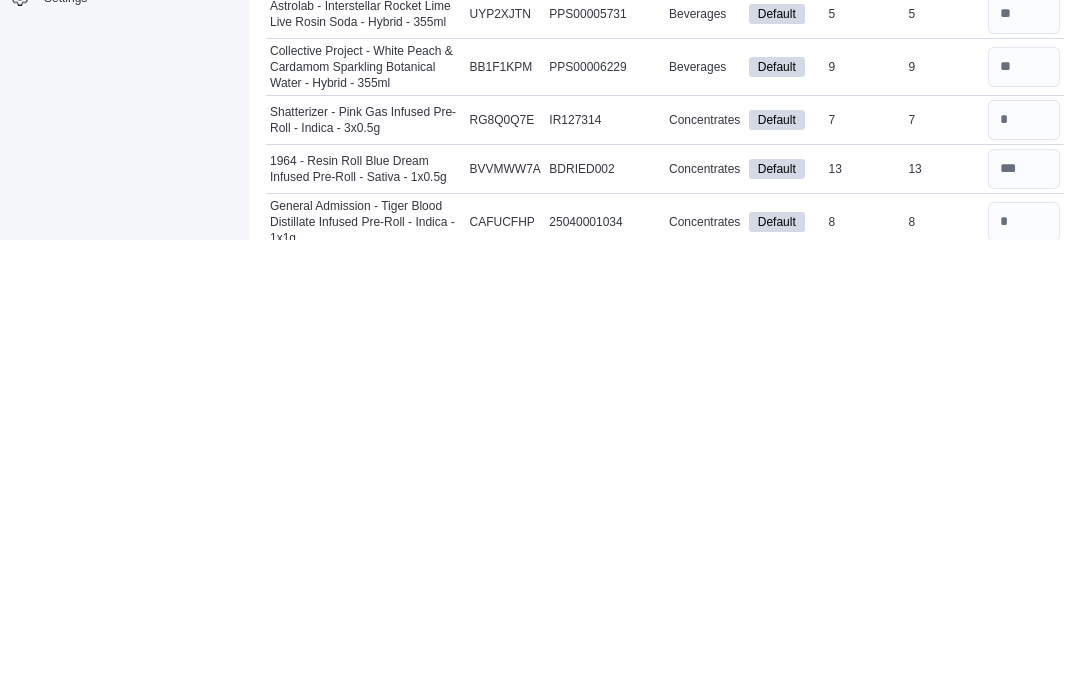 click at bounding box center [1024, 673] 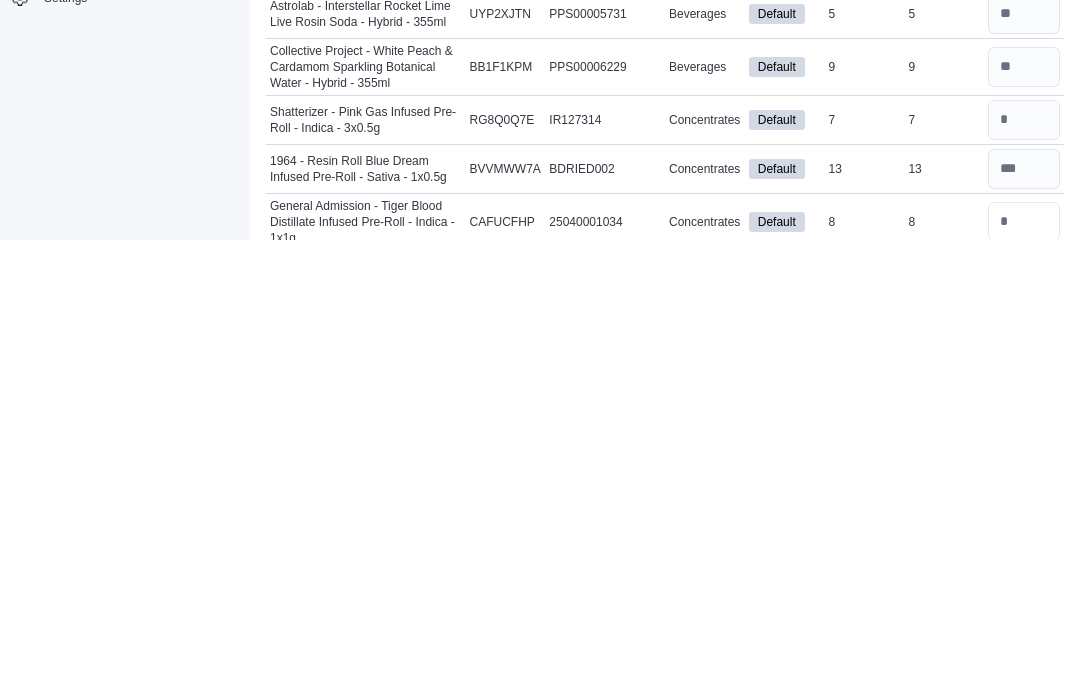 type 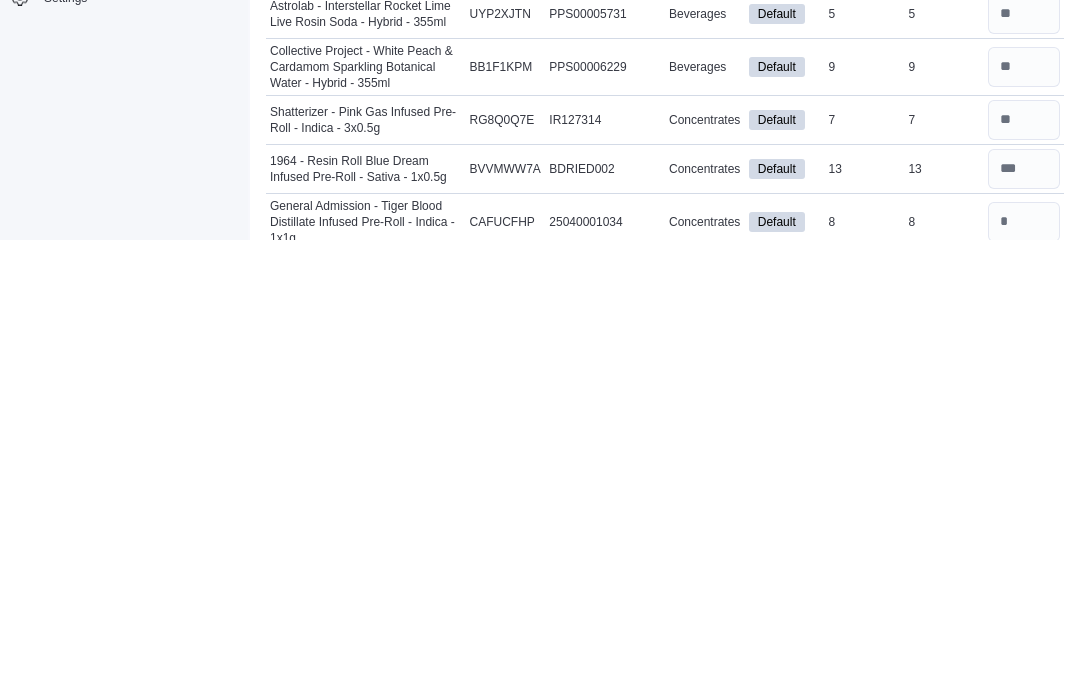 click at bounding box center [1024, 726] 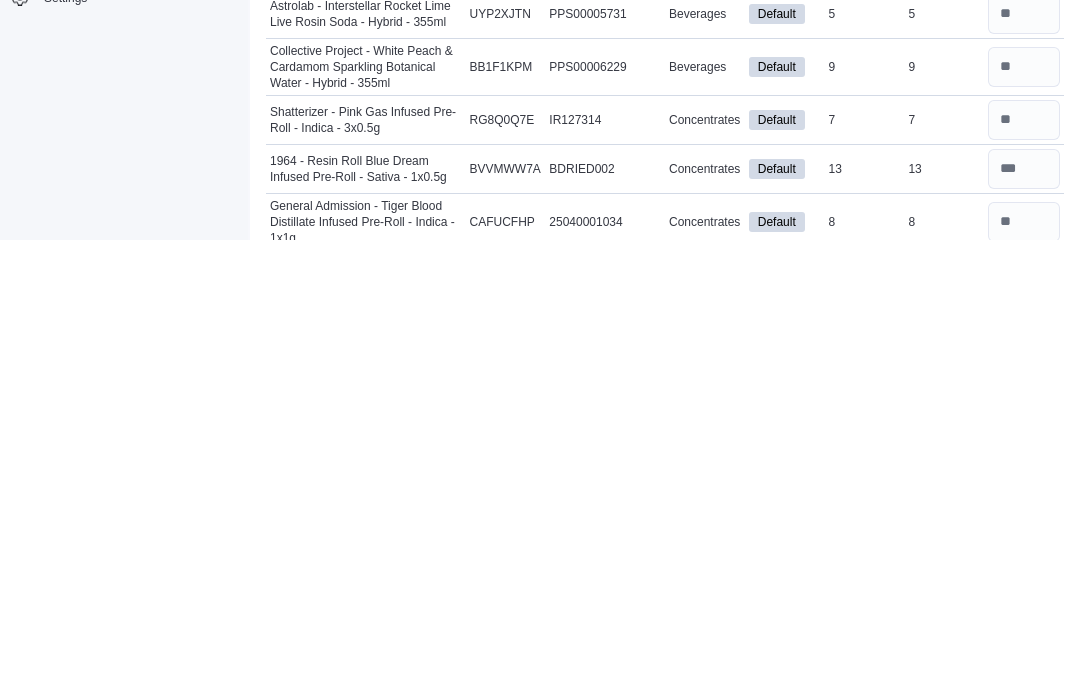scroll, scrollTop: 3590, scrollLeft: 0, axis: vertical 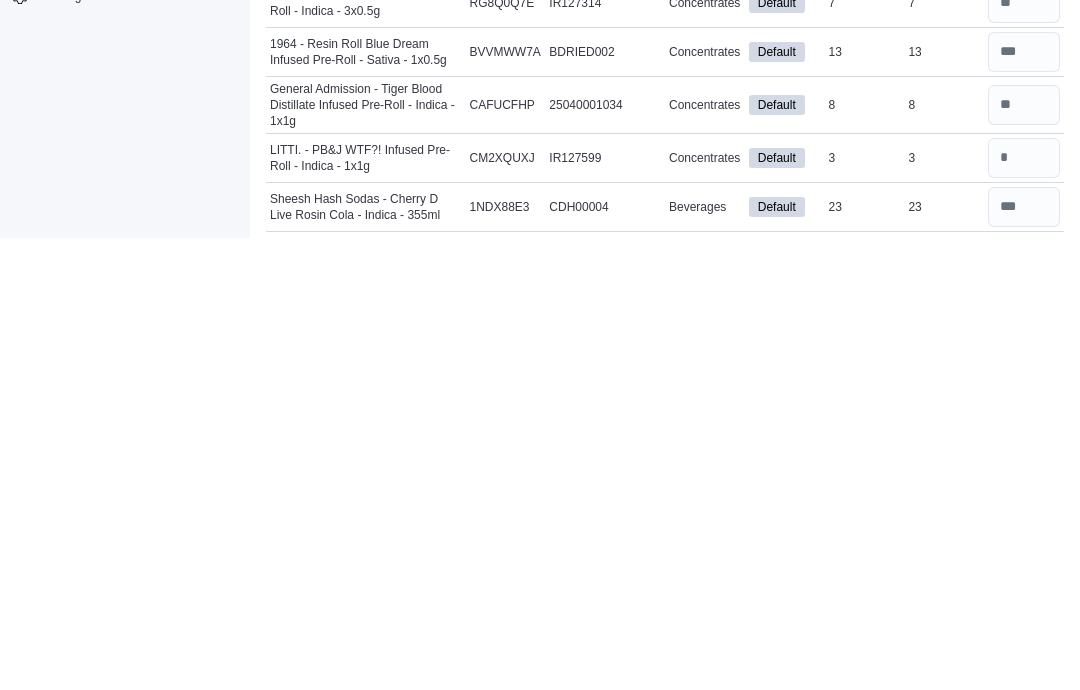 click at bounding box center [1024, 712] 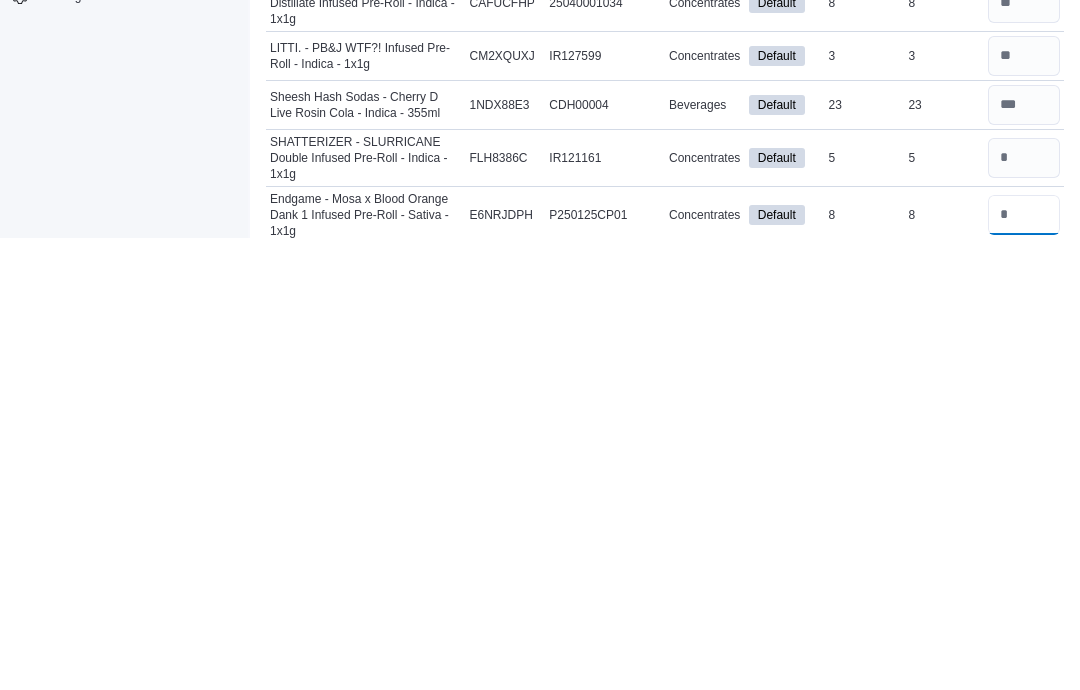 click at bounding box center [1024, 667] 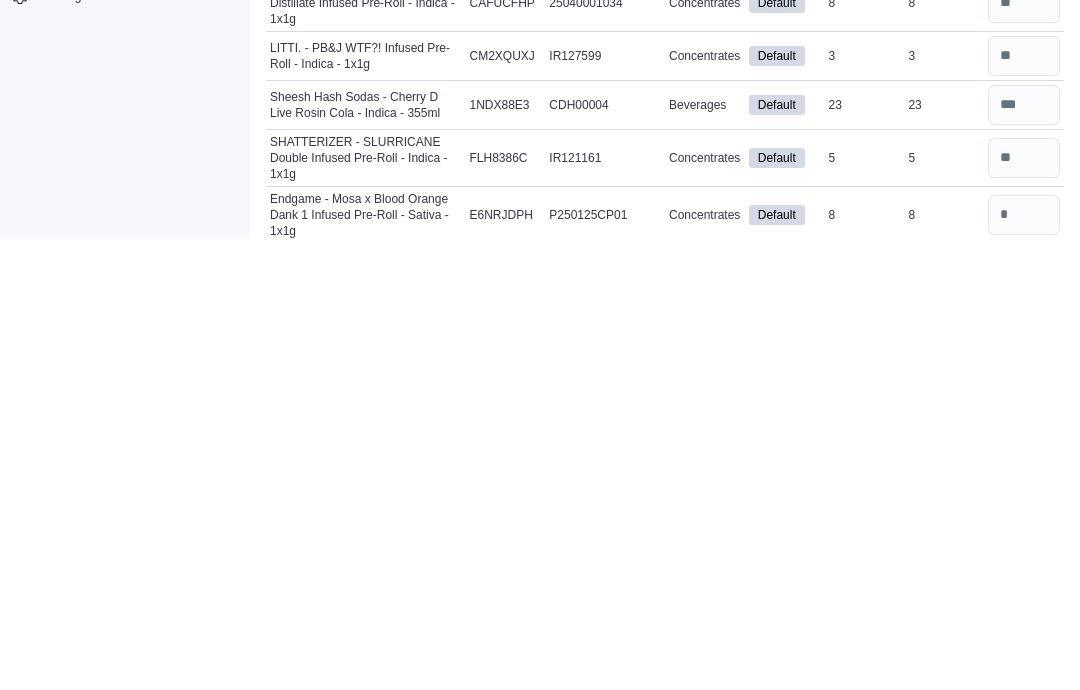 click at bounding box center [1024, 724] 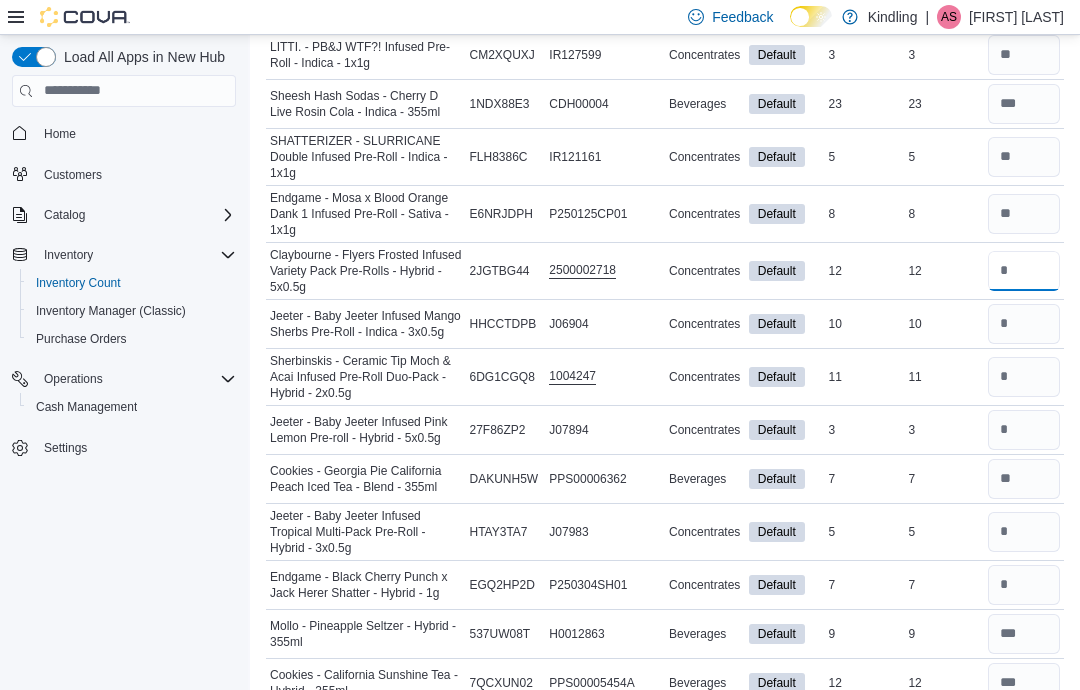 click at bounding box center (1024, 271) 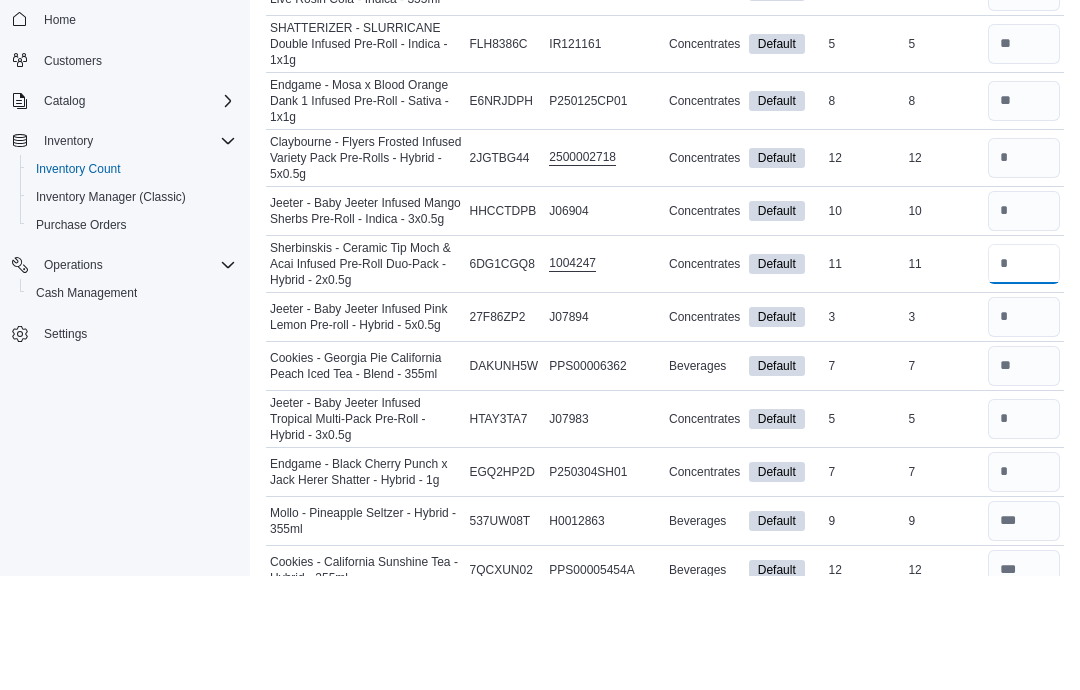 click at bounding box center [1024, 378] 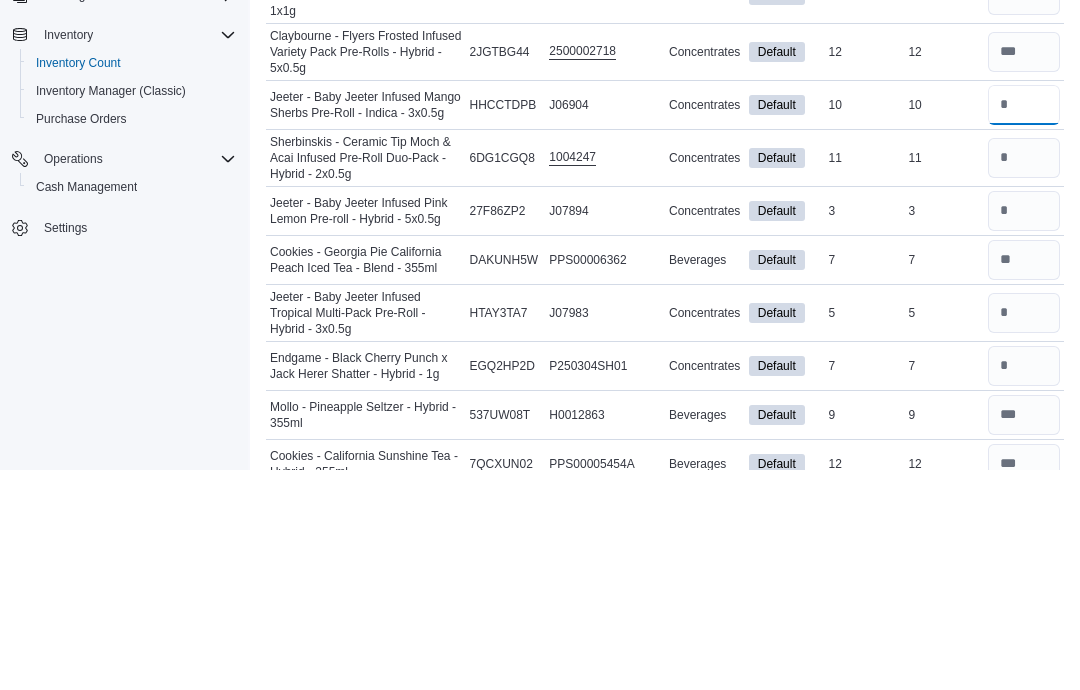 click at bounding box center (1024, 325) 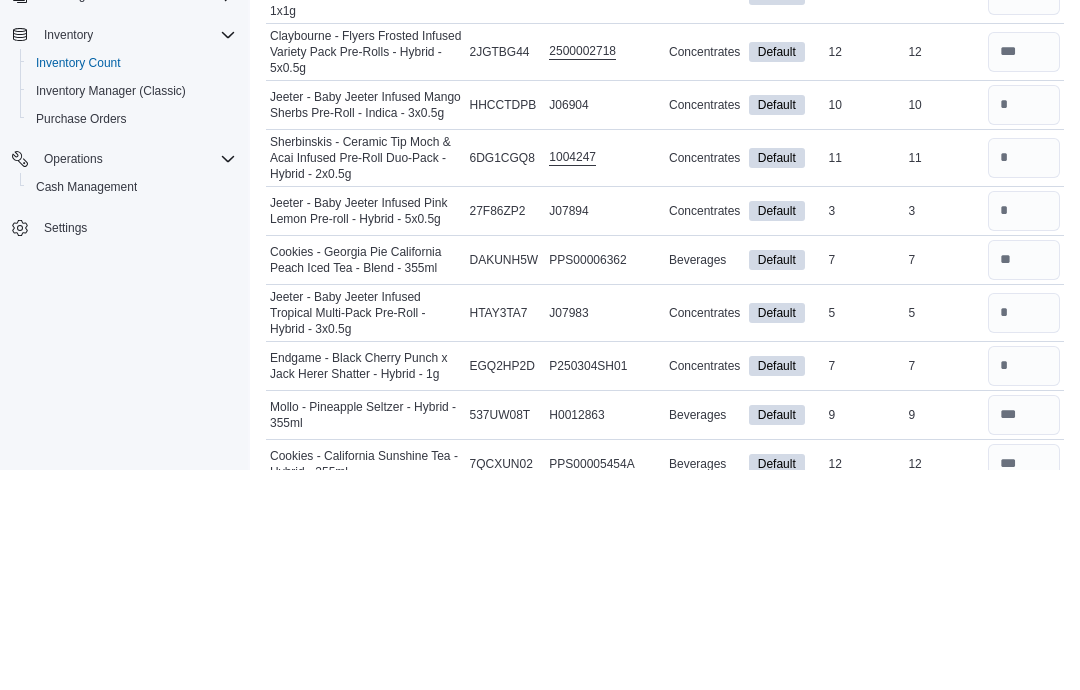 click at bounding box center [1024, 378] 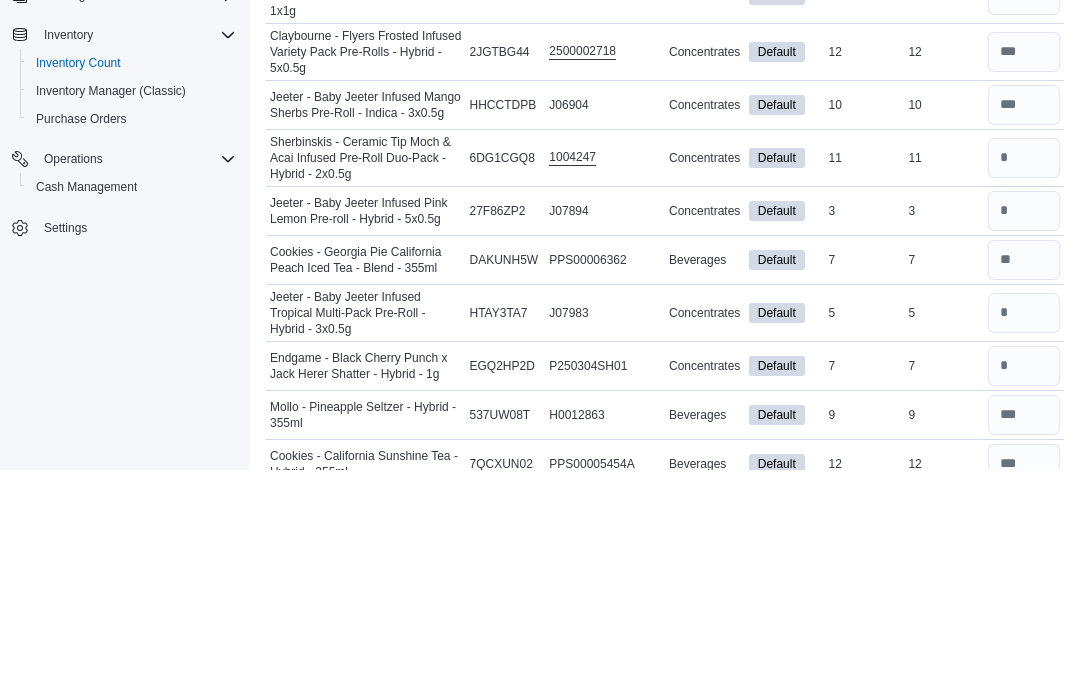 click at bounding box center (1024, 431) 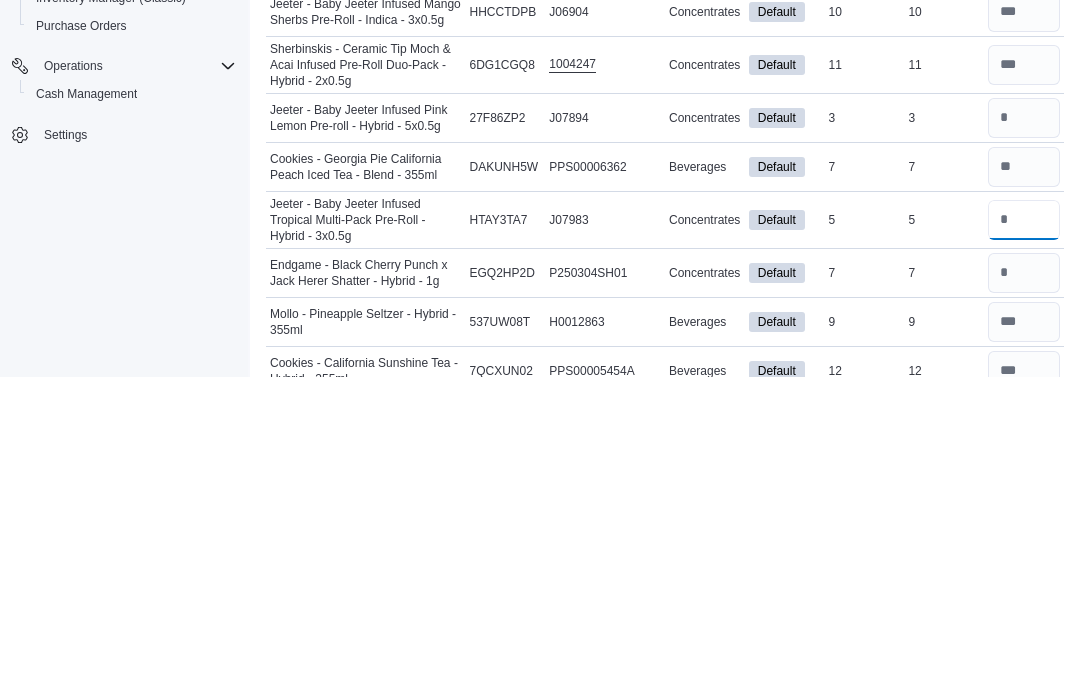 click at bounding box center [1024, 533] 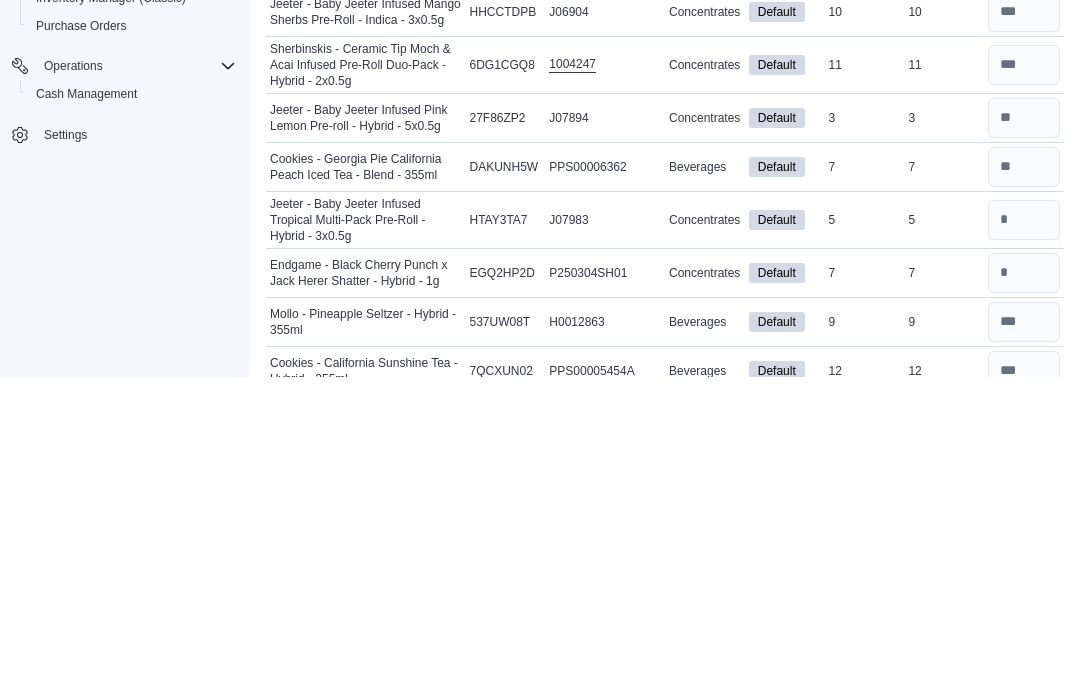 click at bounding box center [1024, 586] 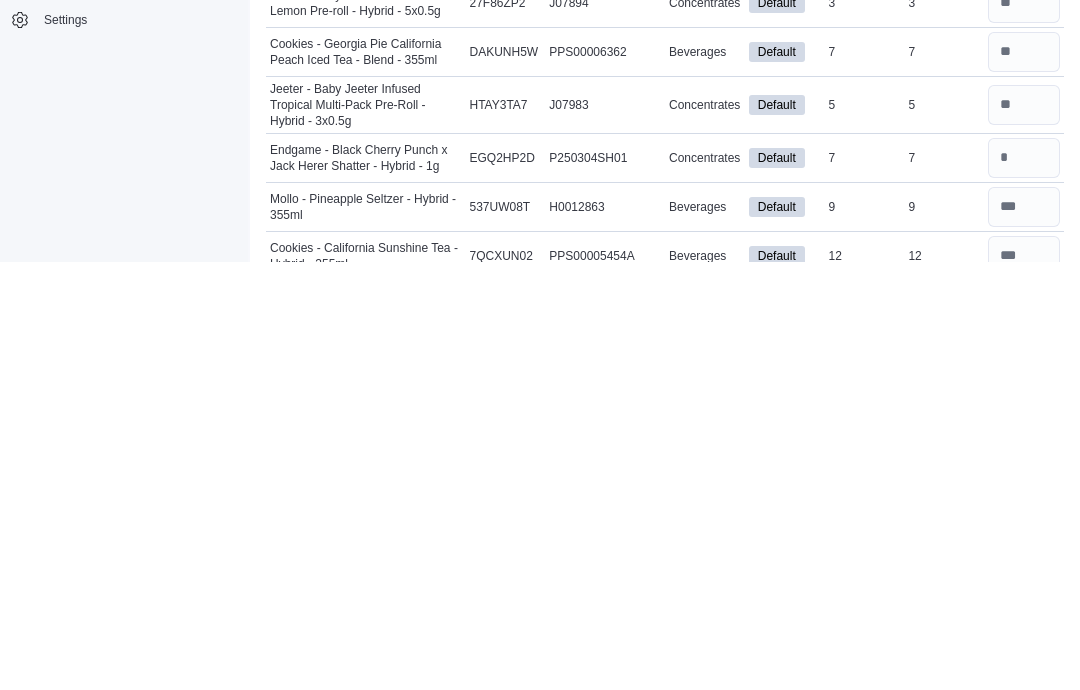 click at bounding box center [1024, 733] 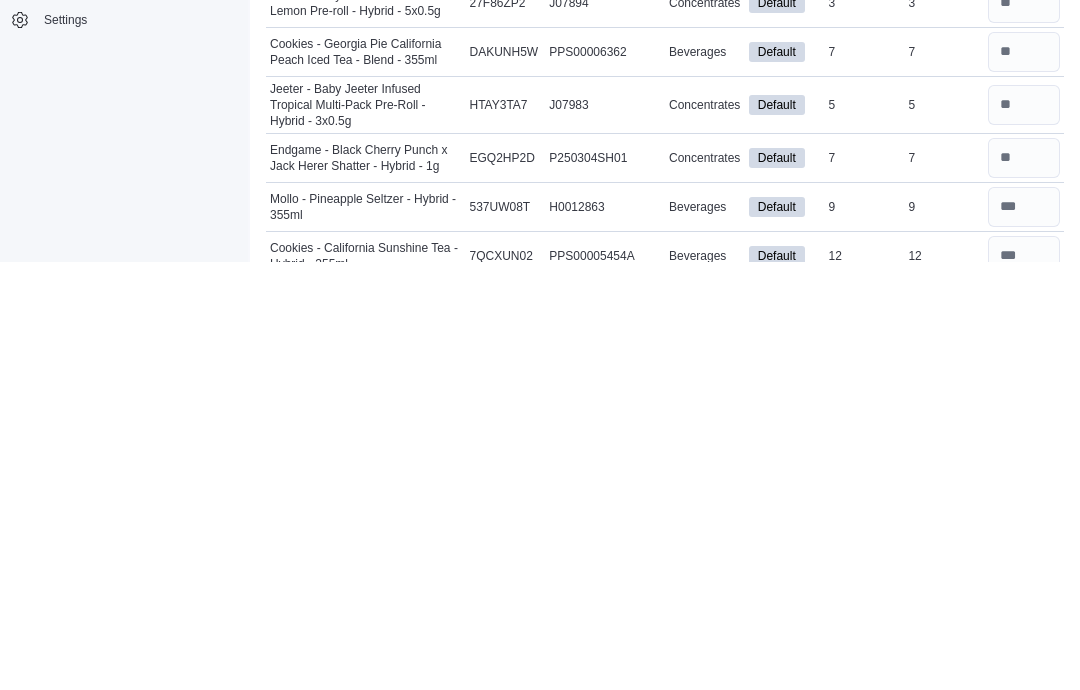 scroll, scrollTop: 4267, scrollLeft: 0, axis: vertical 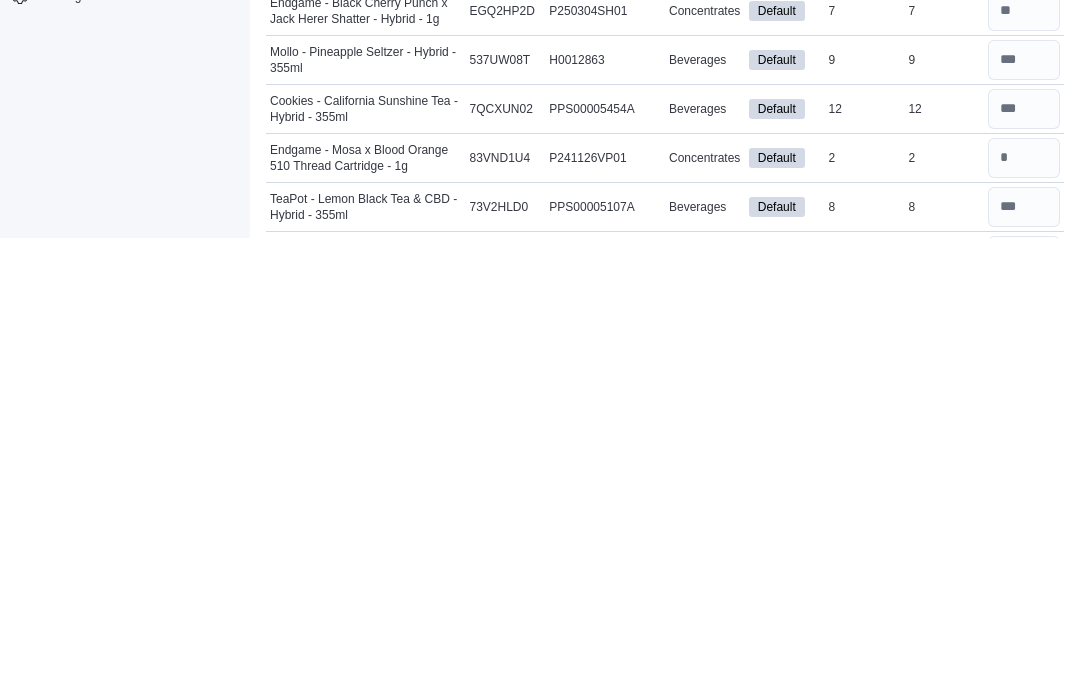 click at bounding box center [1024, 708] 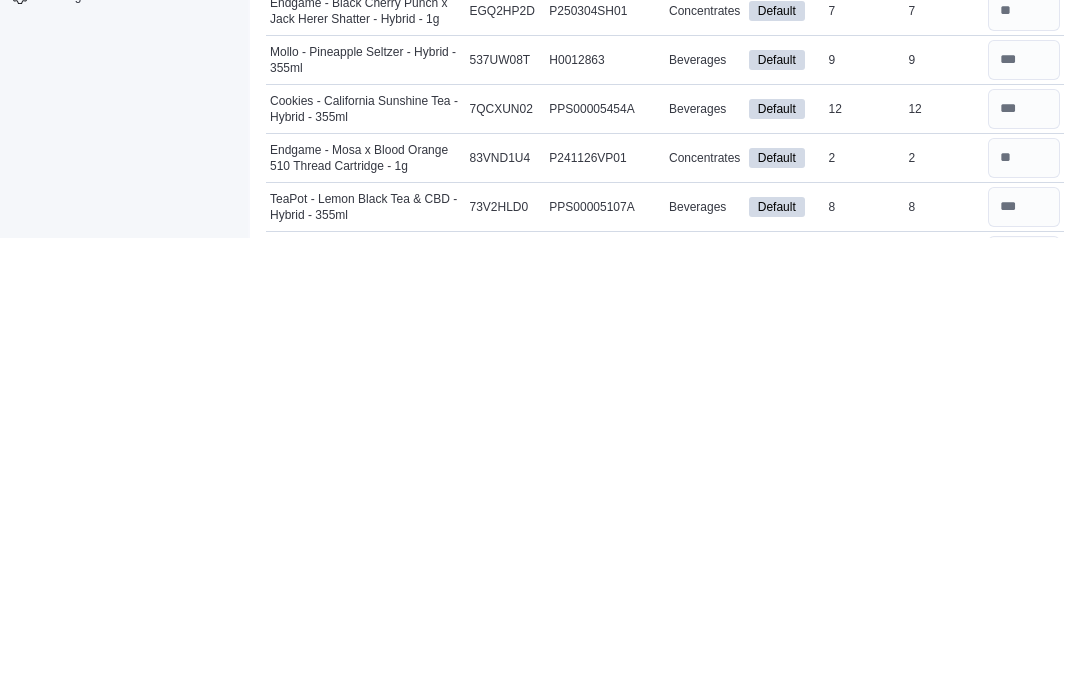 scroll, scrollTop: 4720, scrollLeft: 0, axis: vertical 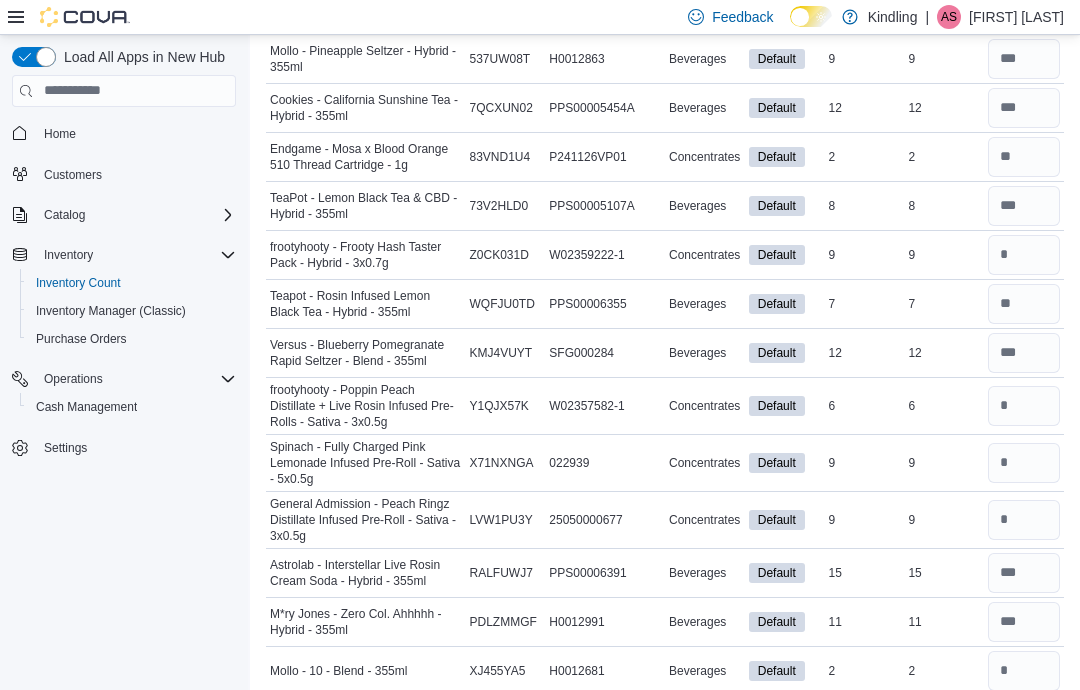 click at bounding box center (1024, 406) 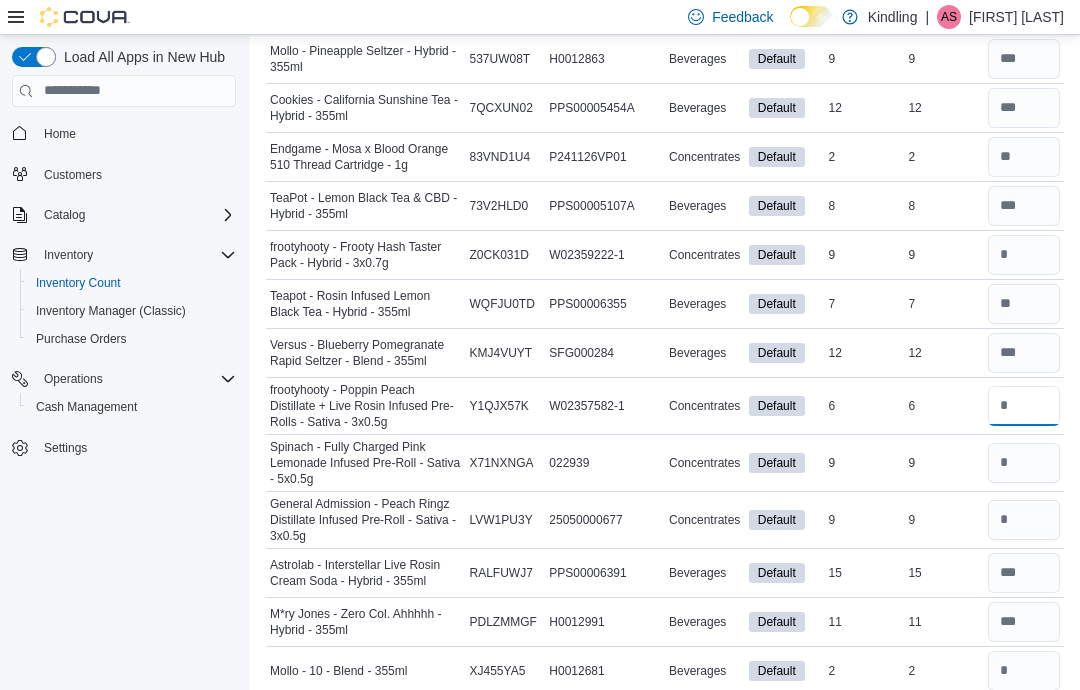scroll, scrollTop: 4719, scrollLeft: 0, axis: vertical 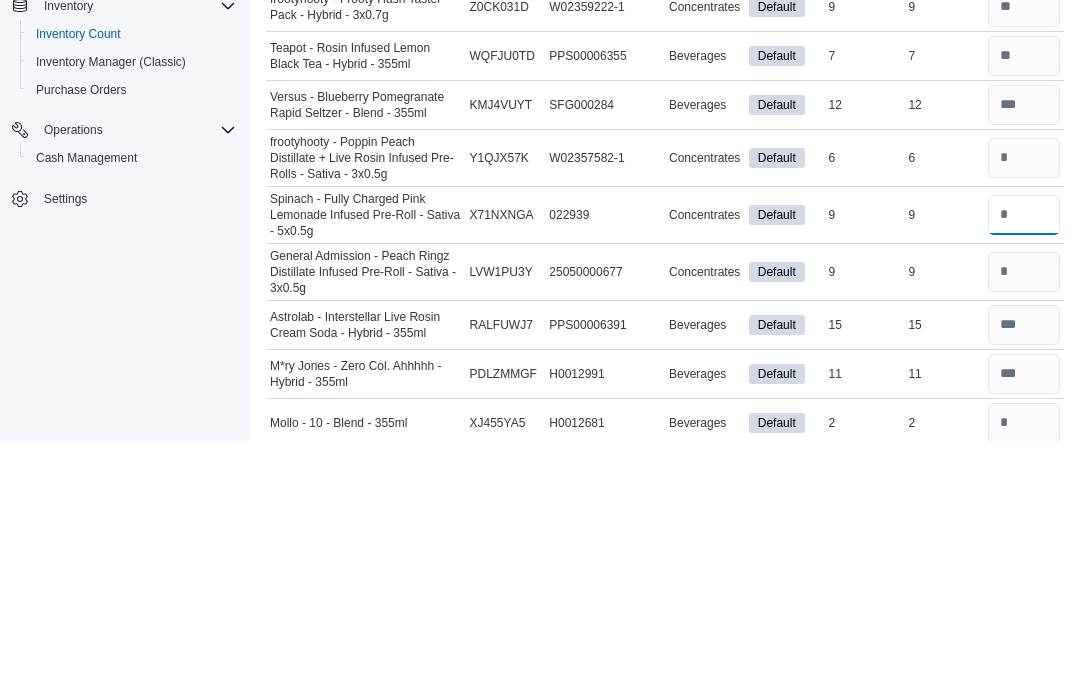 click at bounding box center [1024, 464] 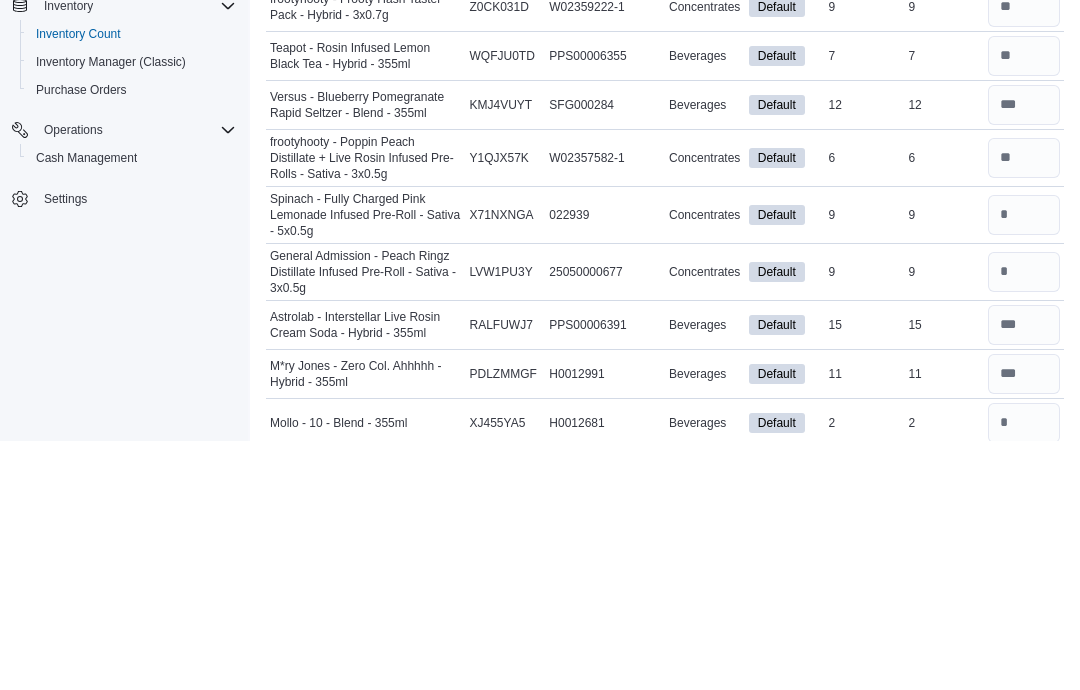 click at bounding box center (1024, 521) 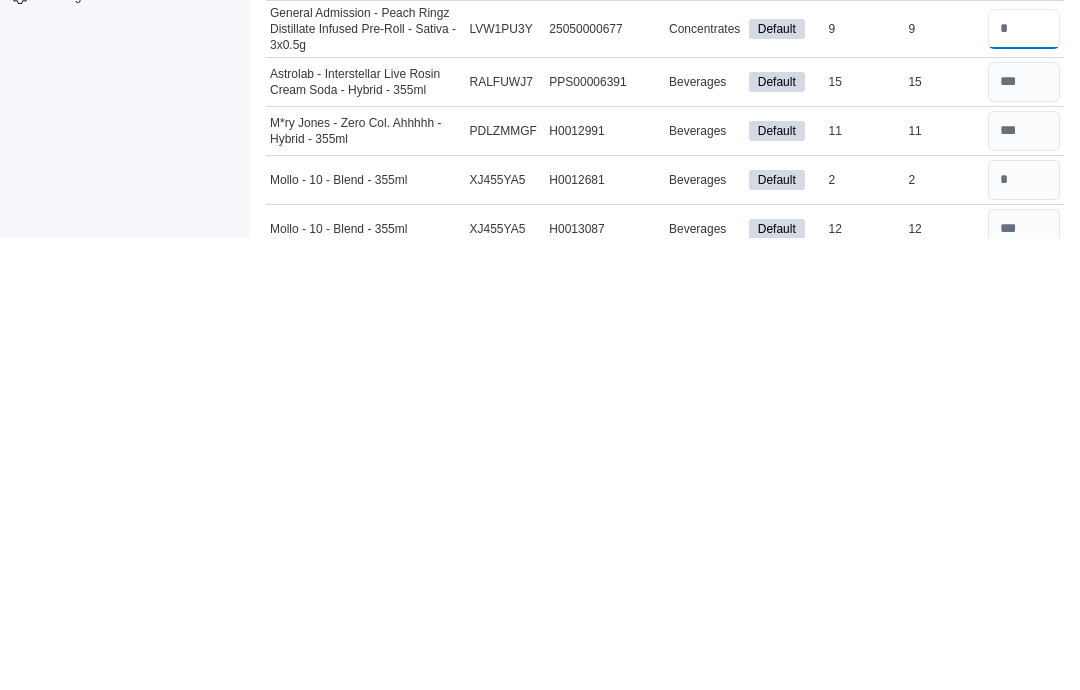 scroll, scrollTop: 4798, scrollLeft: 0, axis: vertical 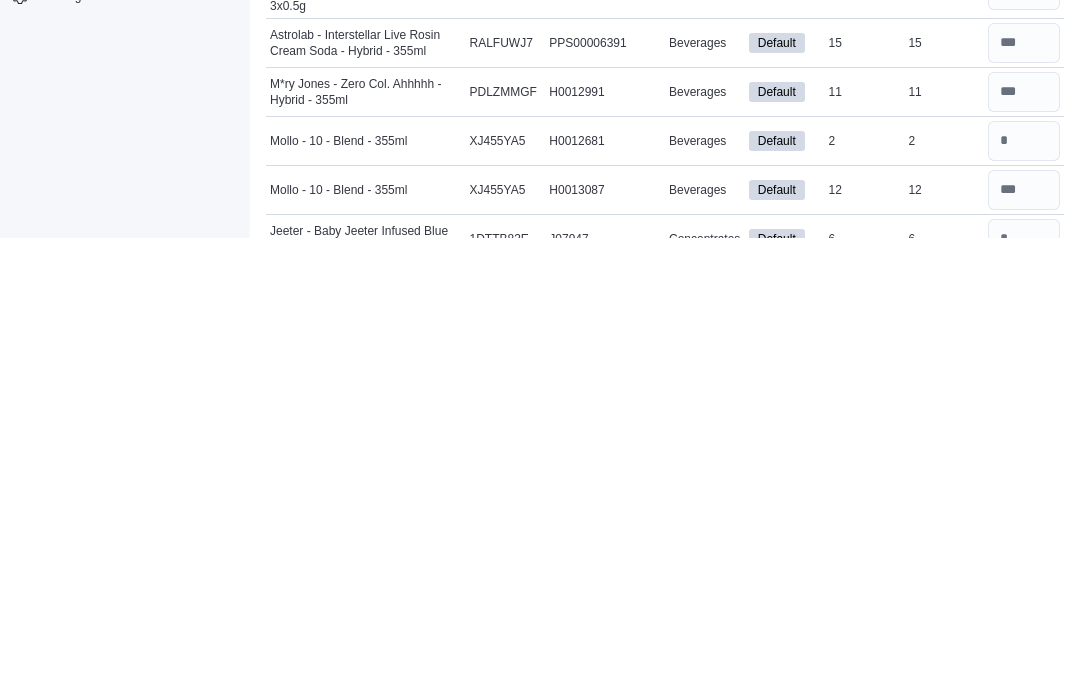 click at bounding box center [1024, 691] 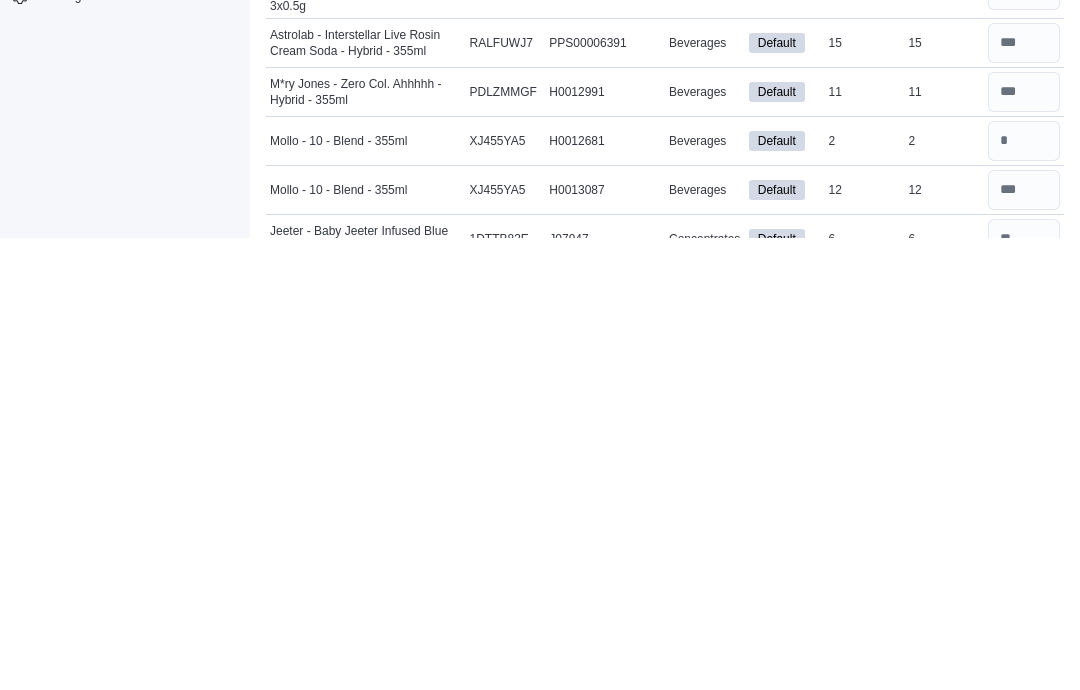 scroll, scrollTop: 4932, scrollLeft: 0, axis: vertical 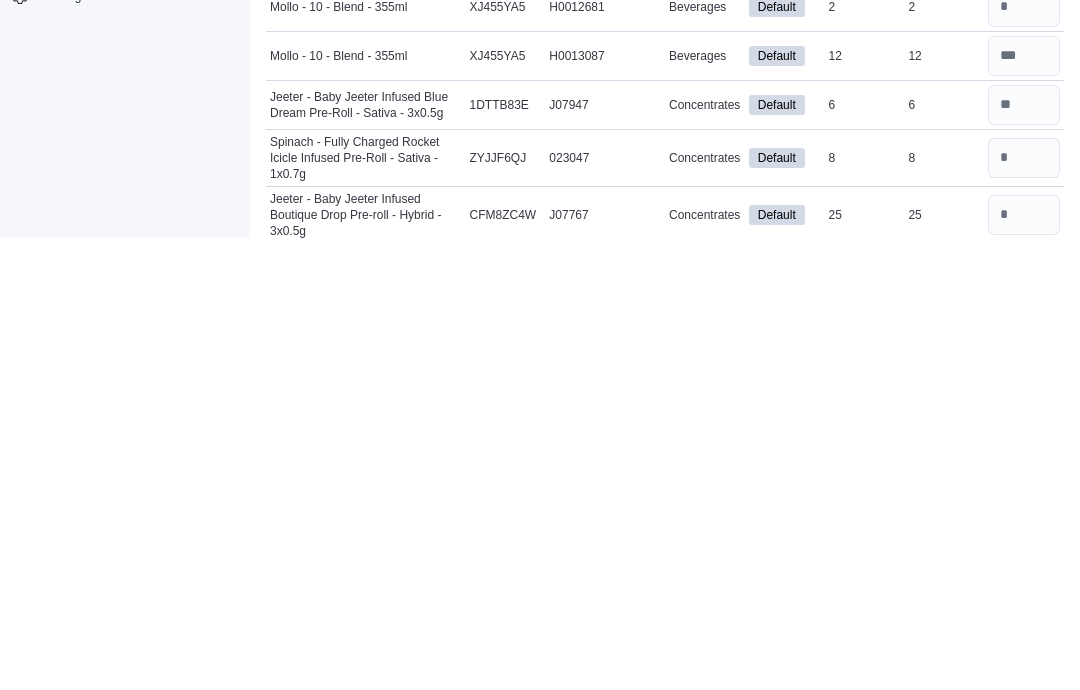 click at bounding box center [1024, 667] 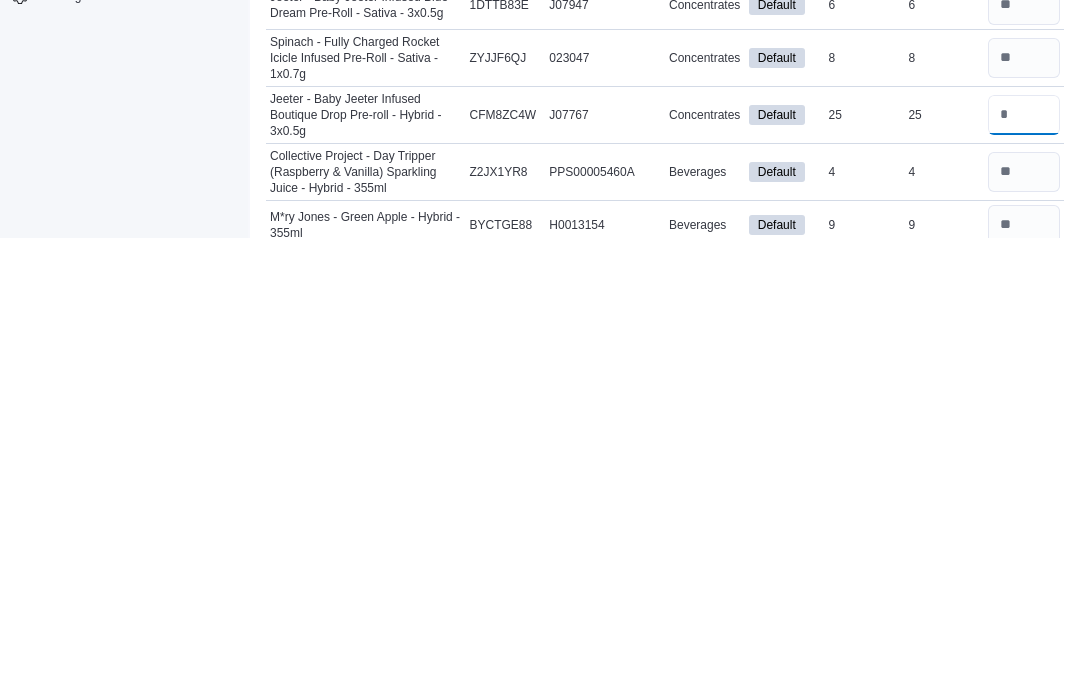 scroll, scrollTop: 5032, scrollLeft: 0, axis: vertical 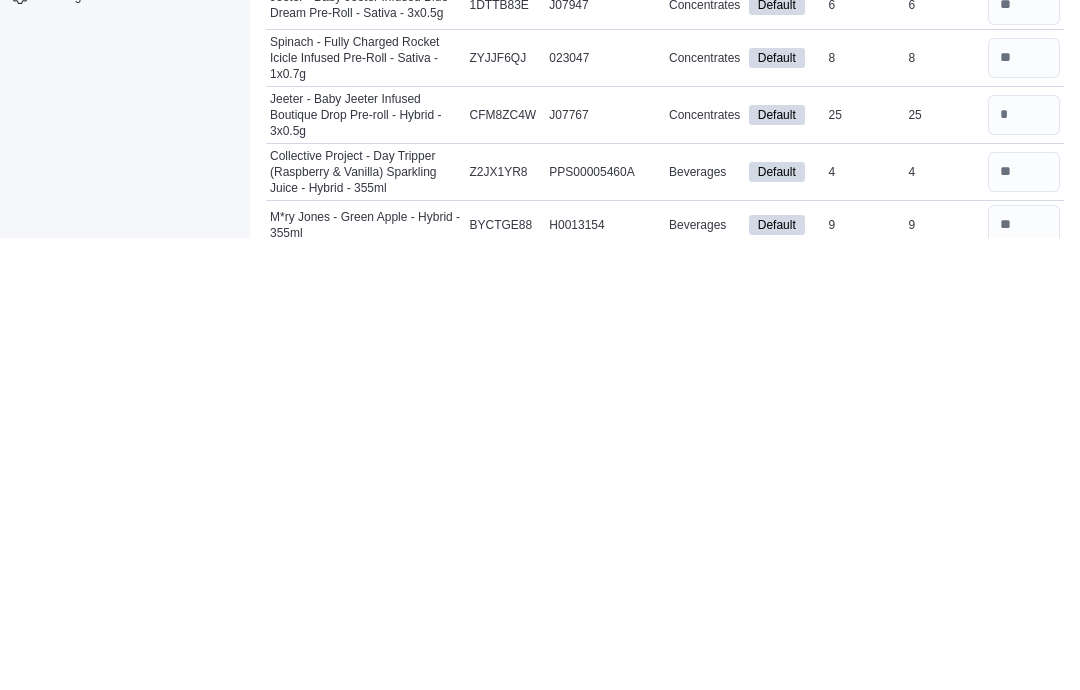 click at bounding box center [1024, 726] 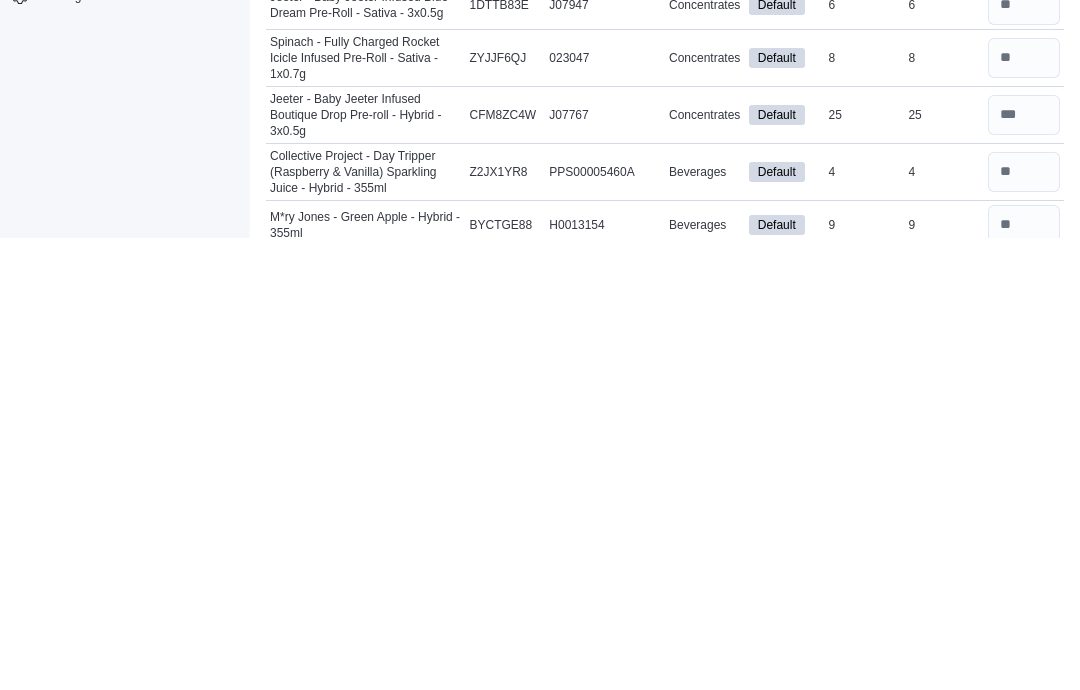 scroll, scrollTop: 5188, scrollLeft: 0, axis: vertical 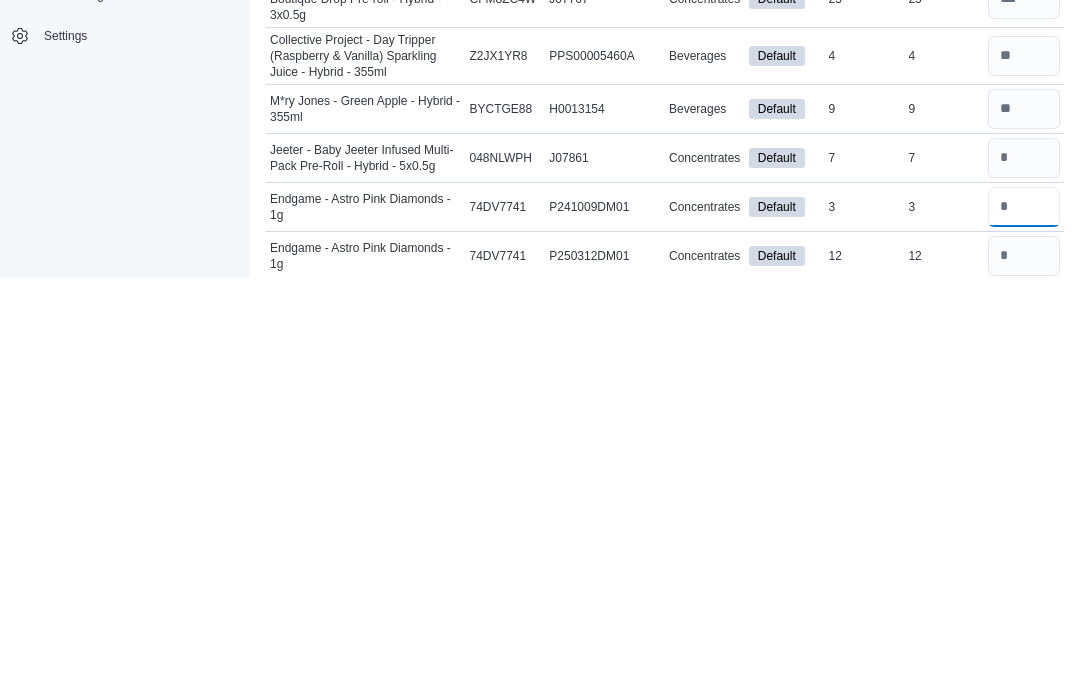 click at bounding box center (1024, 619) 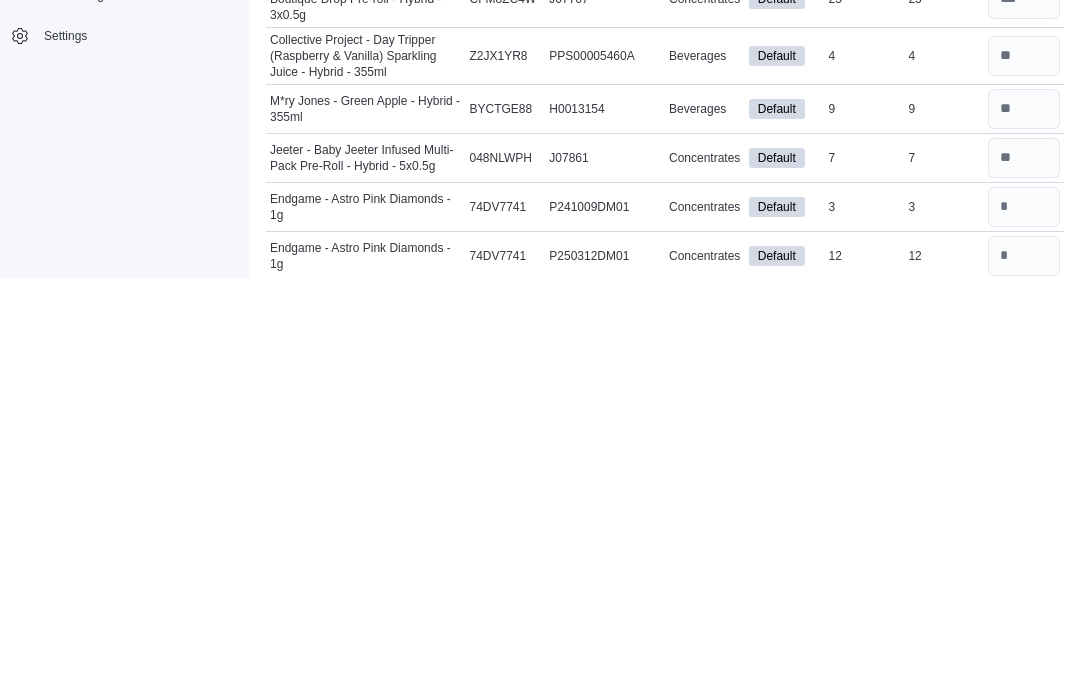 click at bounding box center [1024, 668] 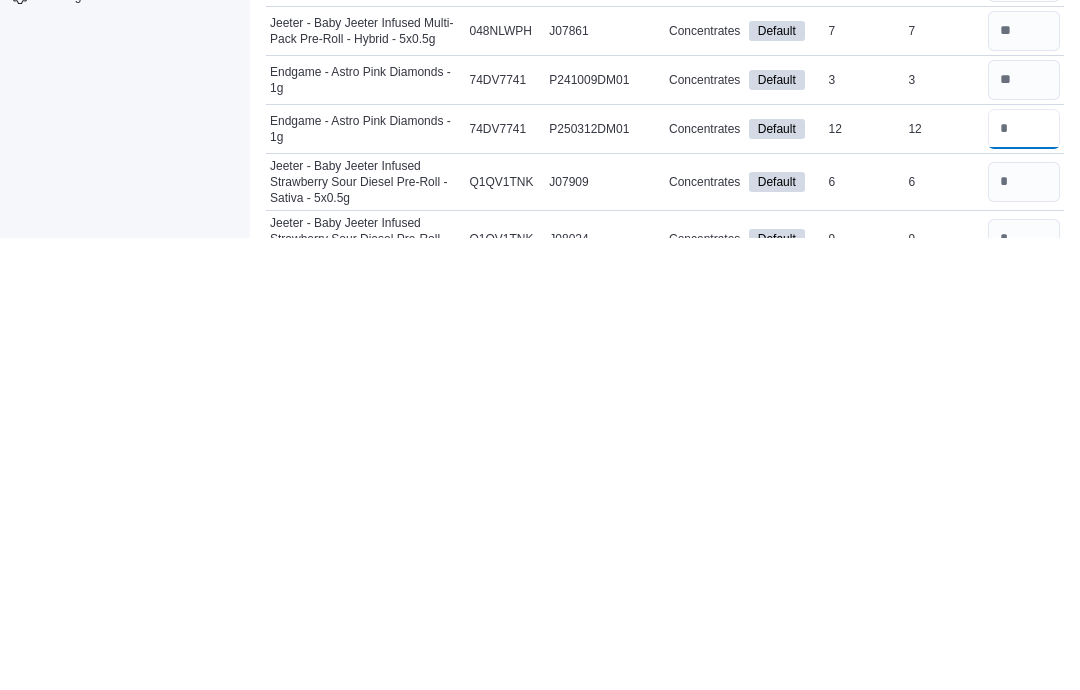 scroll, scrollTop: 5289, scrollLeft: 0, axis: vertical 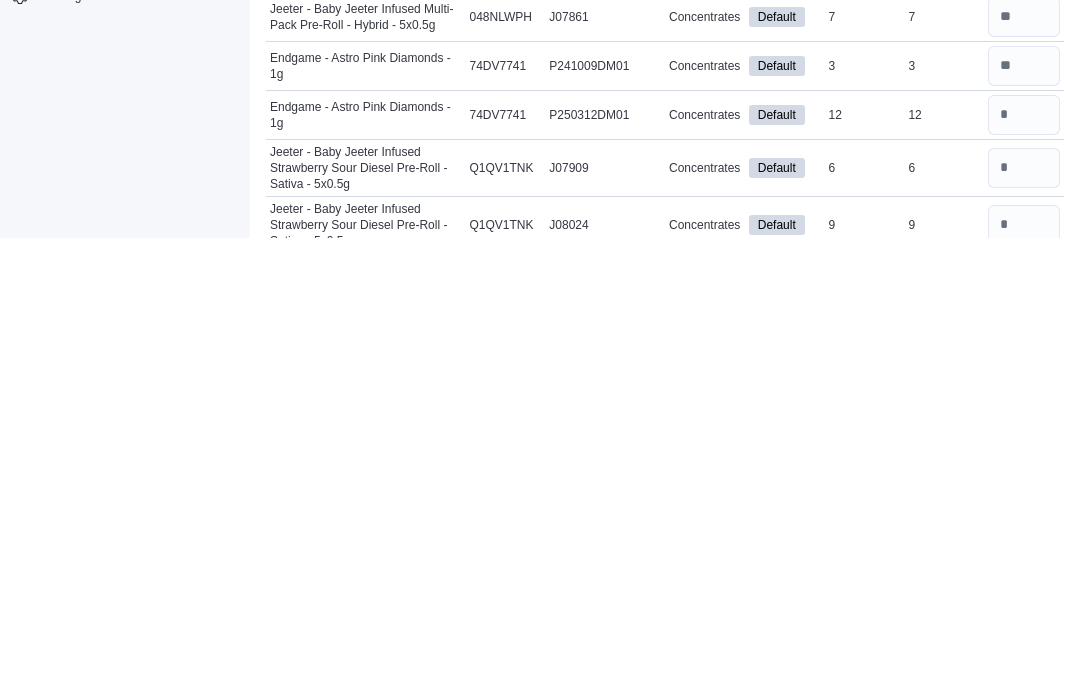 click at bounding box center [1024, 620] 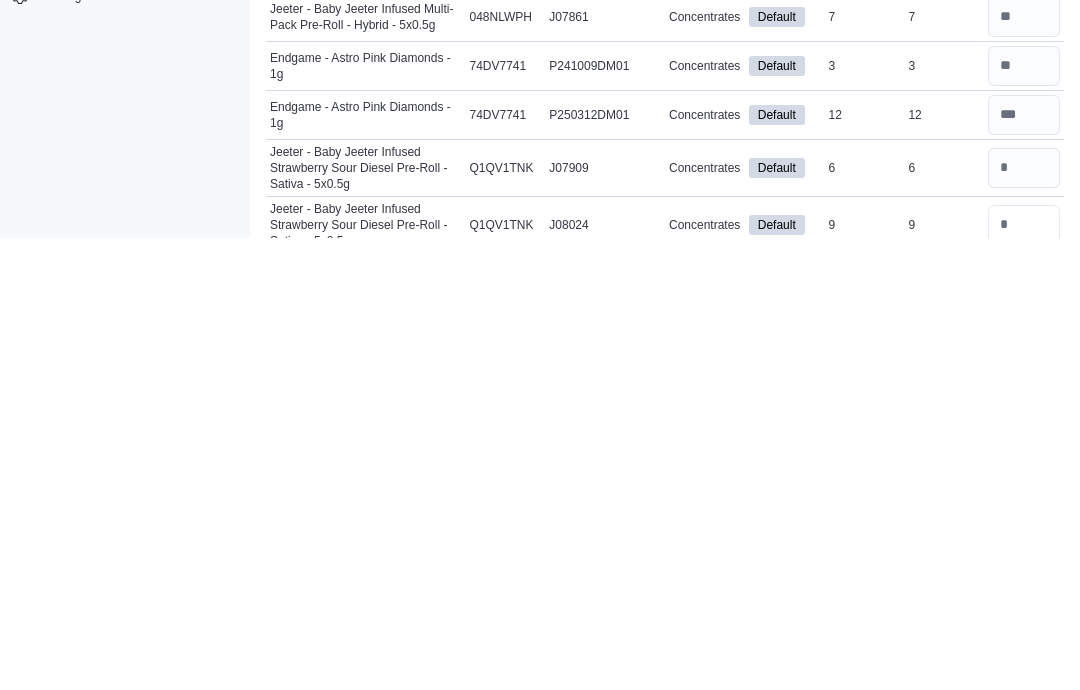 click at bounding box center (1024, 677) 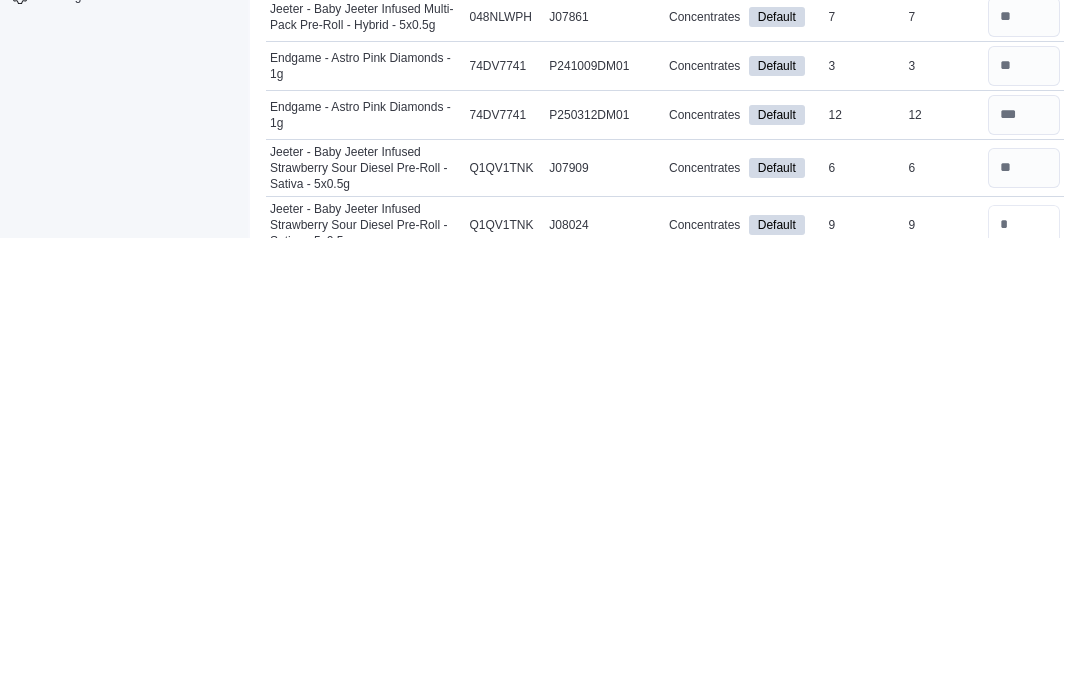 scroll, scrollTop: 5396, scrollLeft: 0, axis: vertical 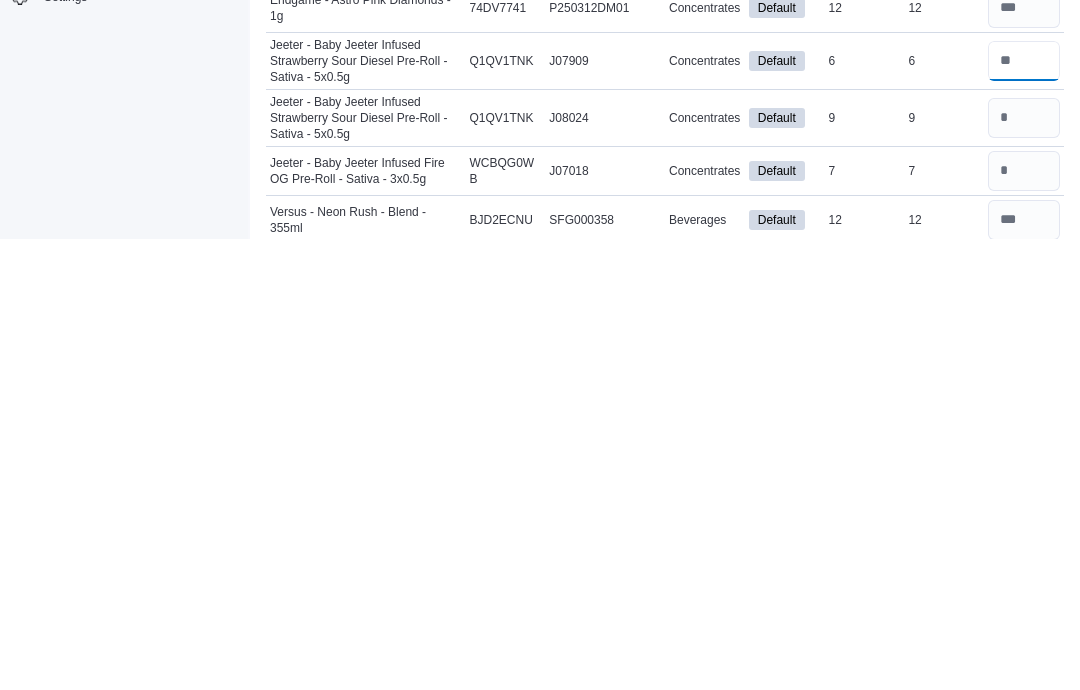 click at bounding box center (1024, 513) 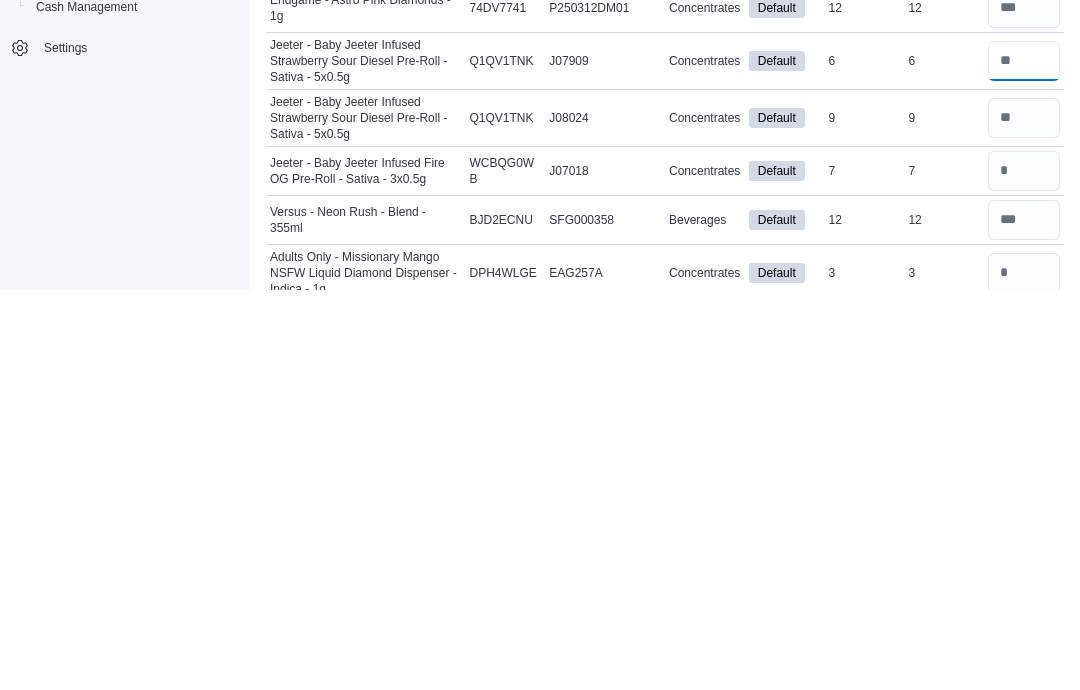 scroll, scrollTop: 5449, scrollLeft: 0, axis: vertical 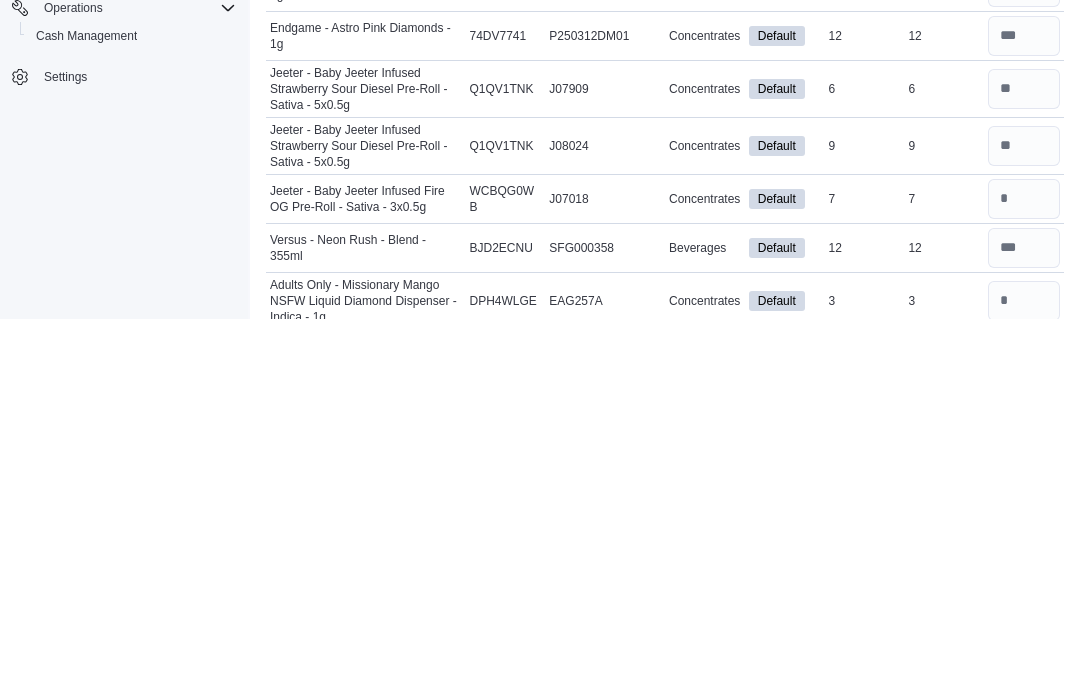click at bounding box center (1024, 570) 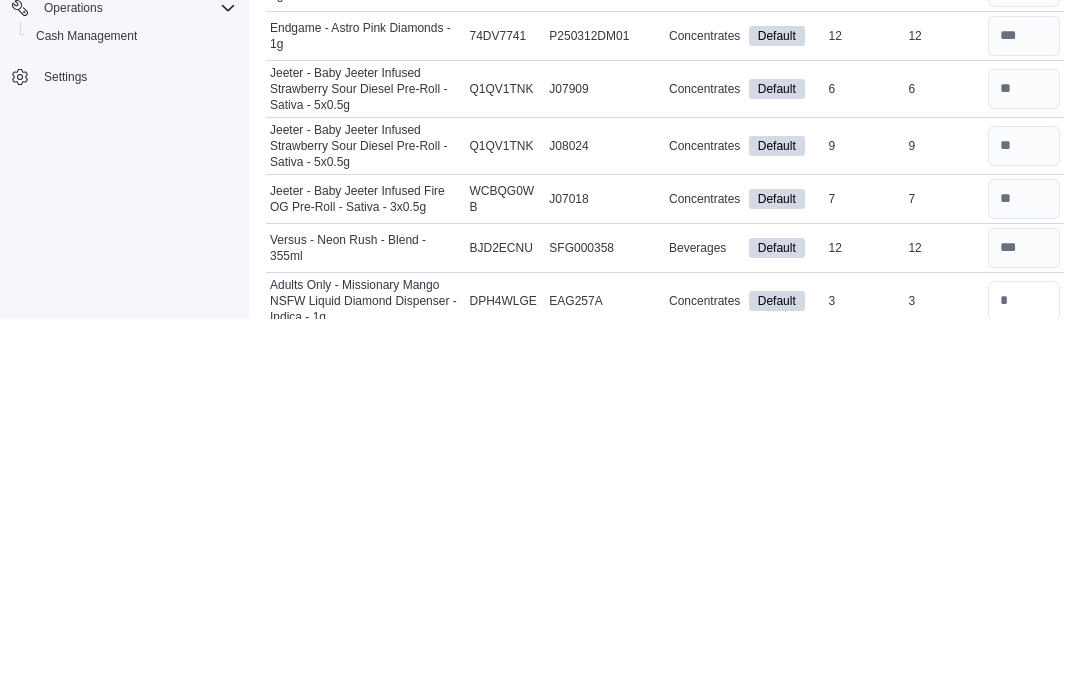 scroll, scrollTop: 5591, scrollLeft: 0, axis: vertical 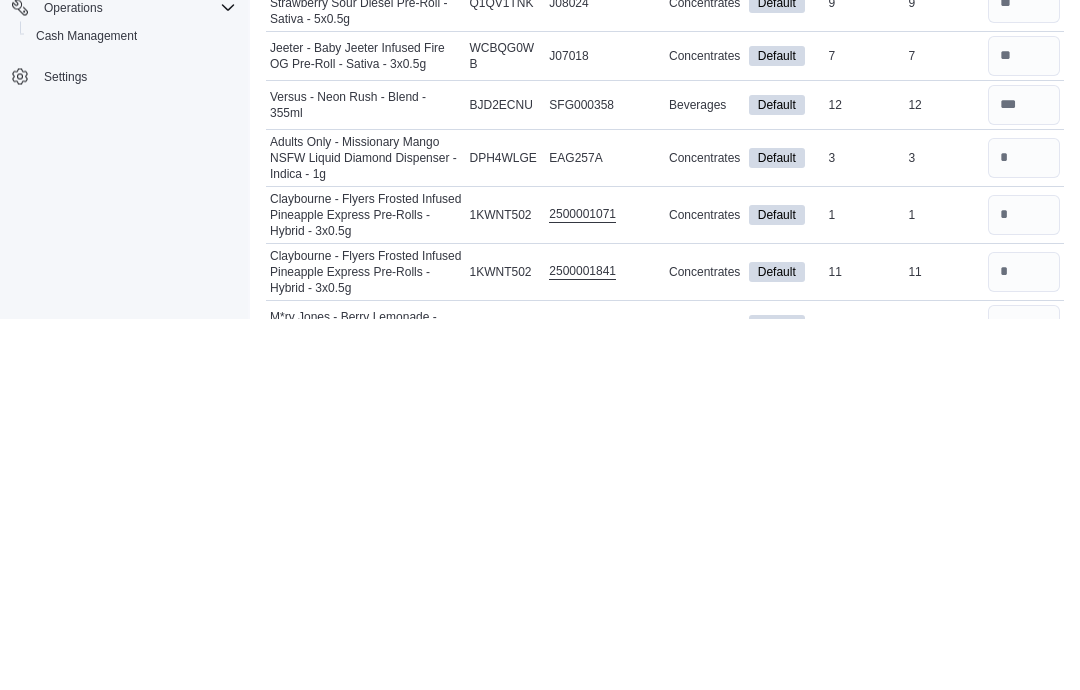 click at bounding box center (1024, 587) 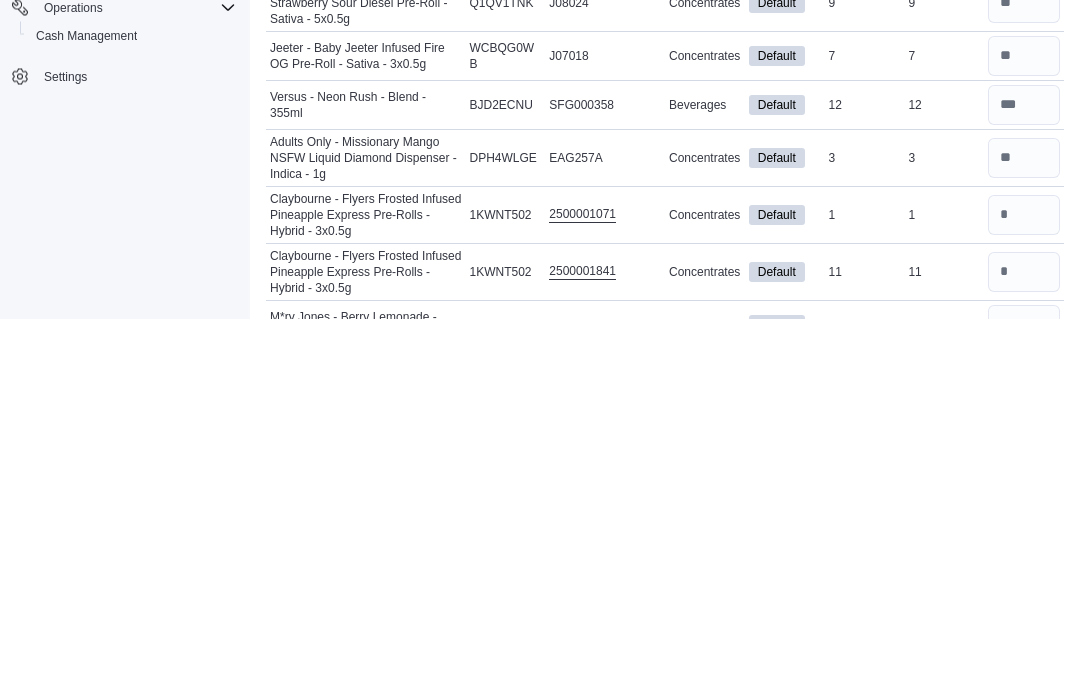 click at bounding box center [1024, 644] 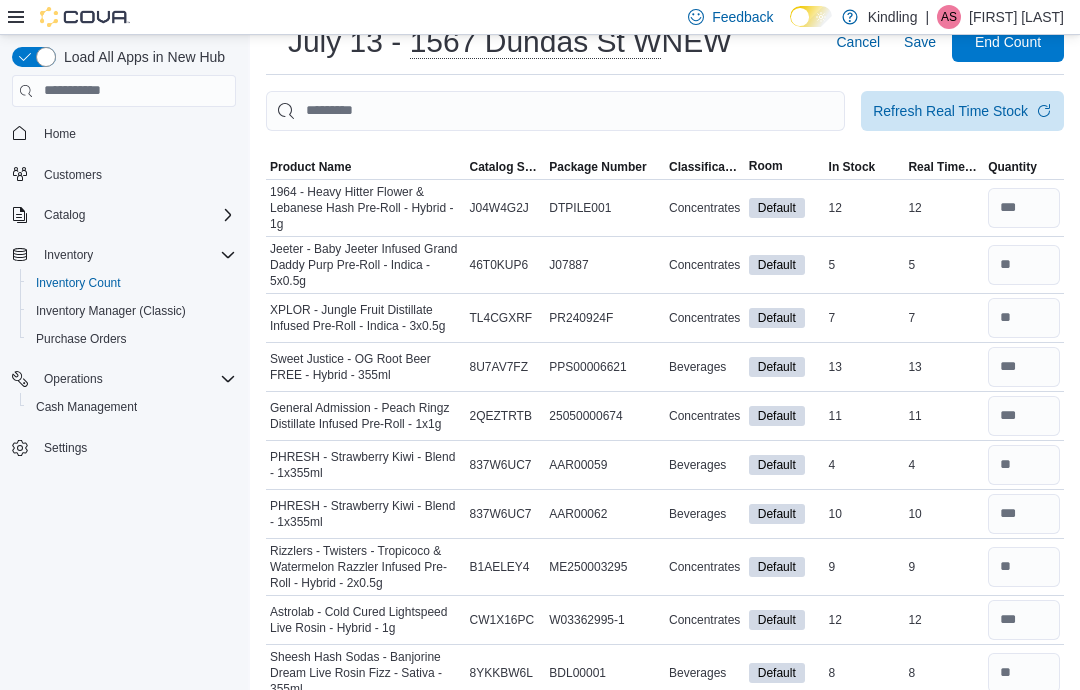 scroll, scrollTop: 0, scrollLeft: 0, axis: both 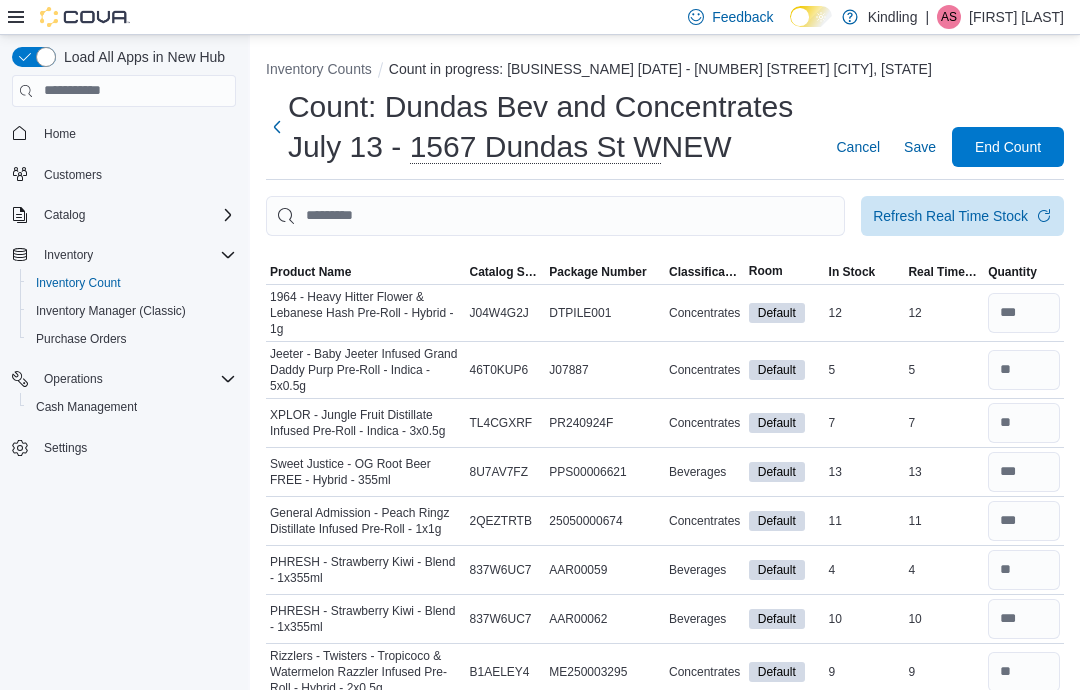 click on "Save" at bounding box center [920, 147] 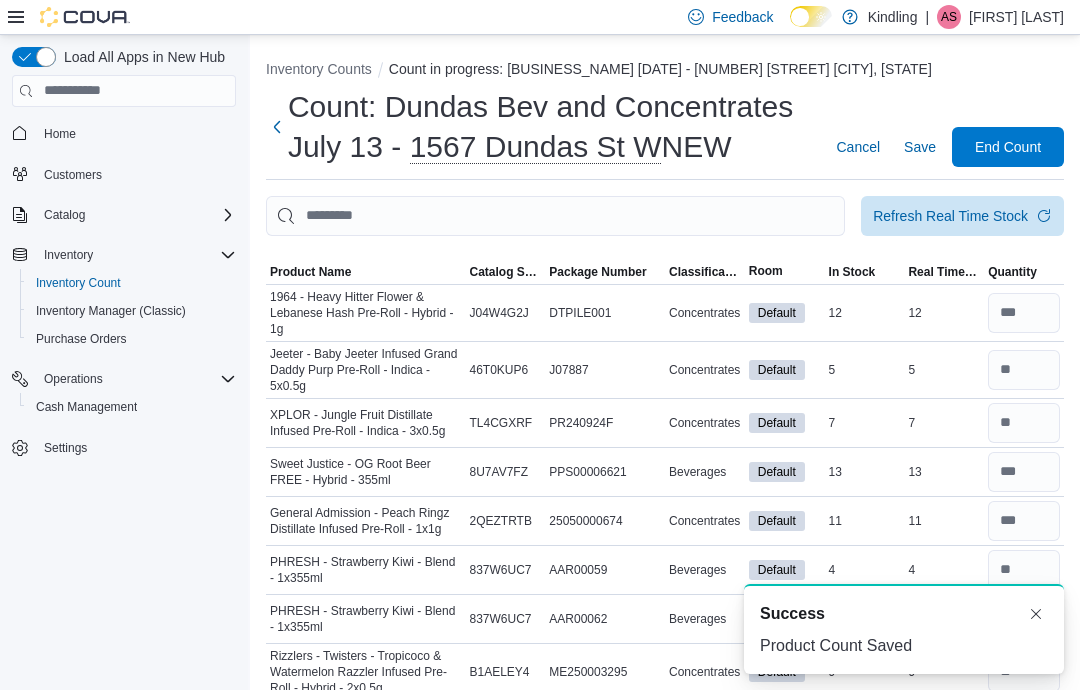 scroll, scrollTop: 0, scrollLeft: 0, axis: both 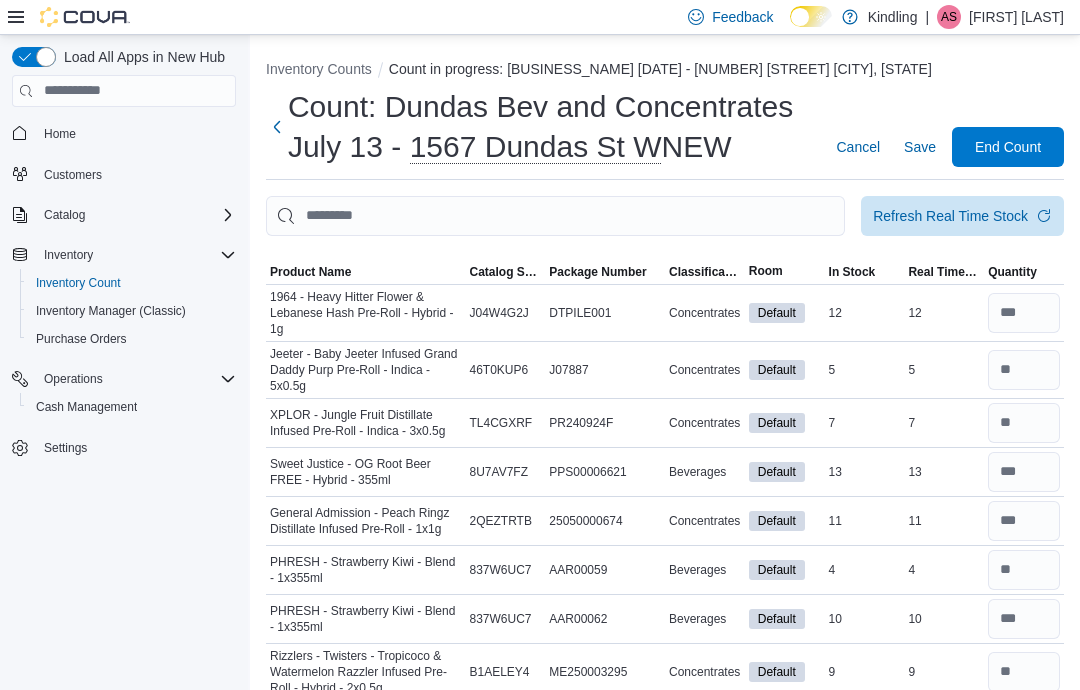 click on "End Count" at bounding box center [1008, 147] 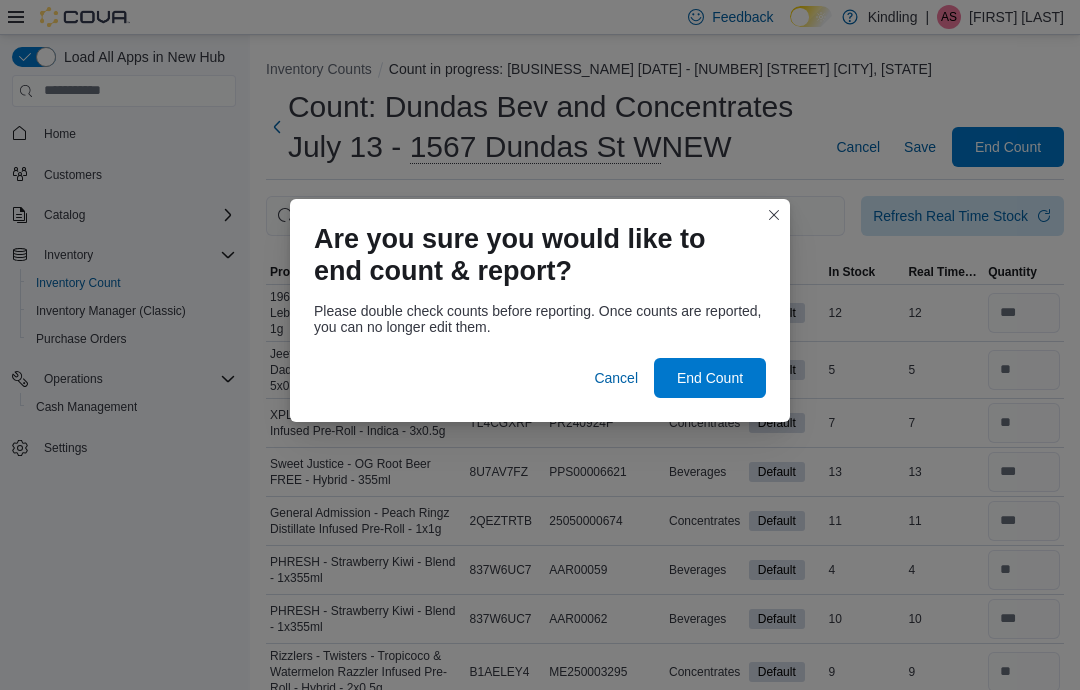 click on "End Count" at bounding box center [710, 378] 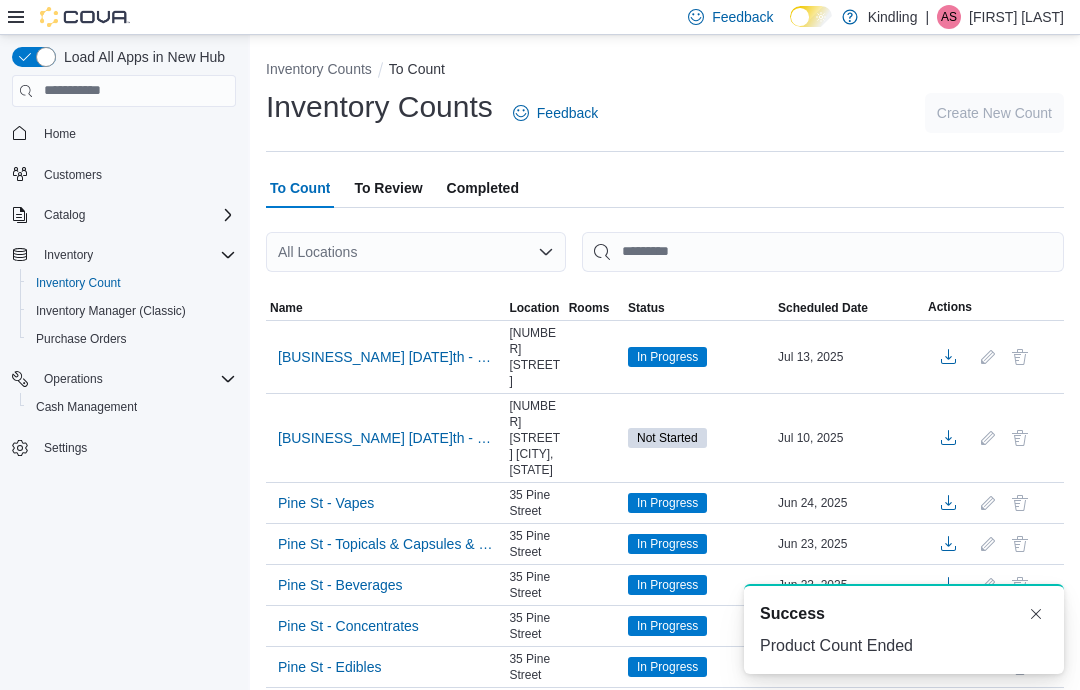 scroll, scrollTop: 0, scrollLeft: 0, axis: both 